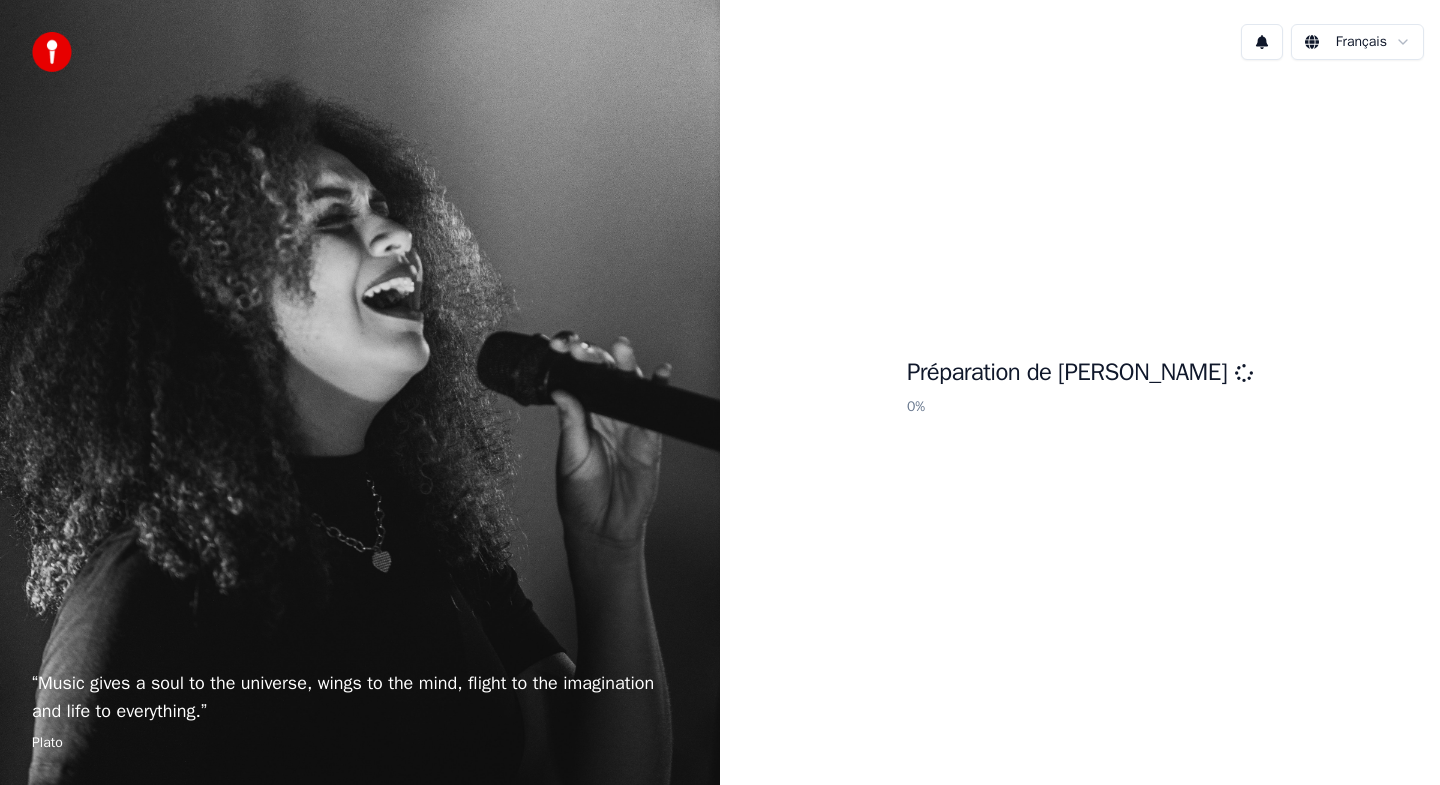 scroll, scrollTop: 0, scrollLeft: 0, axis: both 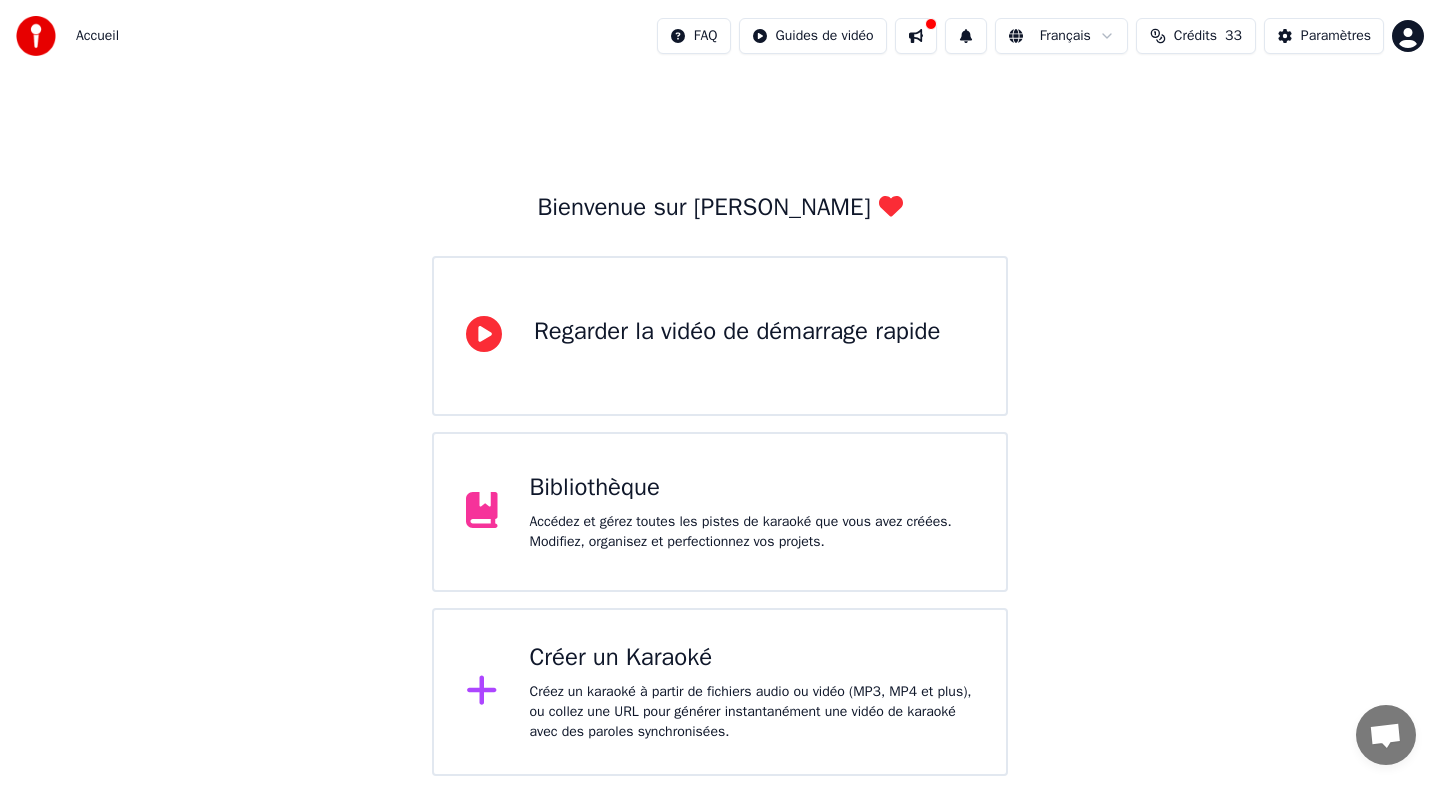 click on "Bibliothèque Accédez et gérez toutes les pistes de karaoké que vous avez créées. Modifiez, organisez et perfectionnez vos projets." at bounding box center [752, 512] 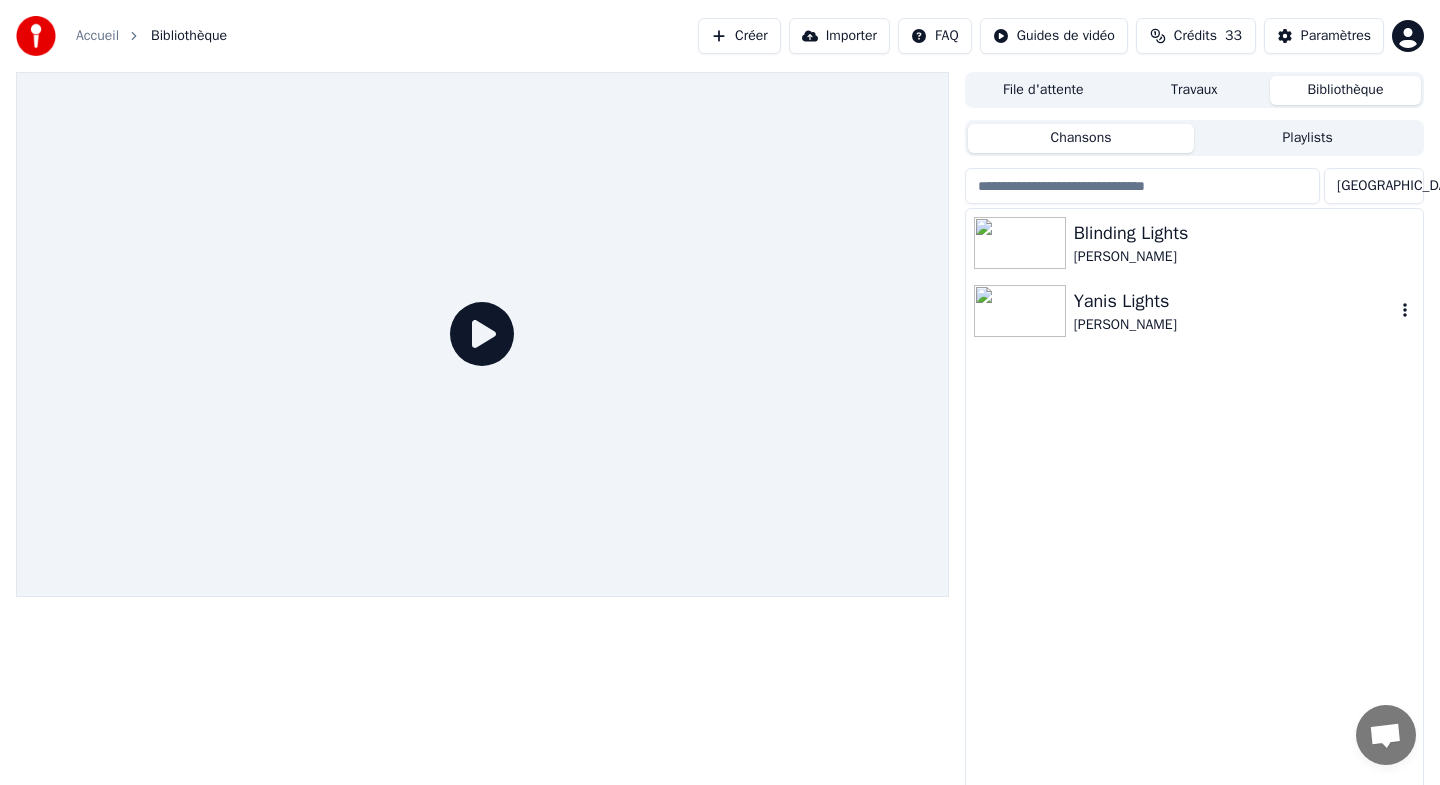 click at bounding box center (1020, 311) 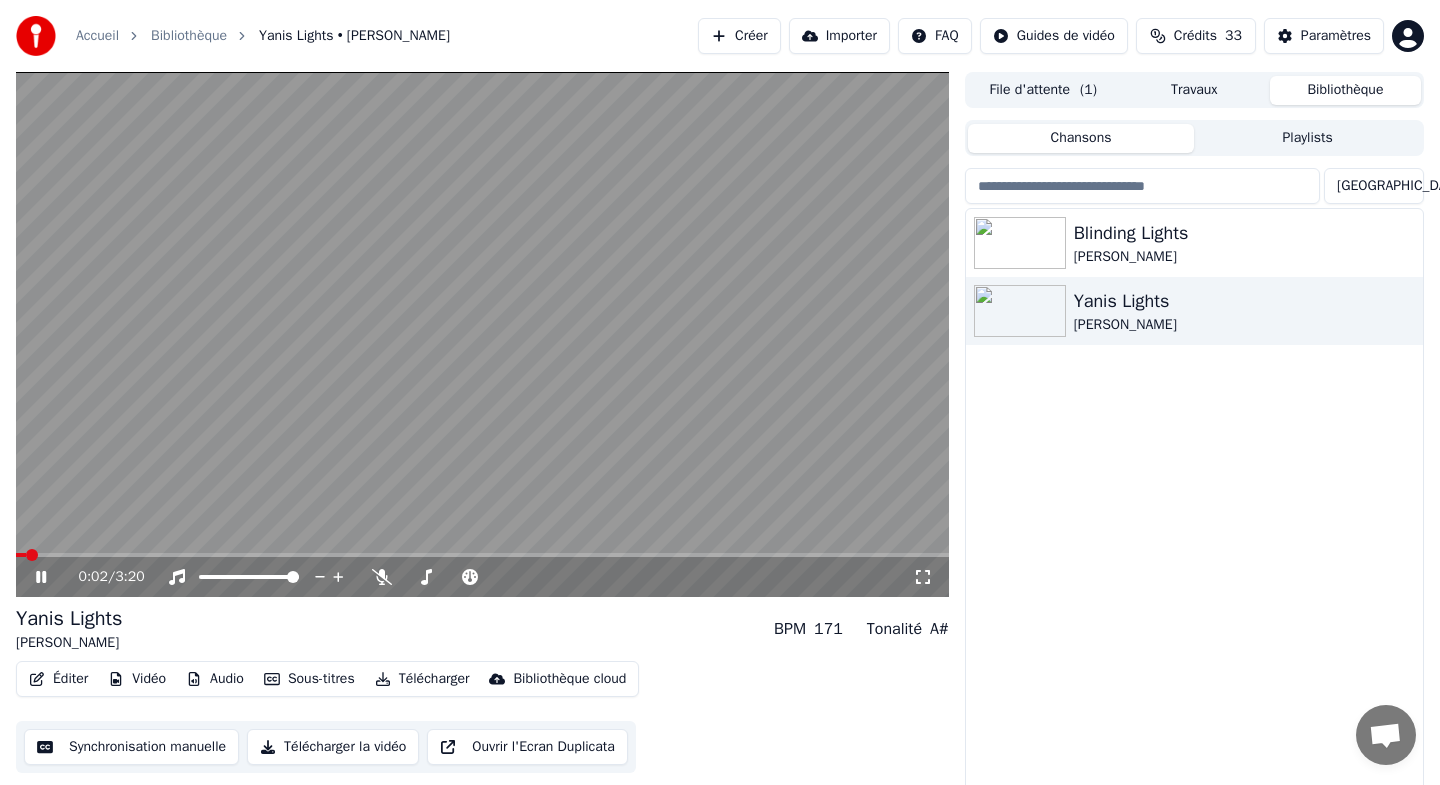 click 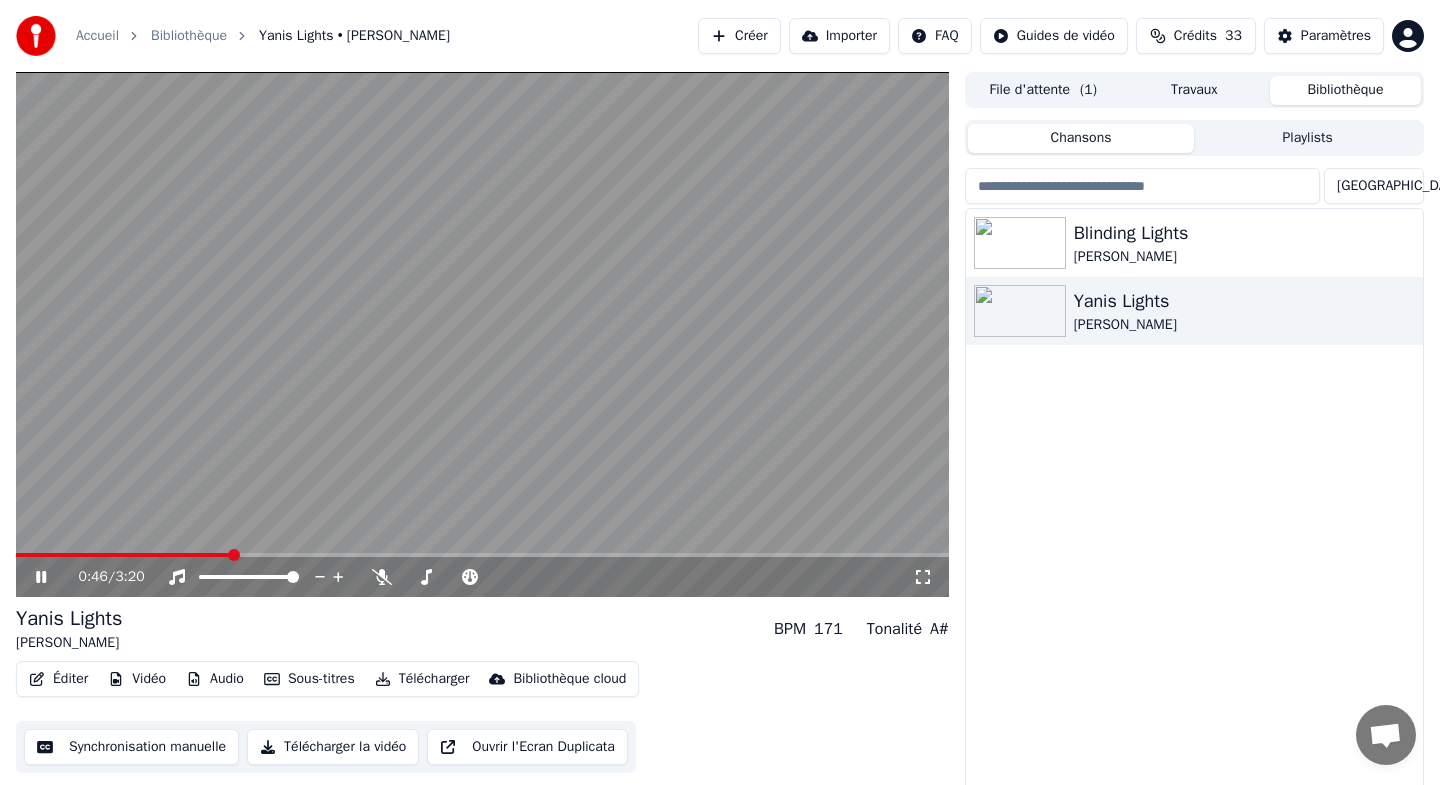 click at bounding box center (123, 555) 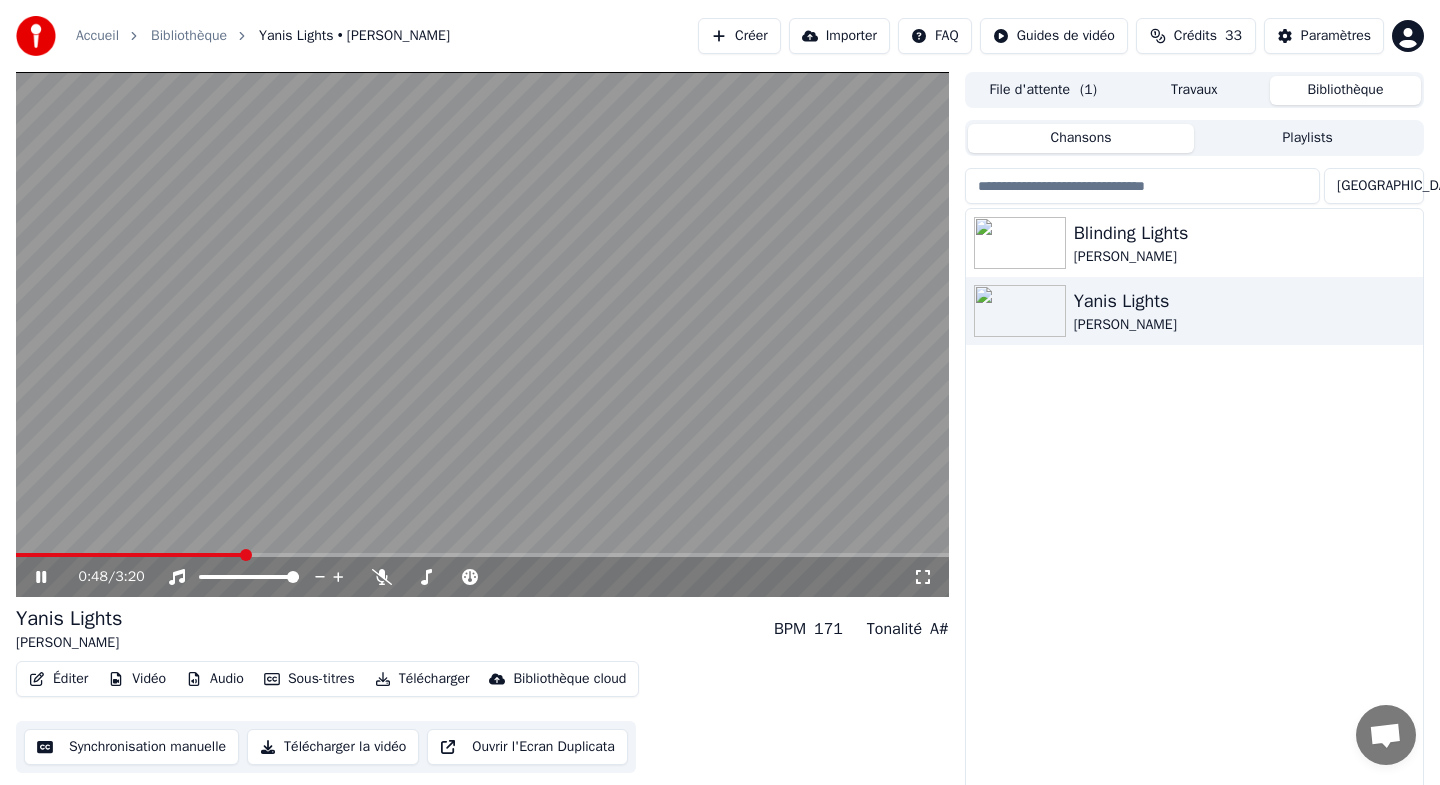 click at bounding box center [129, 555] 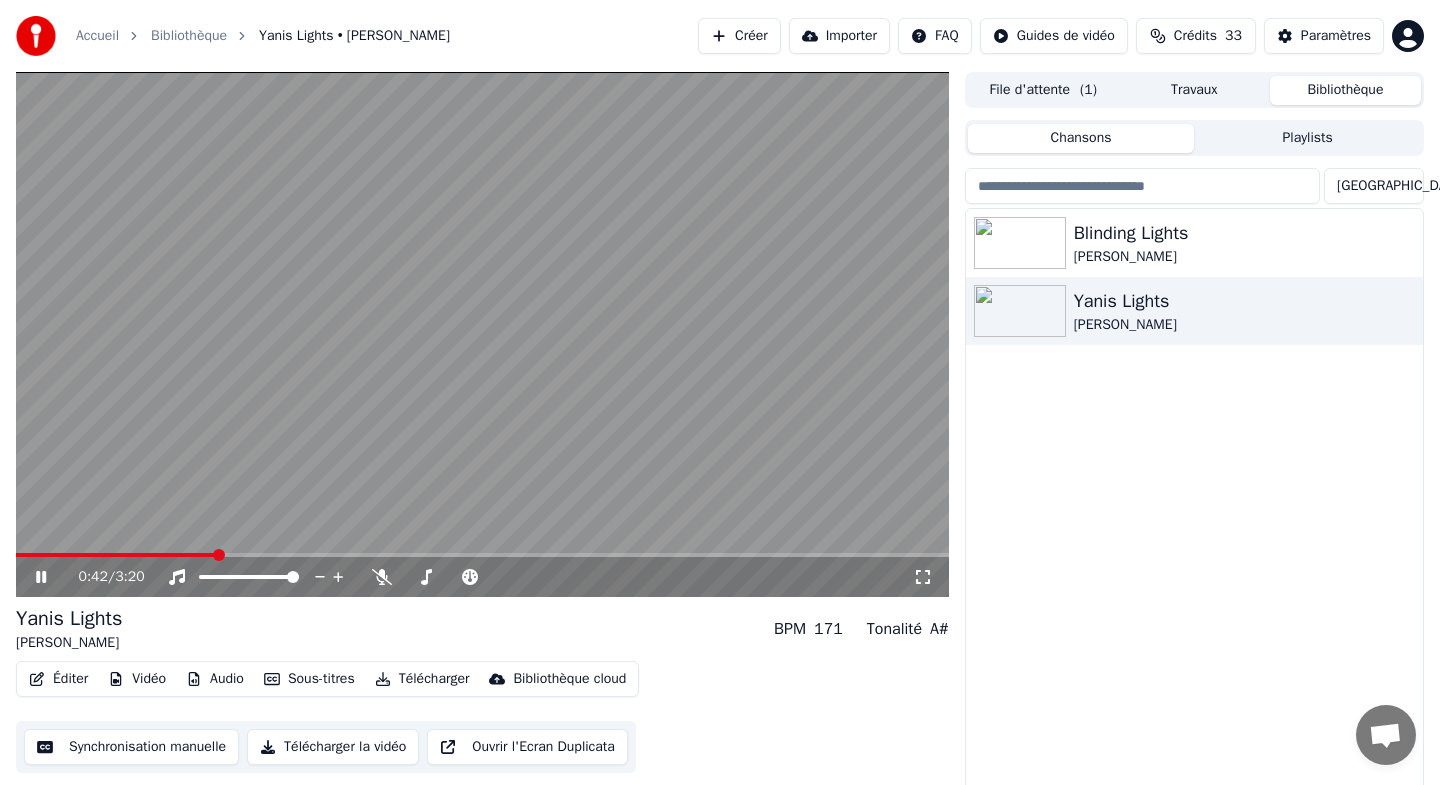 click at bounding box center [115, 555] 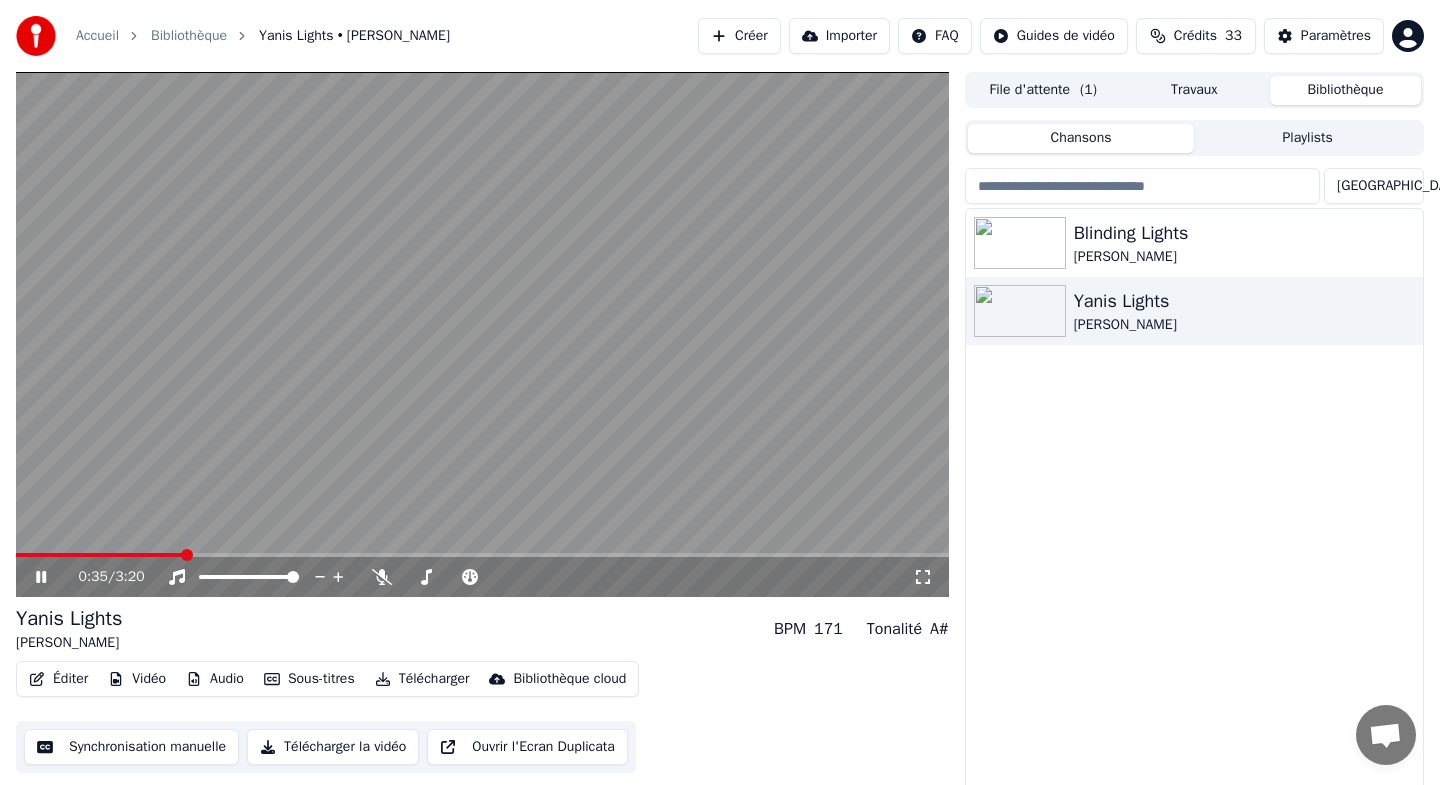 click at bounding box center [99, 555] 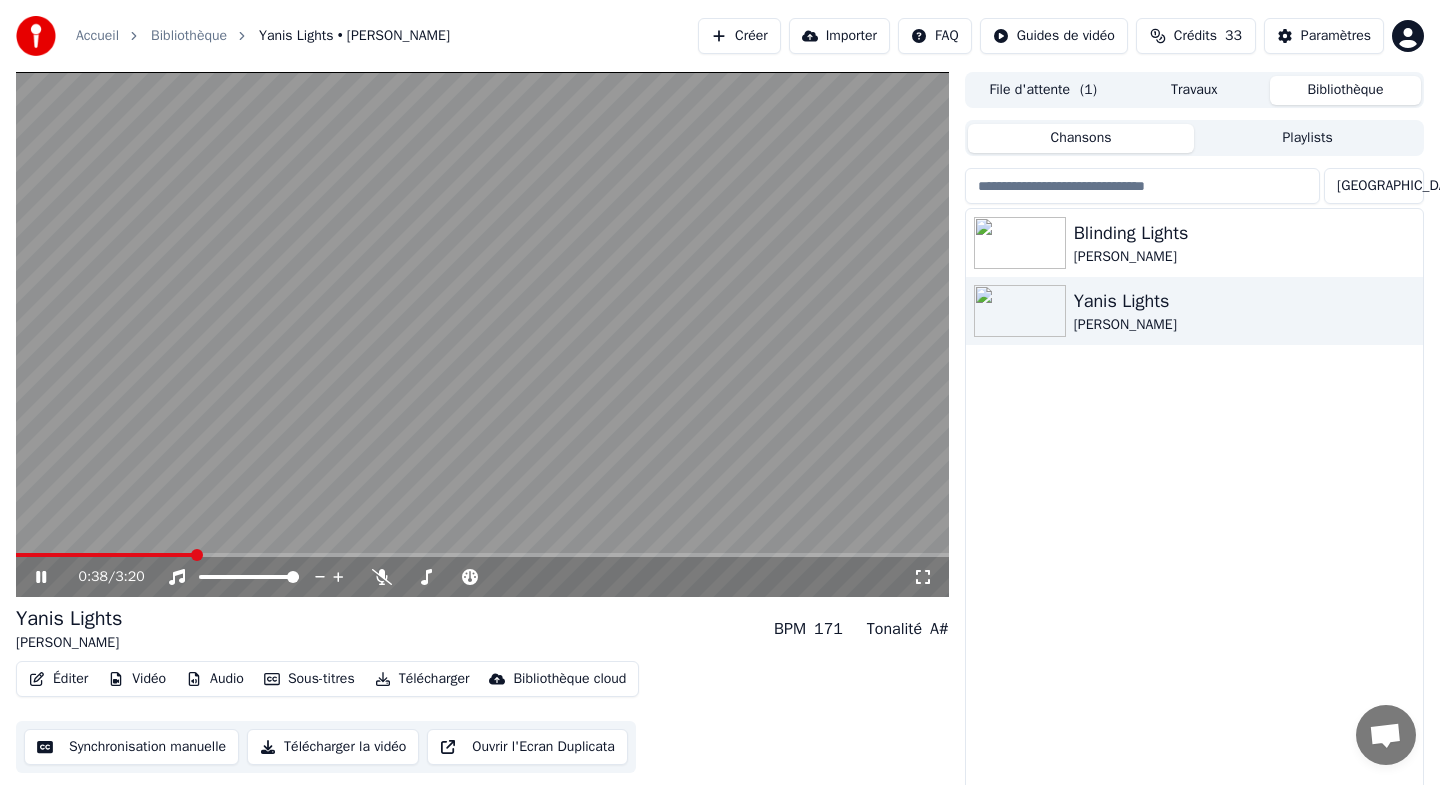 click 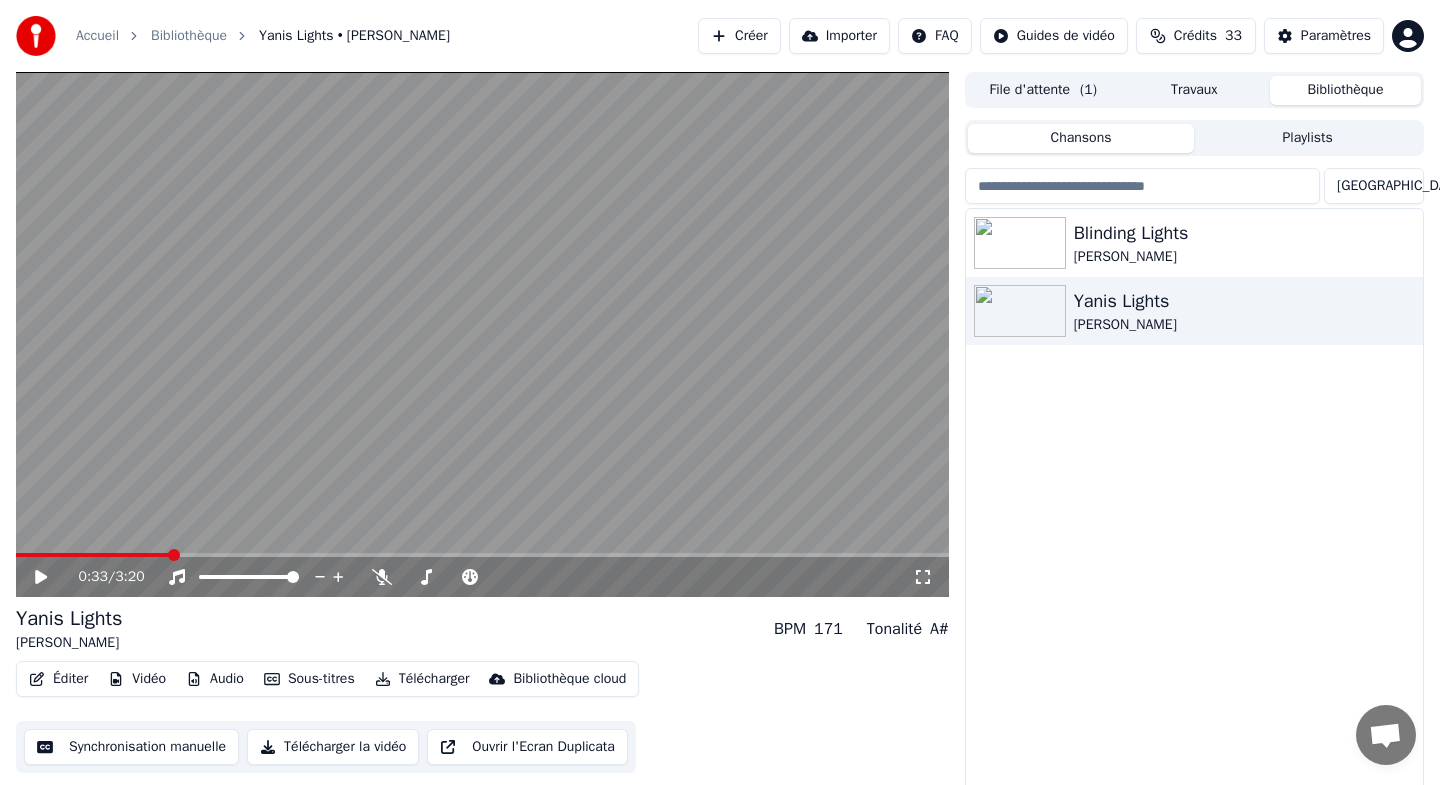click at bounding box center [93, 555] 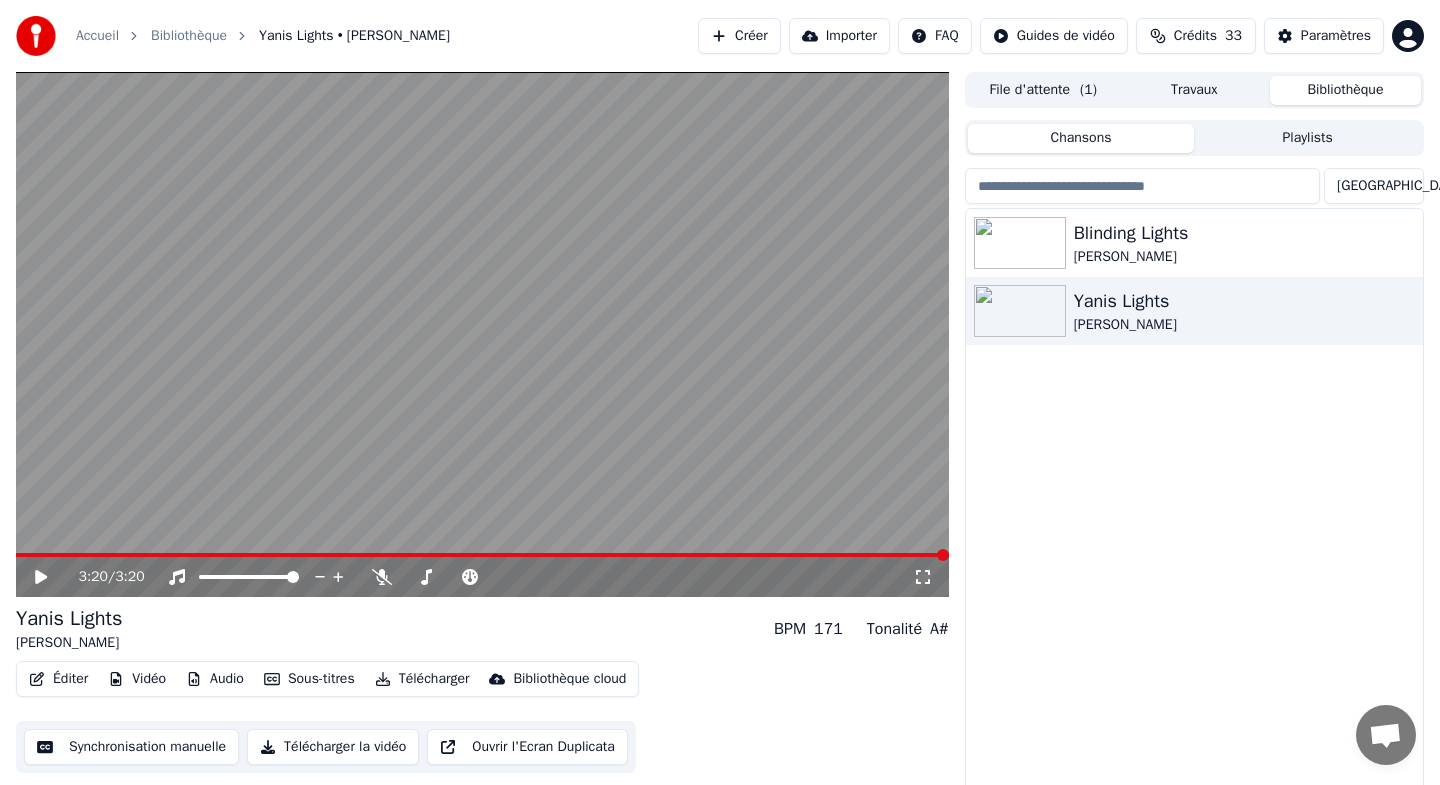 click on "Synchronisation manuelle" at bounding box center (131, 747) 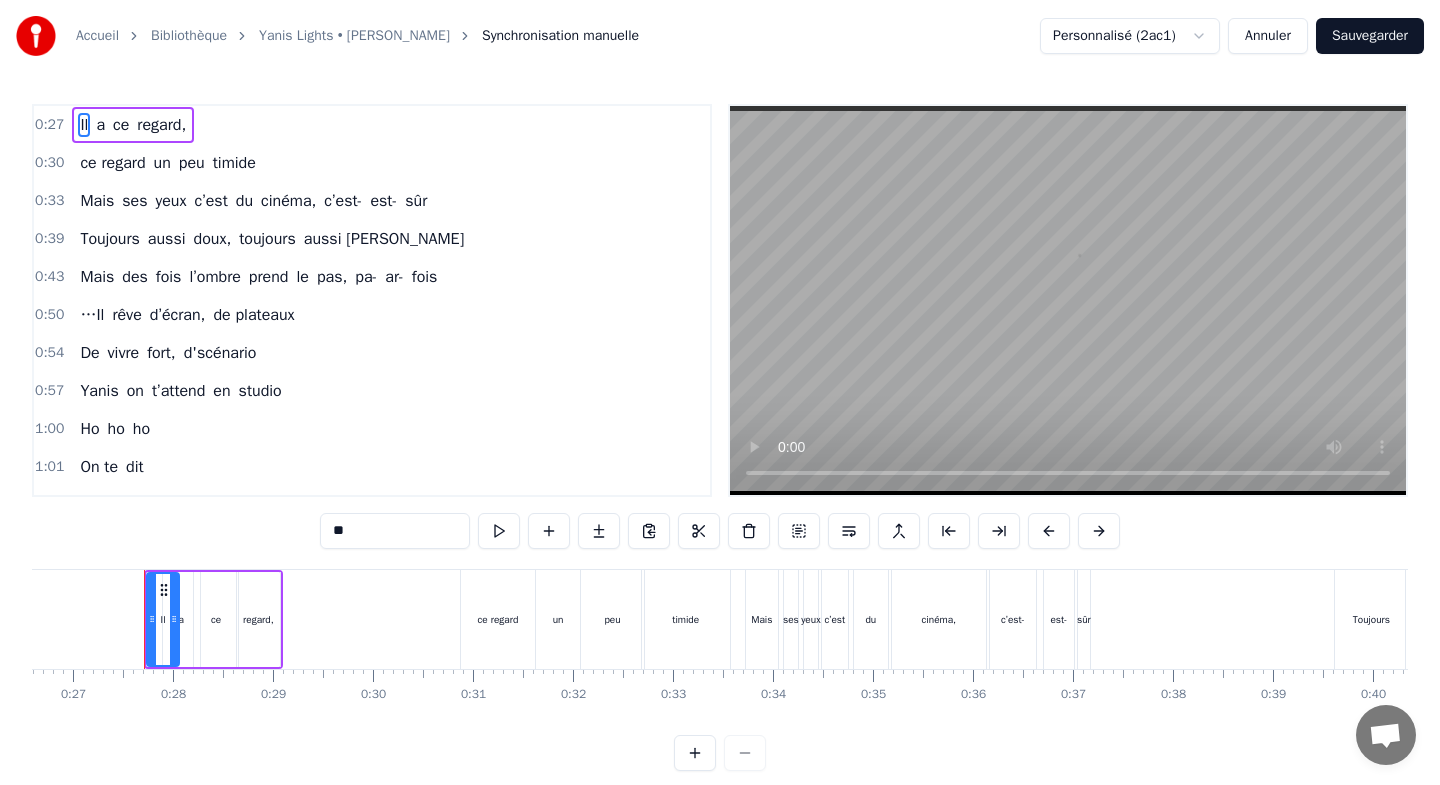 scroll, scrollTop: 0, scrollLeft: 2671, axis: horizontal 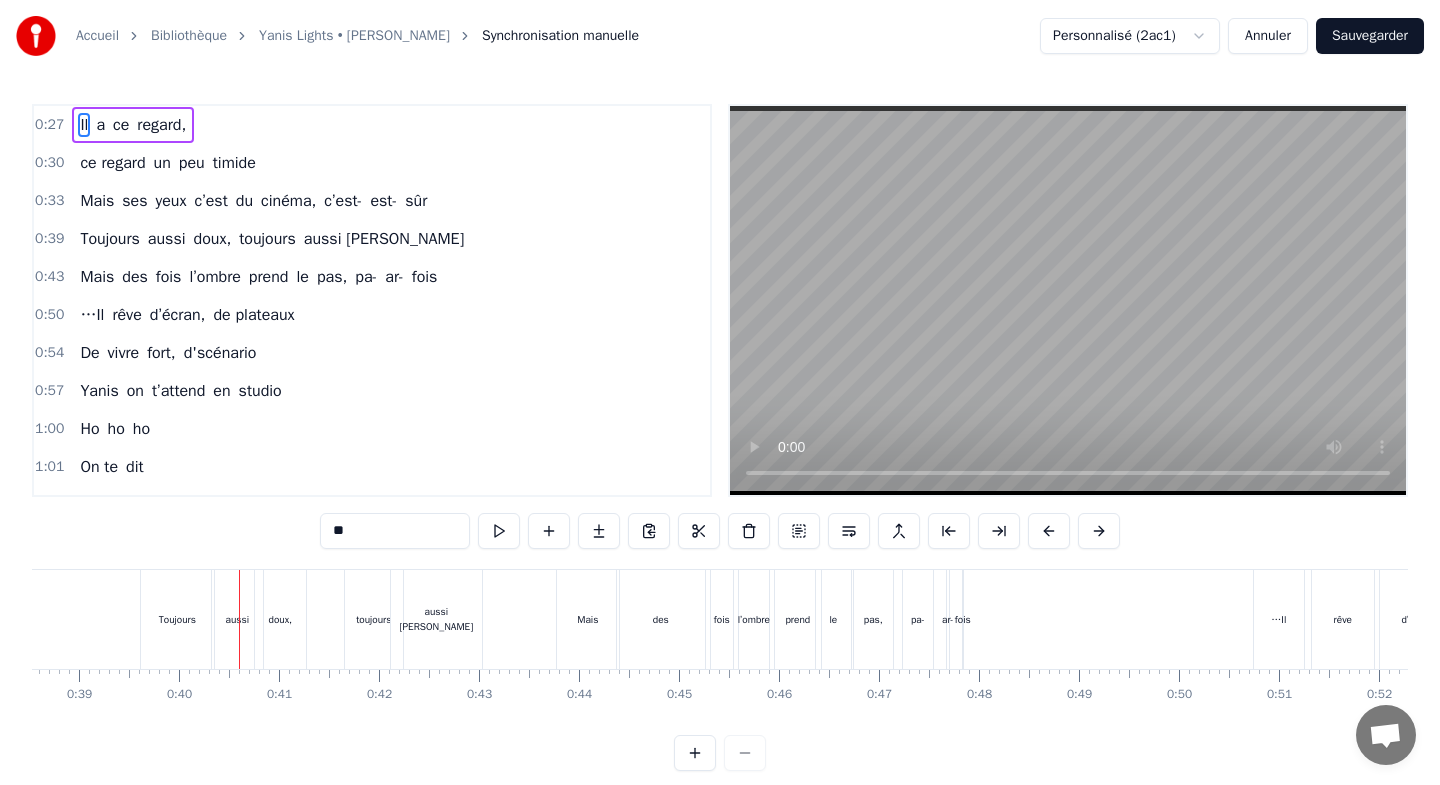 click on "doux," at bounding box center [280, 619] 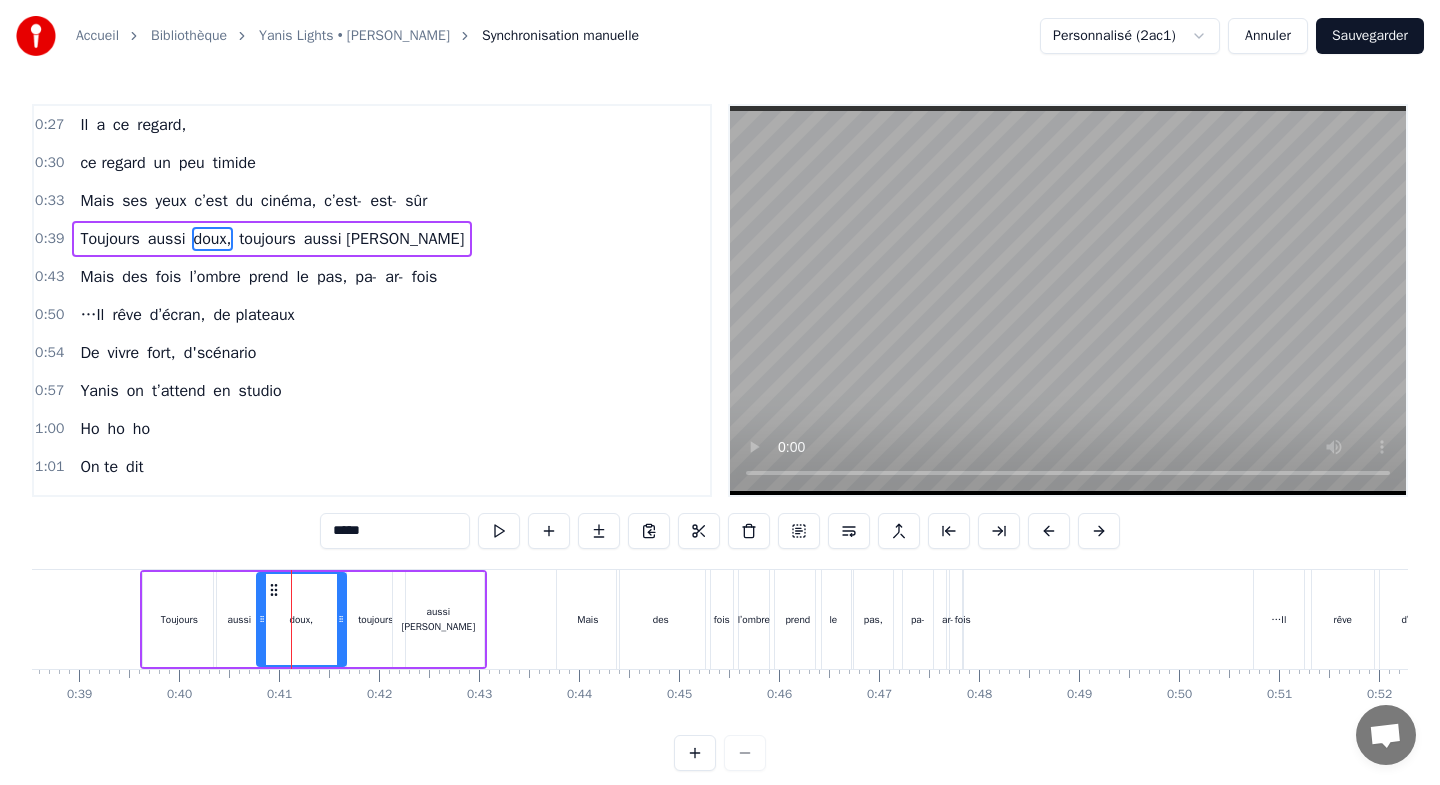drag, startPoint x: 304, startPoint y: 589, endPoint x: 342, endPoint y: 594, distance: 38.327538 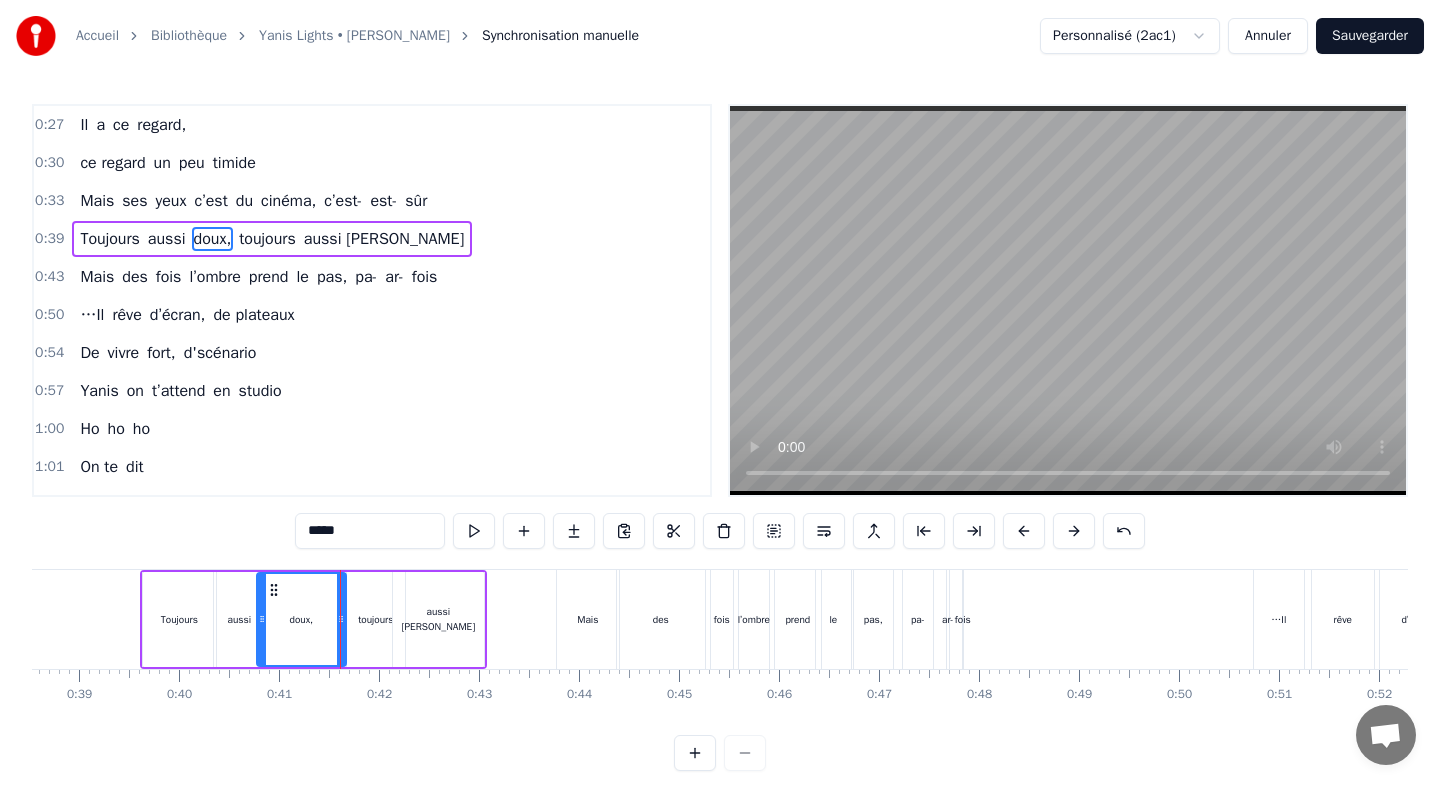 type 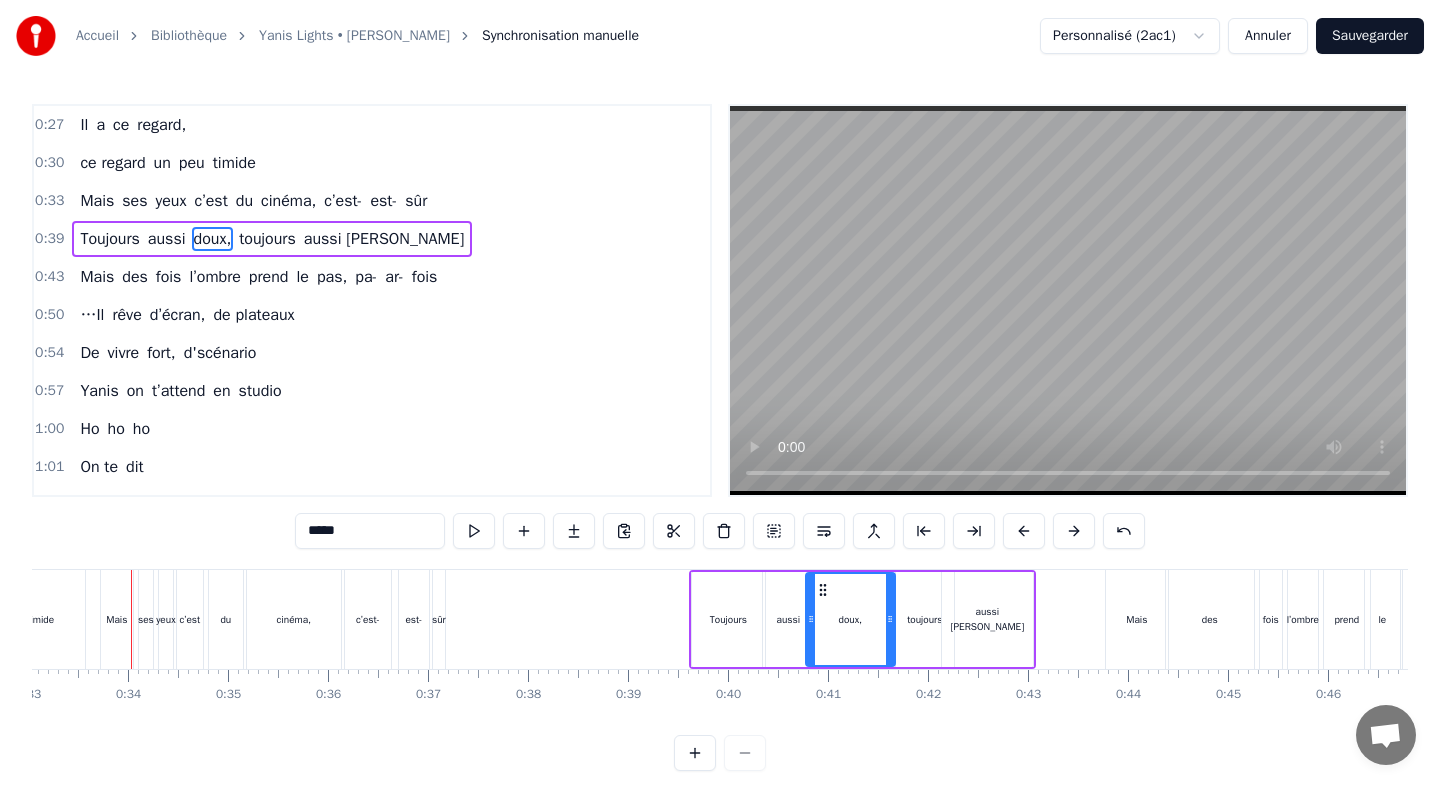 scroll, scrollTop: 0, scrollLeft: 3302, axis: horizontal 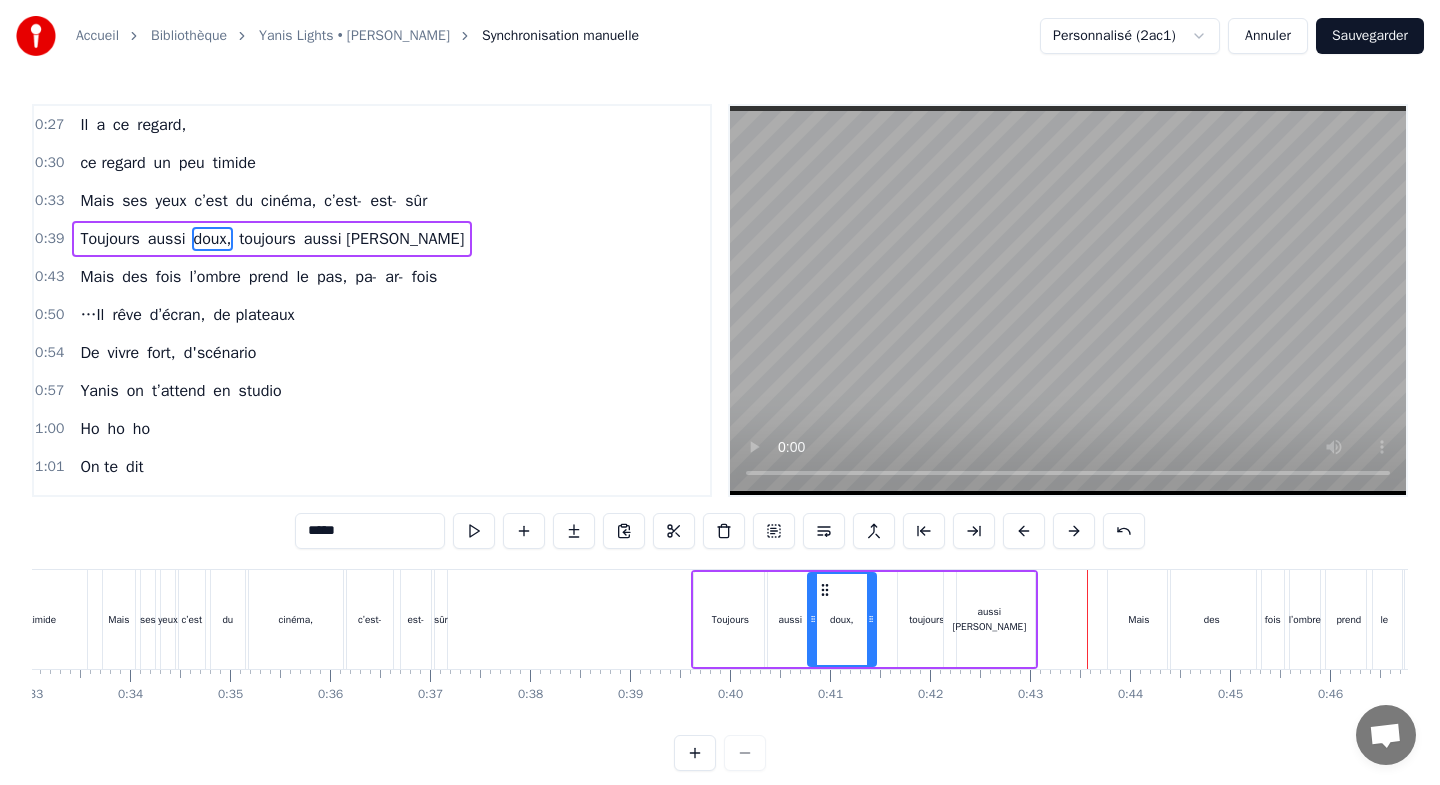 drag, startPoint x: 893, startPoint y: 596, endPoint x: 872, endPoint y: 596, distance: 21 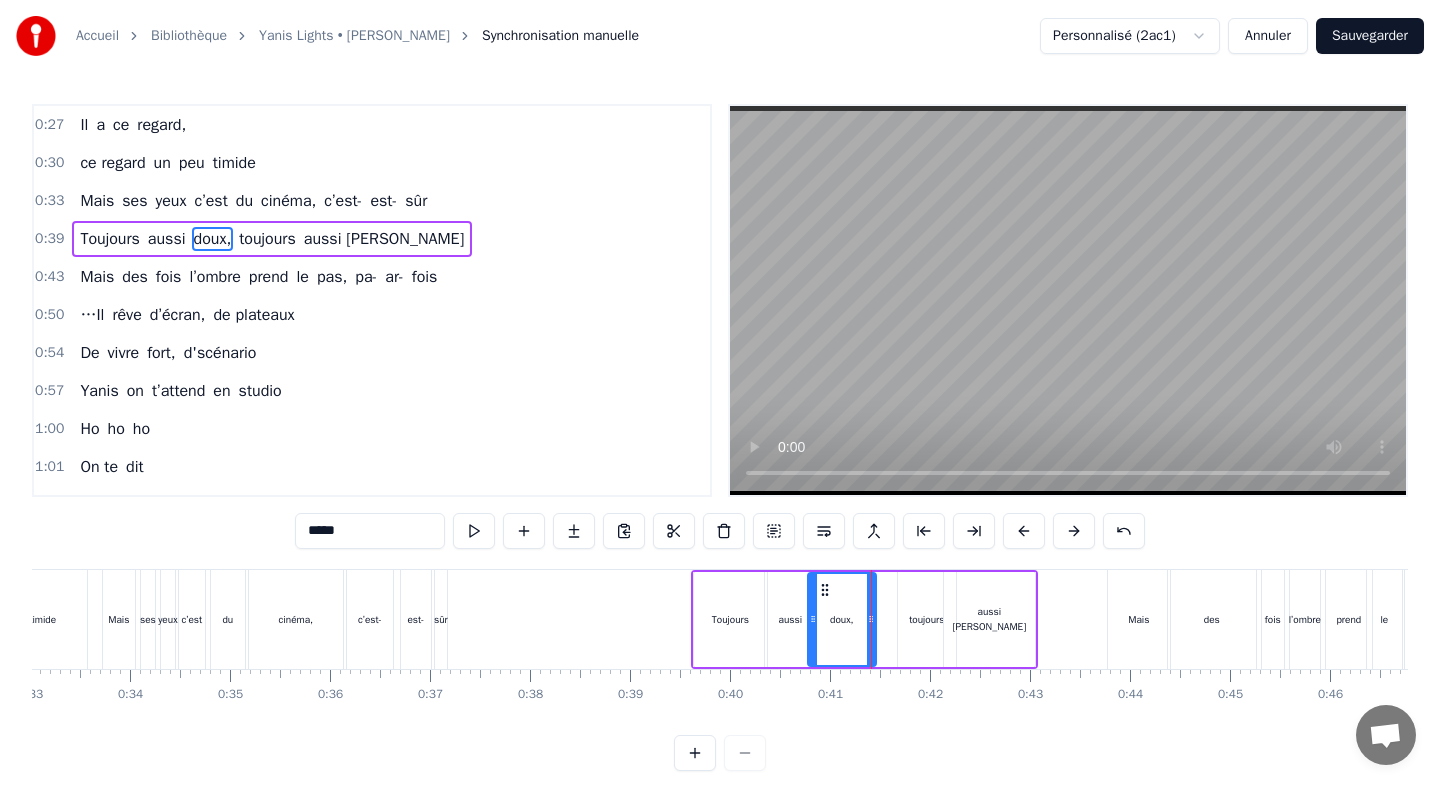 click on "toujours" at bounding box center (927, 619) 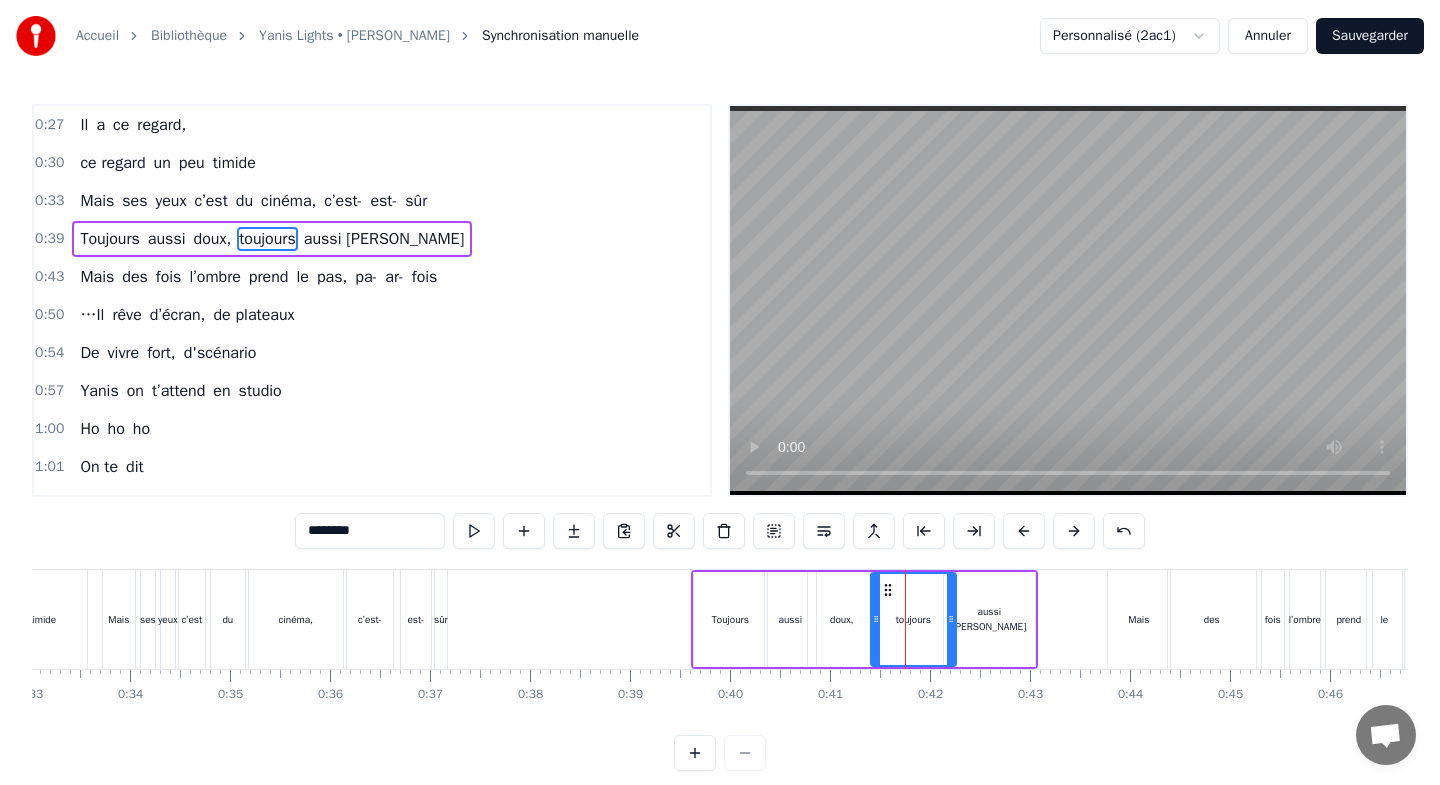 drag, startPoint x: 903, startPoint y: 595, endPoint x: 876, endPoint y: 596, distance: 27.018513 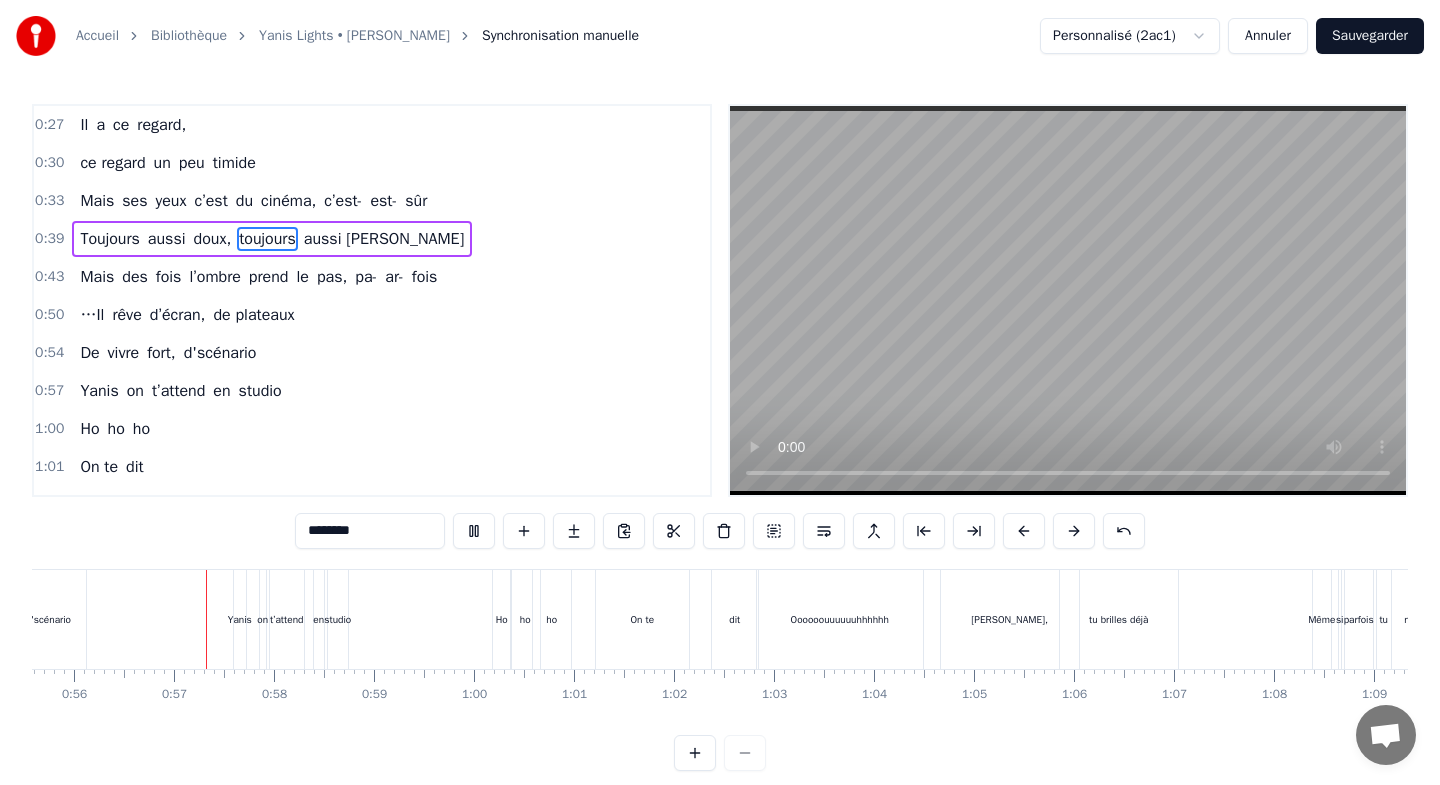scroll, scrollTop: 0, scrollLeft: 5570, axis: horizontal 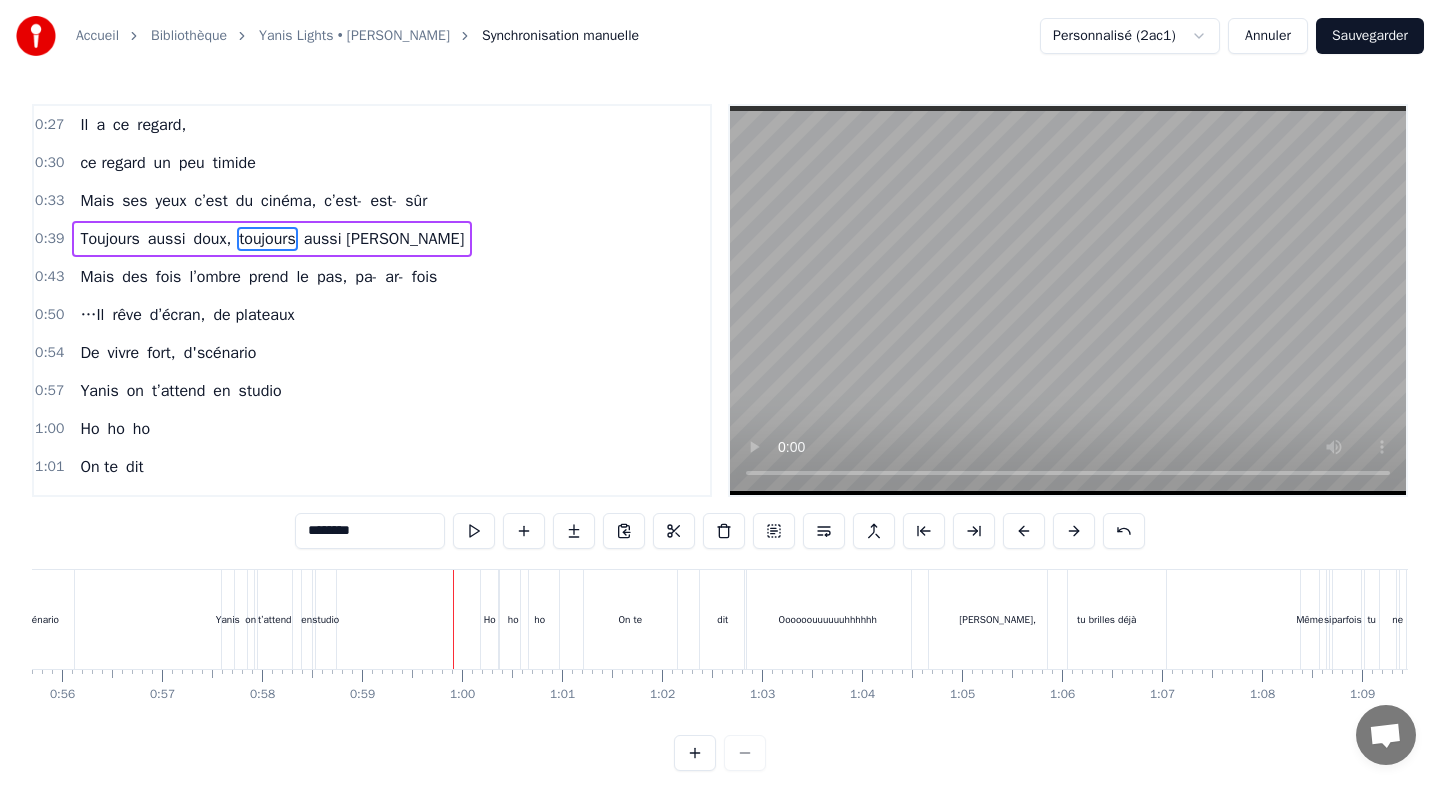 click on "Ho" at bounding box center [490, 619] 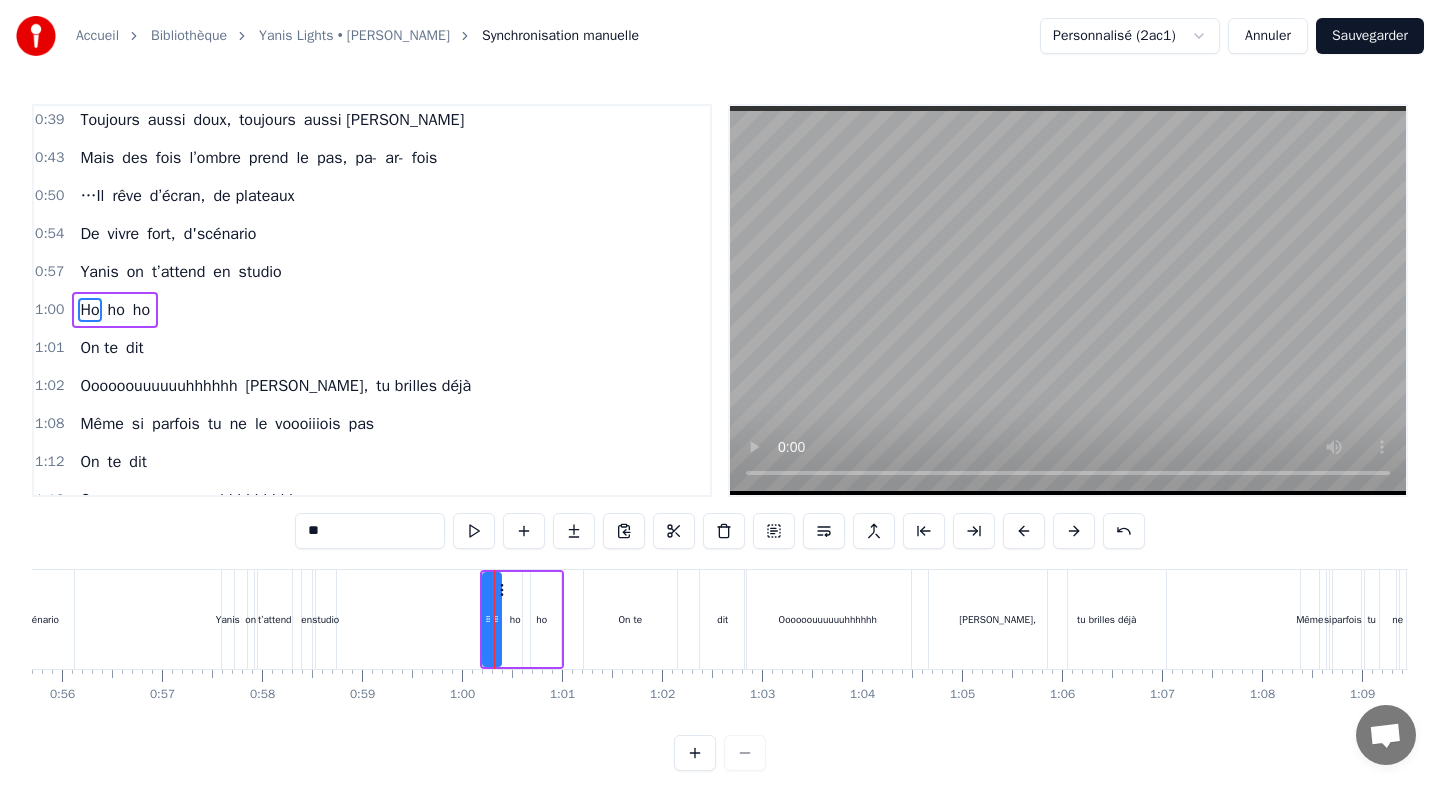 scroll, scrollTop: 129, scrollLeft: 0, axis: vertical 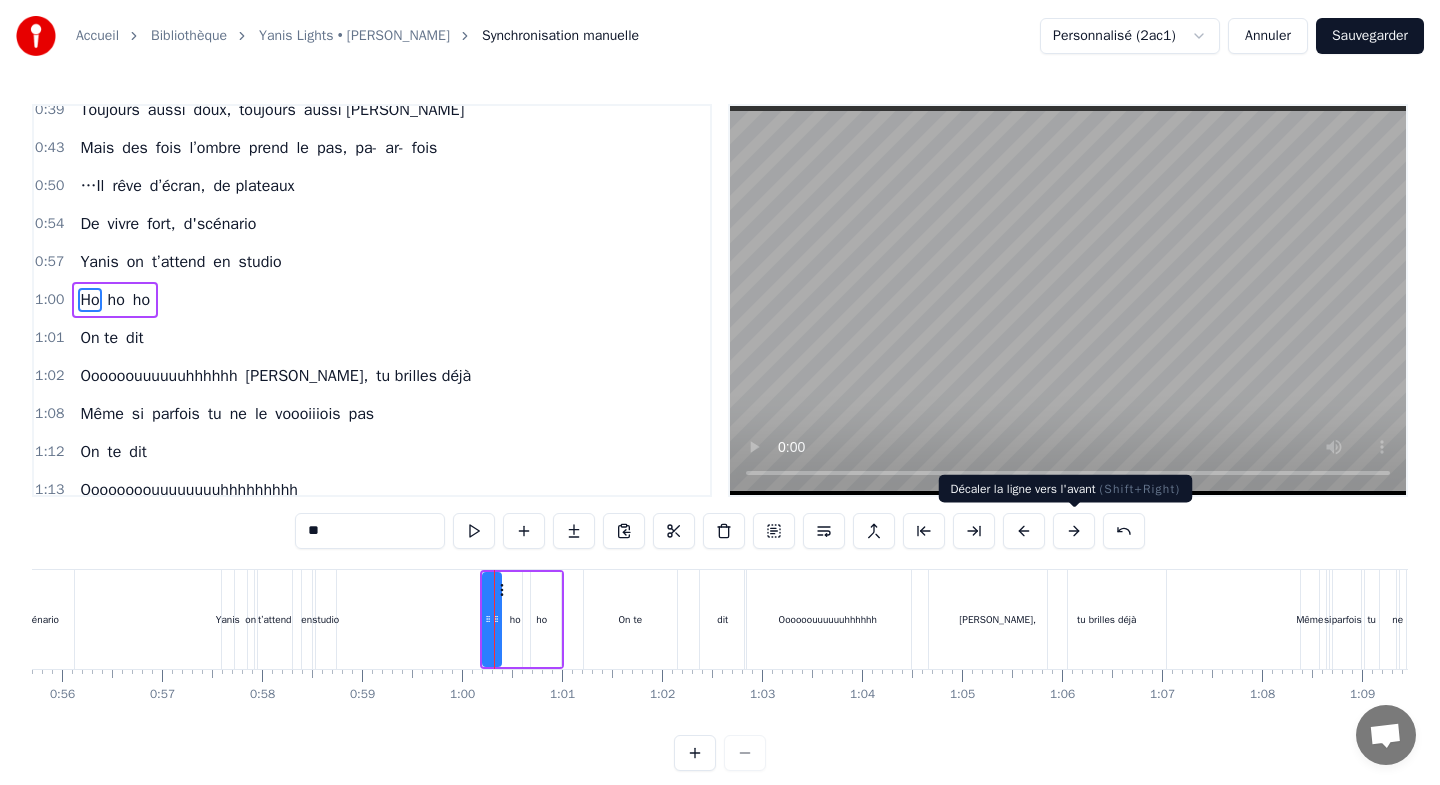 click at bounding box center [1074, 531] 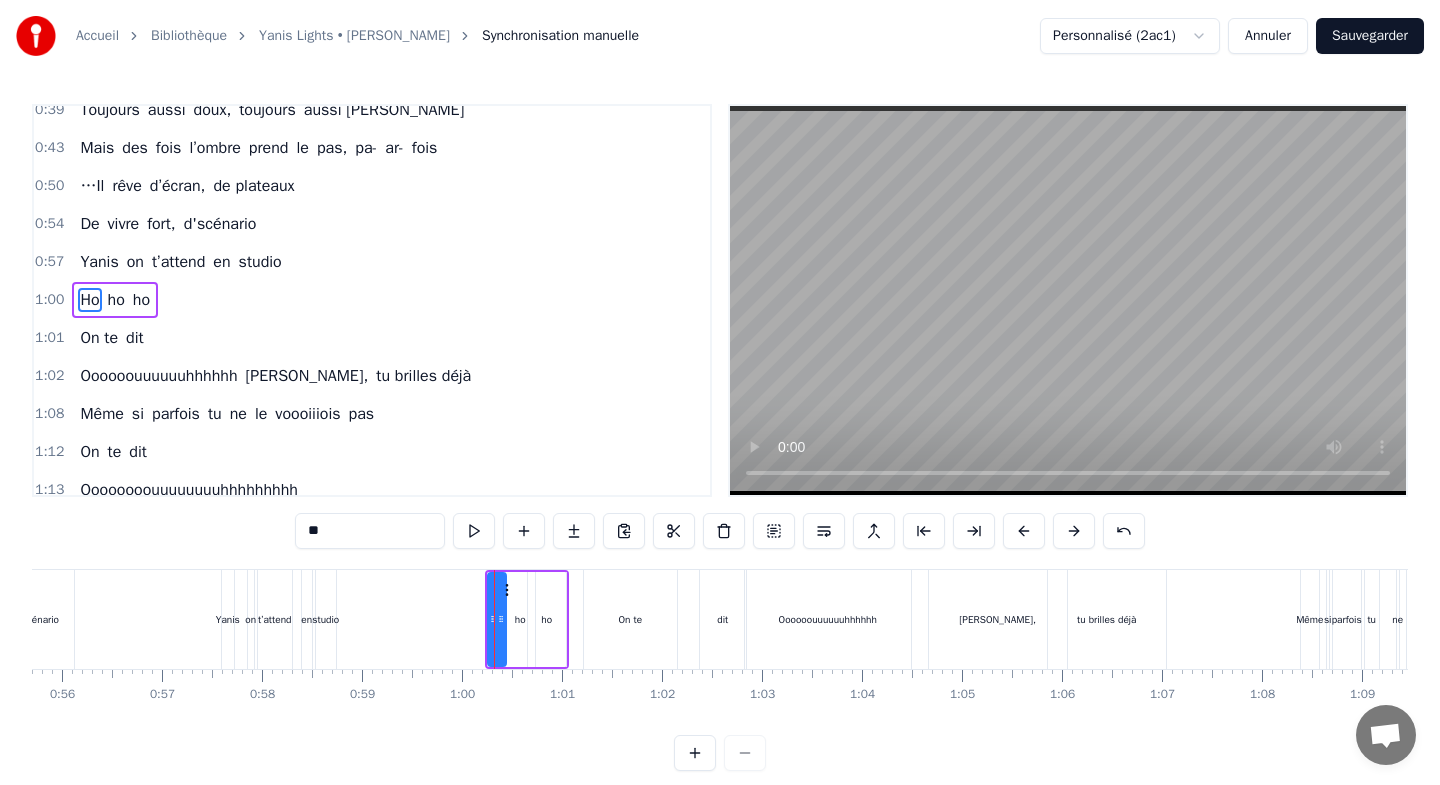 click at bounding box center [1074, 531] 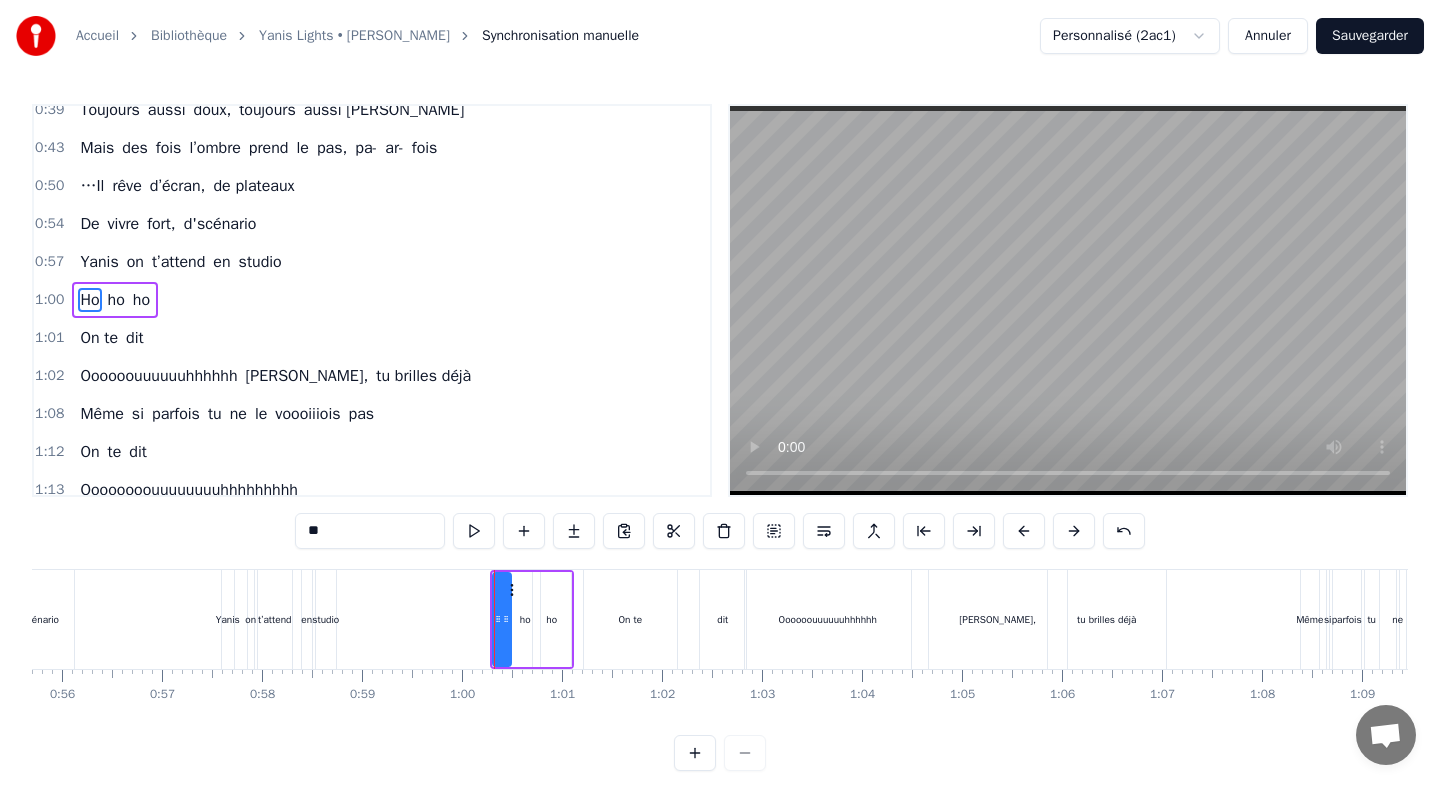 click at bounding box center (1074, 531) 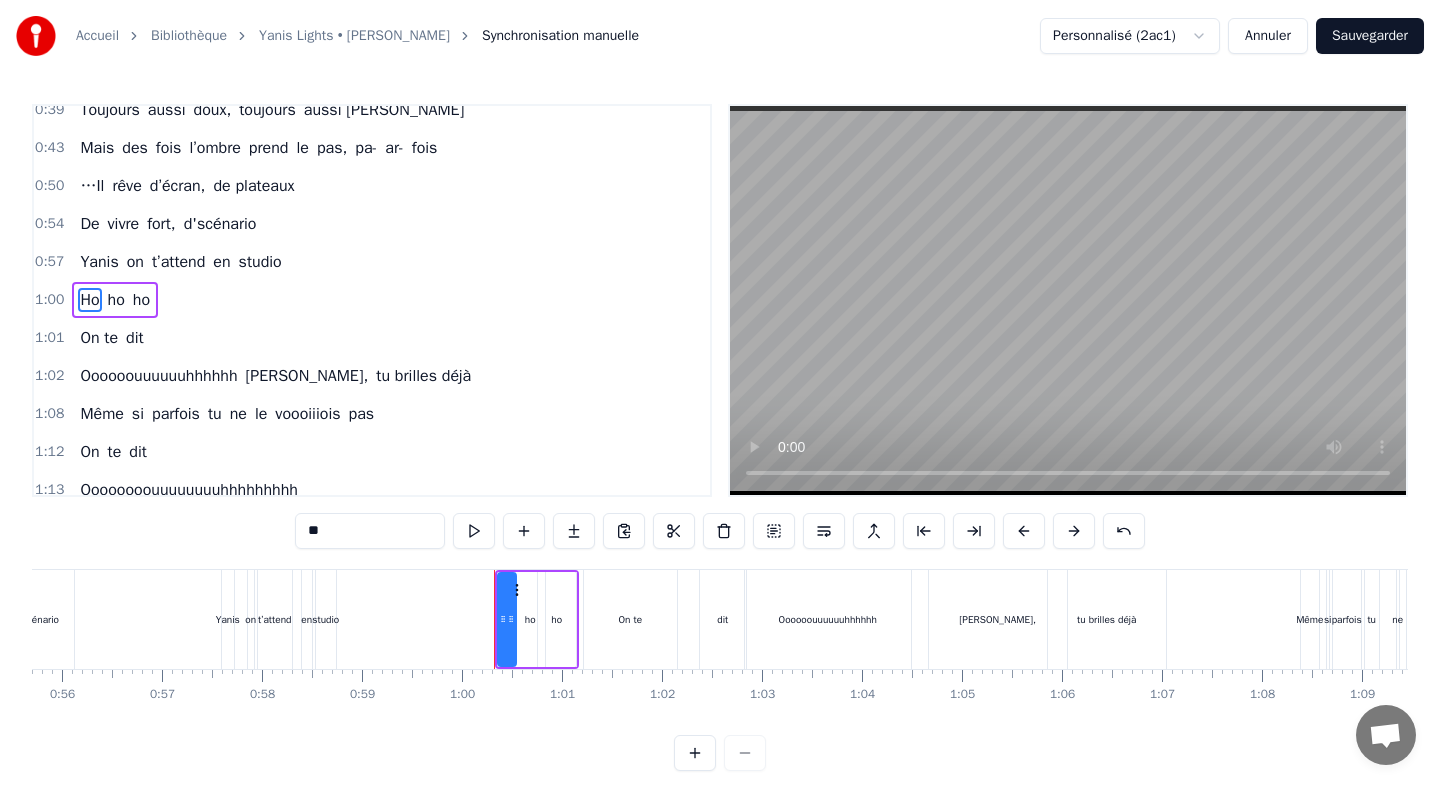 click at bounding box center (1074, 531) 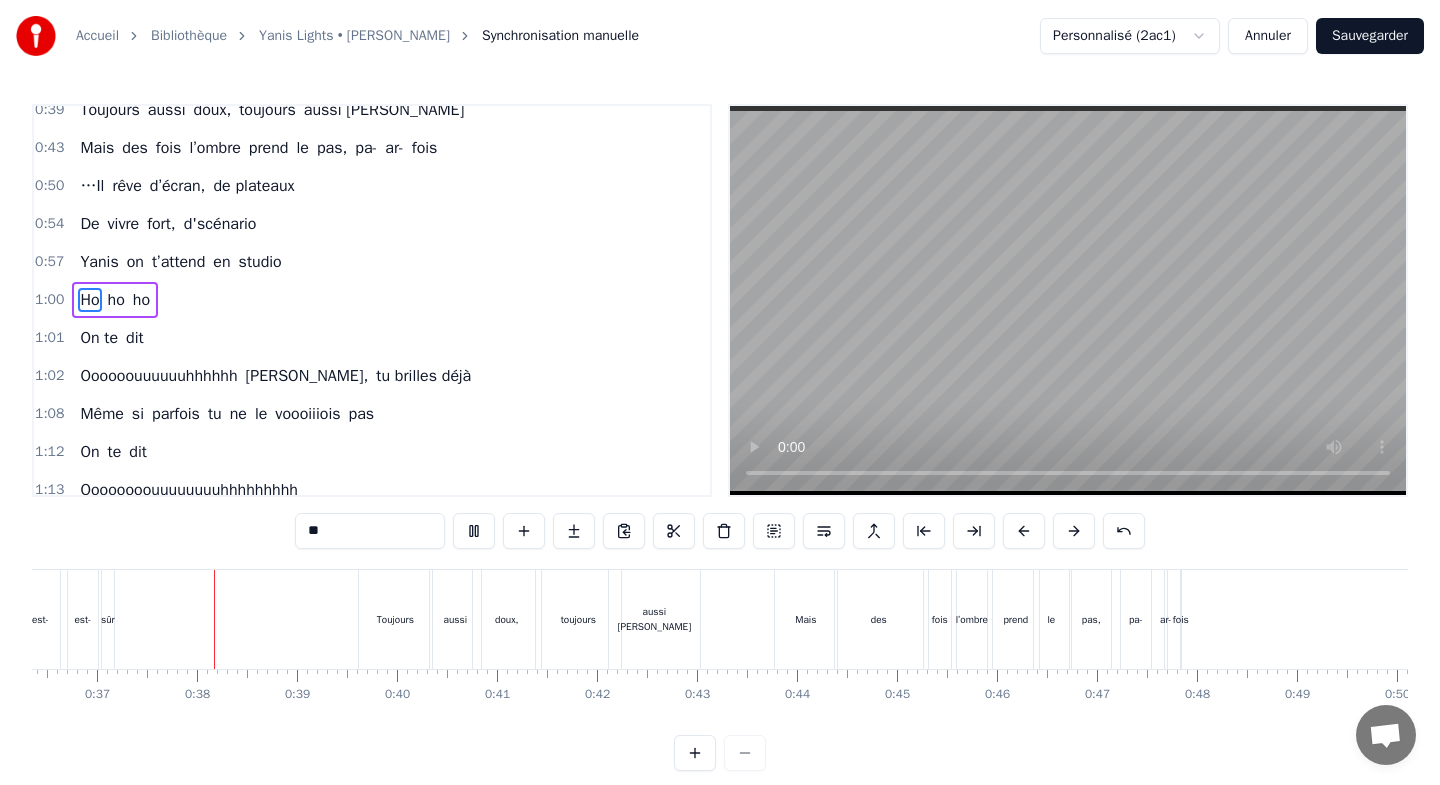 scroll, scrollTop: 0, scrollLeft: 3647, axis: horizontal 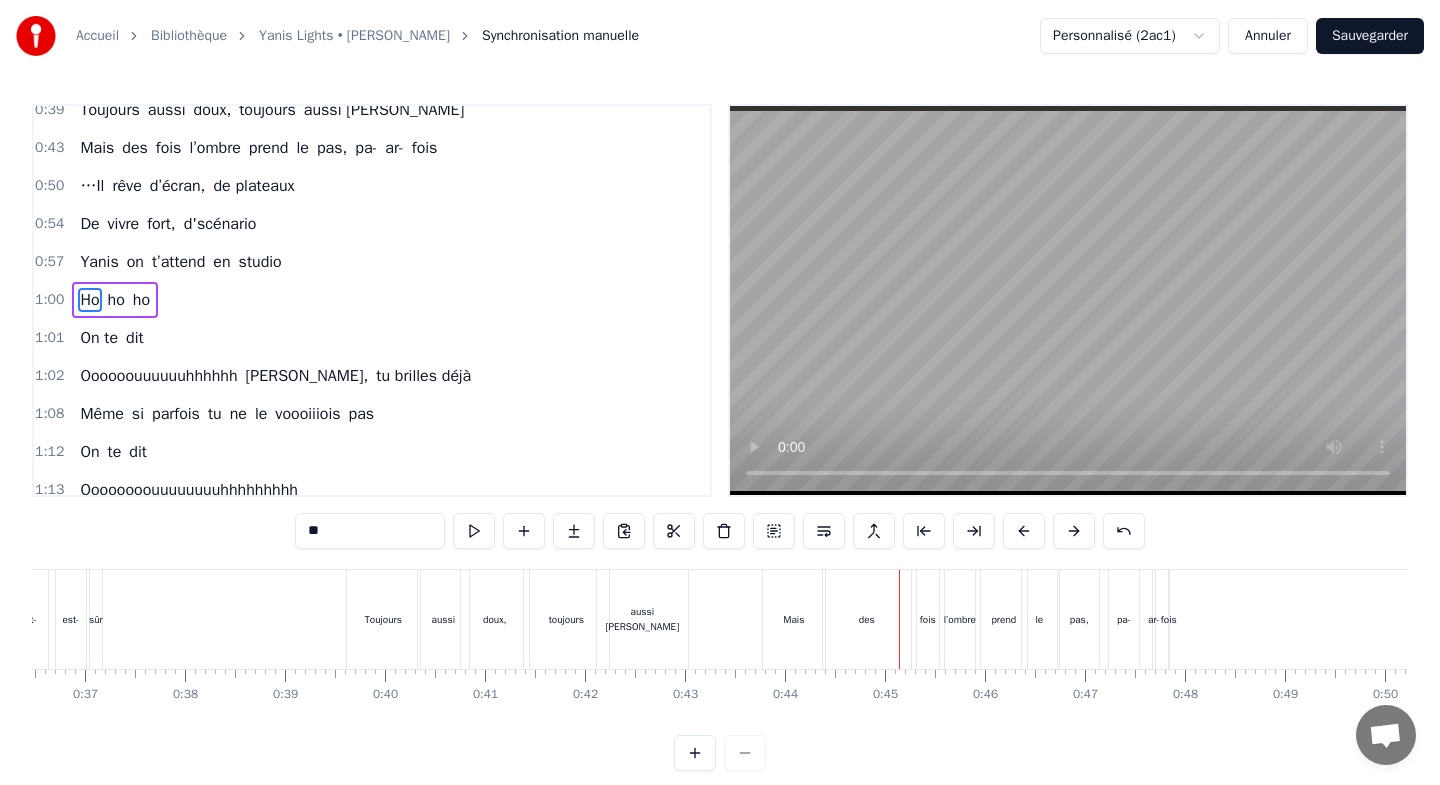click on "Mais" at bounding box center [794, 619] 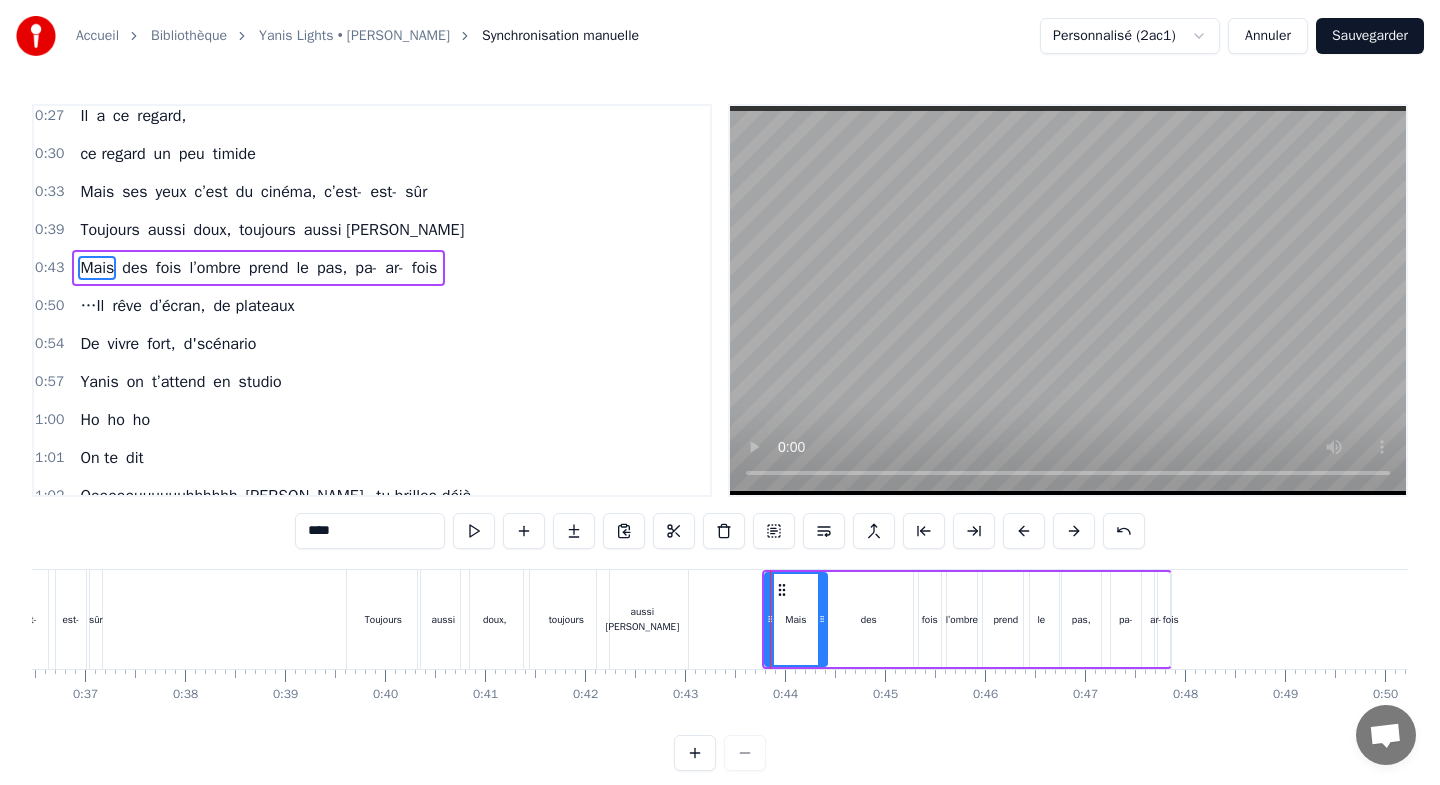 scroll, scrollTop: 0, scrollLeft: 0, axis: both 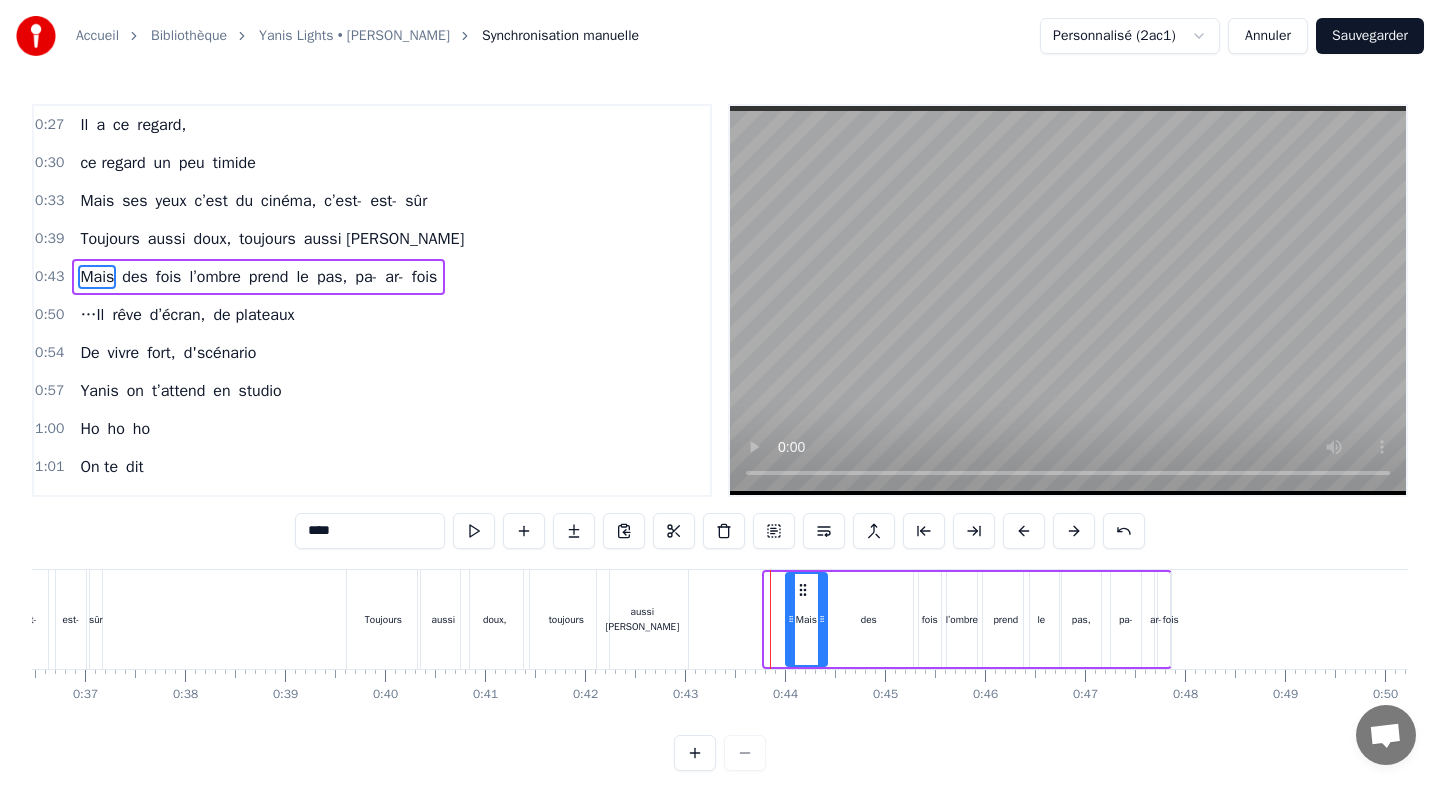 drag, startPoint x: 765, startPoint y: 594, endPoint x: 786, endPoint y: 599, distance: 21.587032 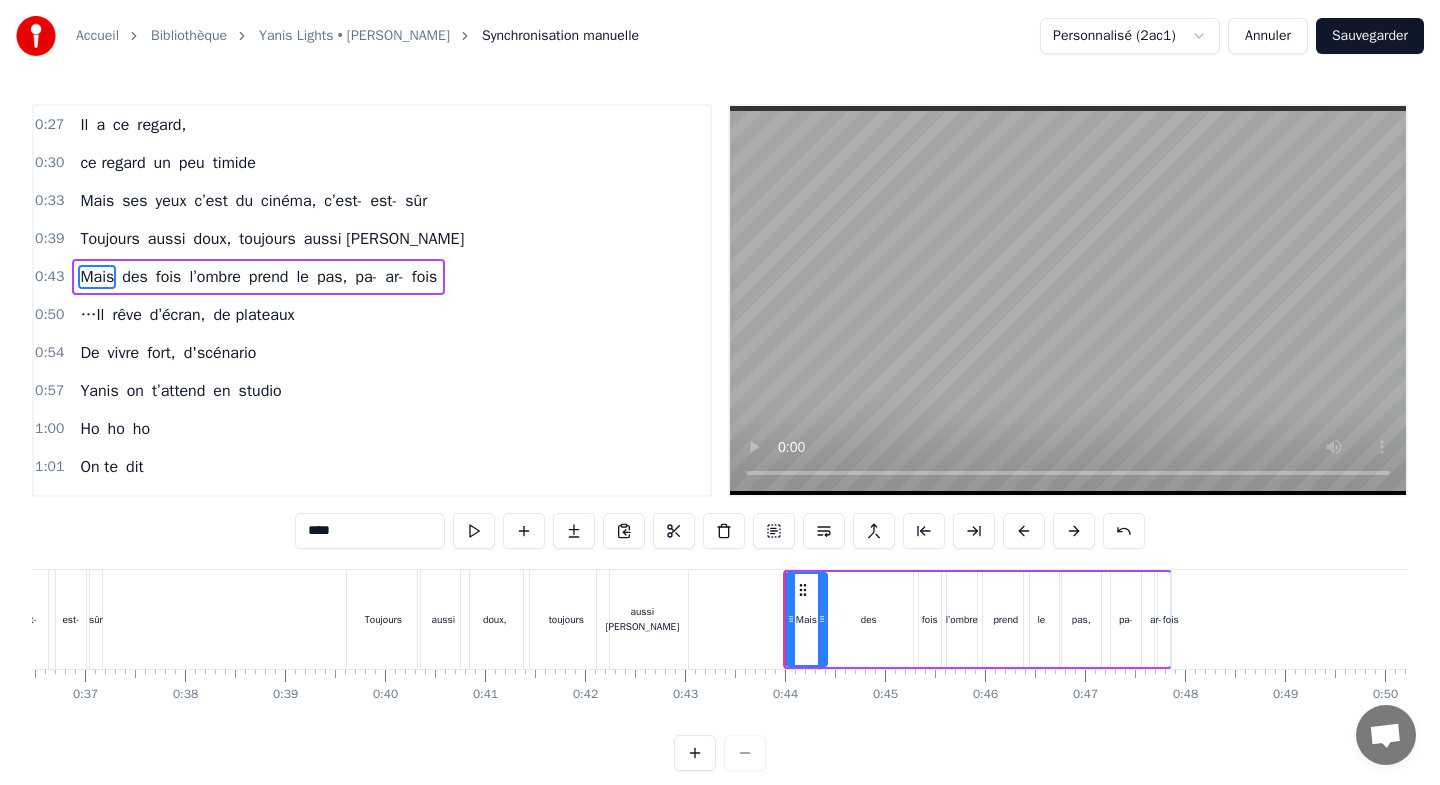 click on "fois" at bounding box center (930, 619) 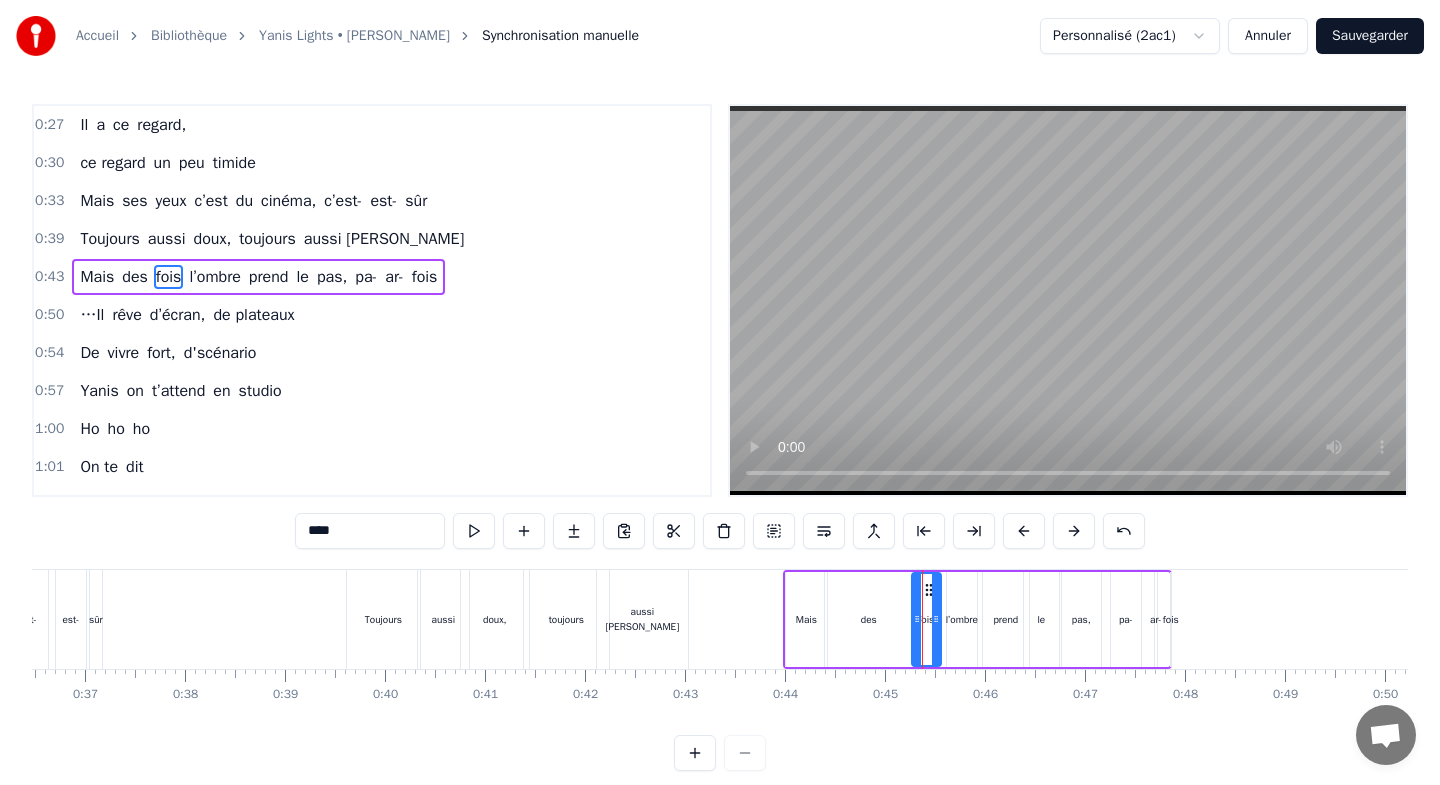 click at bounding box center (917, 619) 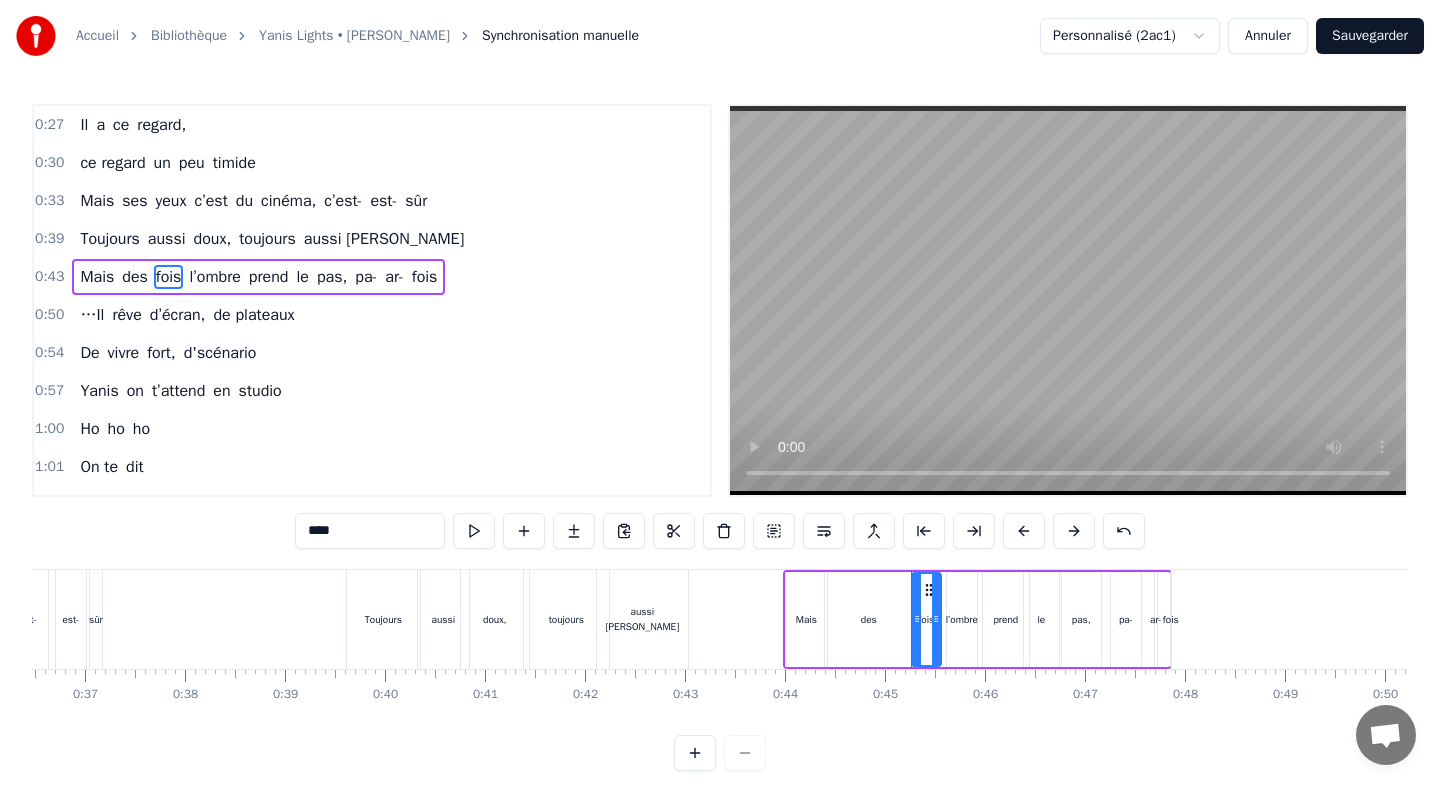 click on "l’ombre" at bounding box center [962, 619] 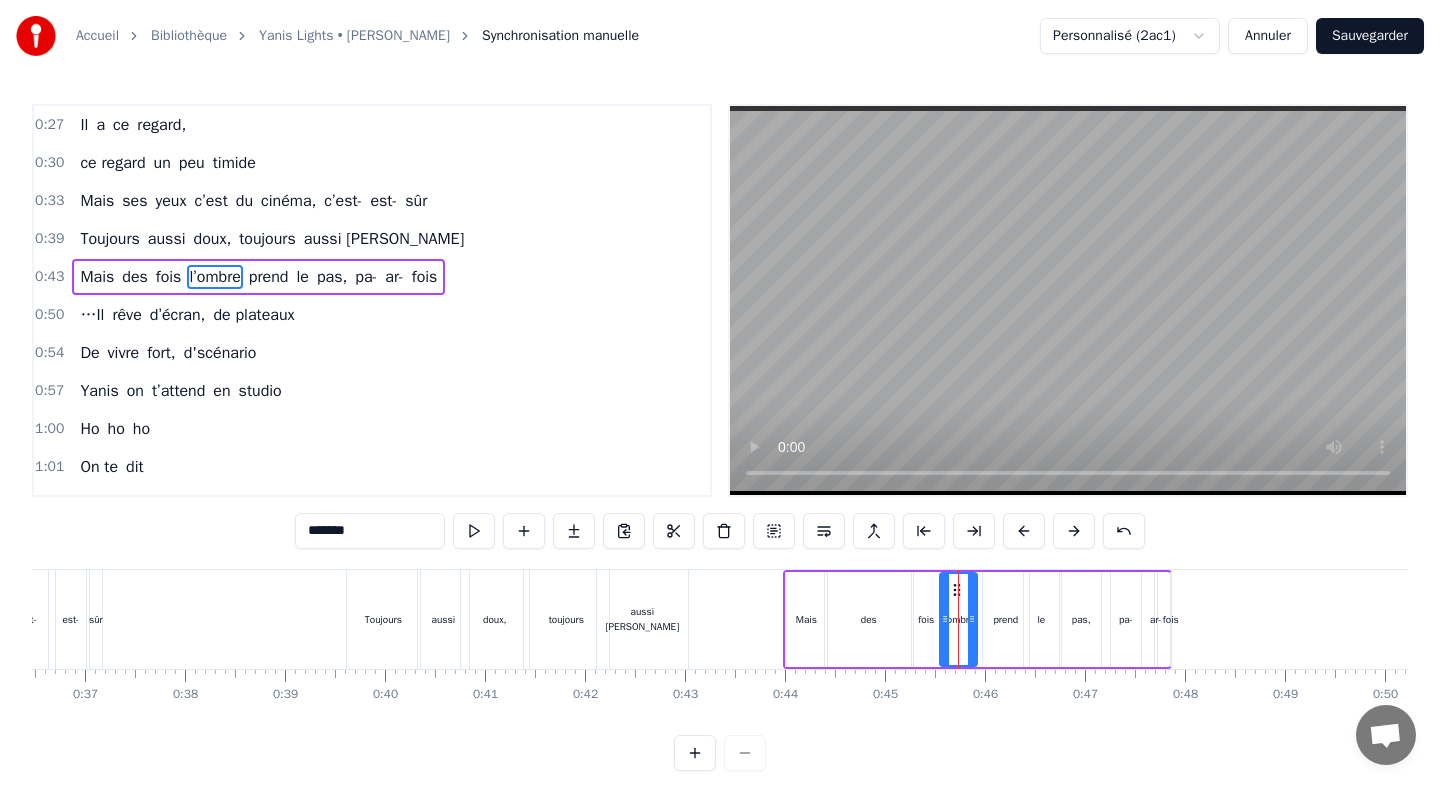 click at bounding box center [945, 619] 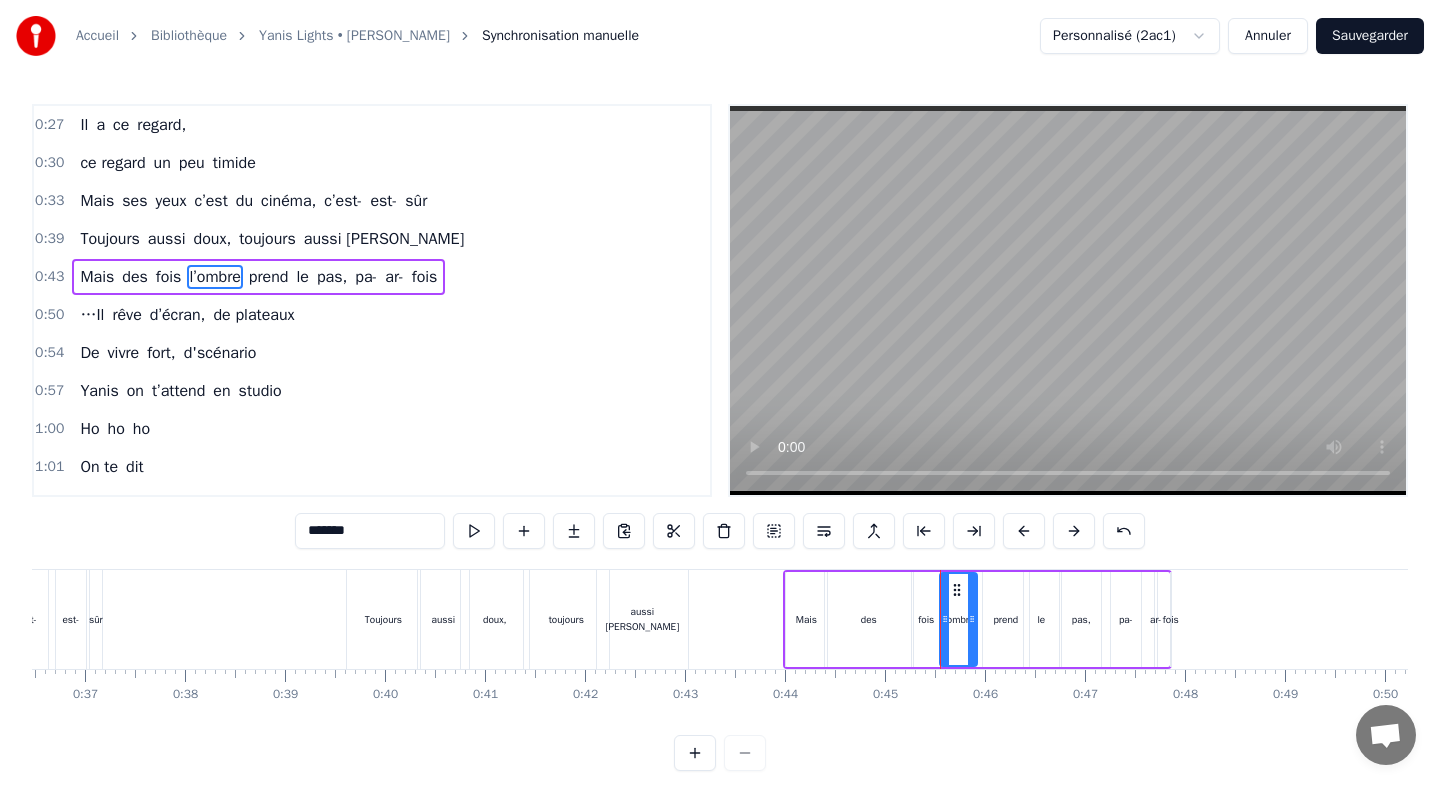 click on "prend" at bounding box center [1006, 619] 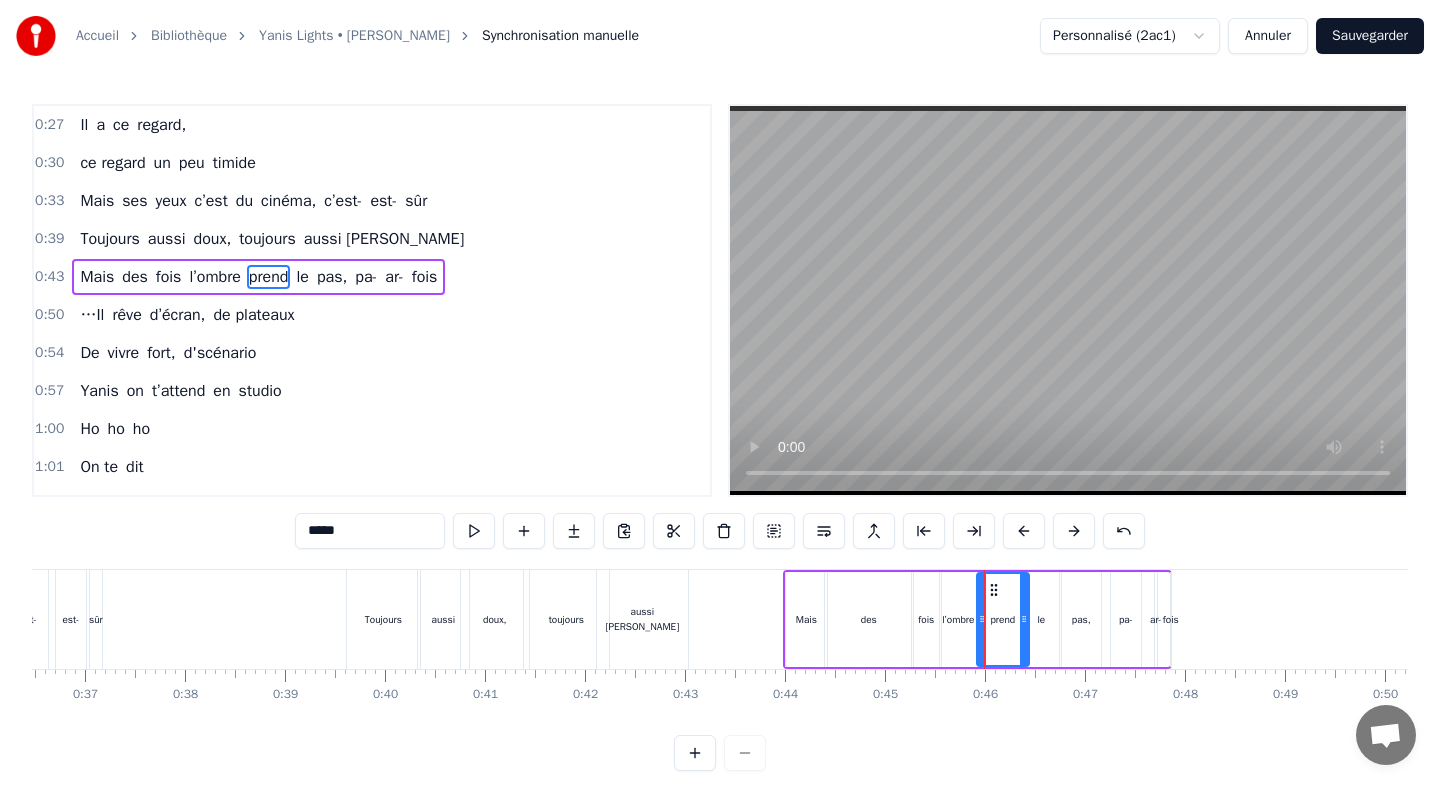 click at bounding box center [982, 619] 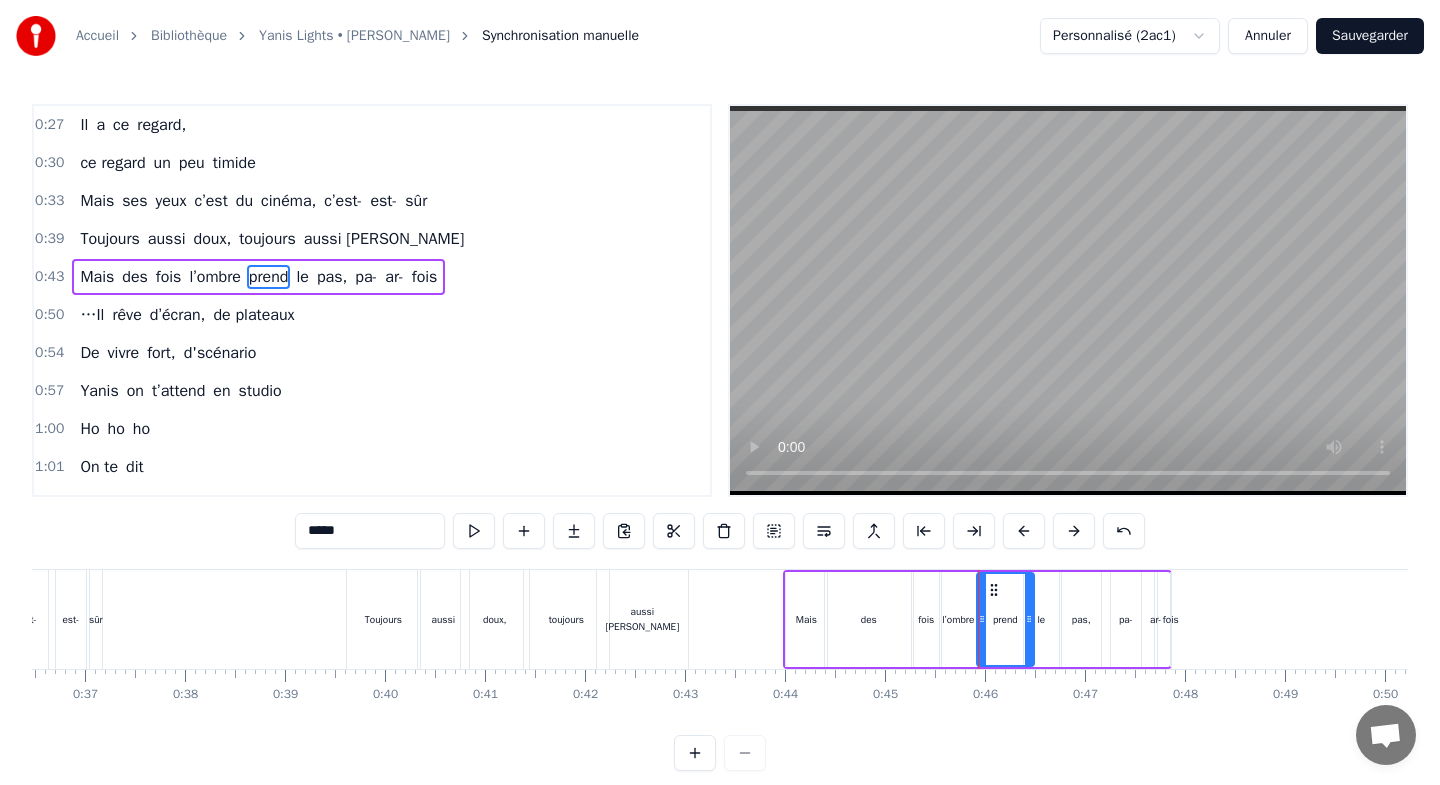 click at bounding box center (1029, 619) 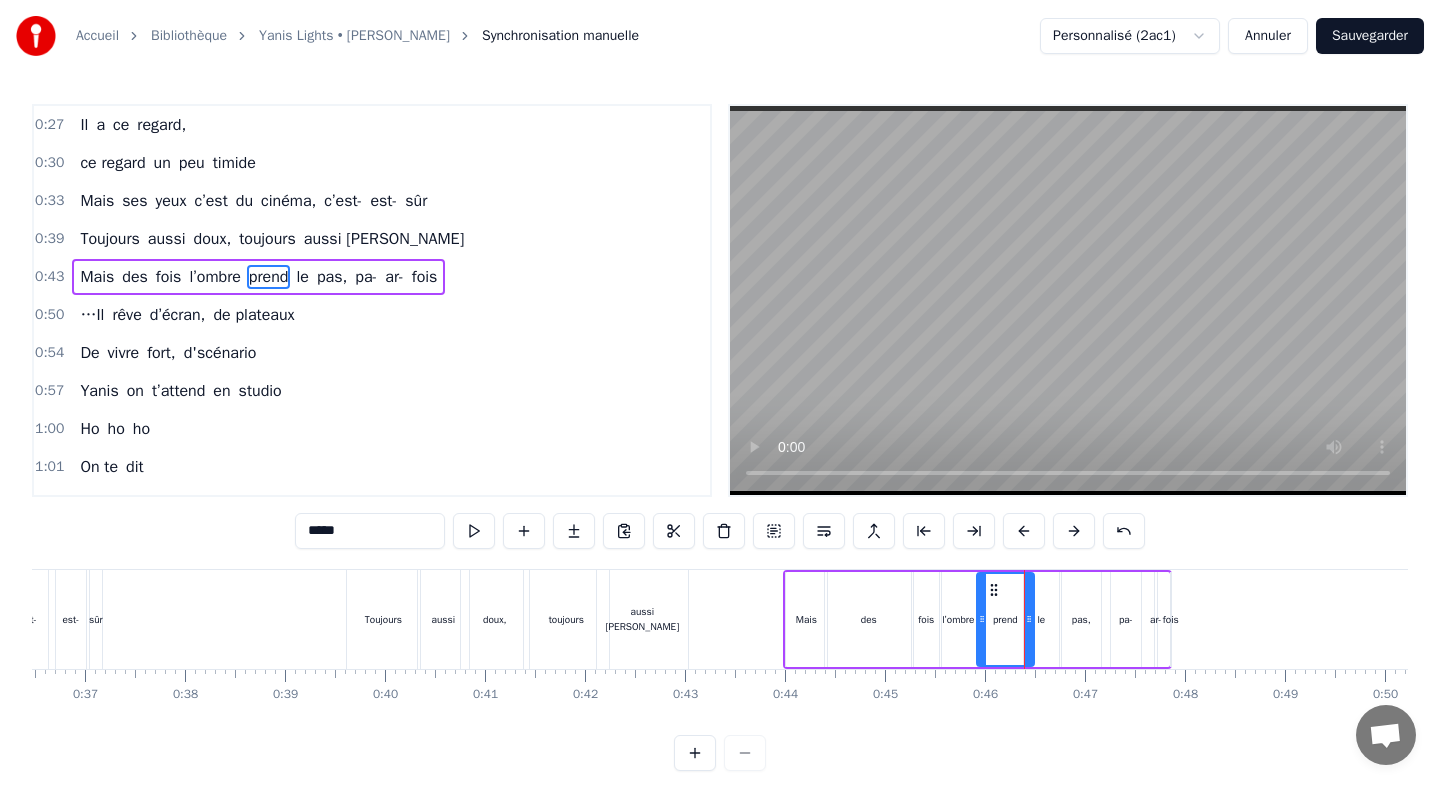 click on "pas," at bounding box center (1081, 619) 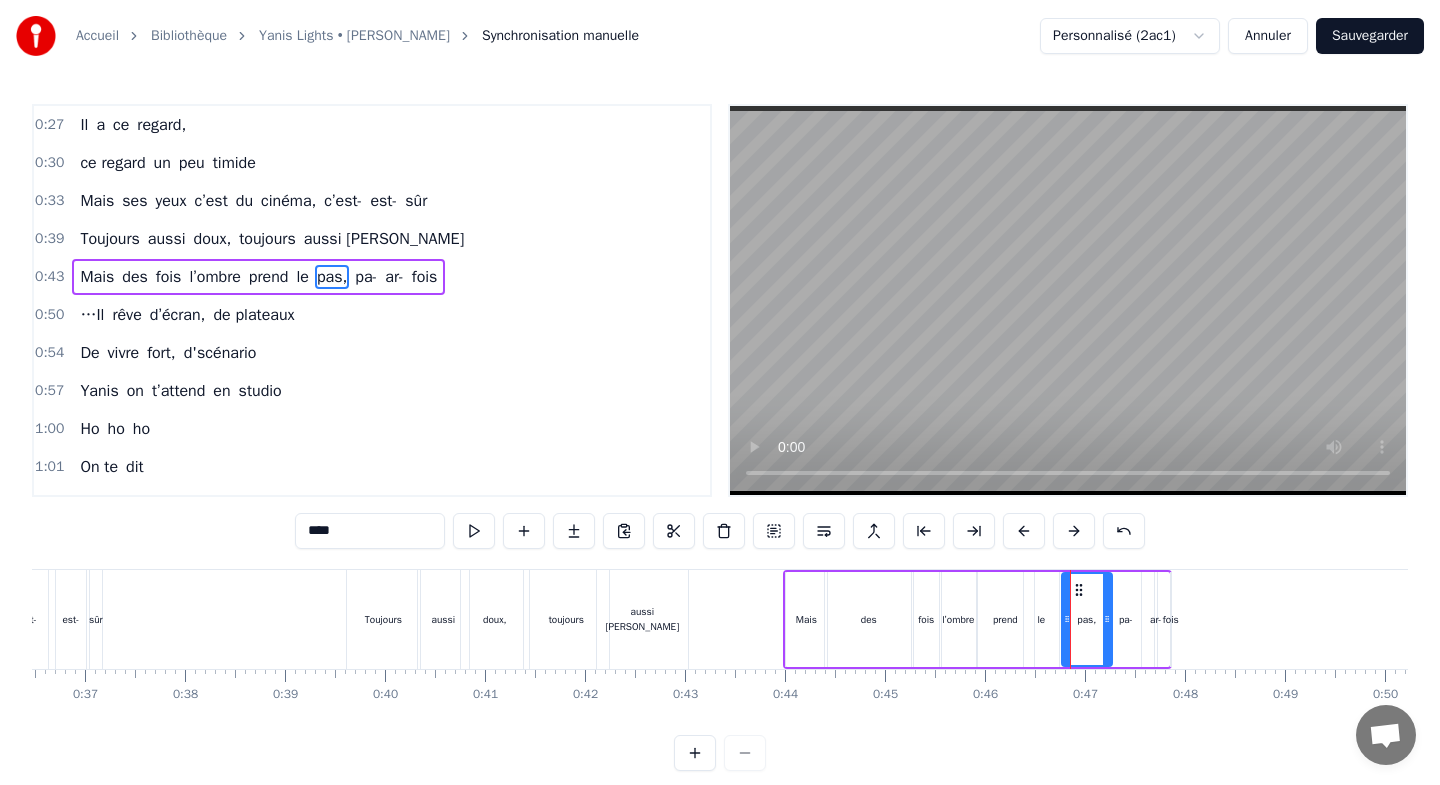 drag, startPoint x: 1097, startPoint y: 598, endPoint x: 1108, endPoint y: 598, distance: 11 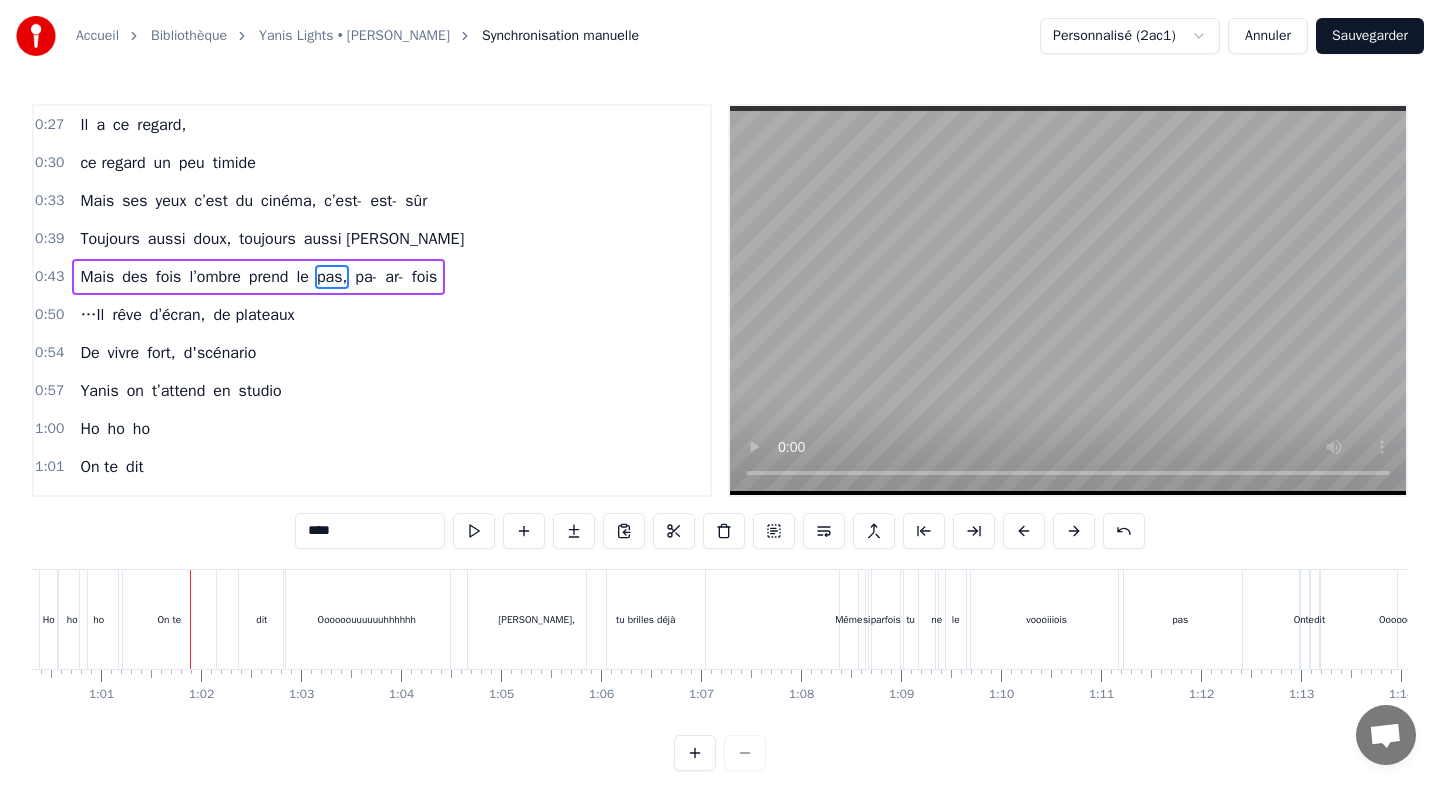 scroll, scrollTop: 0, scrollLeft: 6032, axis: horizontal 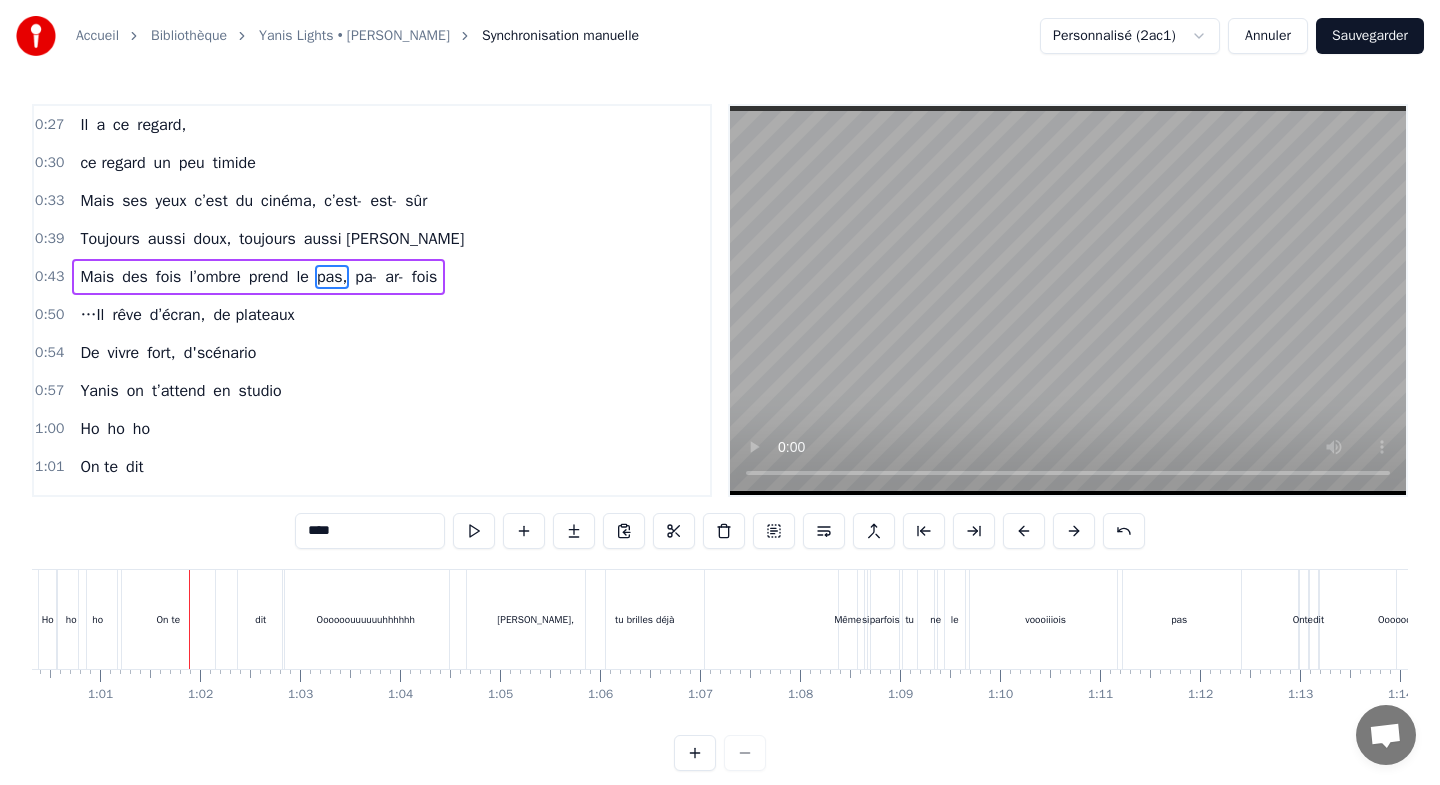 click on "Ho" at bounding box center [48, 619] 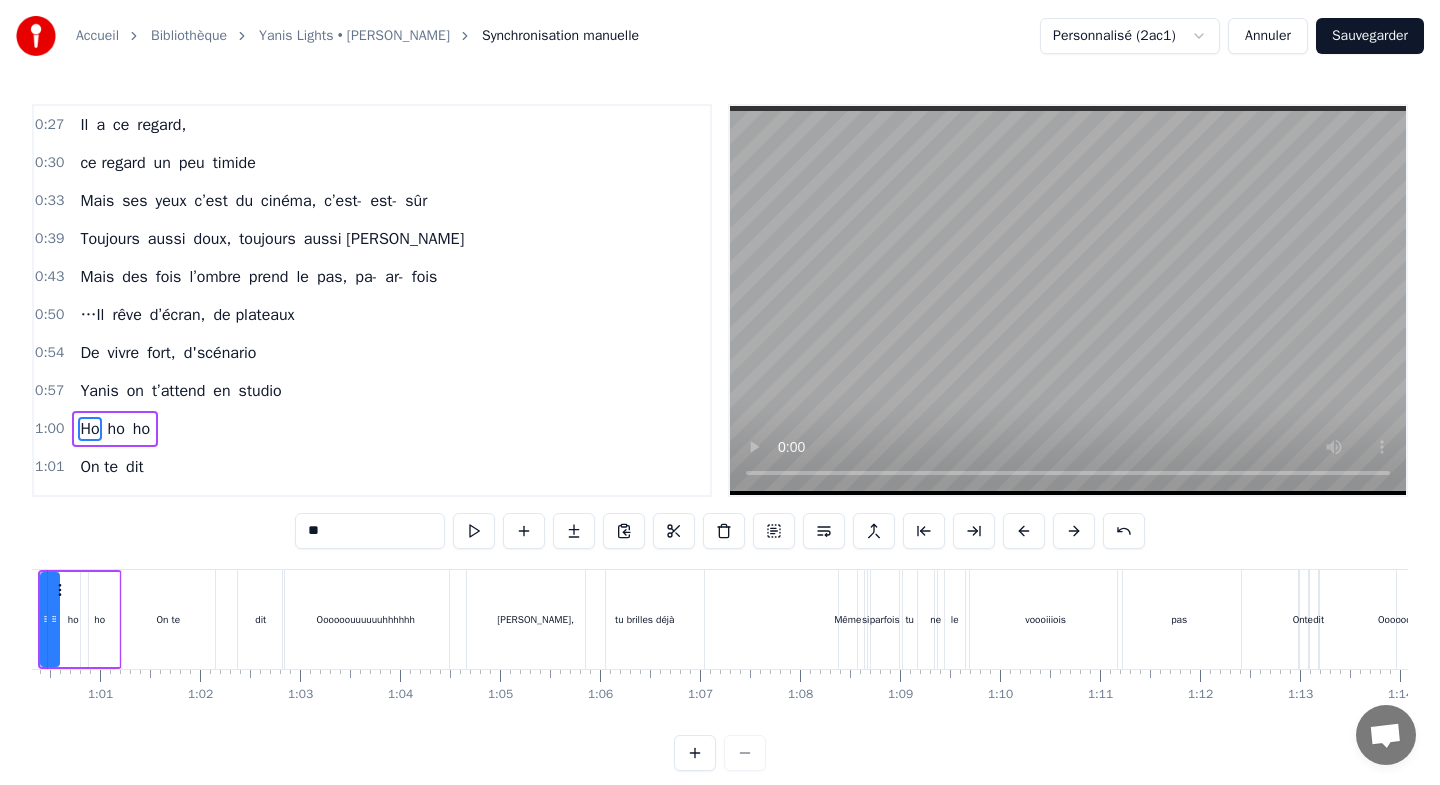 scroll, scrollTop: 102, scrollLeft: 0, axis: vertical 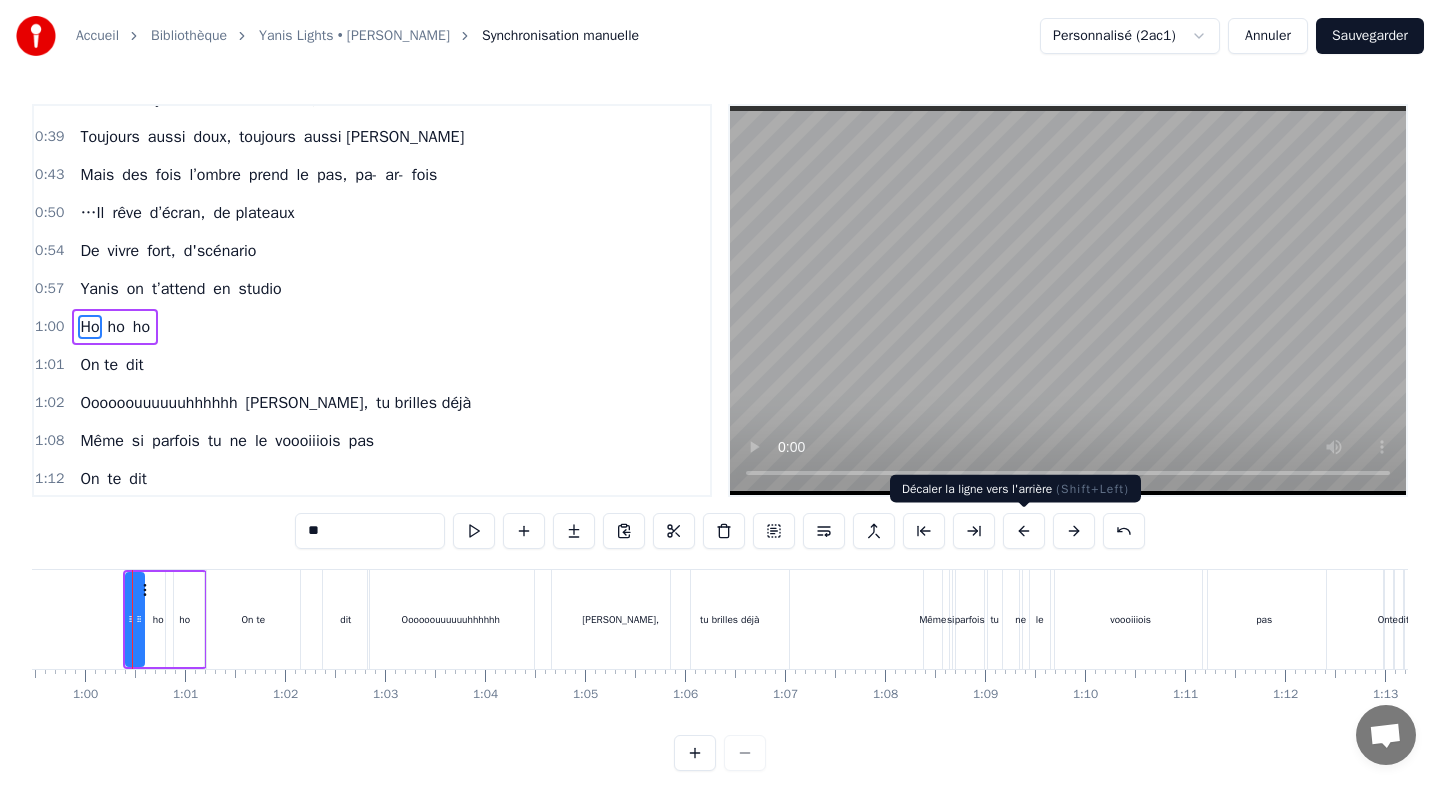 click at bounding box center [1024, 531] 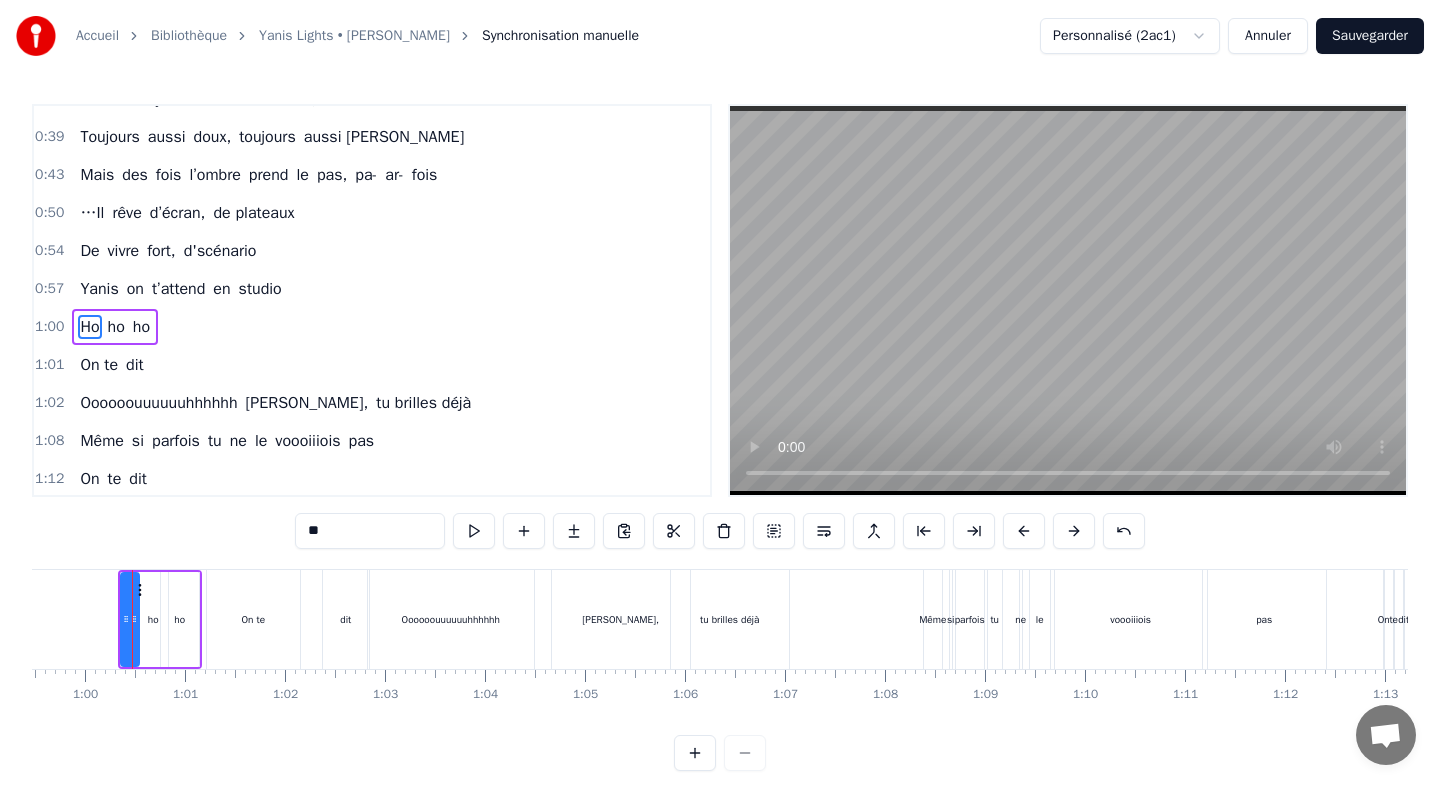 click at bounding box center [1024, 531] 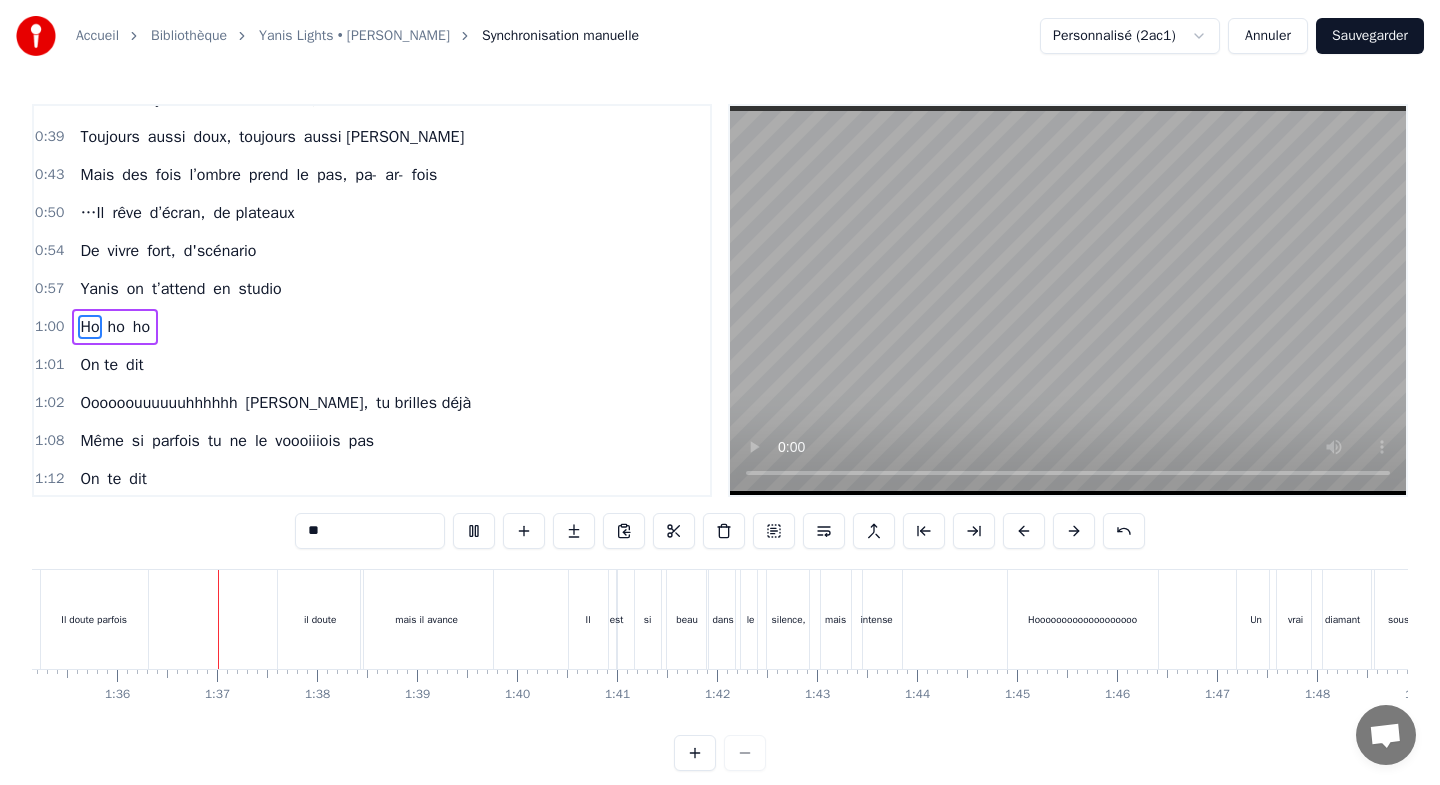 scroll, scrollTop: 0, scrollLeft: 9527, axis: horizontal 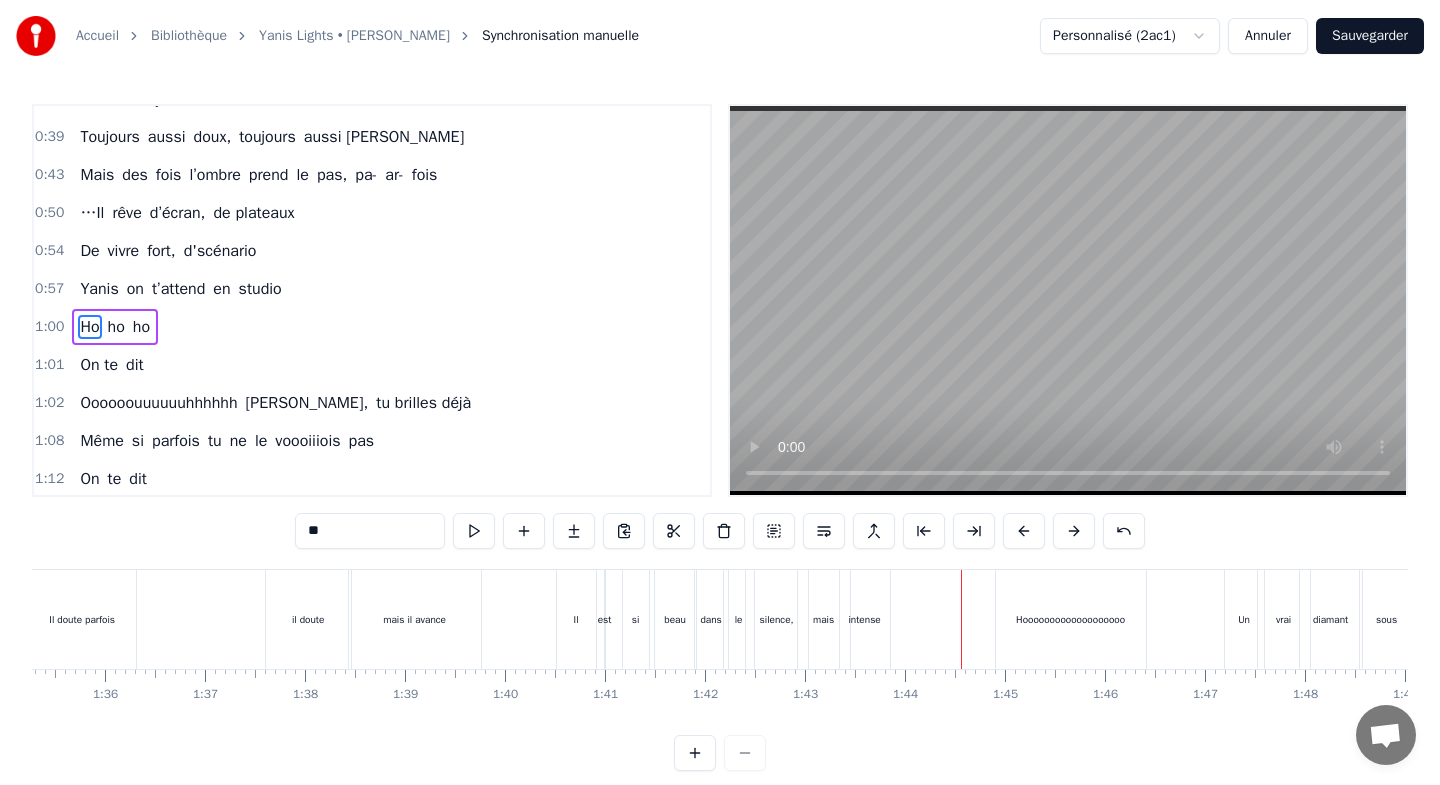 click on "si" at bounding box center [636, 619] 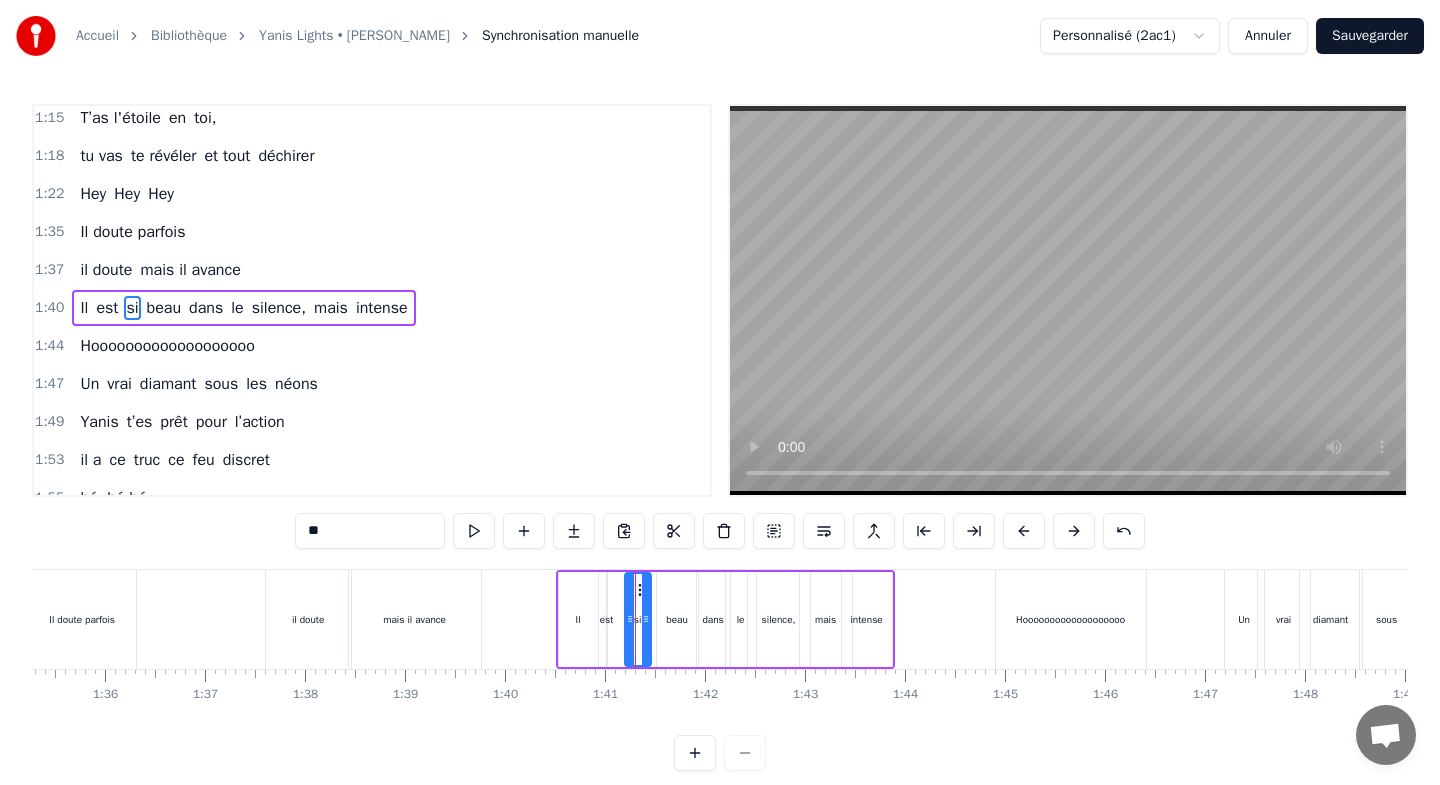 scroll, scrollTop: 547, scrollLeft: 0, axis: vertical 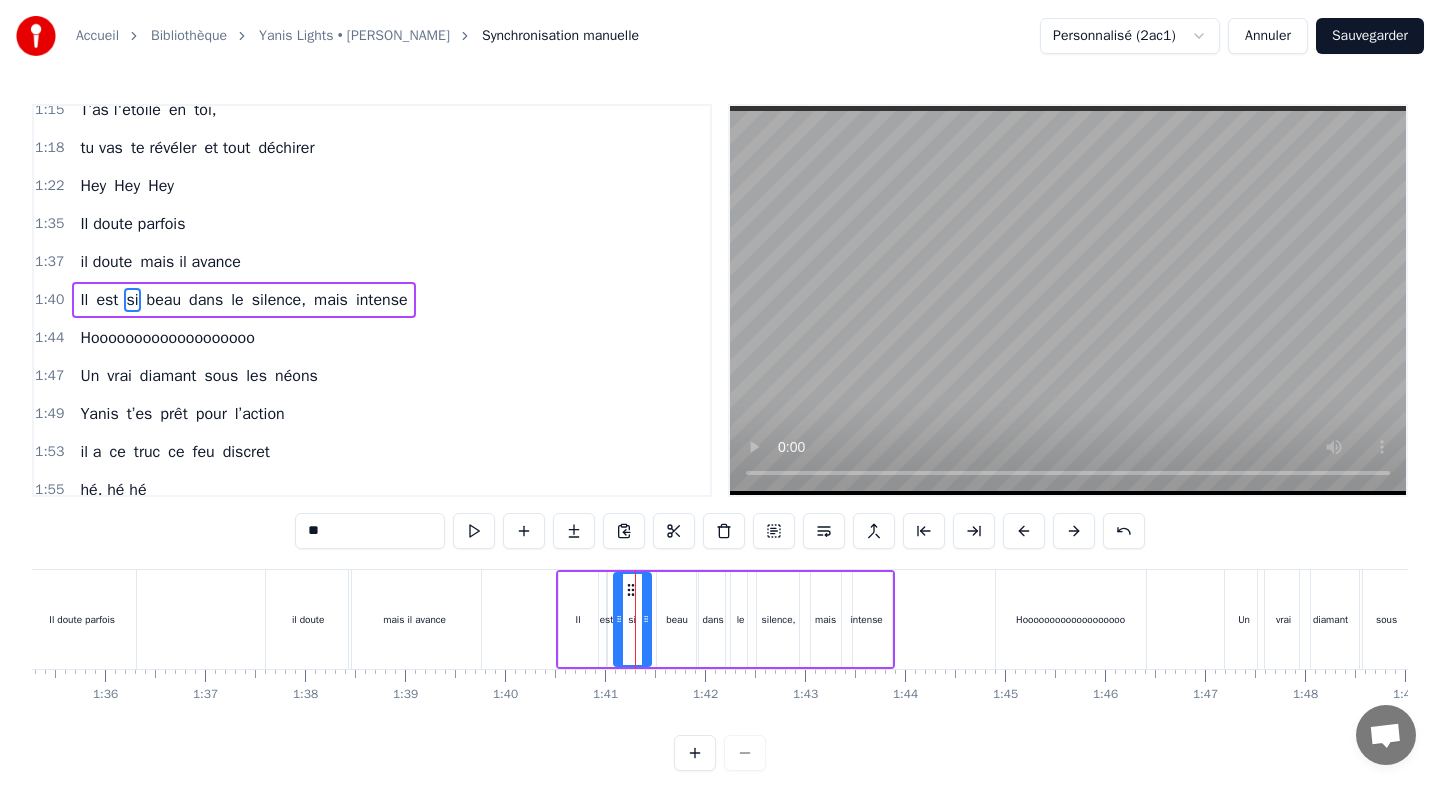 drag, startPoint x: 628, startPoint y: 587, endPoint x: 617, endPoint y: 587, distance: 11 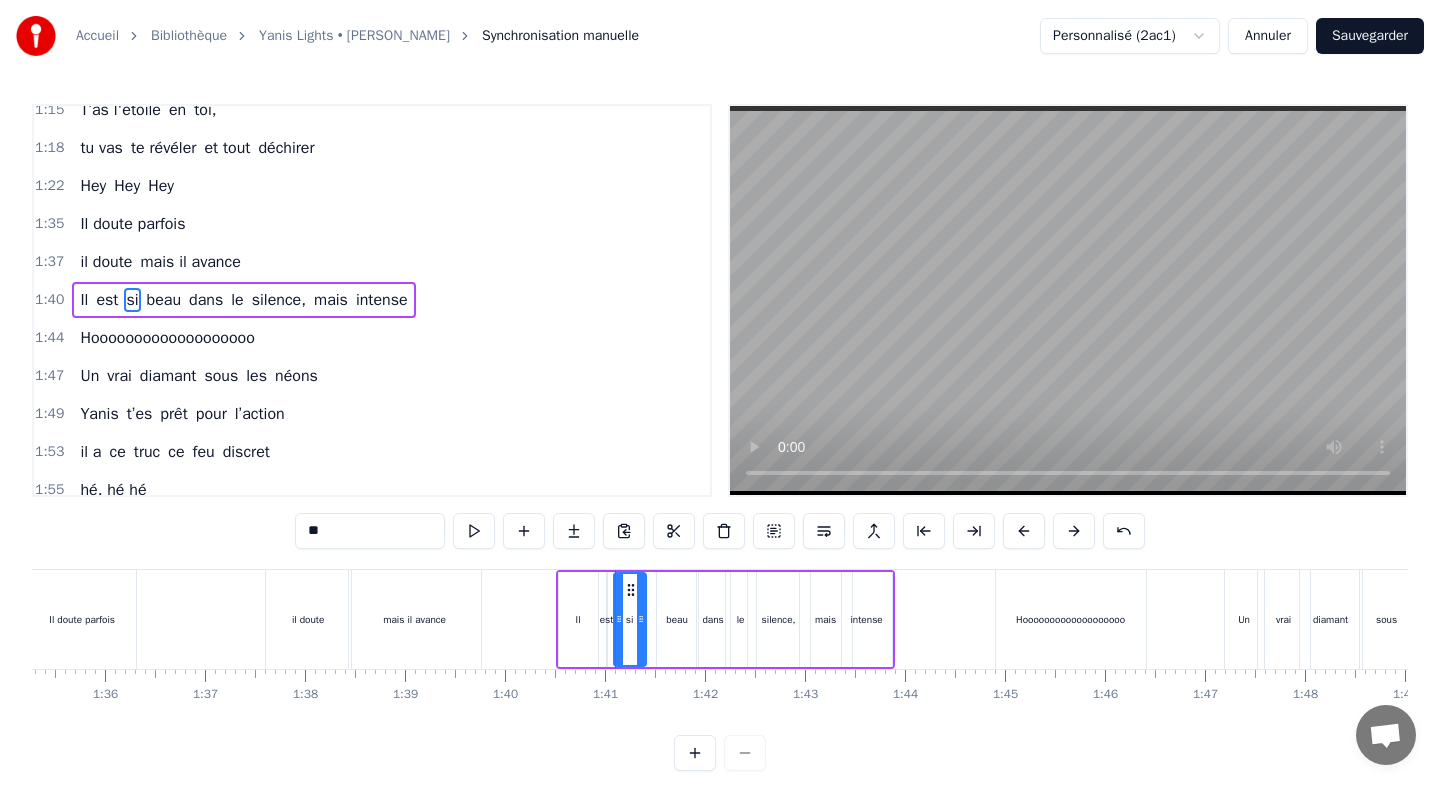 click at bounding box center (641, 619) 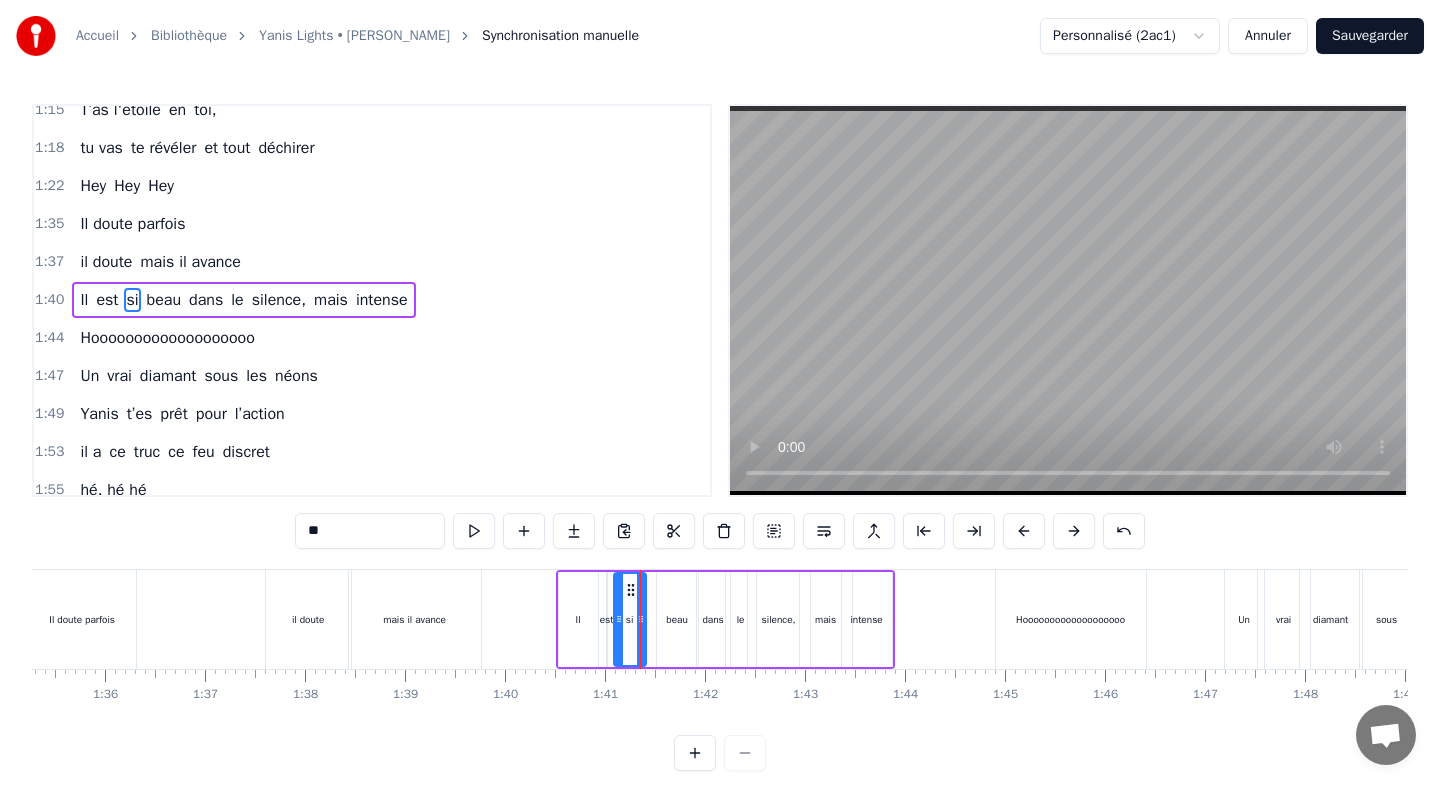 click on "beau" at bounding box center (677, 619) 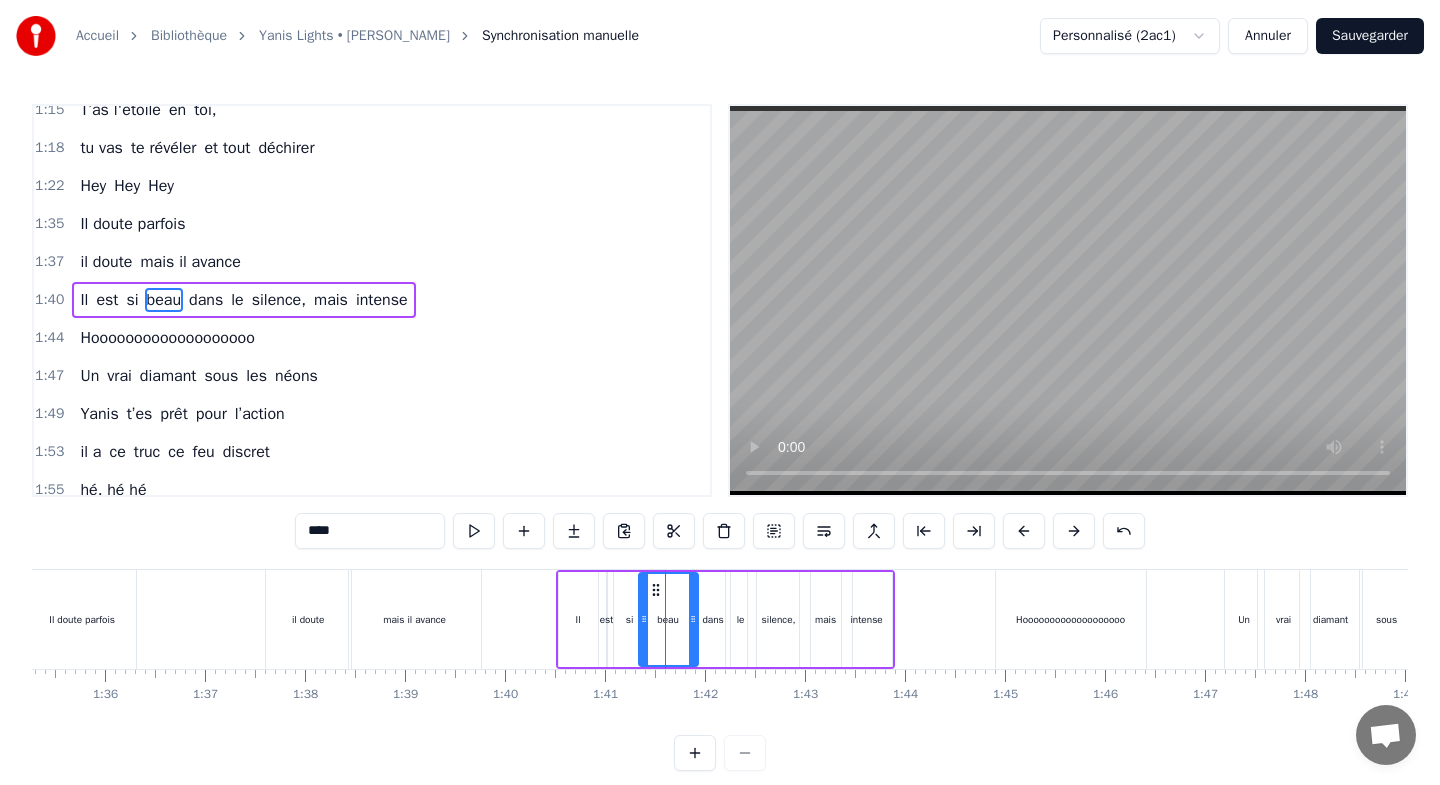 drag, startPoint x: 659, startPoint y: 588, endPoint x: 641, endPoint y: 588, distance: 18 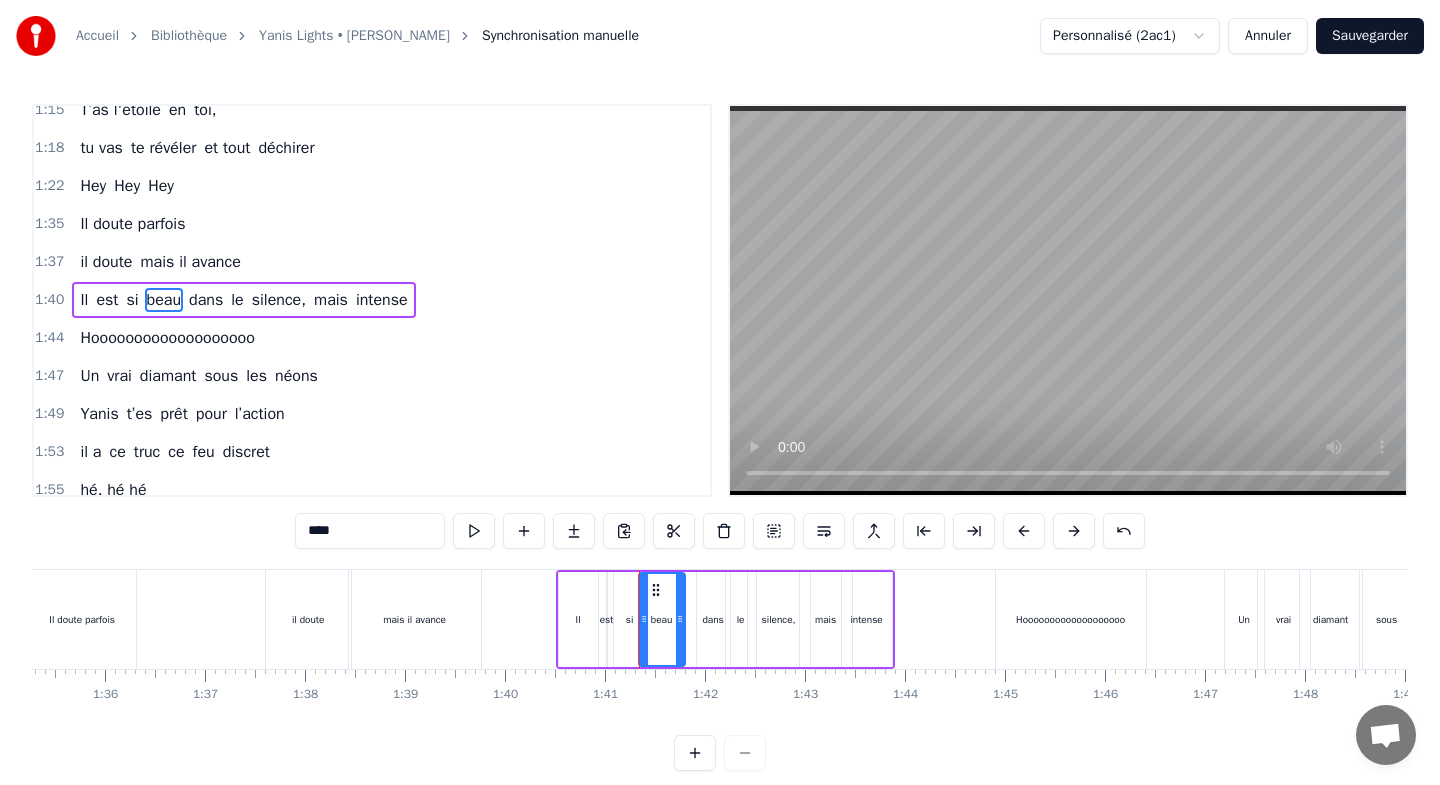 drag, startPoint x: 694, startPoint y: 586, endPoint x: 681, endPoint y: 586, distance: 13 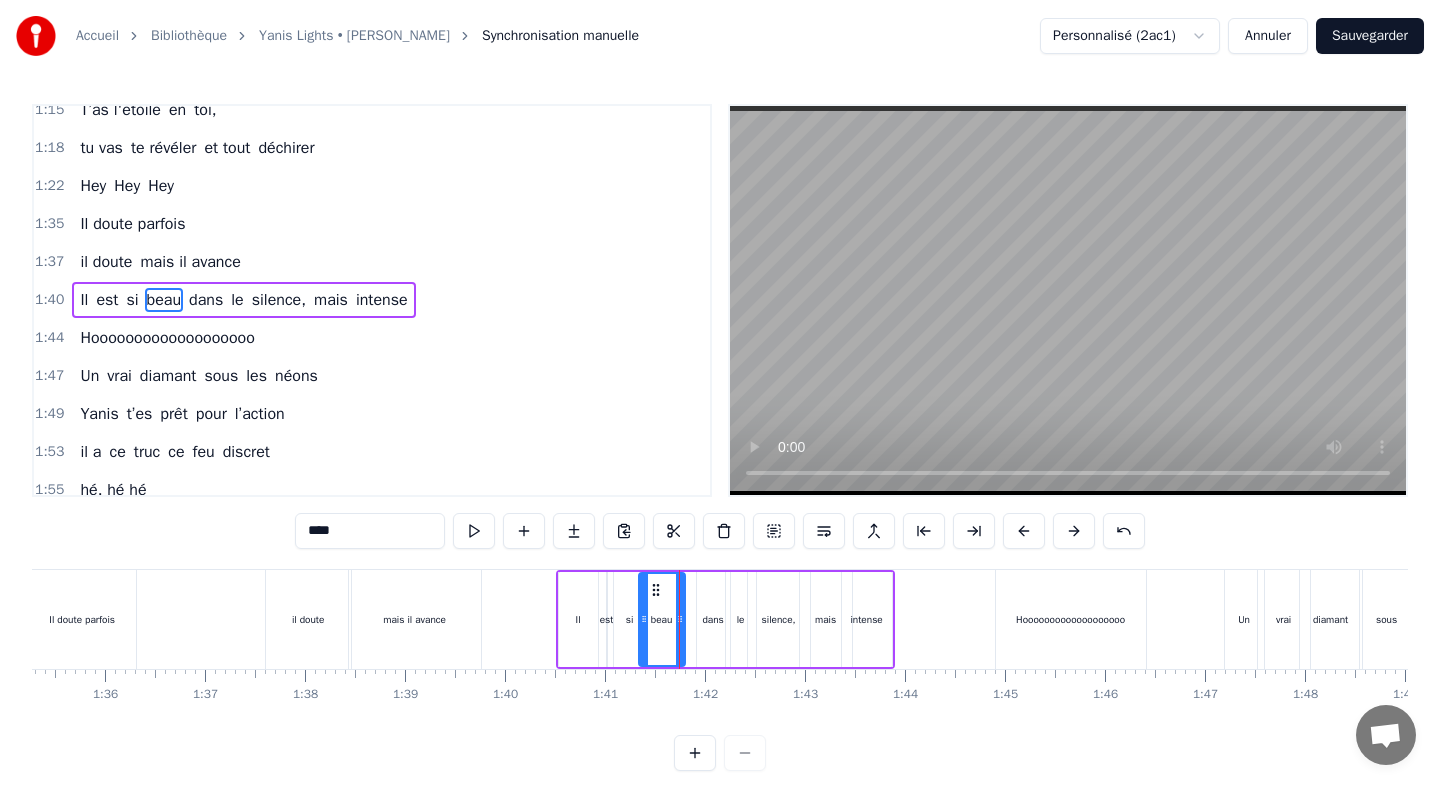 click on "dans" at bounding box center [713, 619] 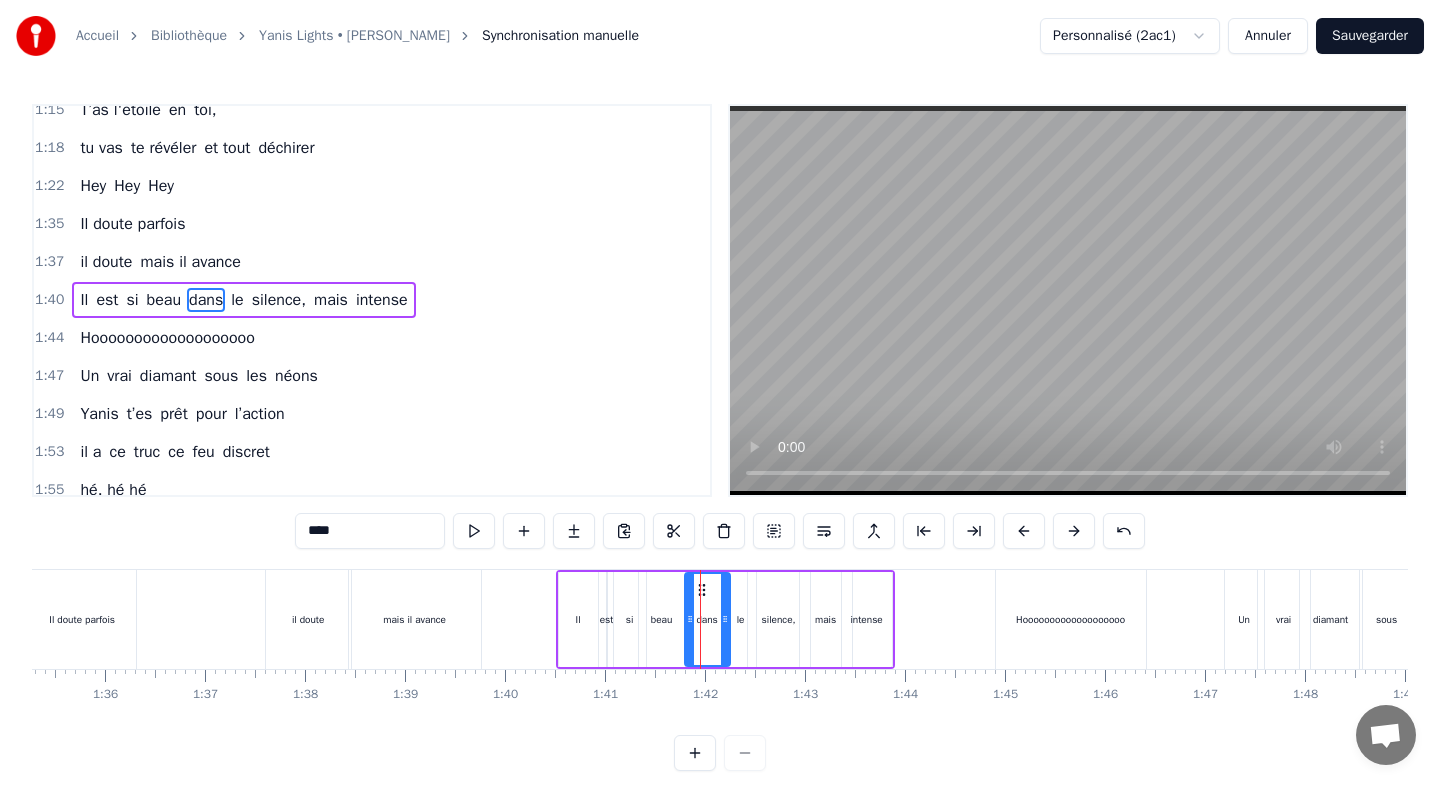 drag, startPoint x: 698, startPoint y: 586, endPoint x: 686, endPoint y: 586, distance: 12 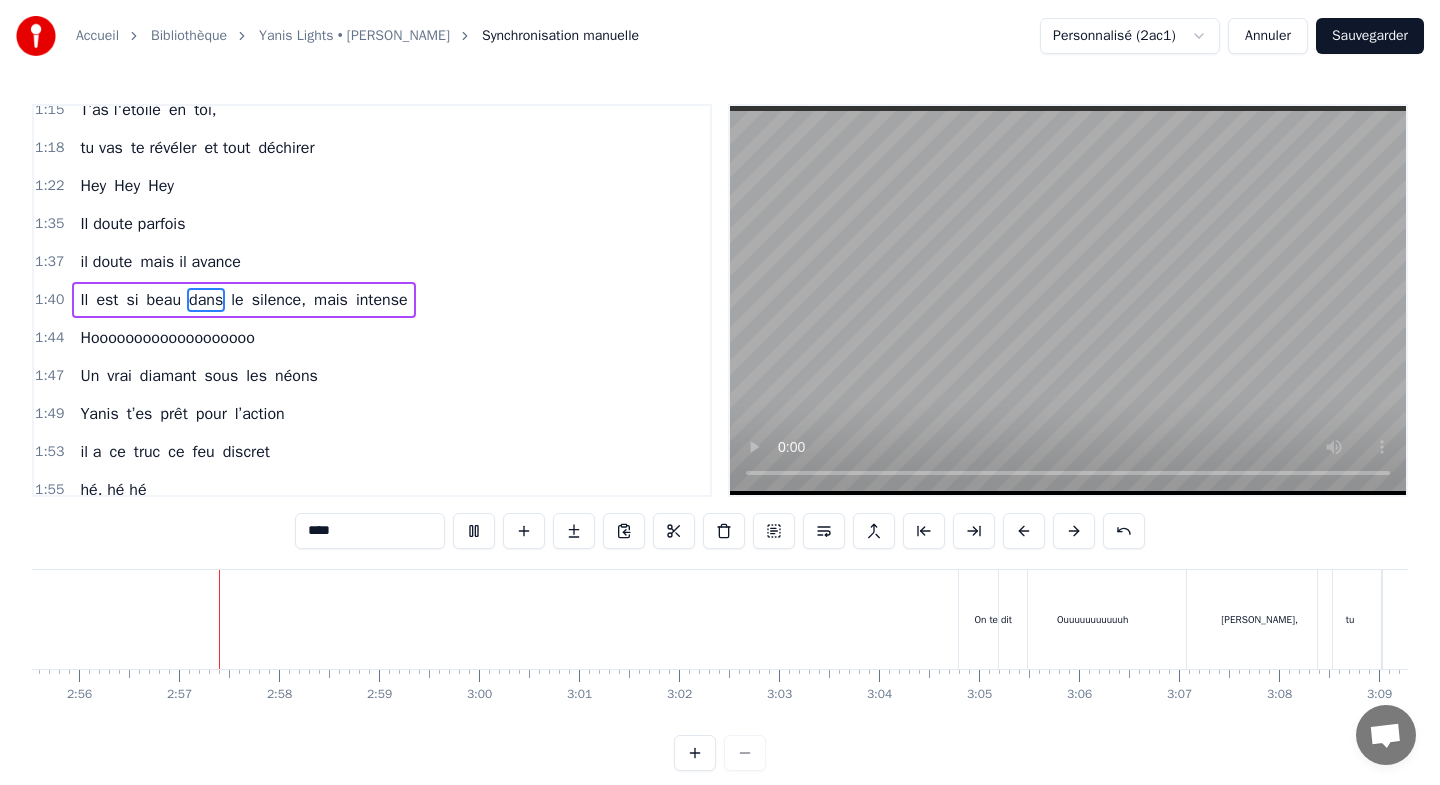 scroll, scrollTop: 0, scrollLeft: 17565, axis: horizontal 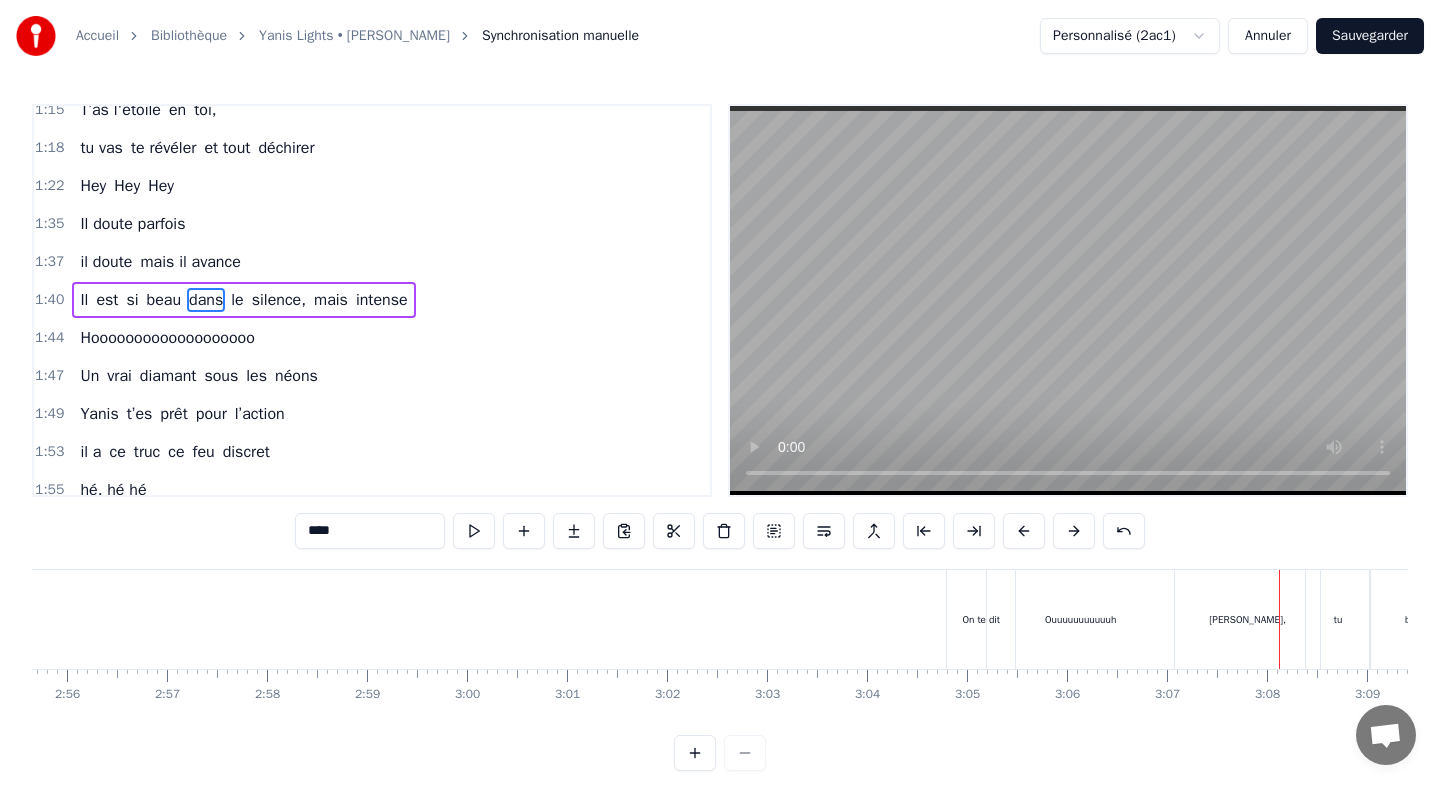 click on "Ouuuuuuuuuuuh" at bounding box center (1080, 619) 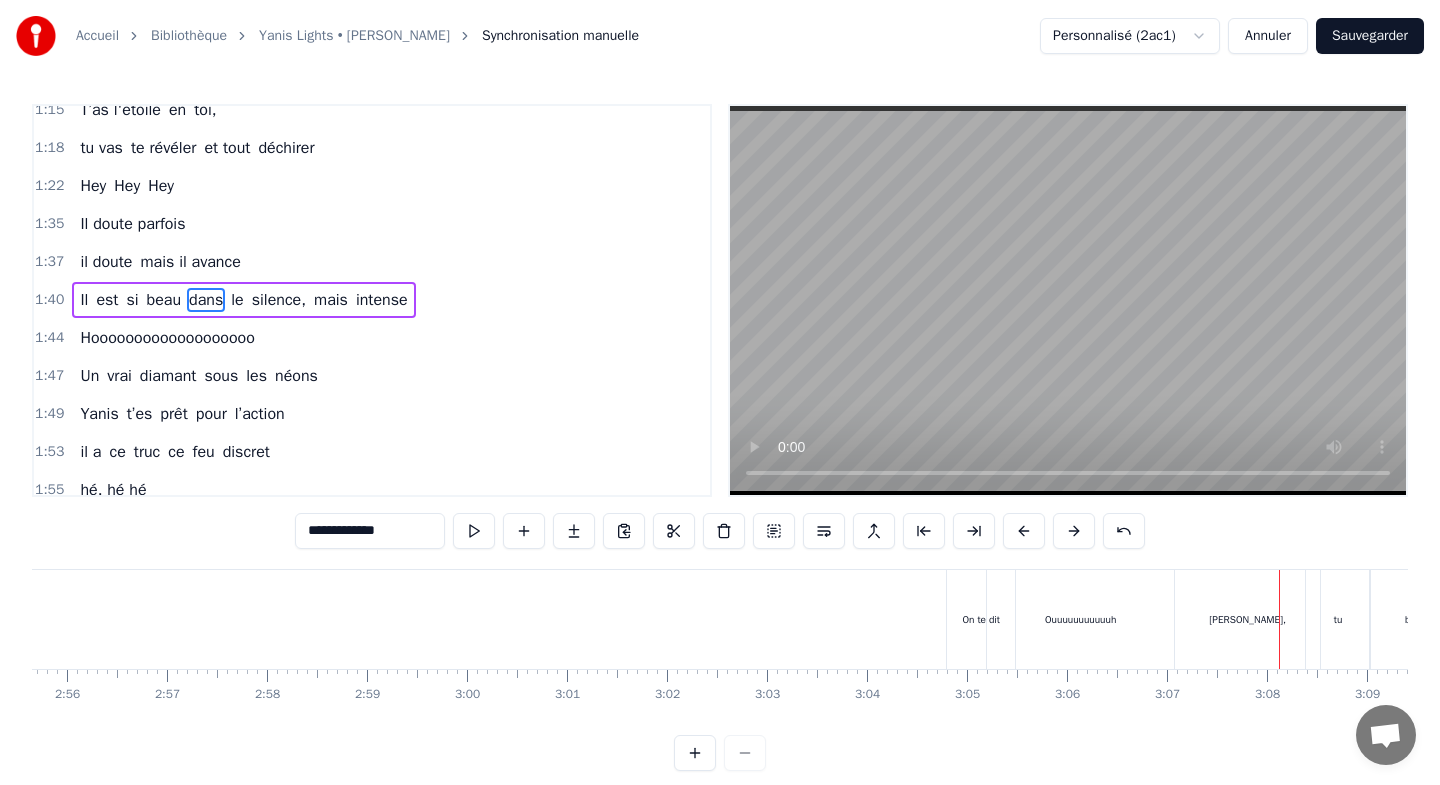 scroll, scrollTop: 7, scrollLeft: 0, axis: vertical 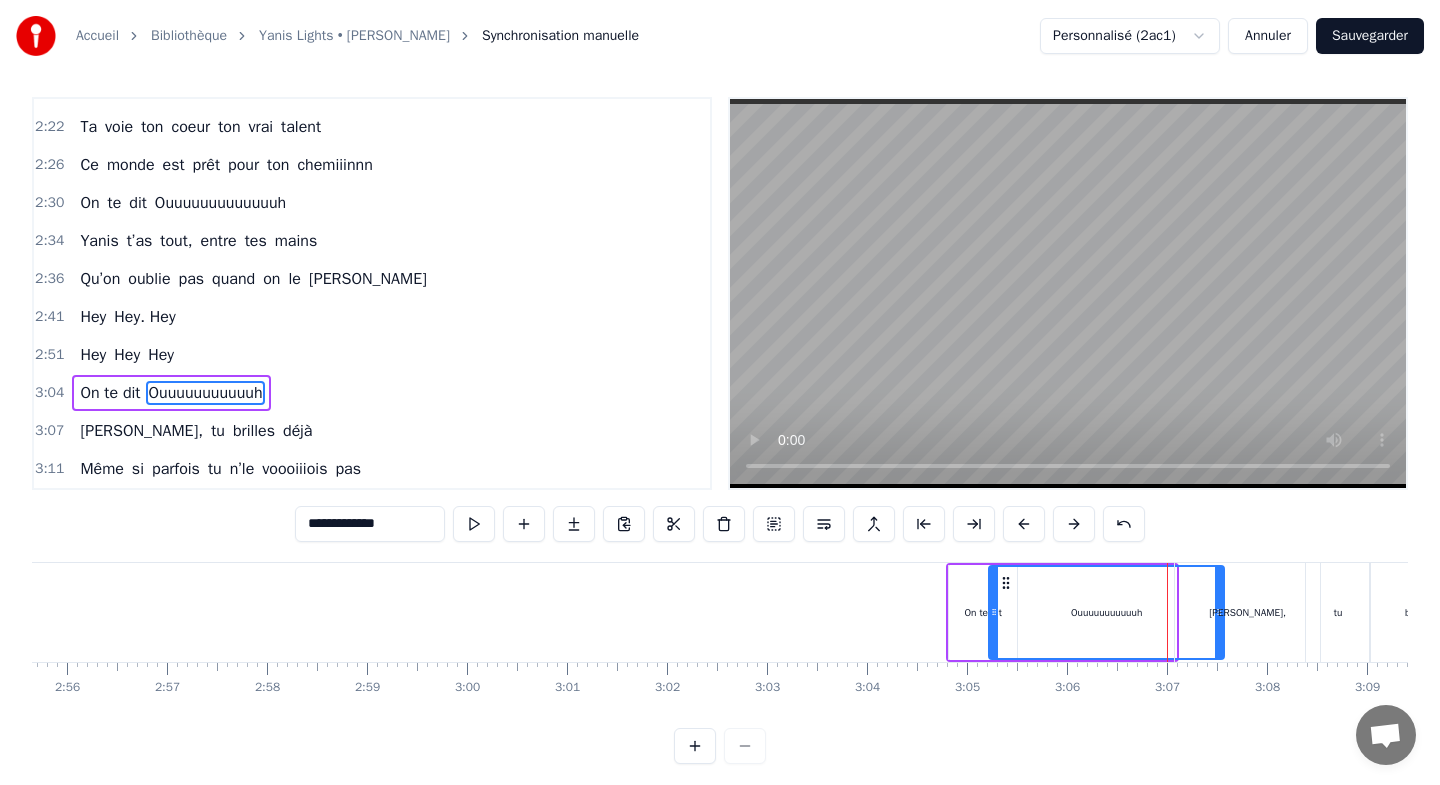 drag, startPoint x: 1172, startPoint y: 591, endPoint x: 1220, endPoint y: 592, distance: 48.010414 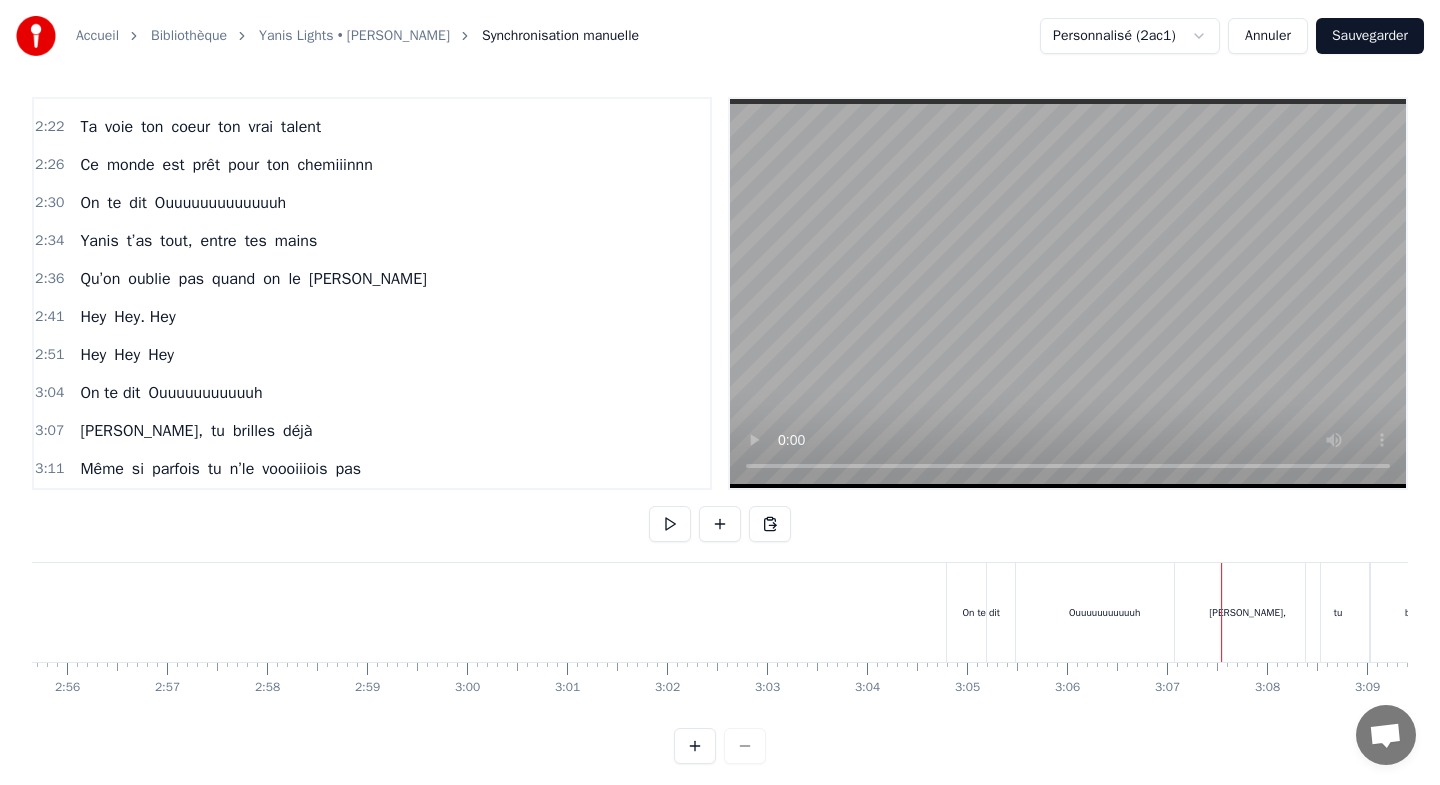 click on "[PERSON_NAME]," at bounding box center (1247, 612) 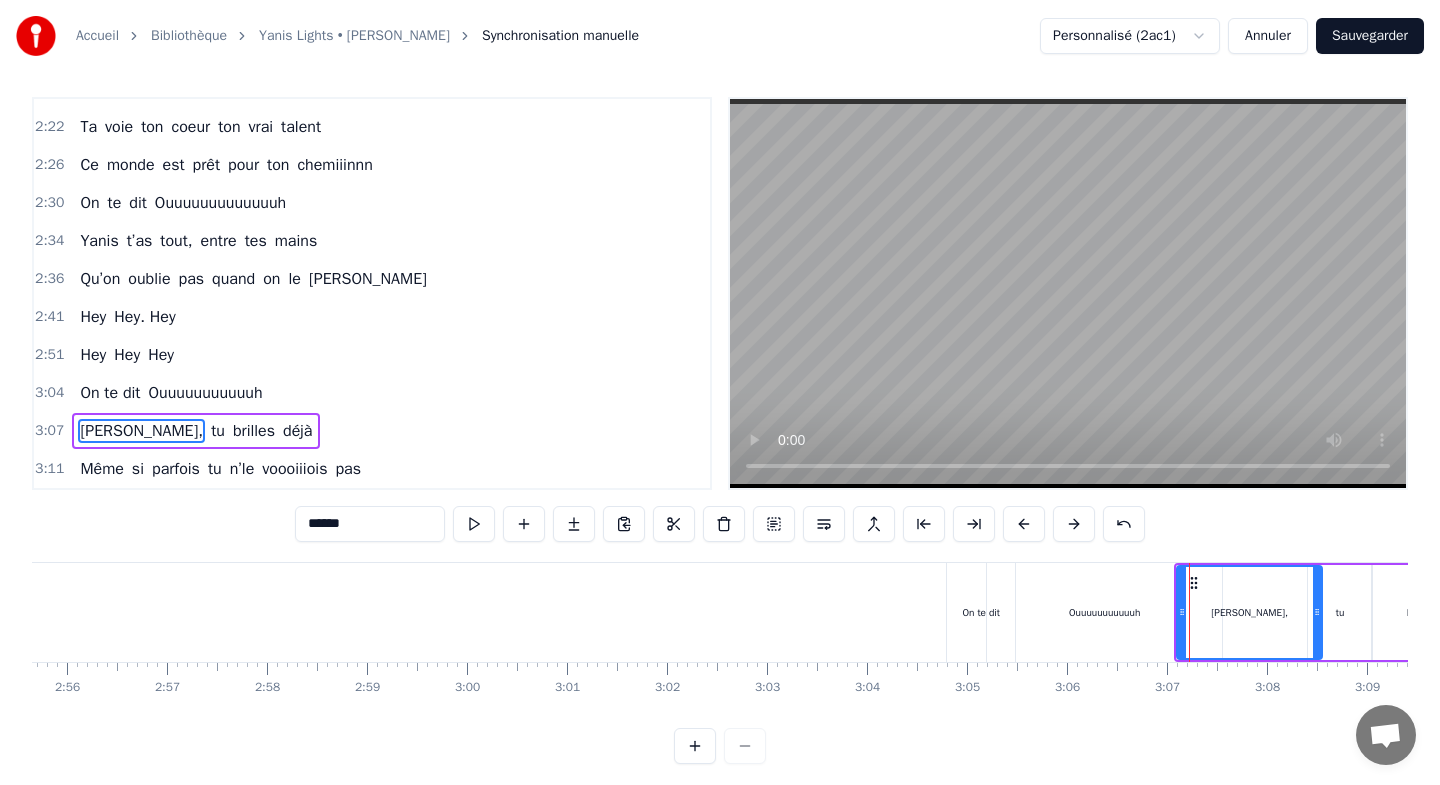 scroll, scrollTop: 17, scrollLeft: 0, axis: vertical 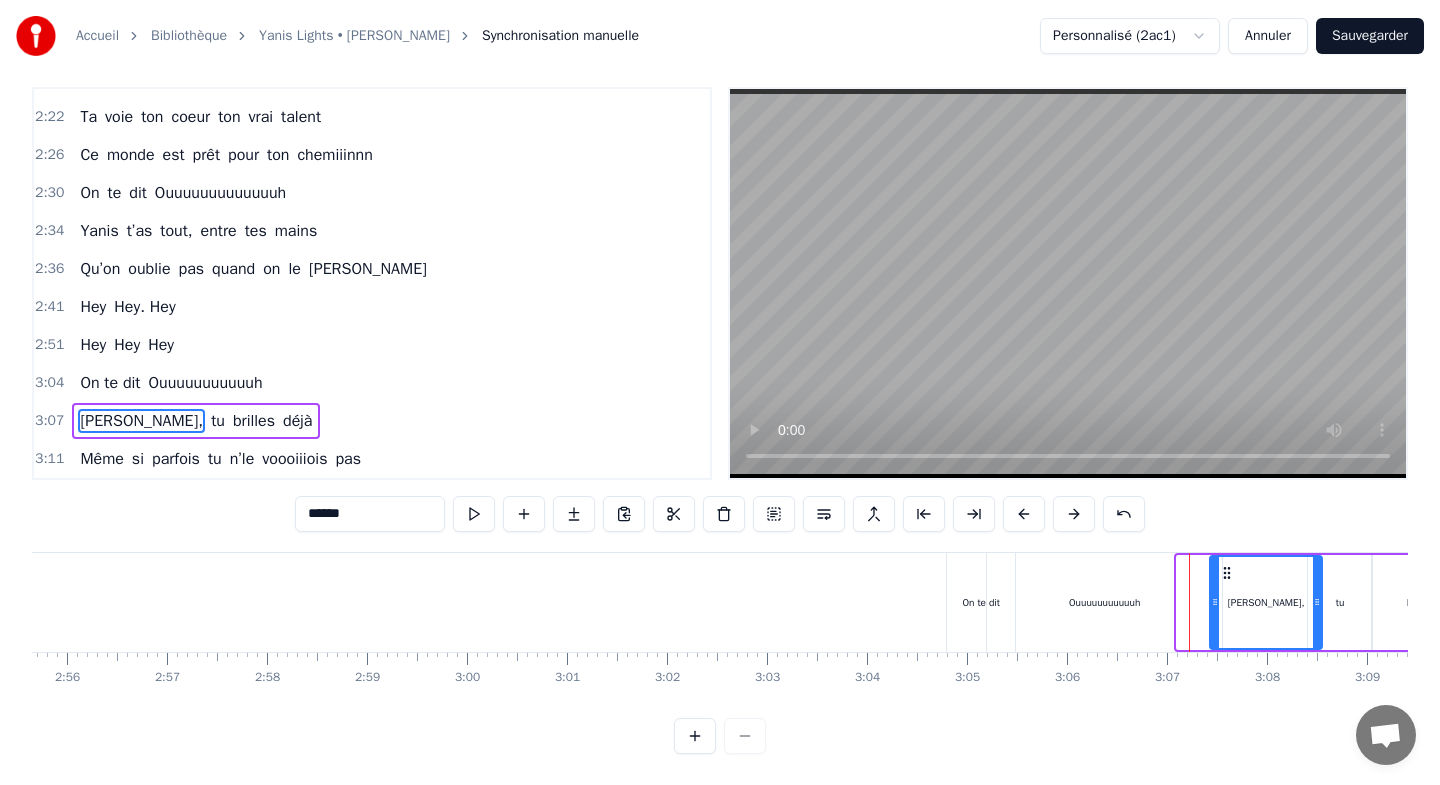 drag, startPoint x: 1180, startPoint y: 588, endPoint x: 1213, endPoint y: 588, distance: 33 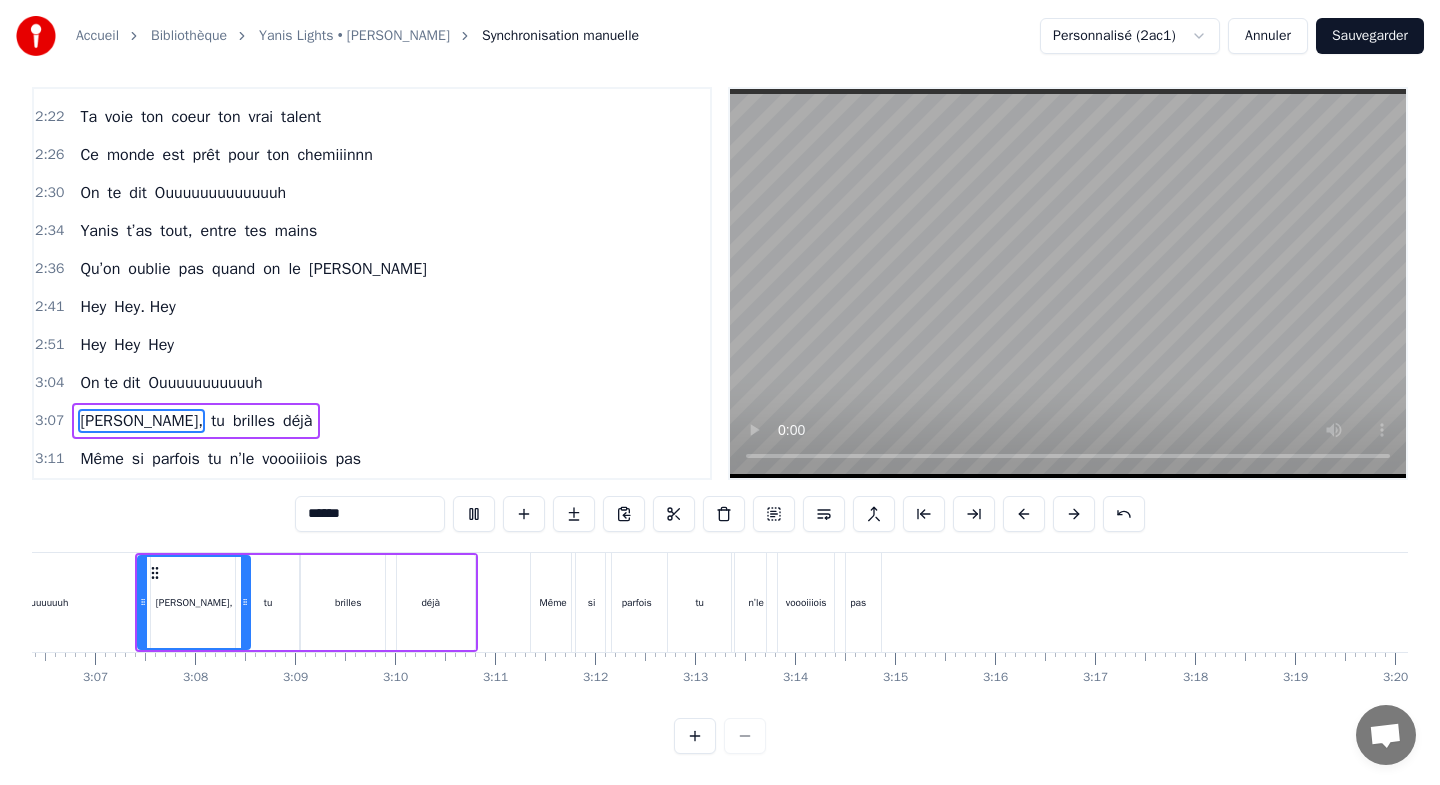 scroll, scrollTop: 0, scrollLeft: 18638, axis: horizontal 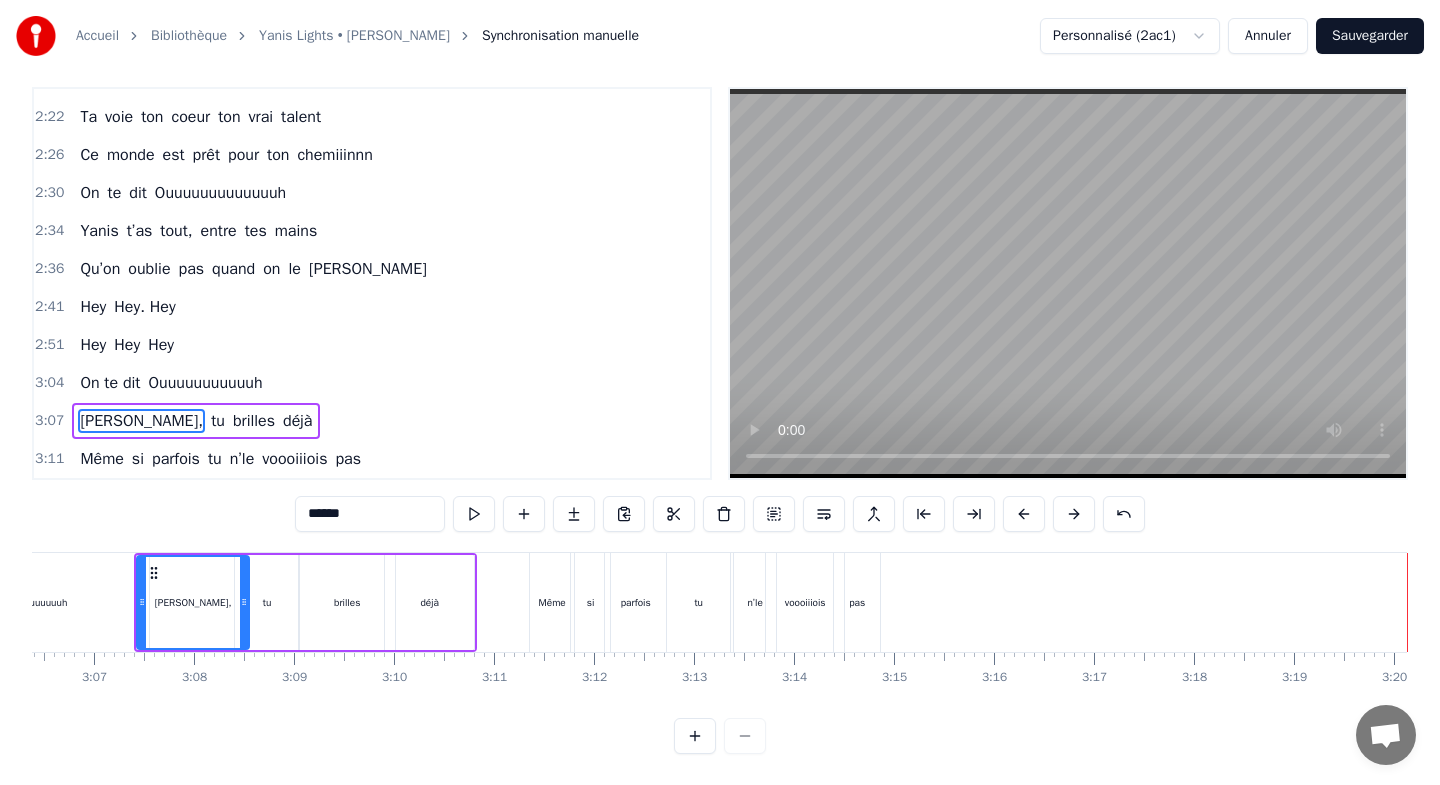 click on "Sauvegarder" at bounding box center (1370, 36) 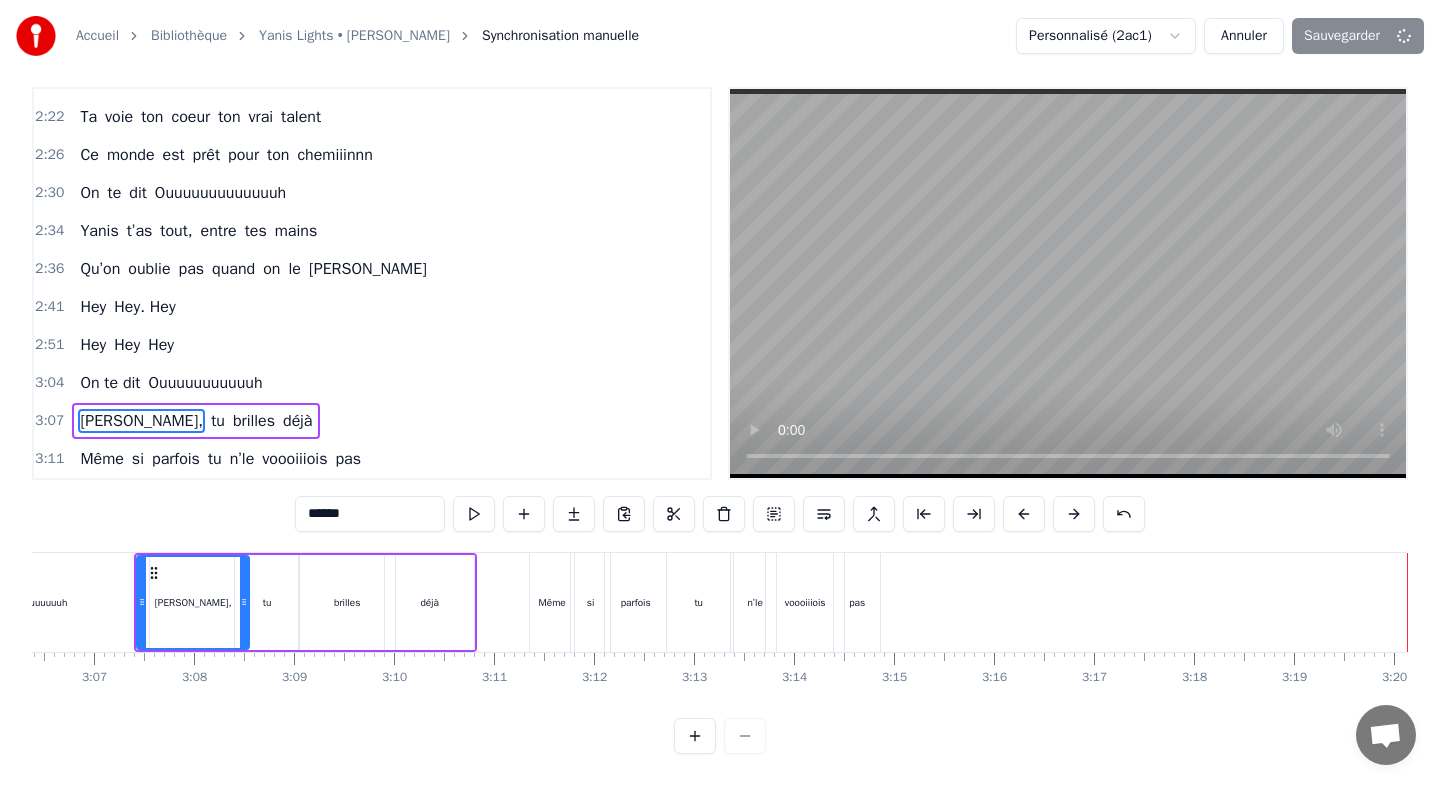scroll, scrollTop: 12, scrollLeft: 0, axis: vertical 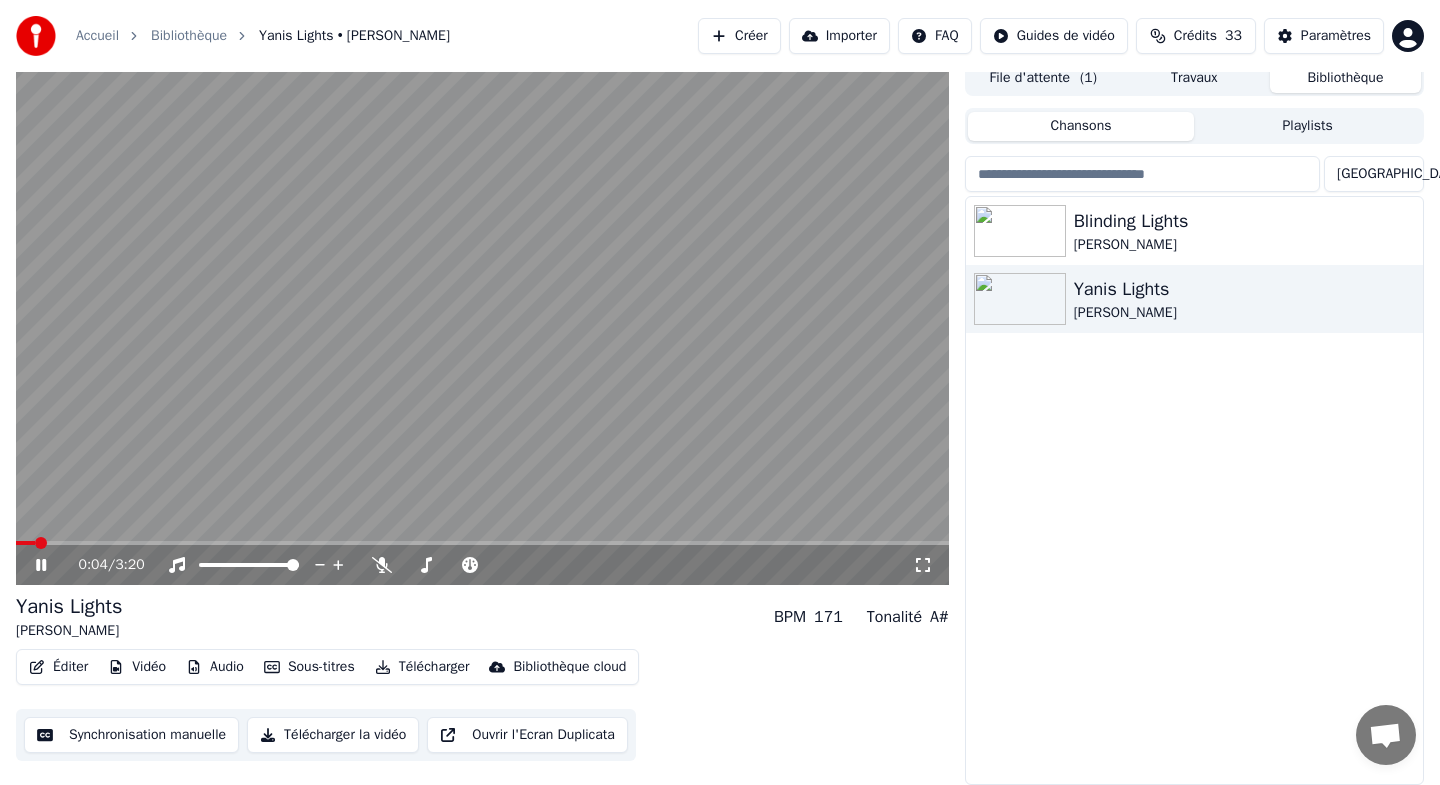 click 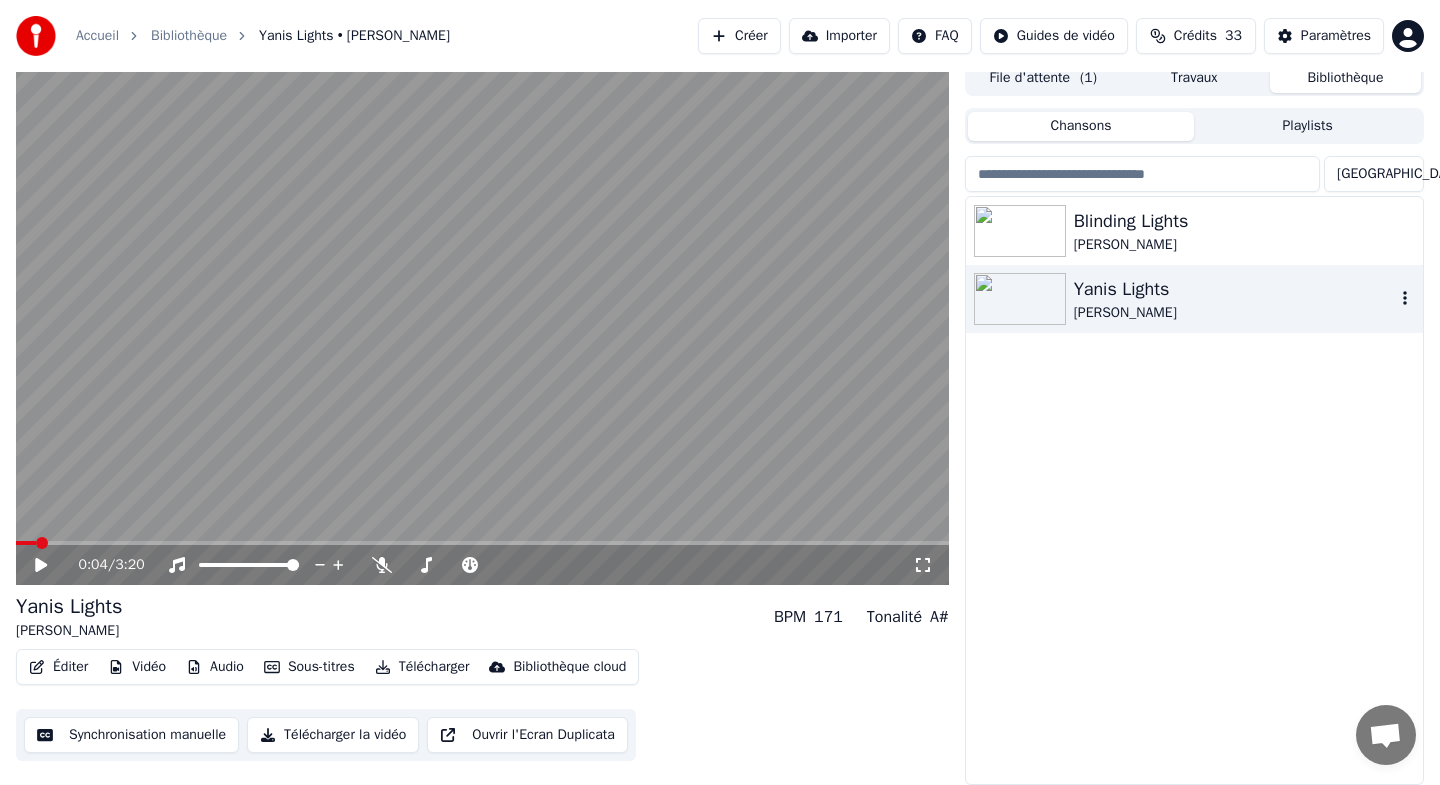 click 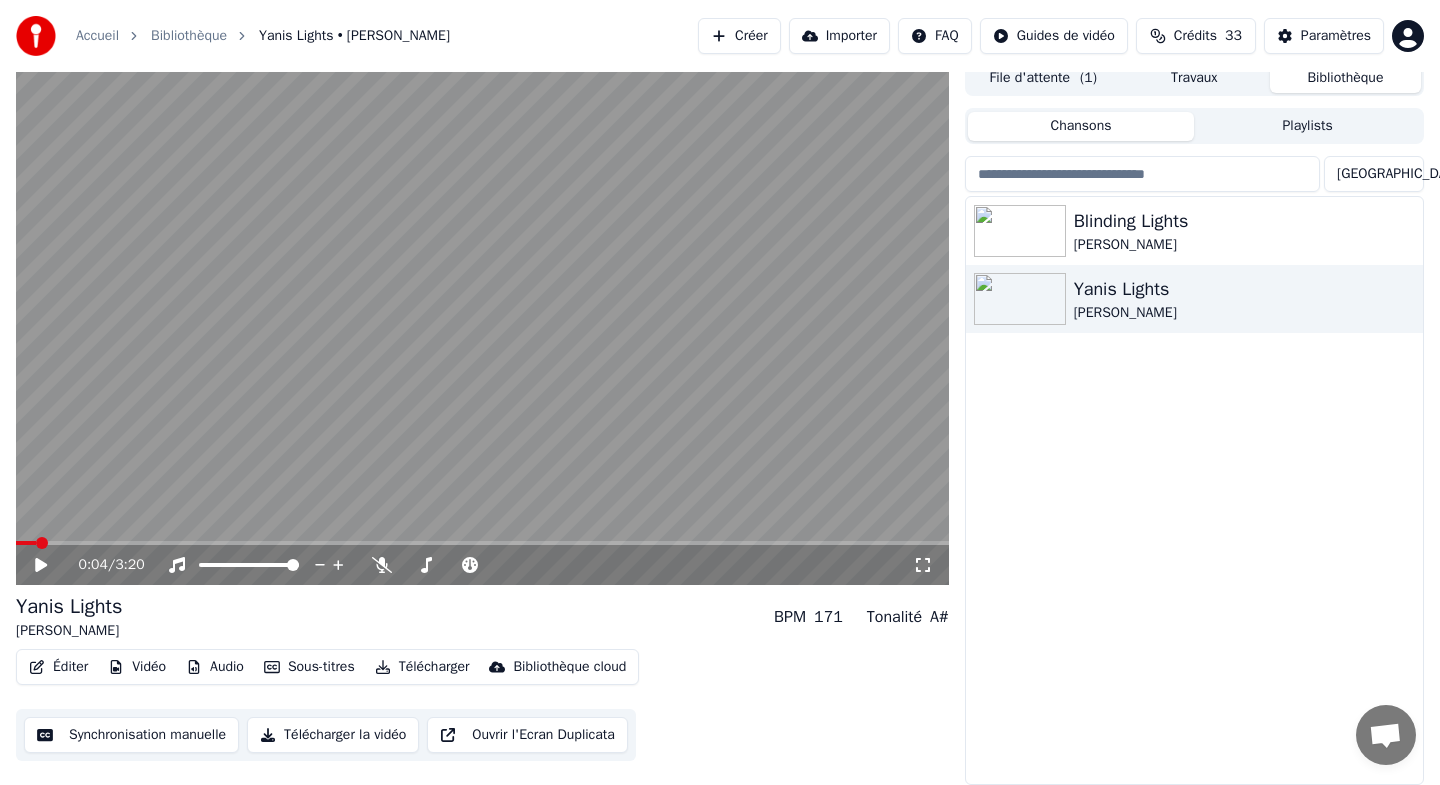 click 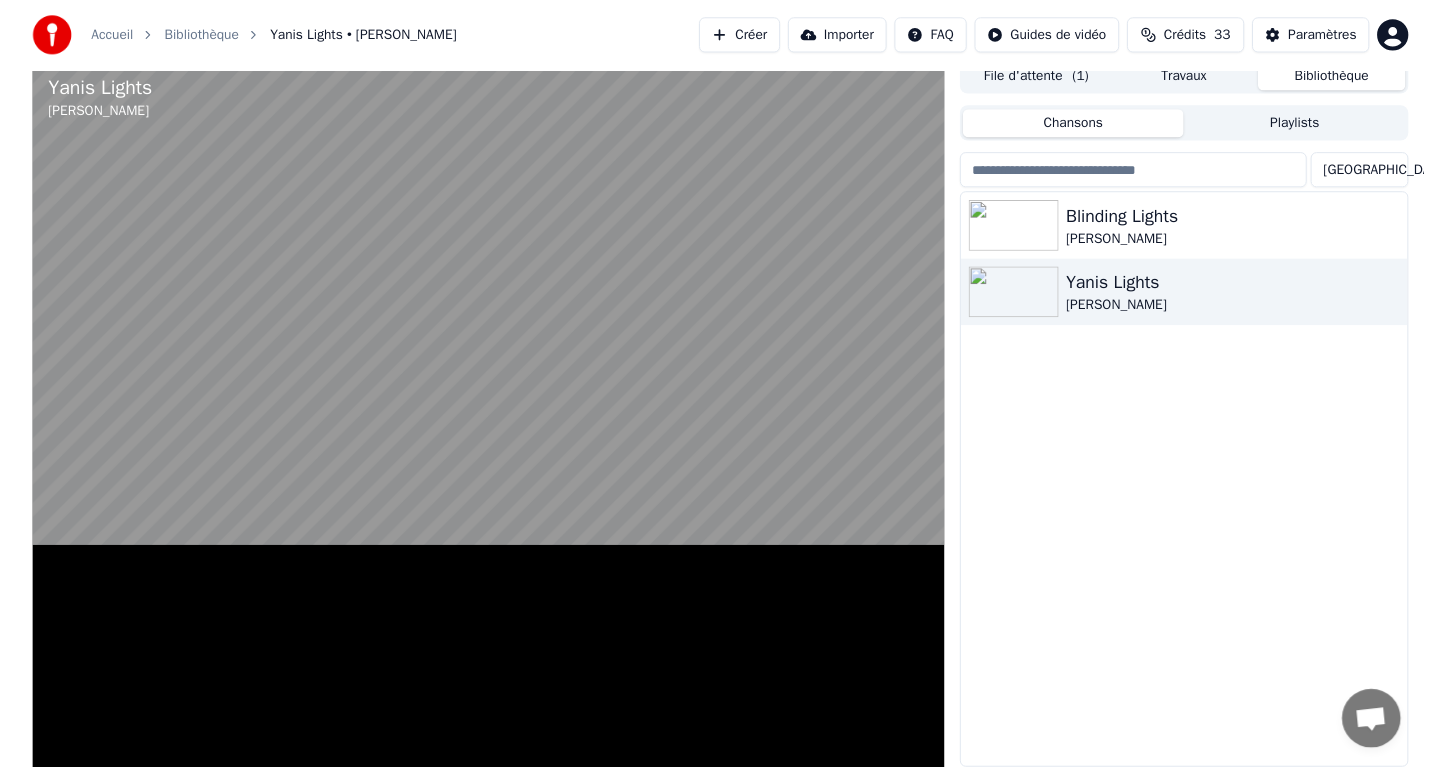 scroll, scrollTop: 0, scrollLeft: 0, axis: both 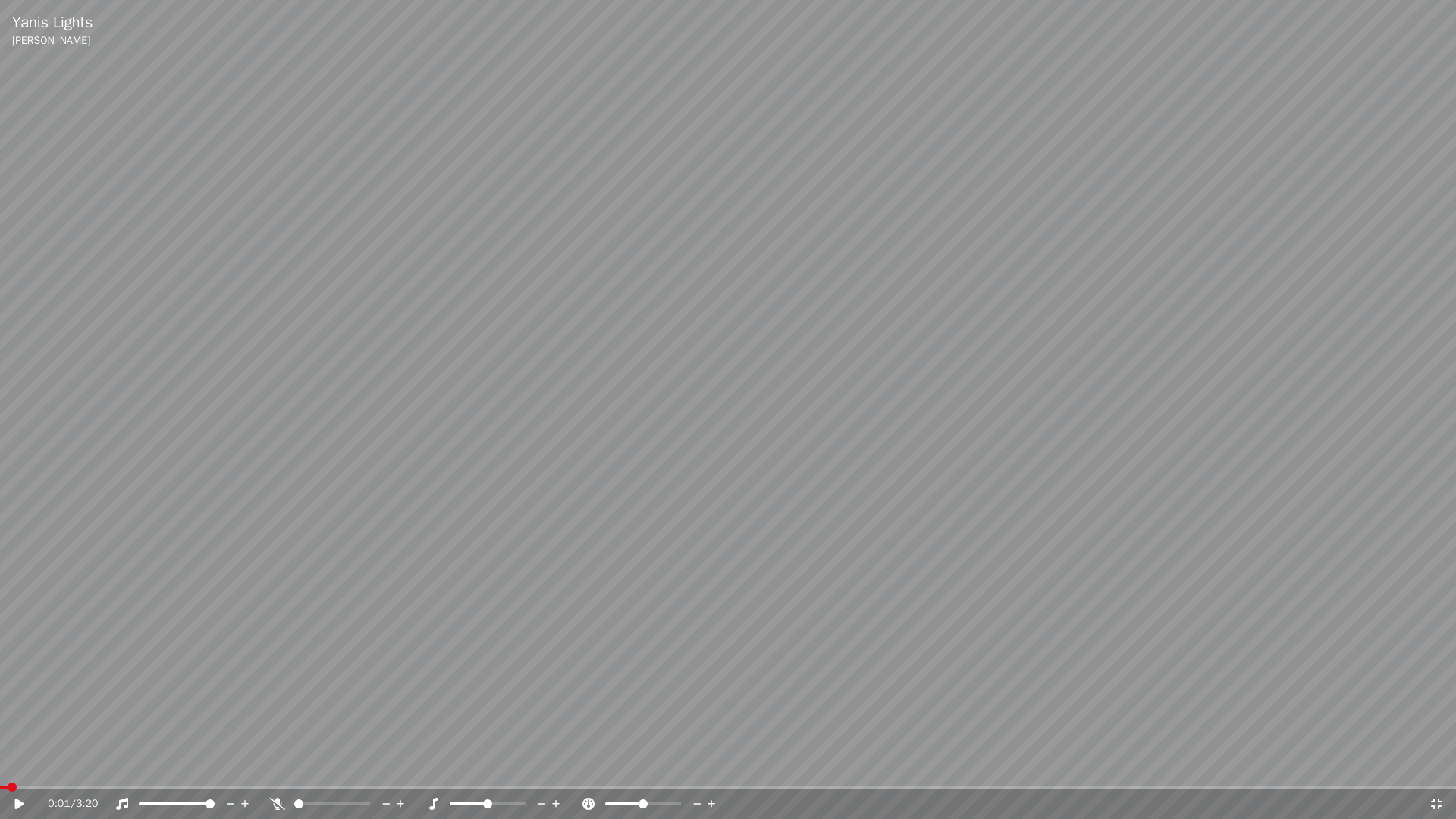 click at bounding box center [4, 787] 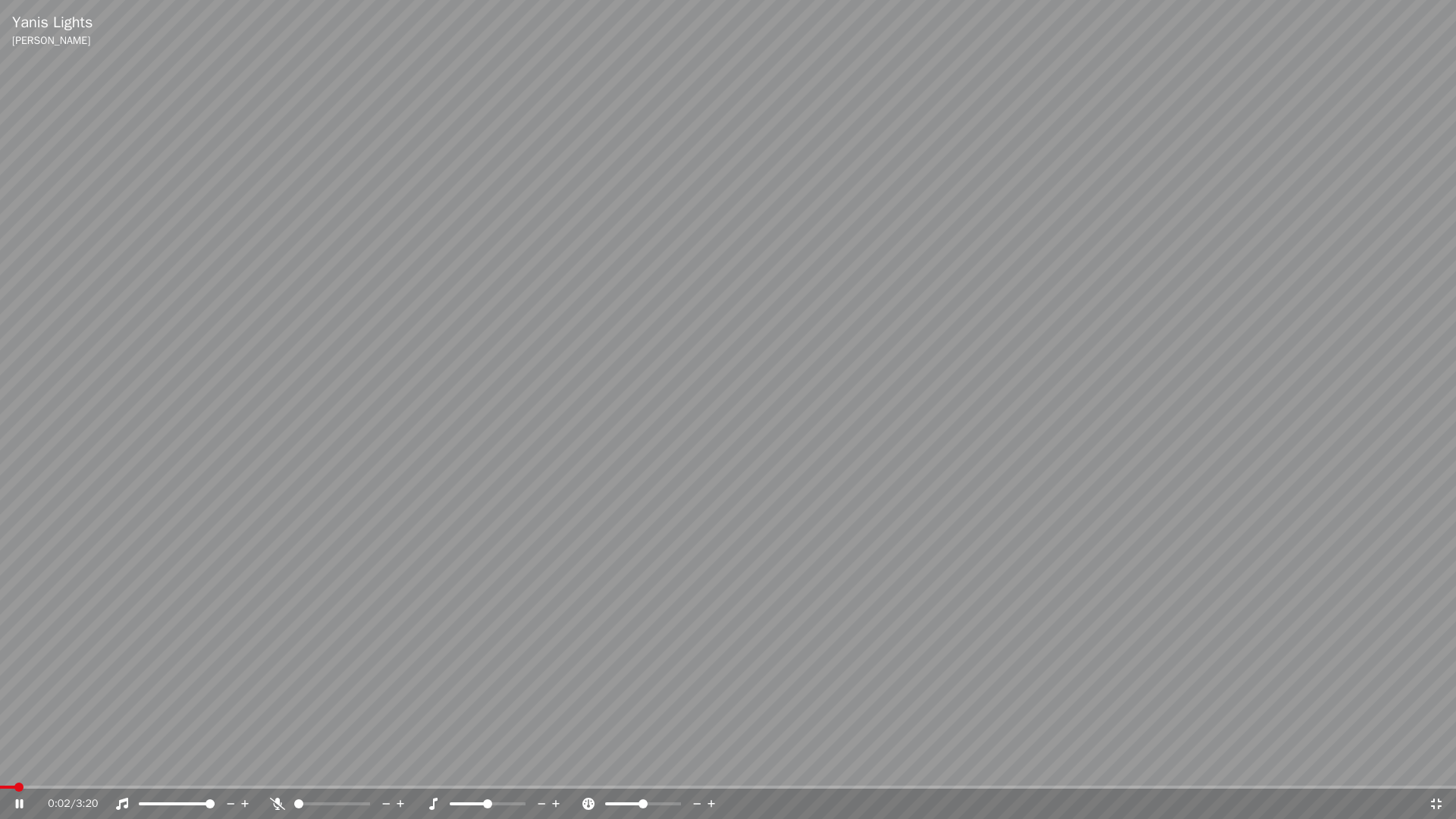 click 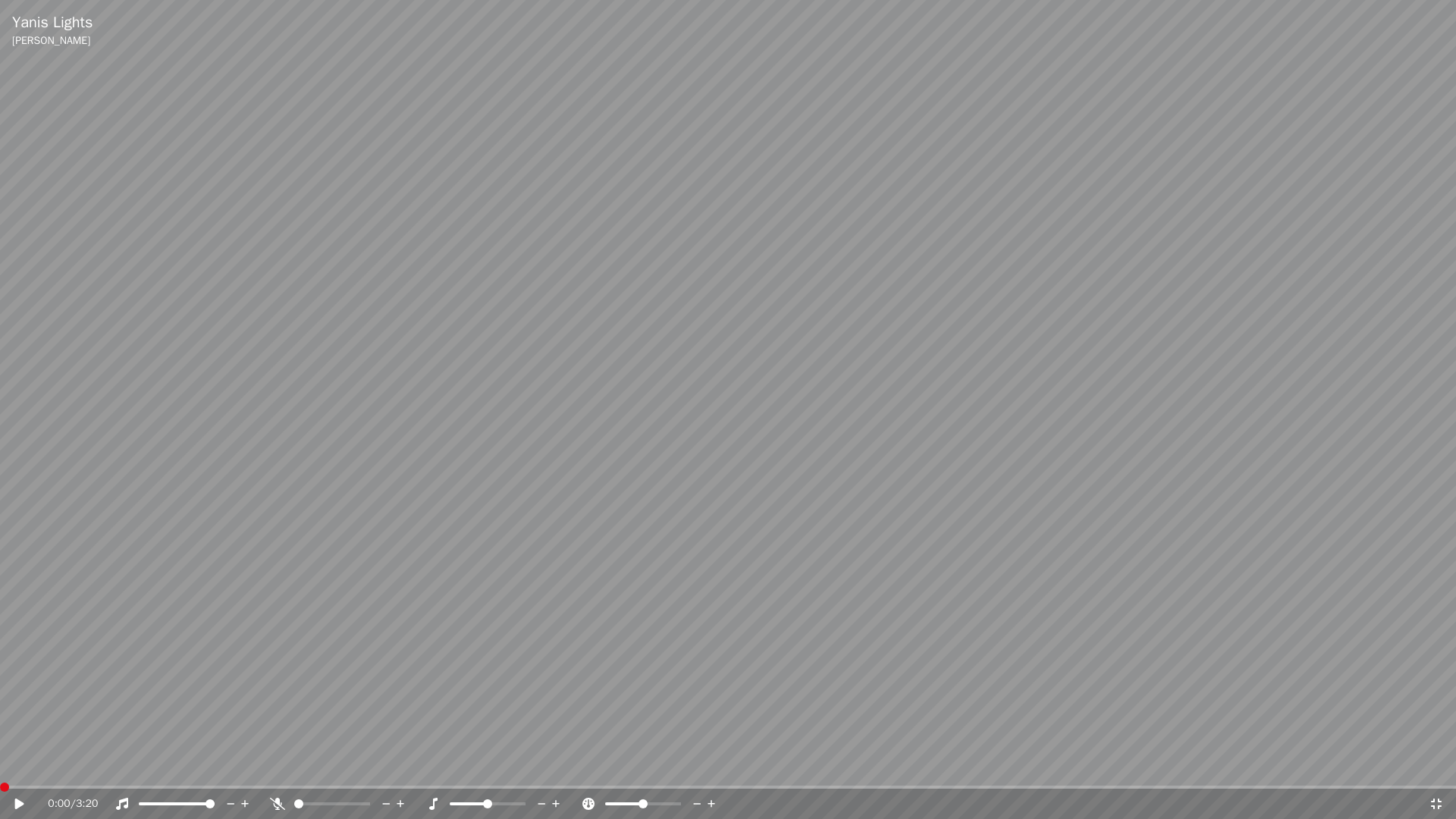 click at bounding box center (5, 787) 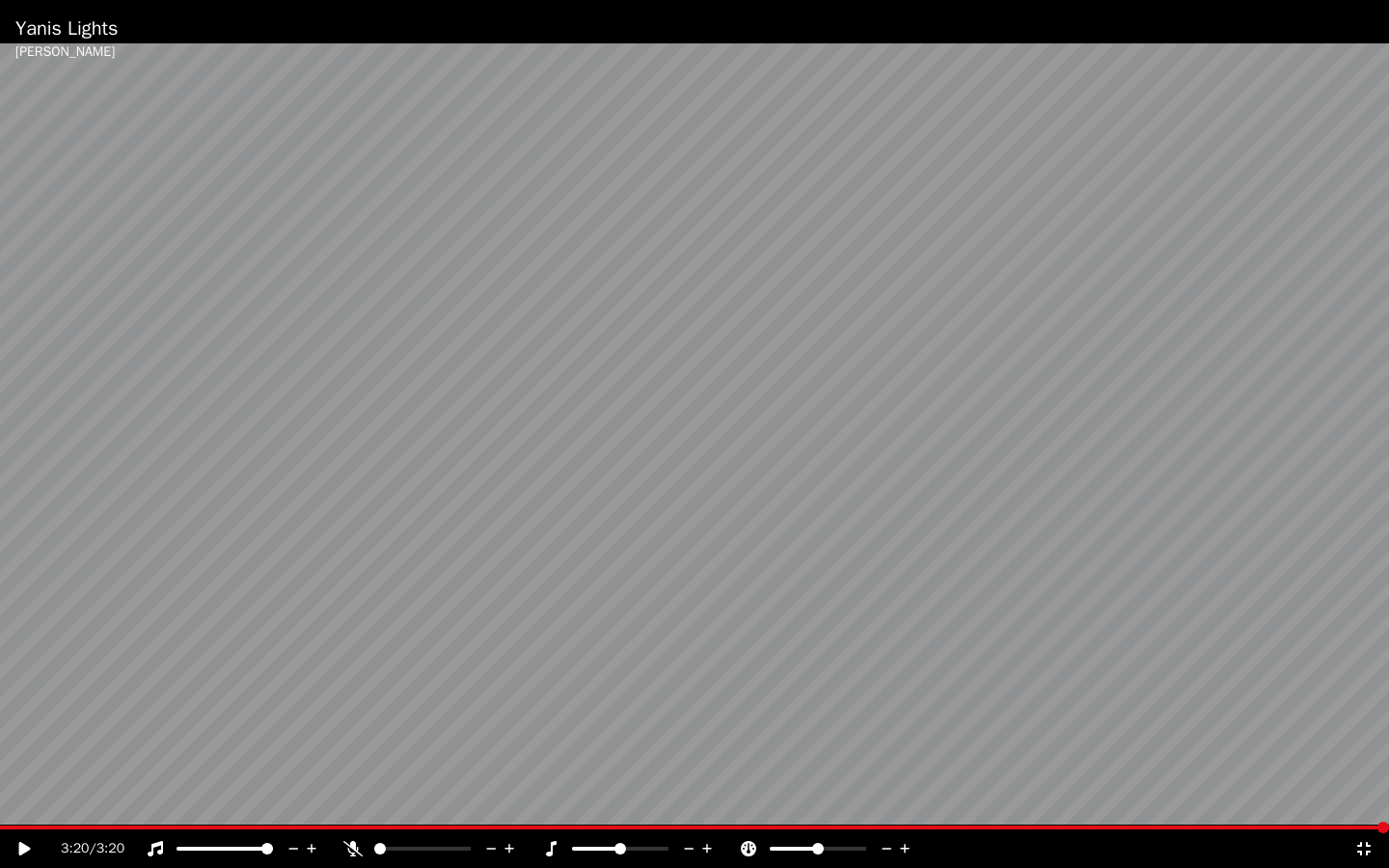 click 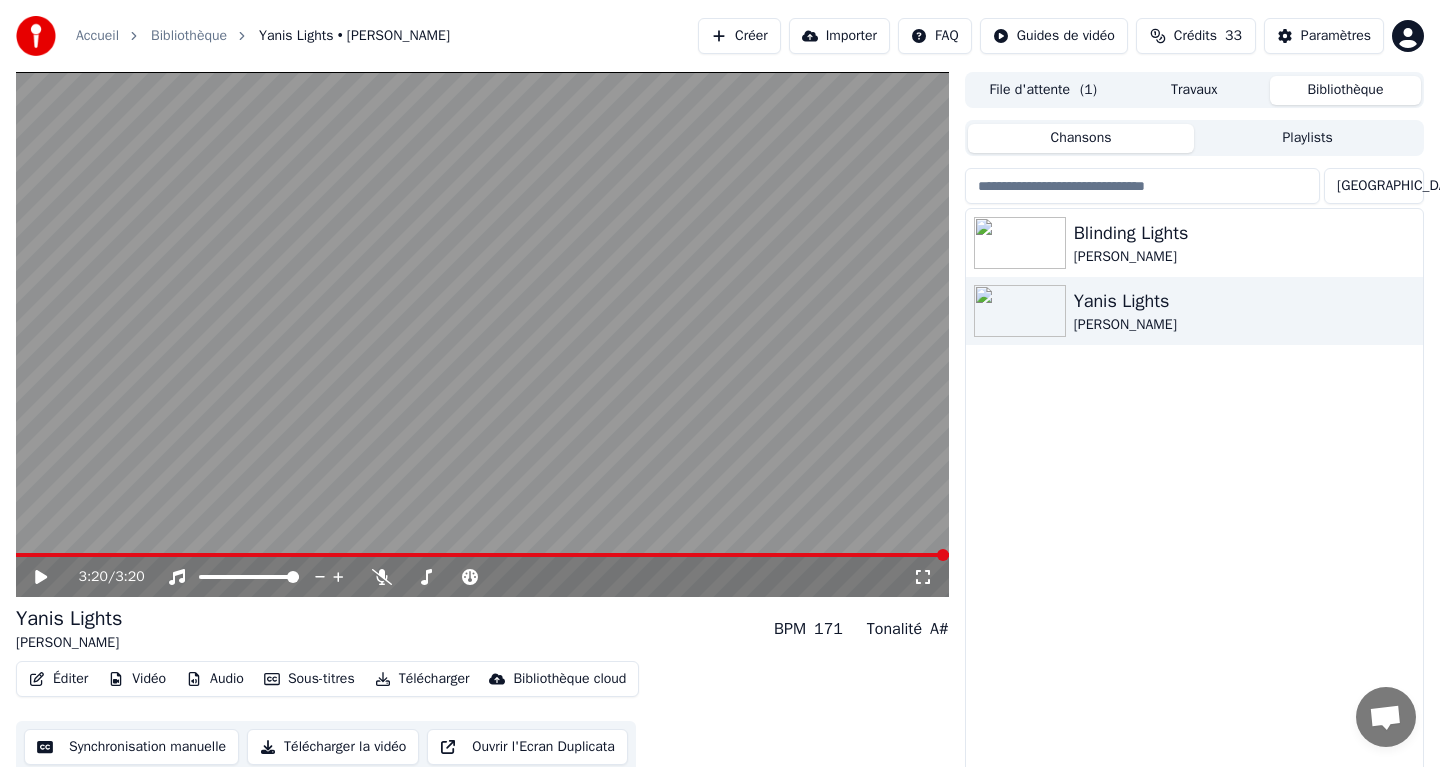 click on "3:20  /  3:20" at bounding box center [482, 577] 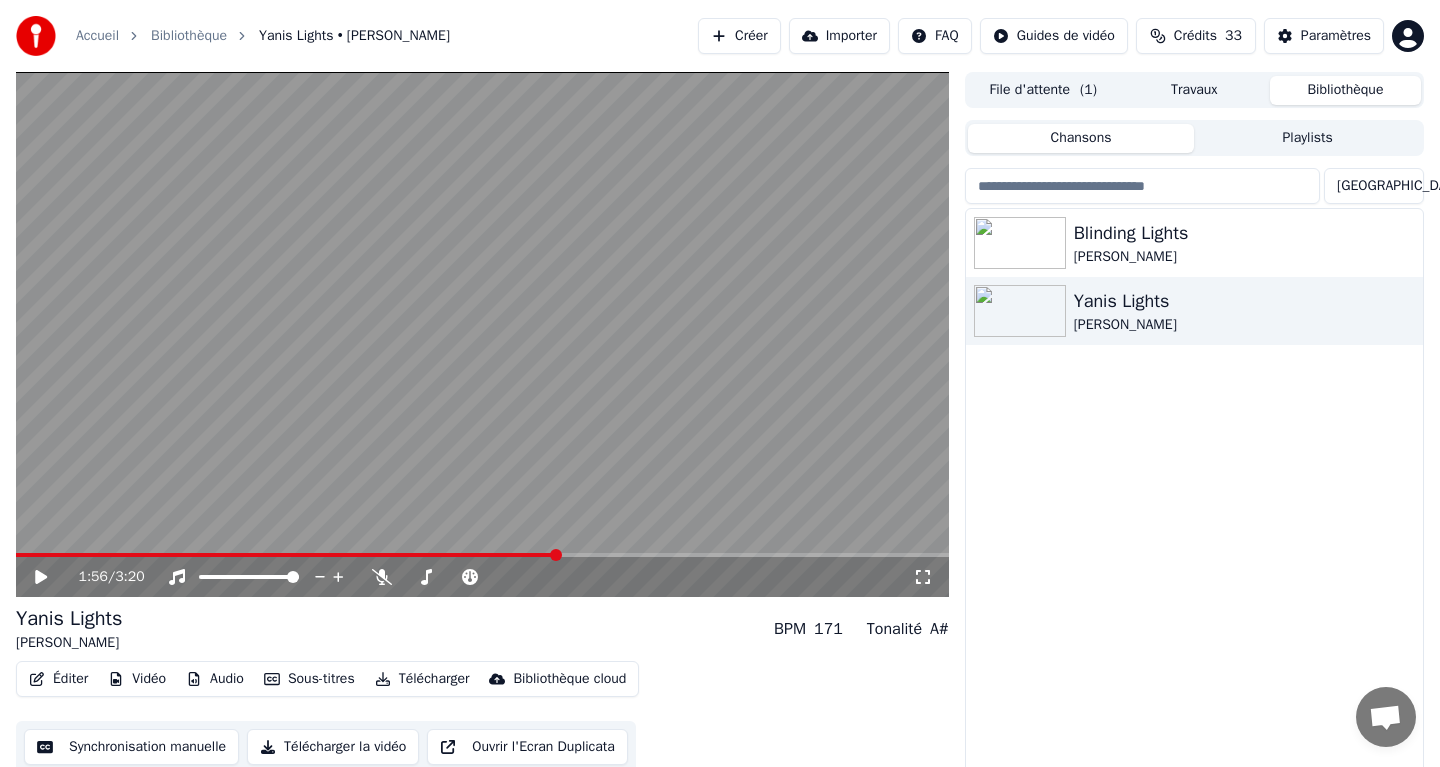 click 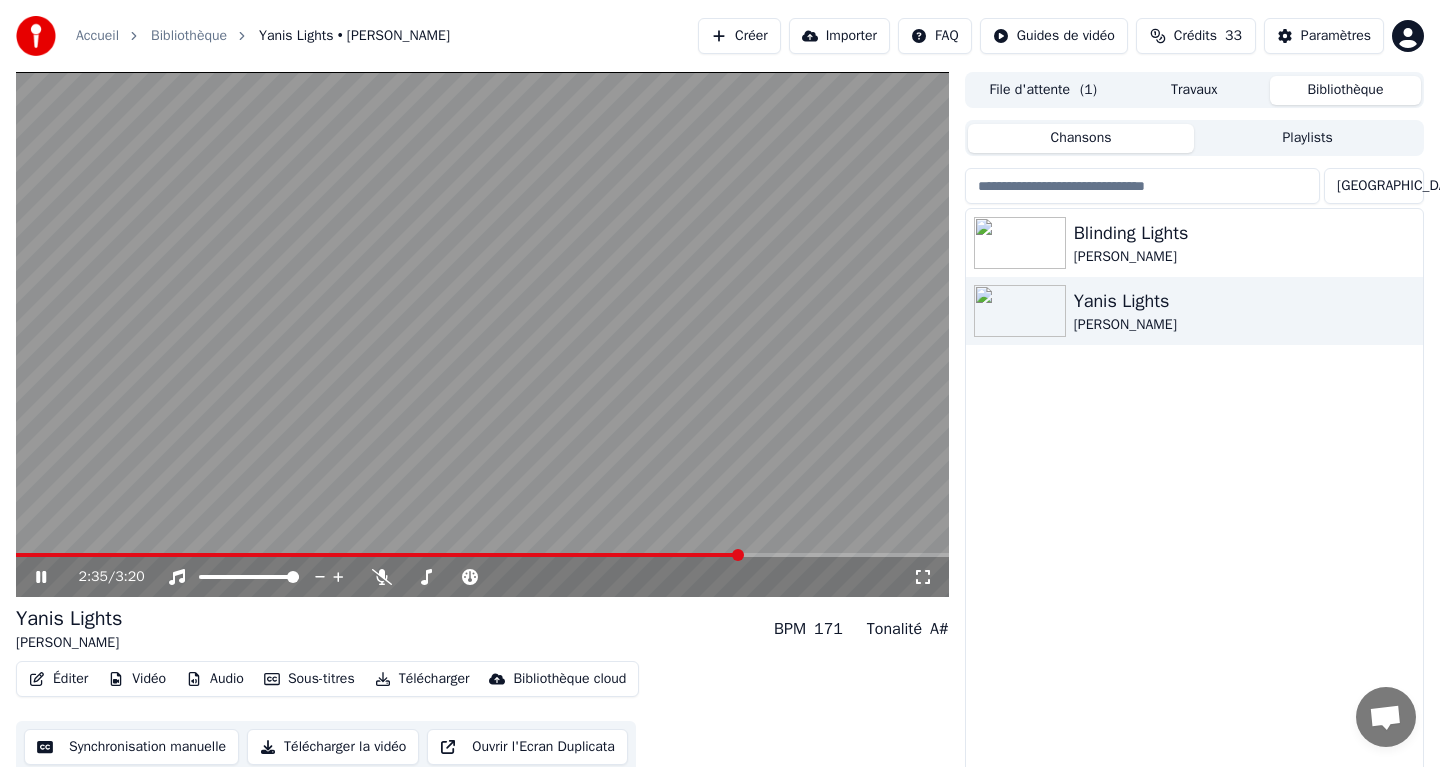 click 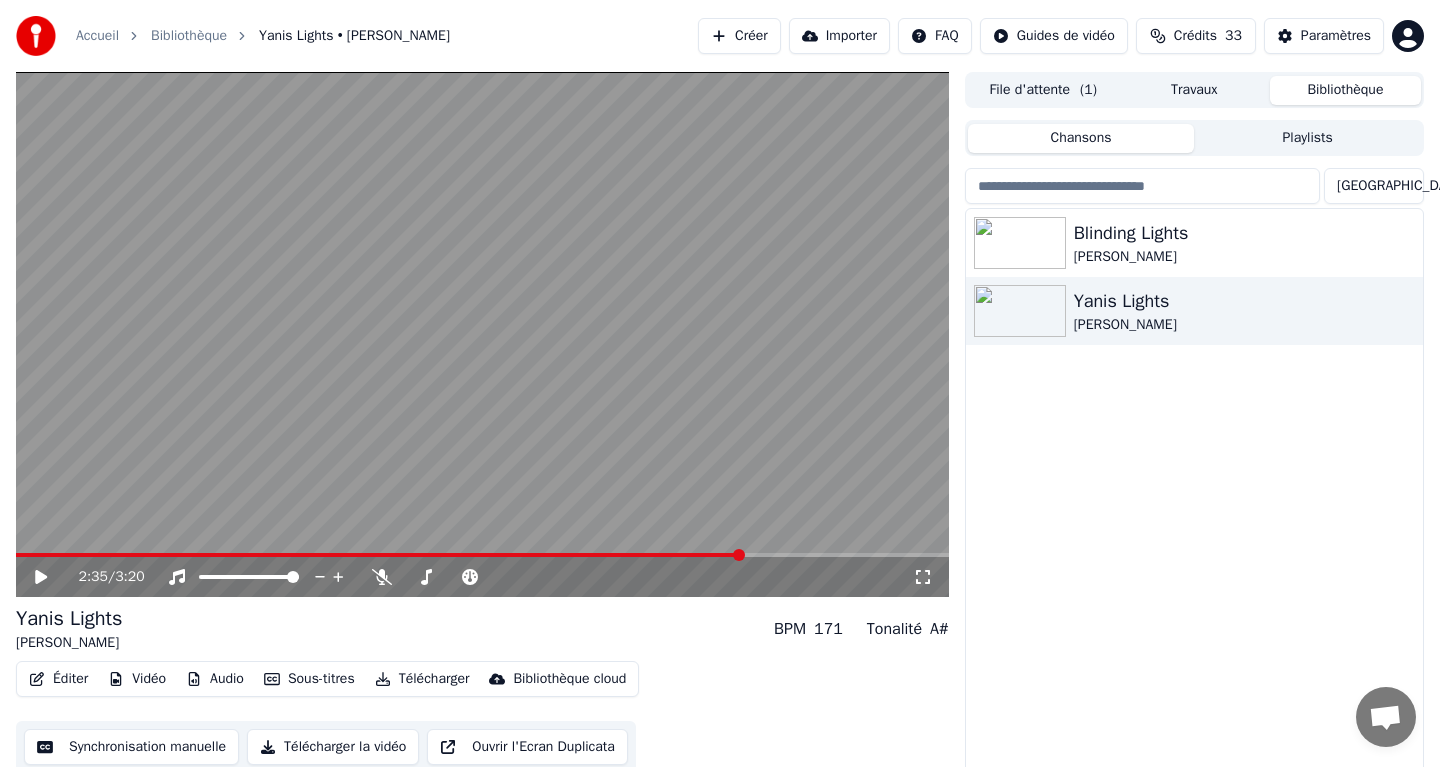 click on "Synchronisation manuelle" at bounding box center (131, 747) 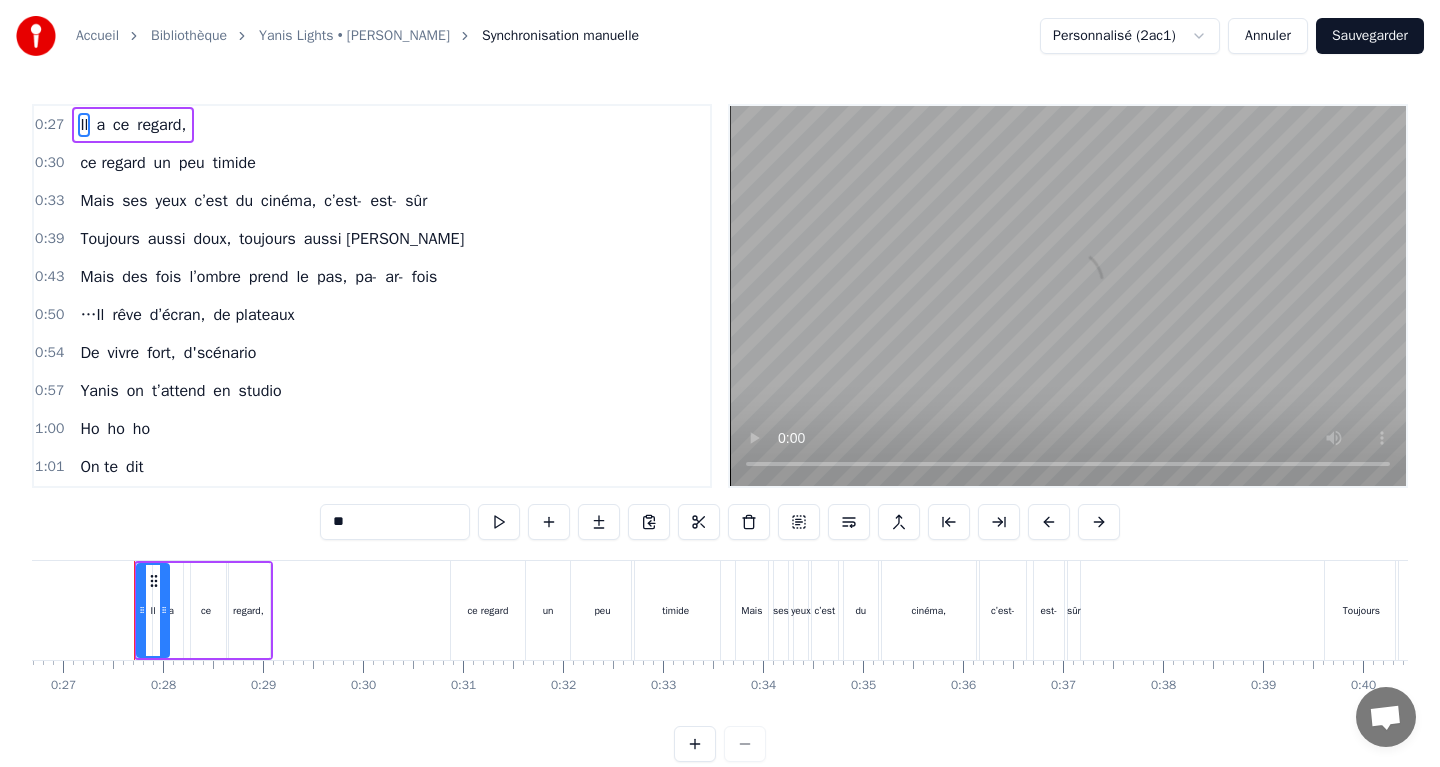 scroll, scrollTop: 0, scrollLeft: 2671, axis: horizontal 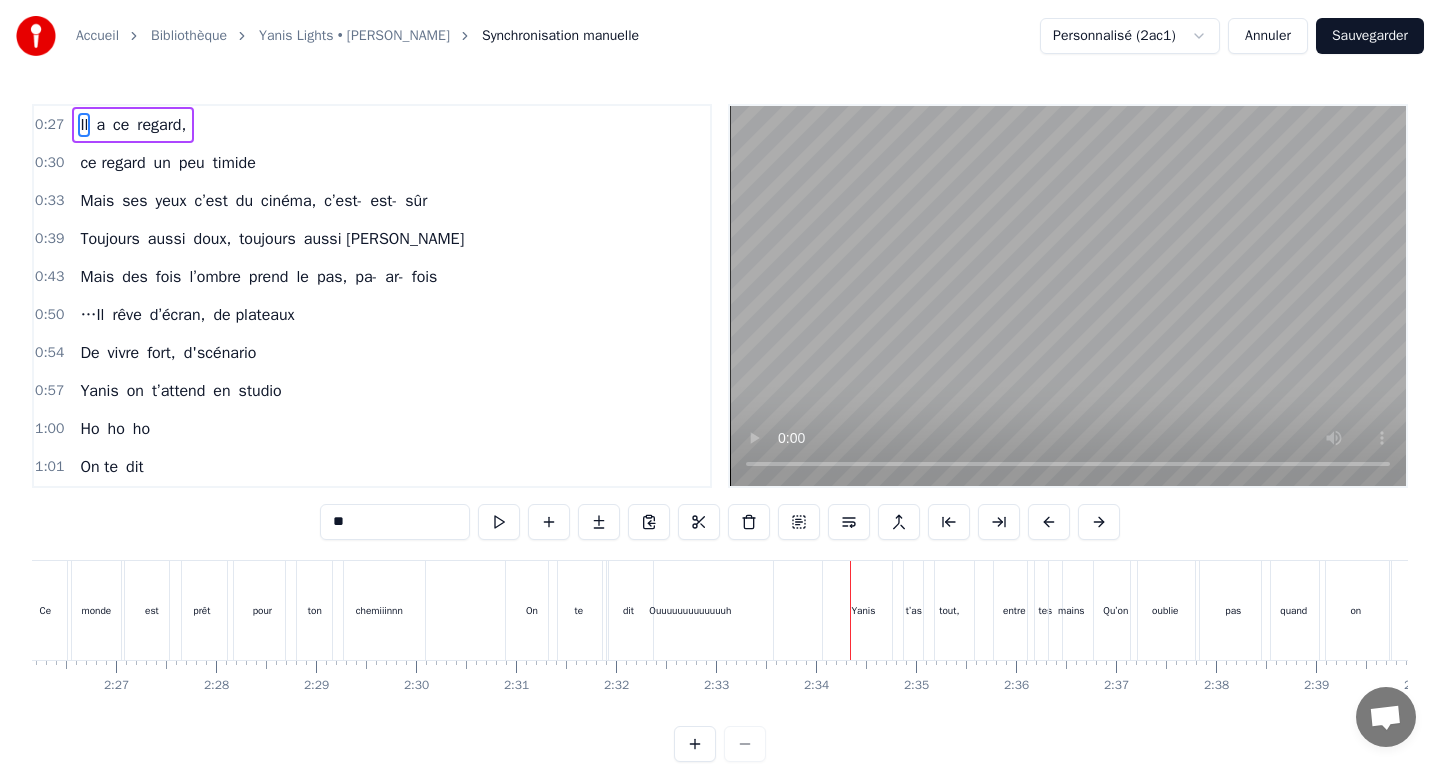 click on "t’as" at bounding box center (914, 610) 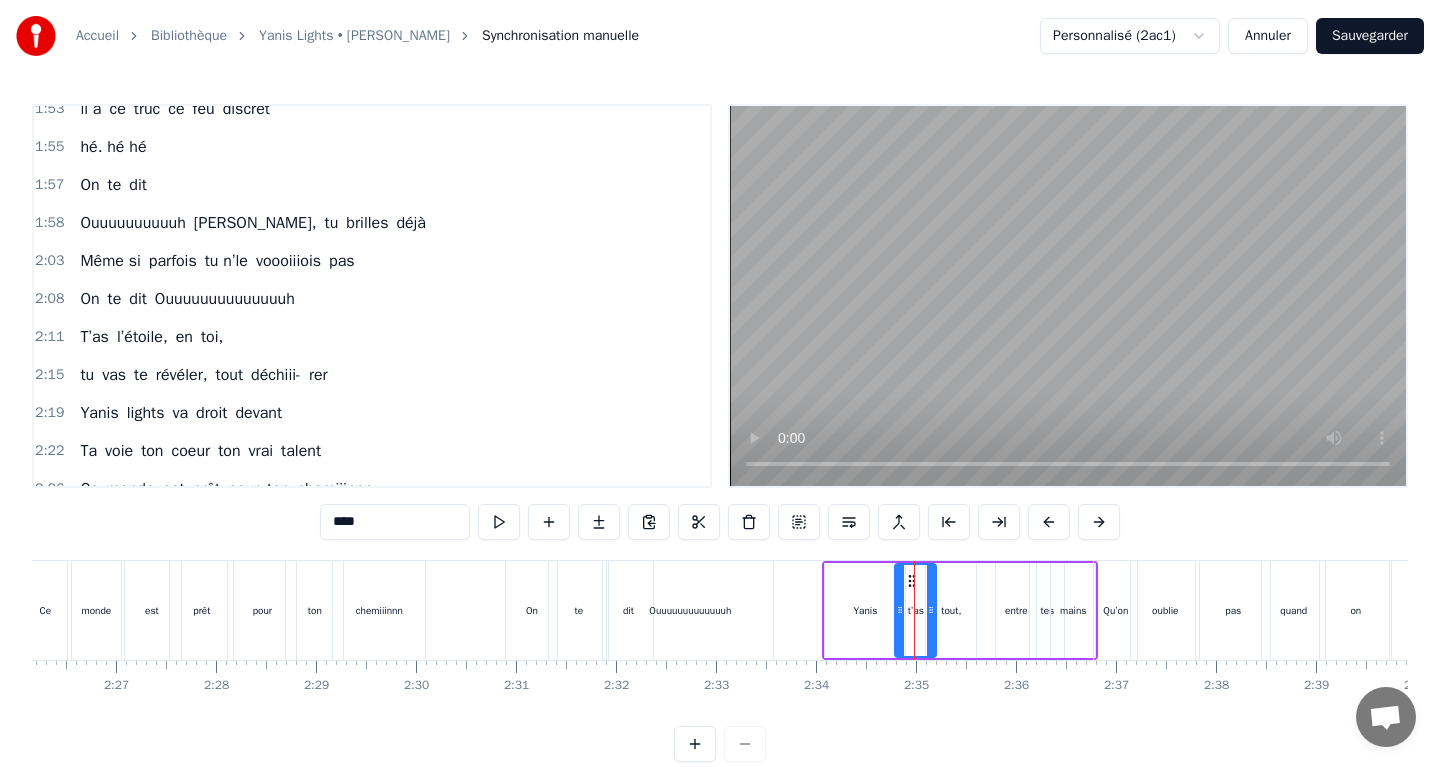 scroll, scrollTop: 1159, scrollLeft: 0, axis: vertical 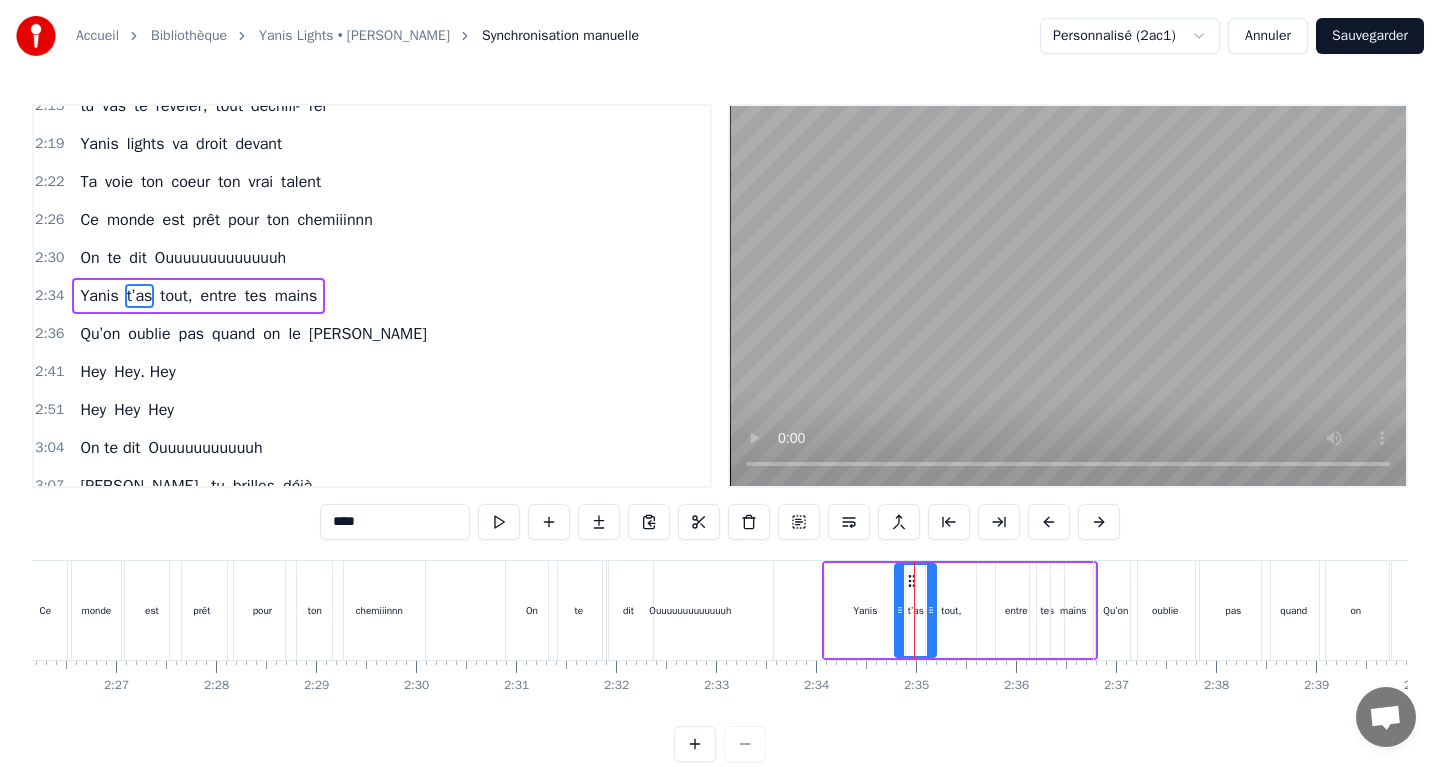 click on "****" at bounding box center [395, 522] 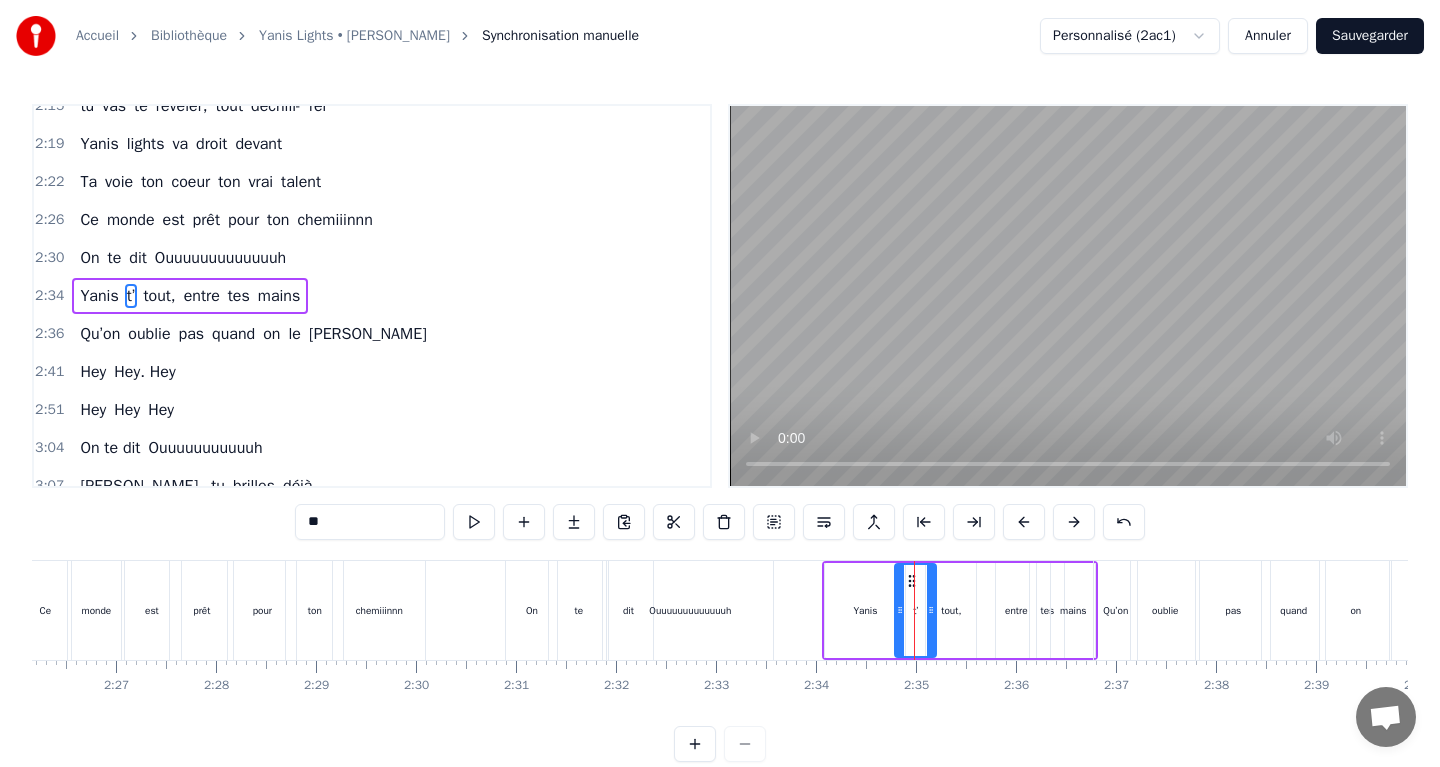 type on "*" 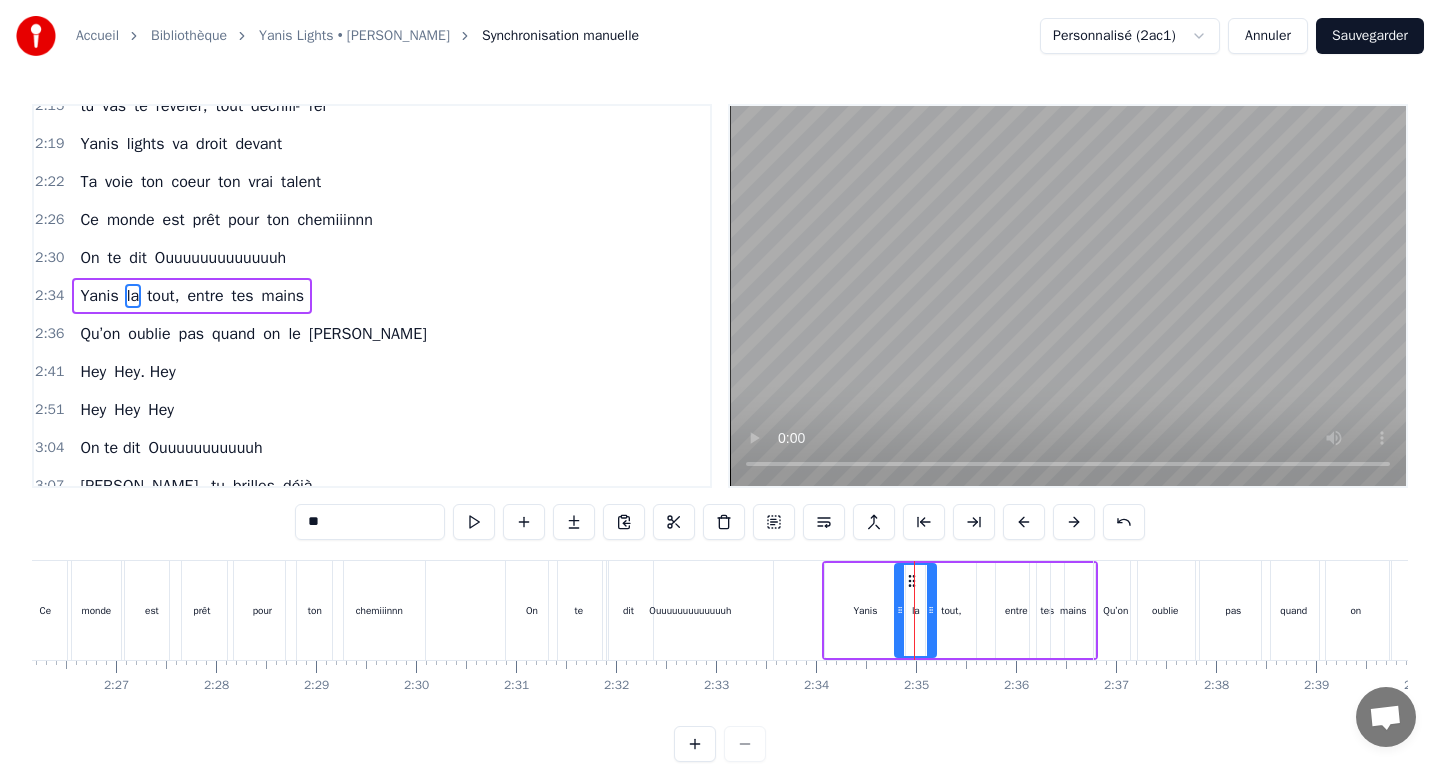 click on "tout," at bounding box center [163, 296] 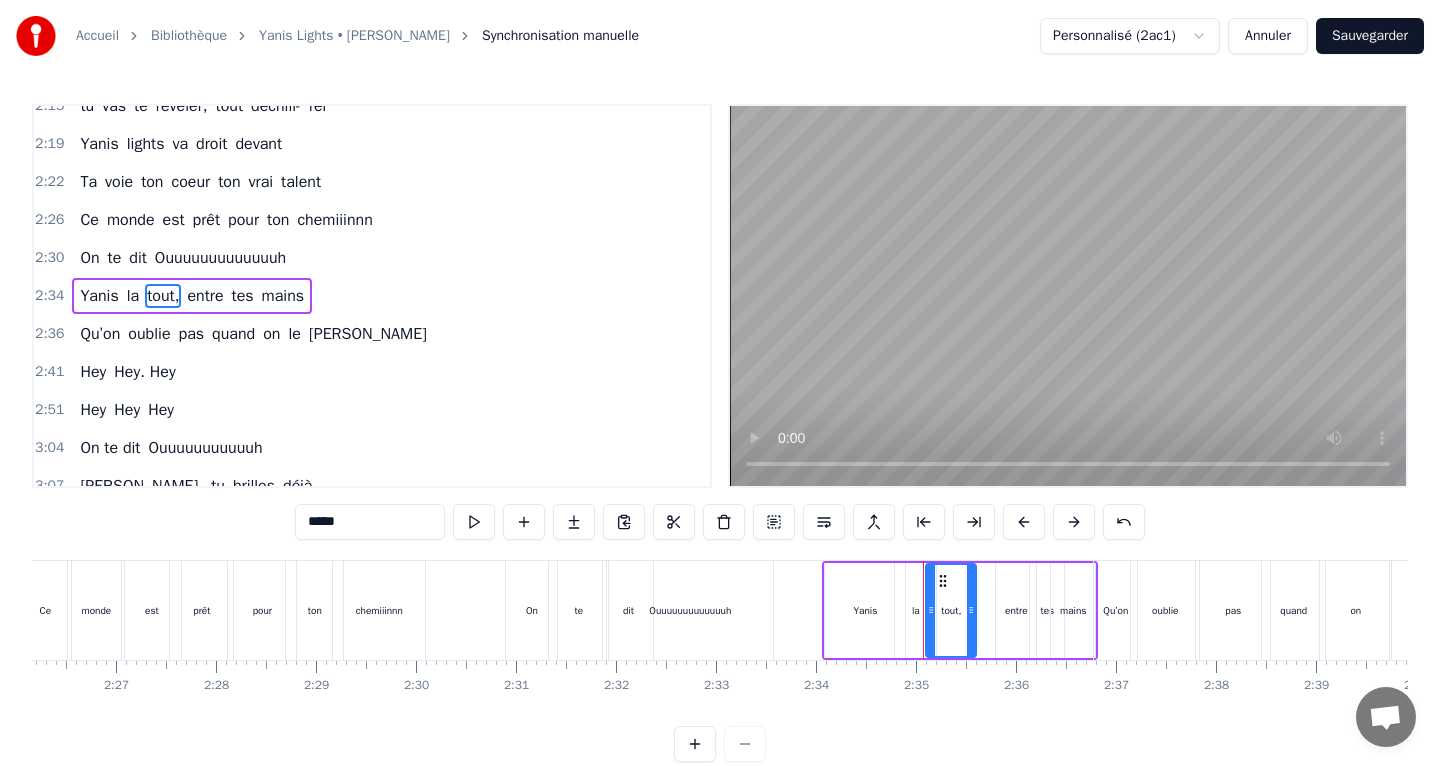 click on "*****" at bounding box center (370, 522) 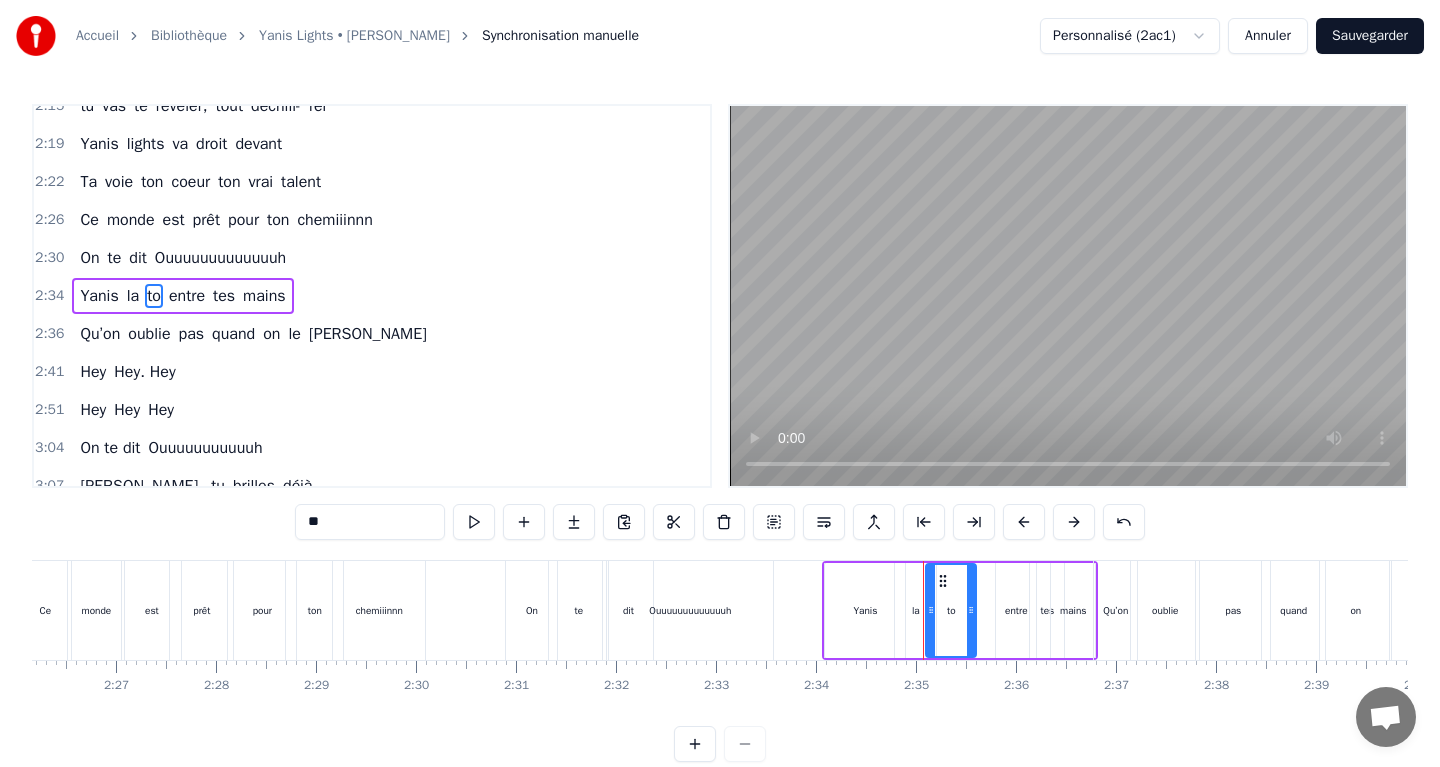 type on "*" 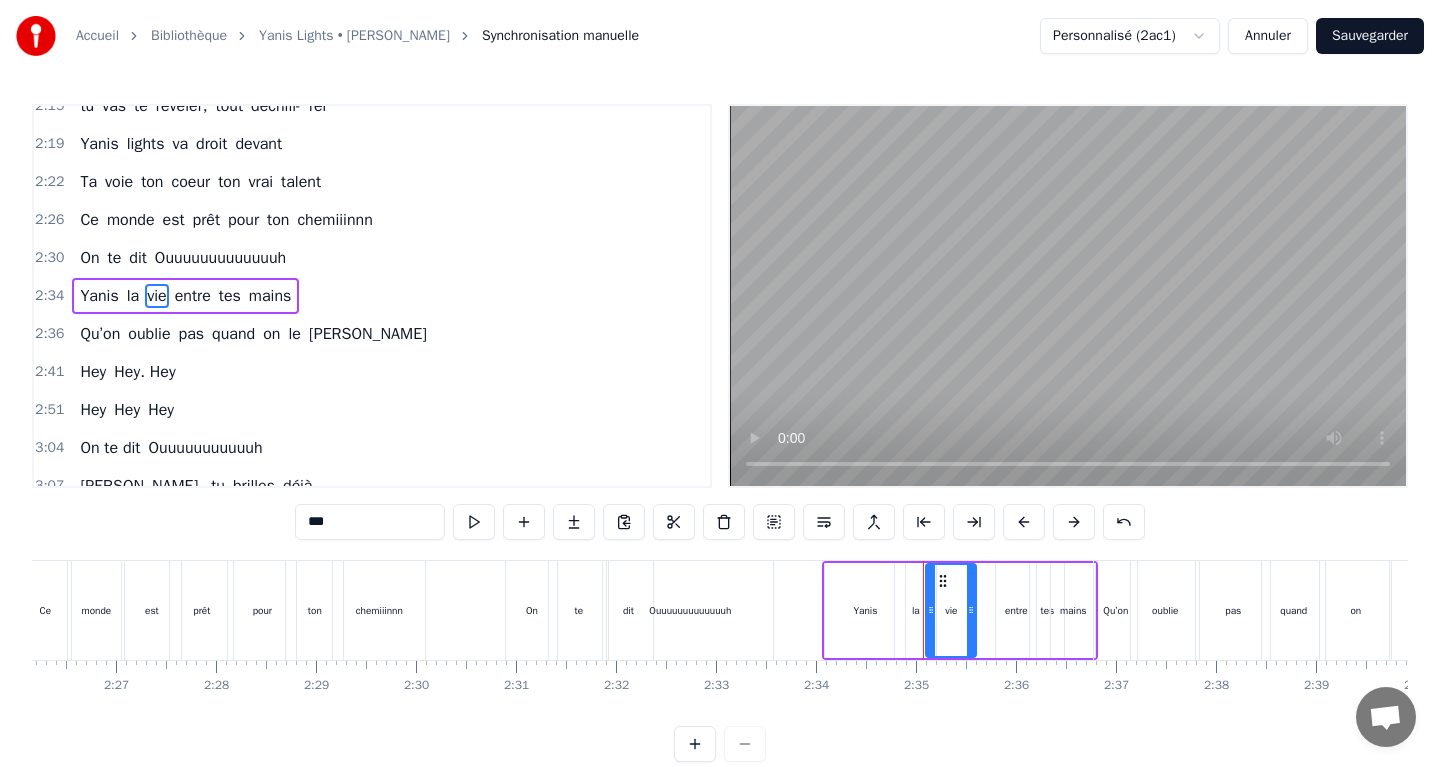 click on "entre" at bounding box center (193, 296) 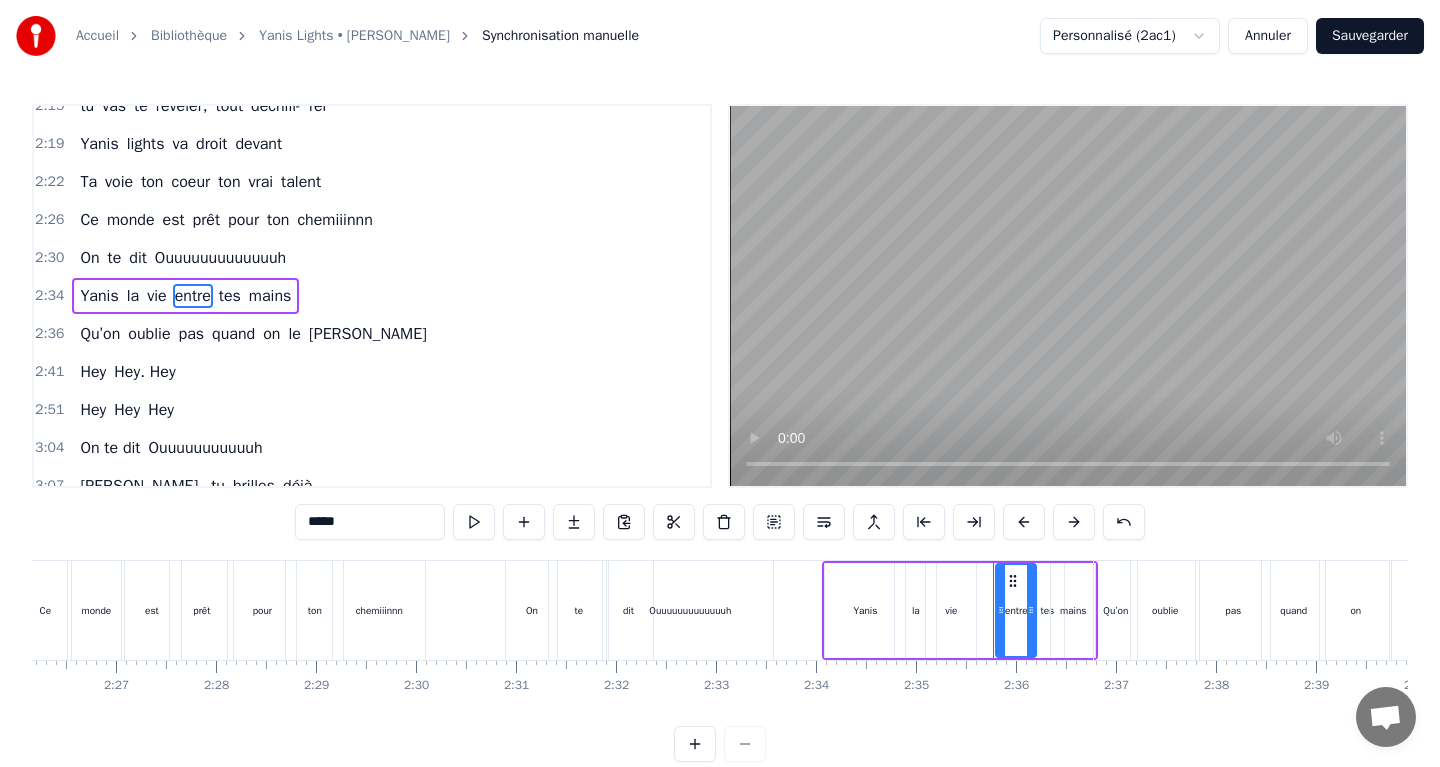 click on "*****" at bounding box center (370, 522) 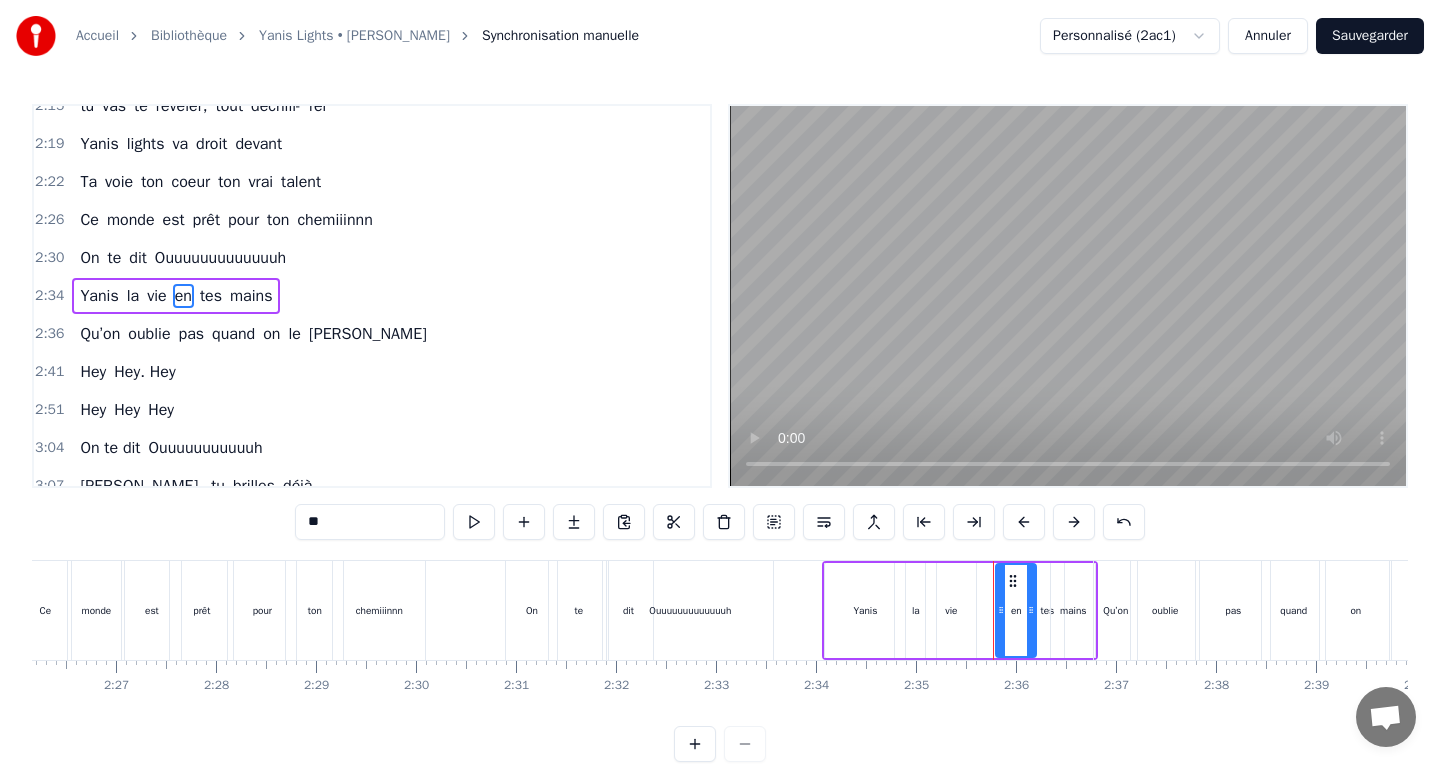 type on "*" 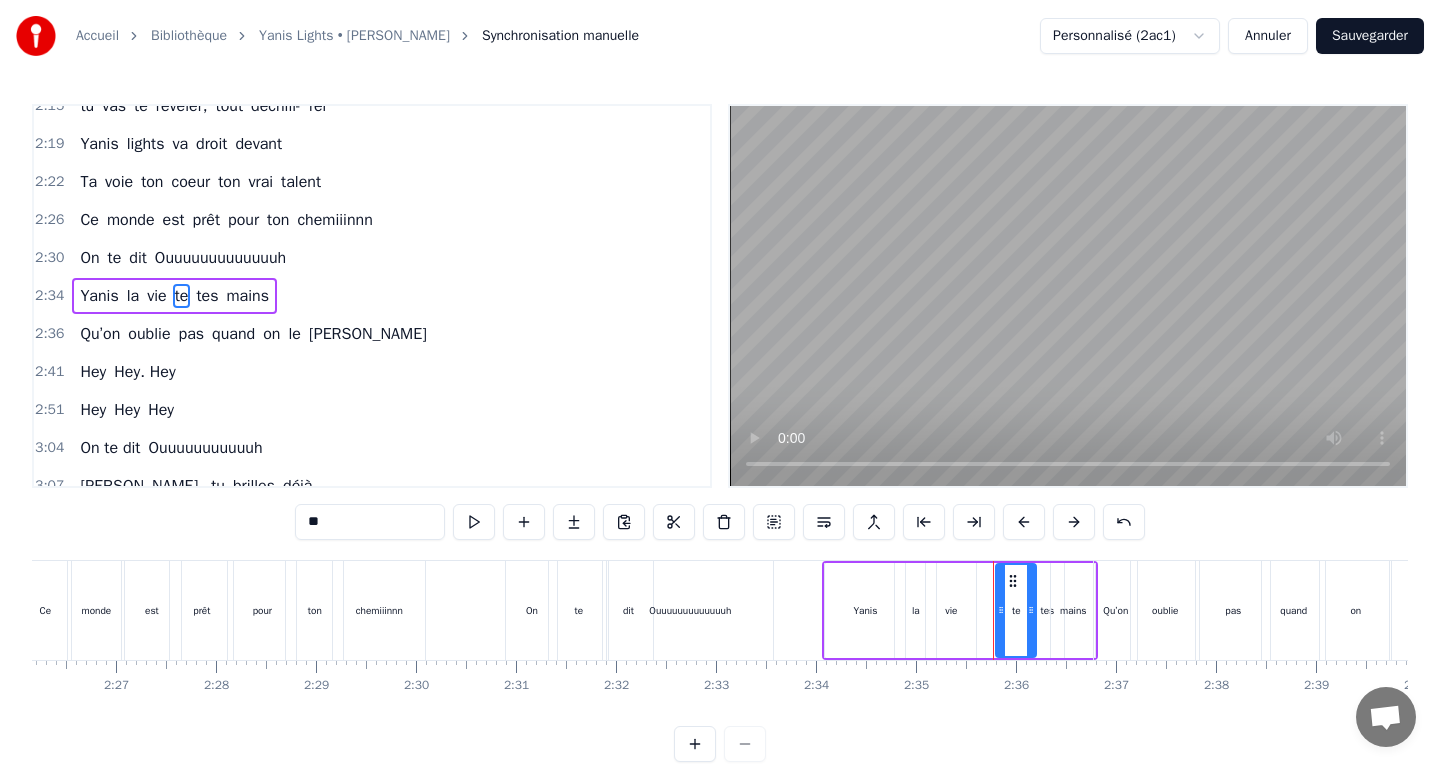 click on "tes" at bounding box center [207, 296] 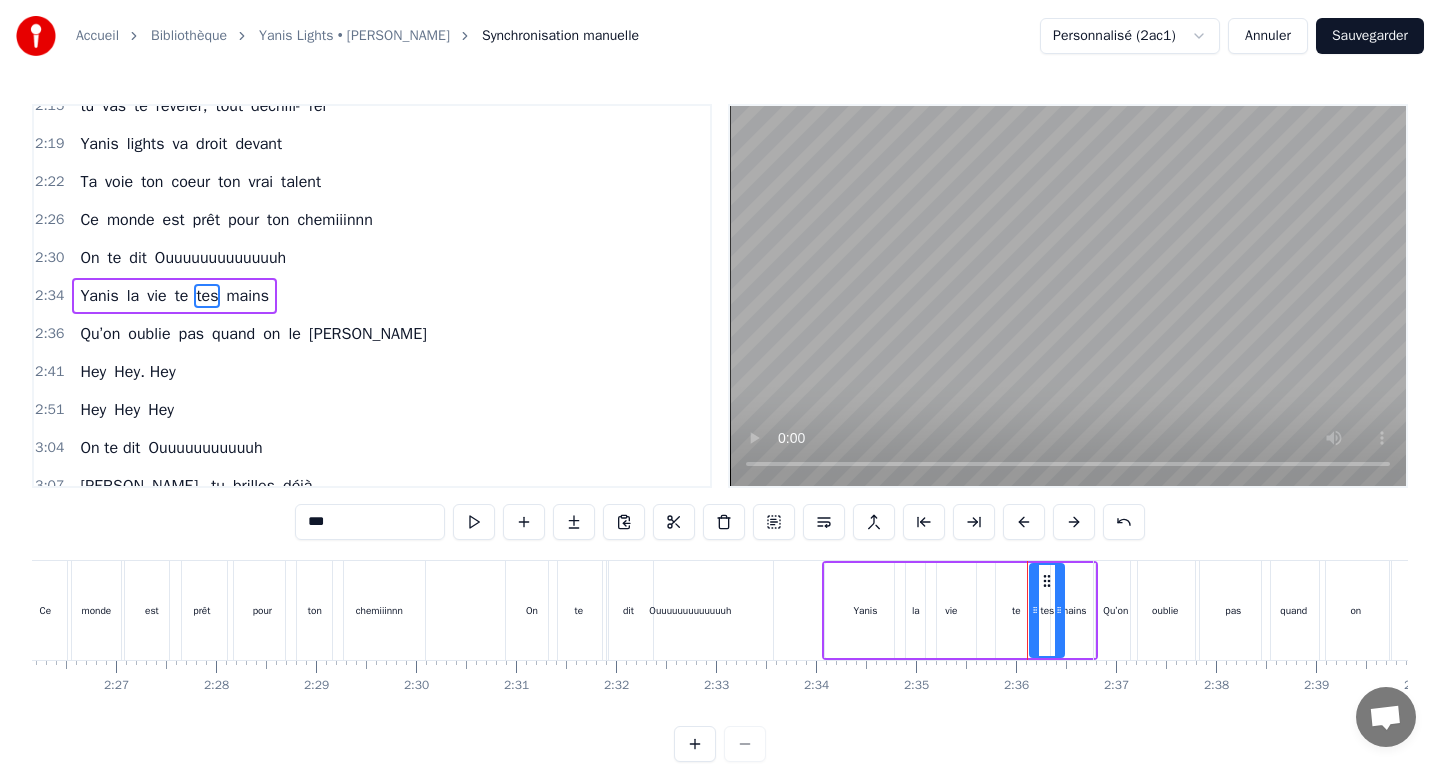 click on "***" at bounding box center [370, 522] 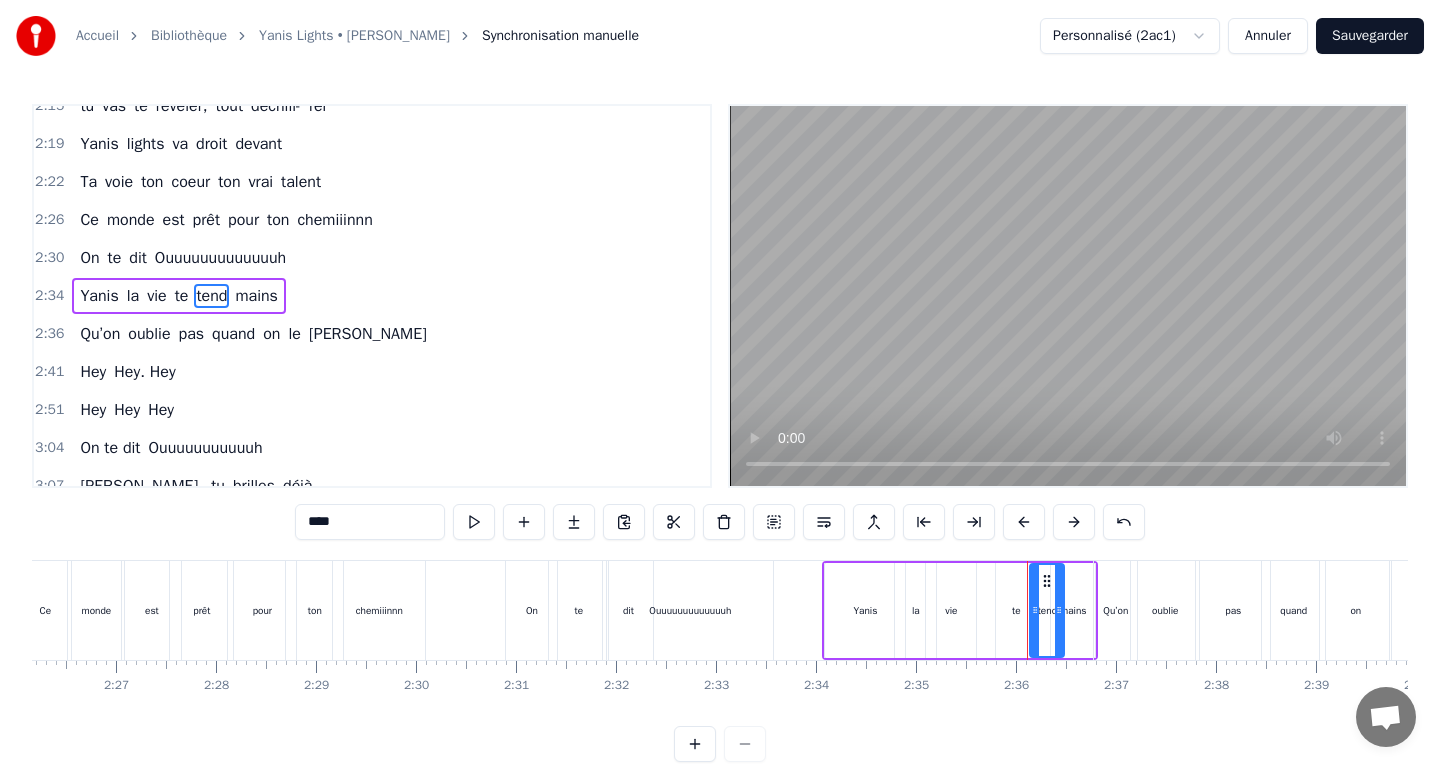 click on "mains" at bounding box center [256, 296] 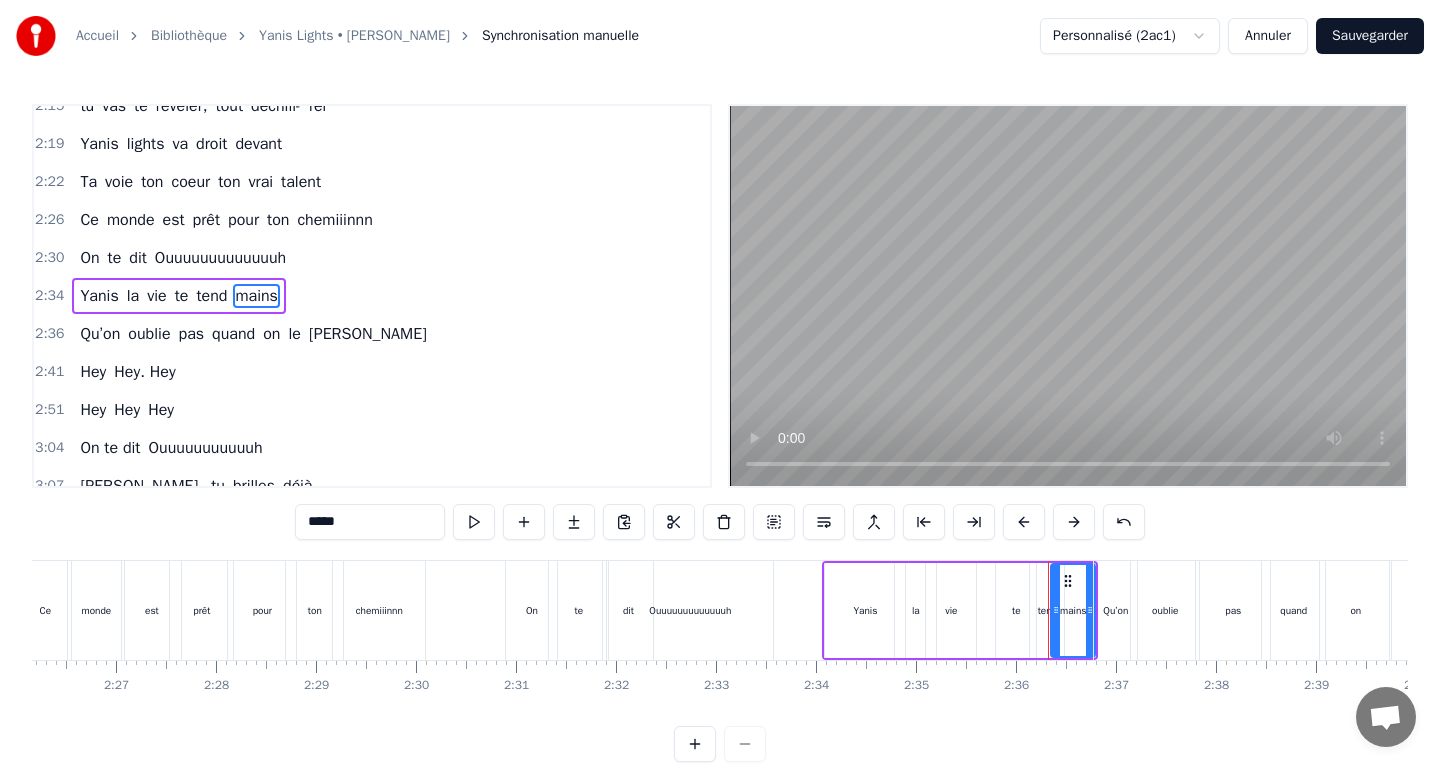 click on "*****" at bounding box center (370, 522) 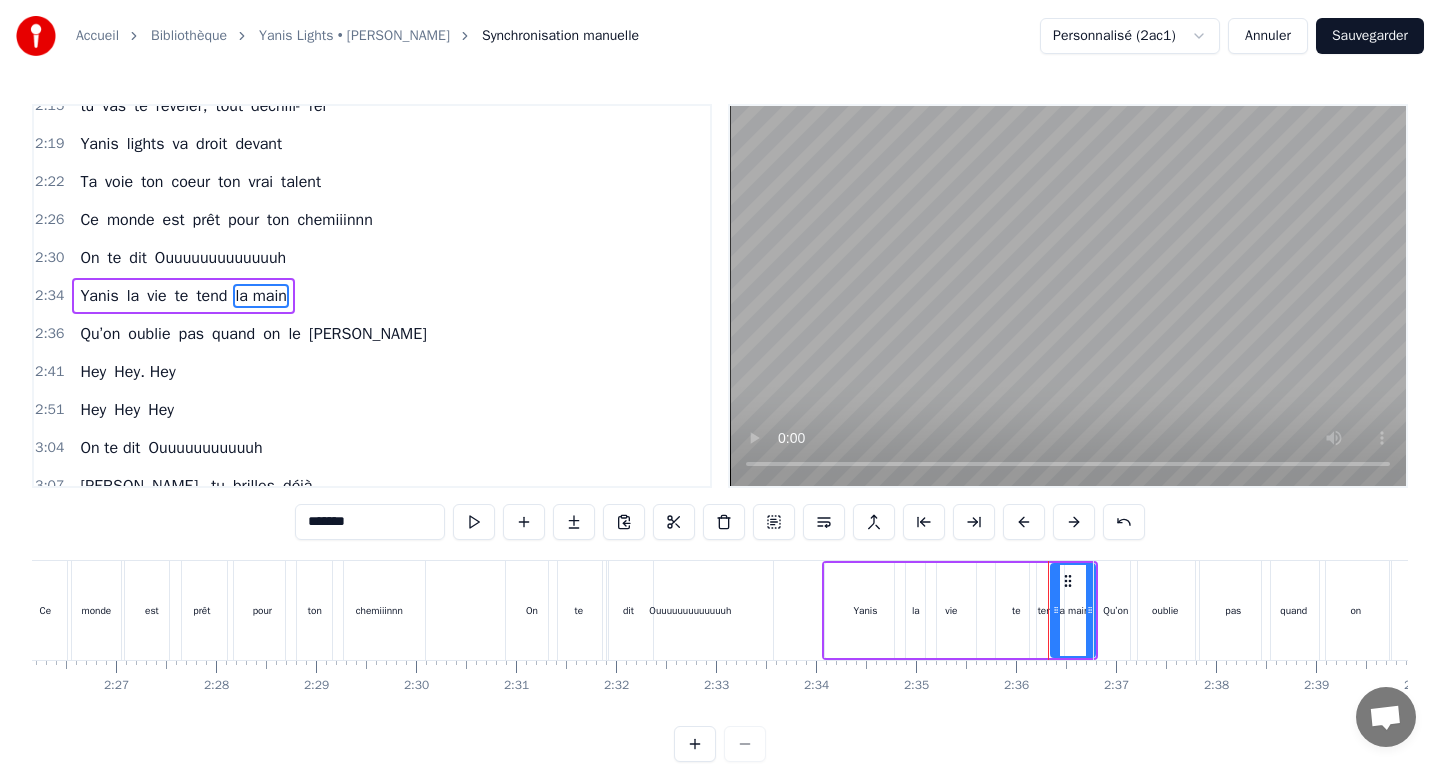 type on "*******" 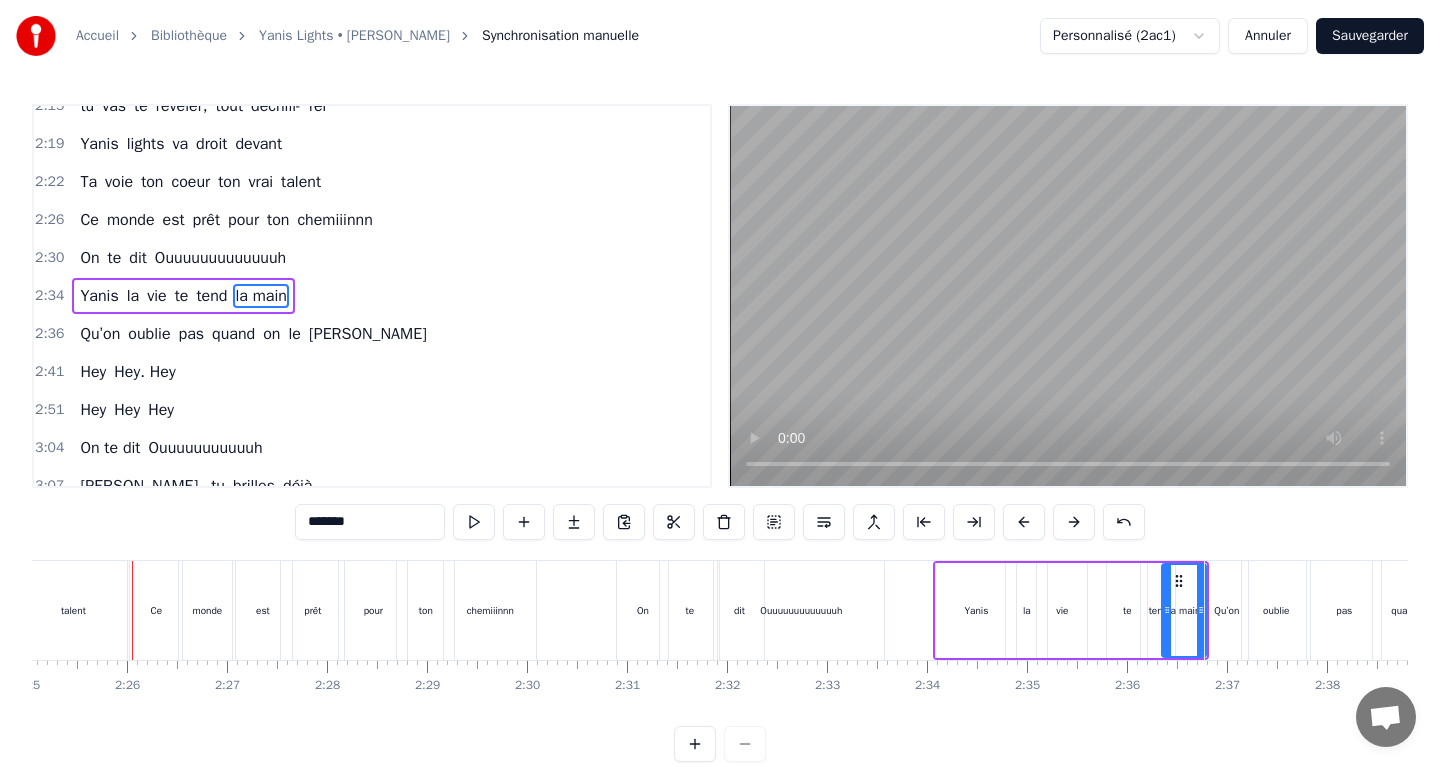 scroll, scrollTop: 0, scrollLeft: 14505, axis: horizontal 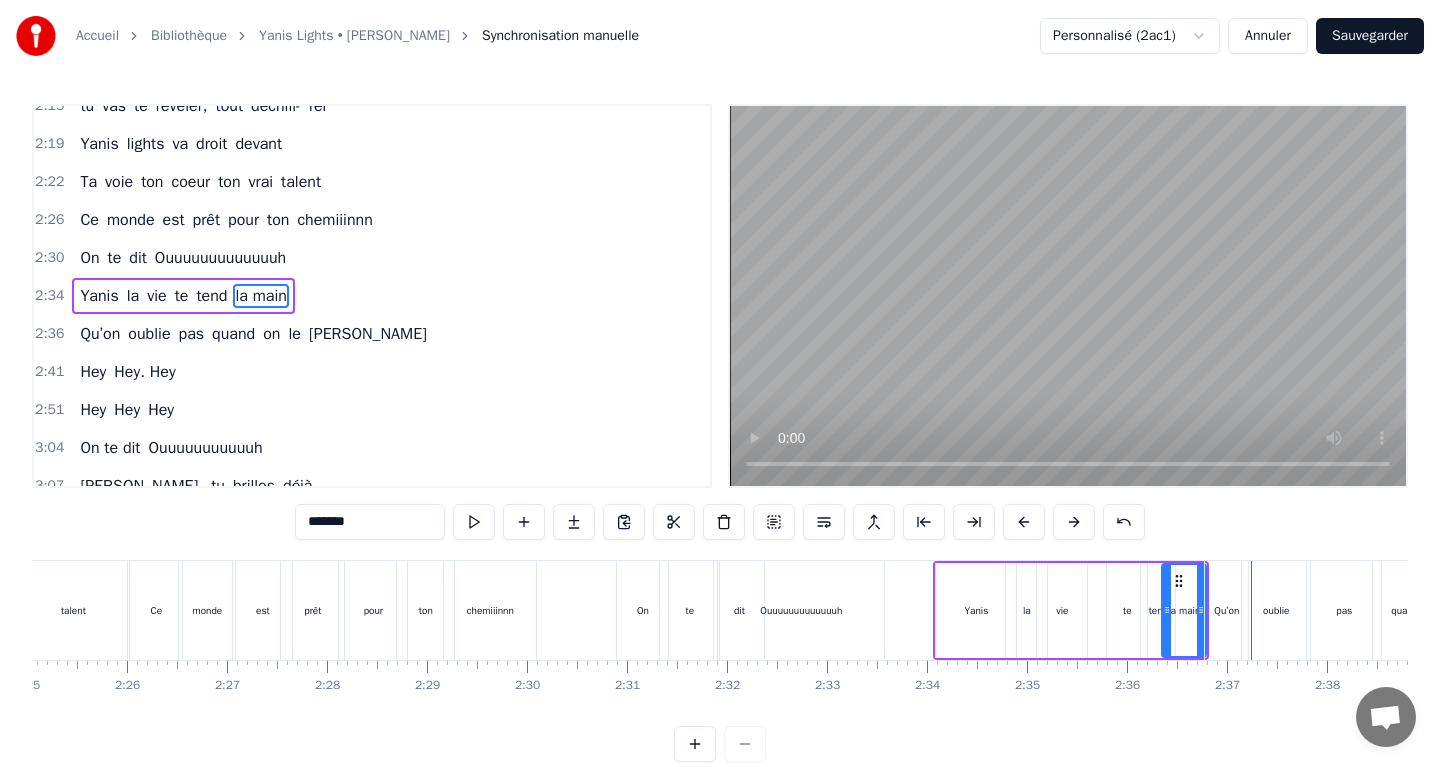 click on "te" at bounding box center [1127, 610] 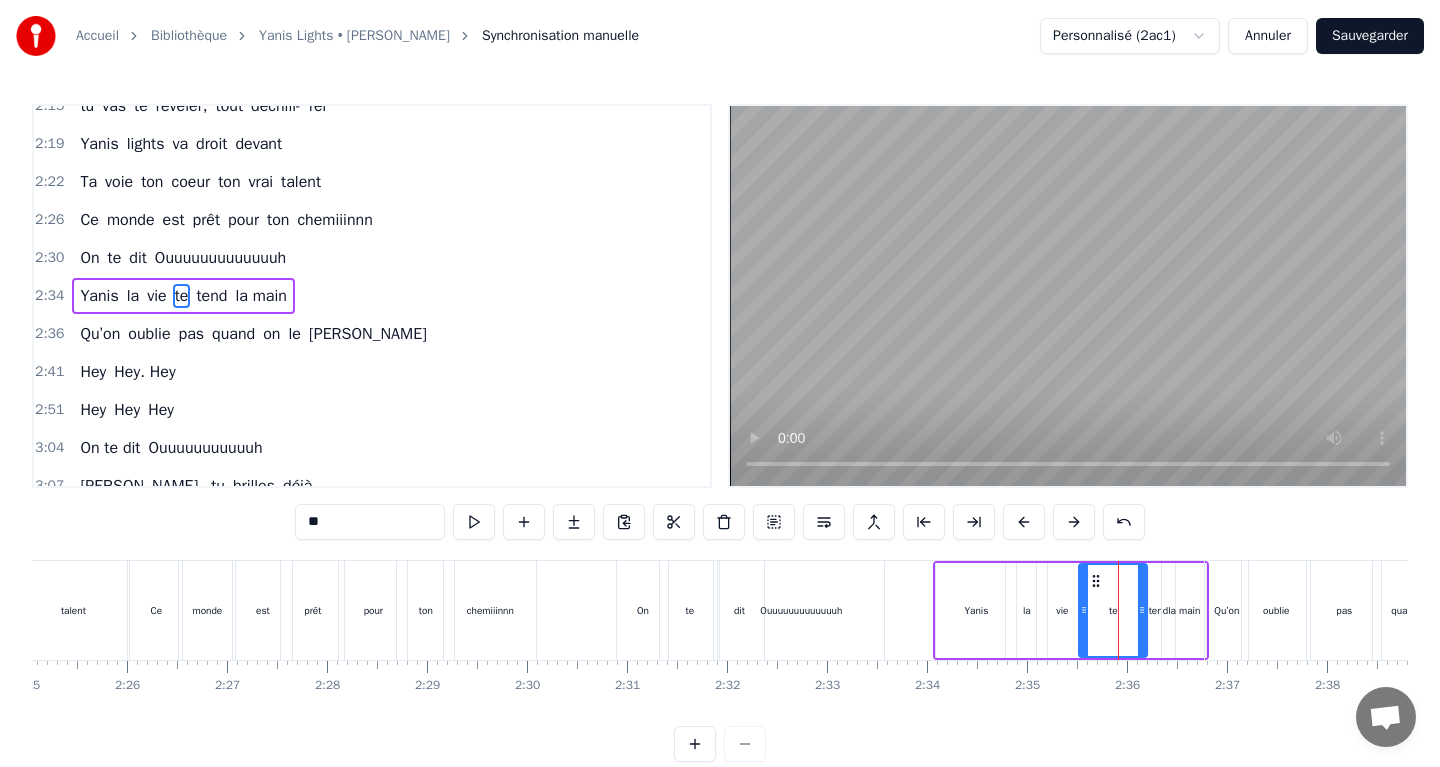 drag, startPoint x: 1112, startPoint y: 587, endPoint x: 1084, endPoint y: 587, distance: 28 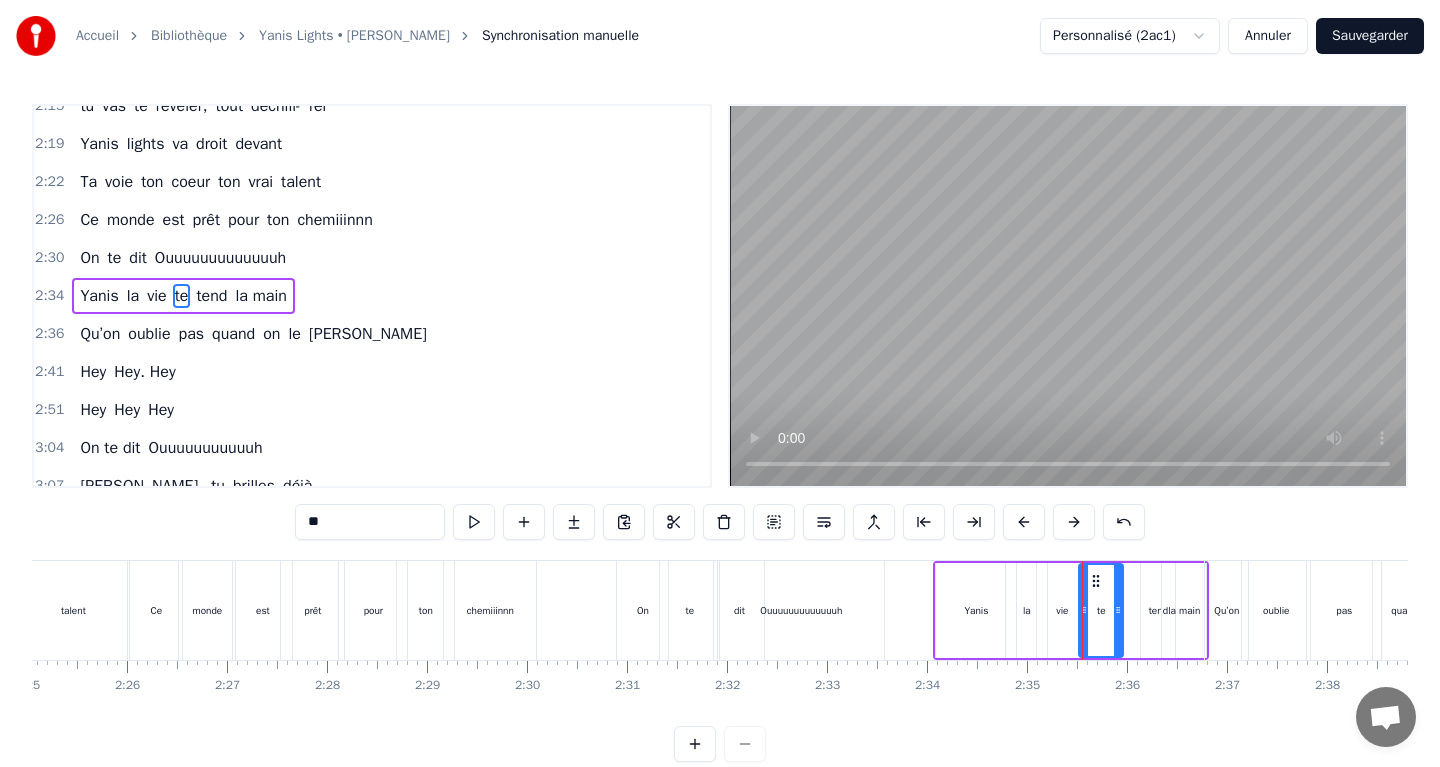 drag, startPoint x: 1140, startPoint y: 595, endPoint x: 1116, endPoint y: 595, distance: 24 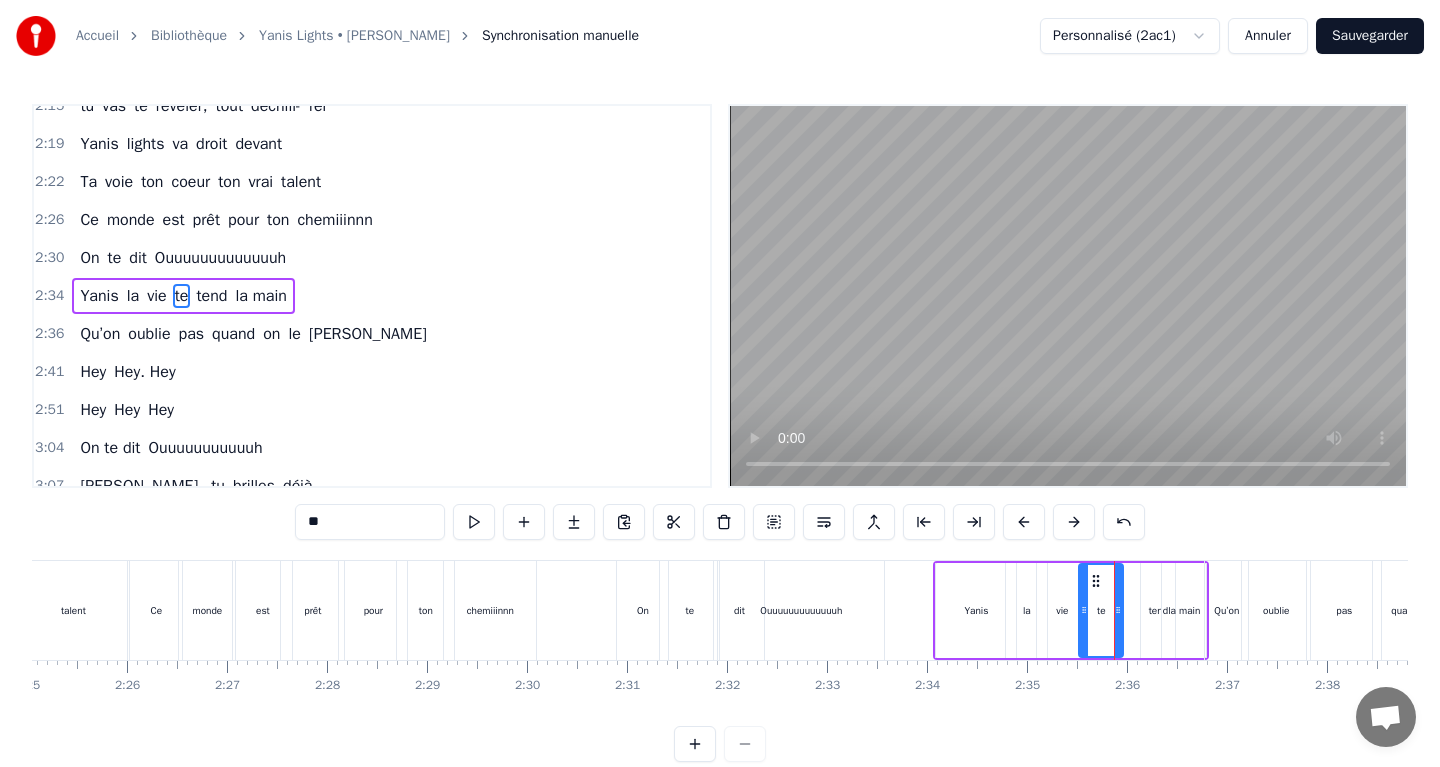 click on "tend" at bounding box center [1158, 610] 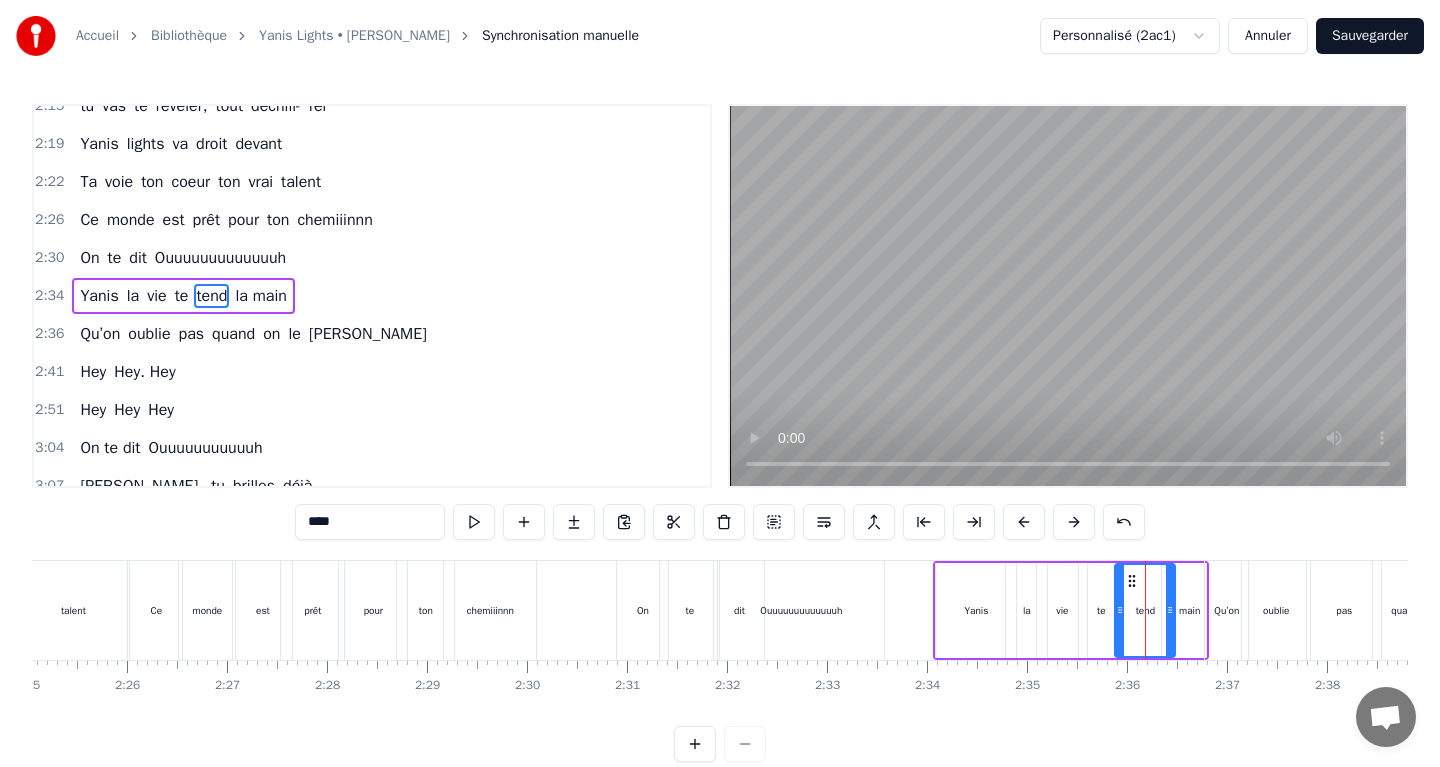 drag, startPoint x: 1144, startPoint y: 589, endPoint x: 1118, endPoint y: 592, distance: 26.172504 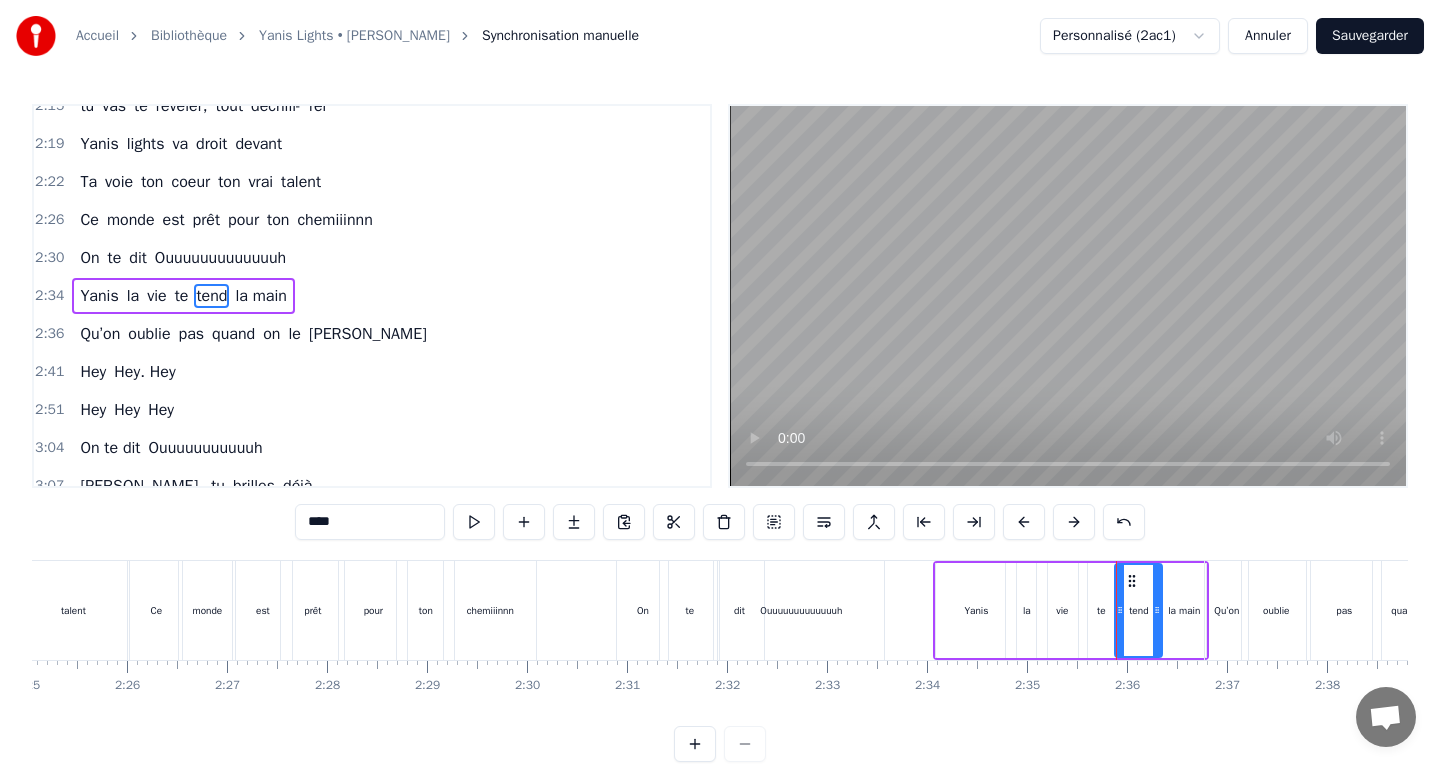 drag, startPoint x: 1167, startPoint y: 589, endPoint x: 1154, endPoint y: 590, distance: 13.038404 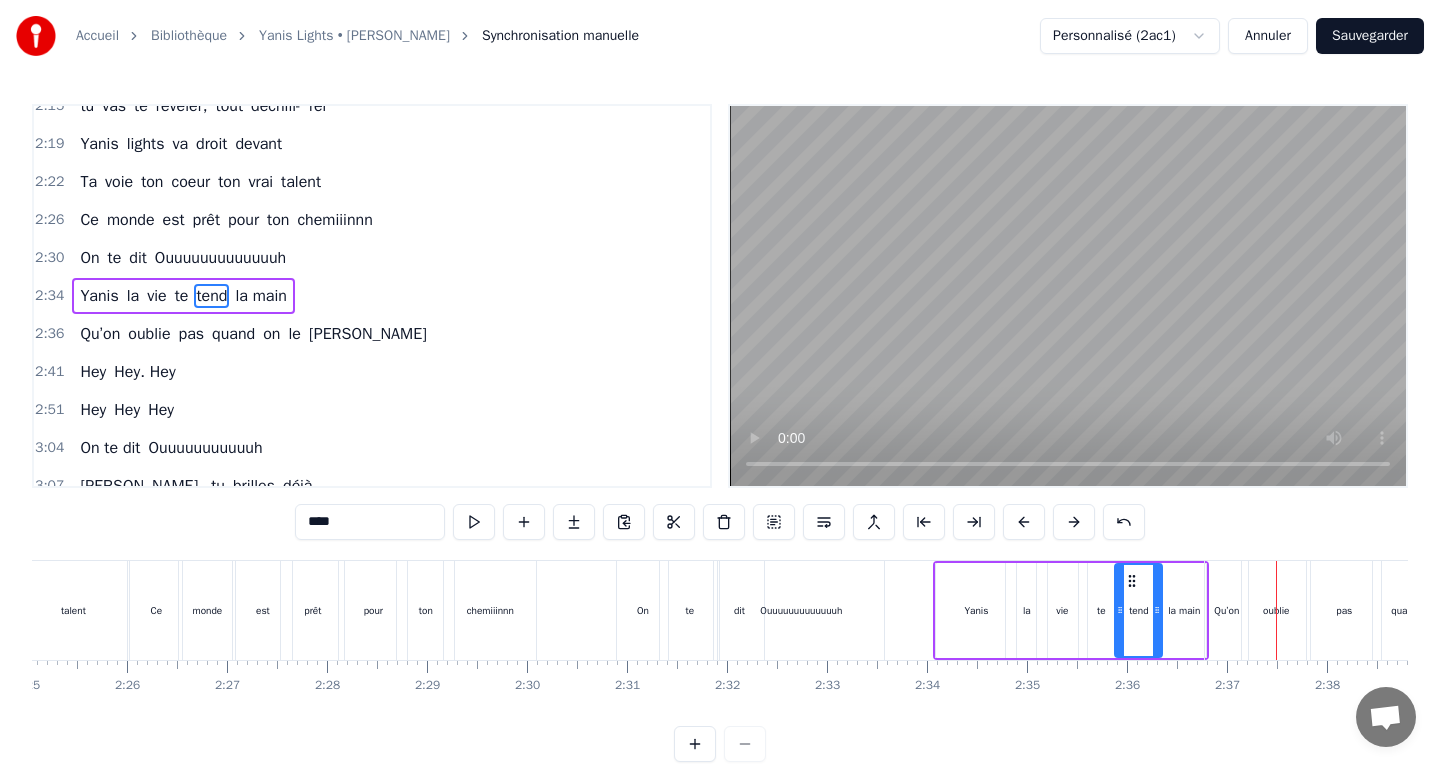 click on "te" at bounding box center [1101, 610] 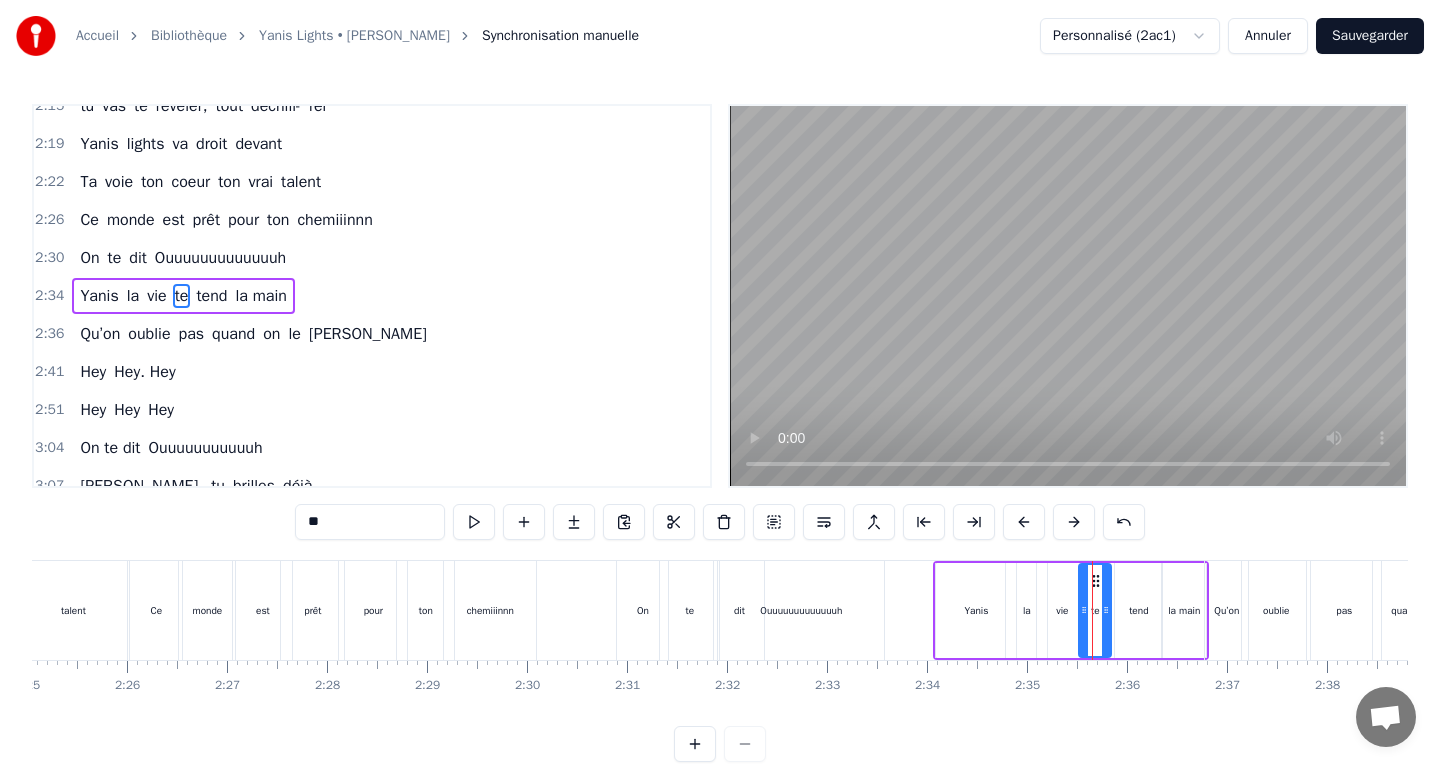 drag, startPoint x: 1116, startPoint y: 581, endPoint x: 1104, endPoint y: 582, distance: 12.0415945 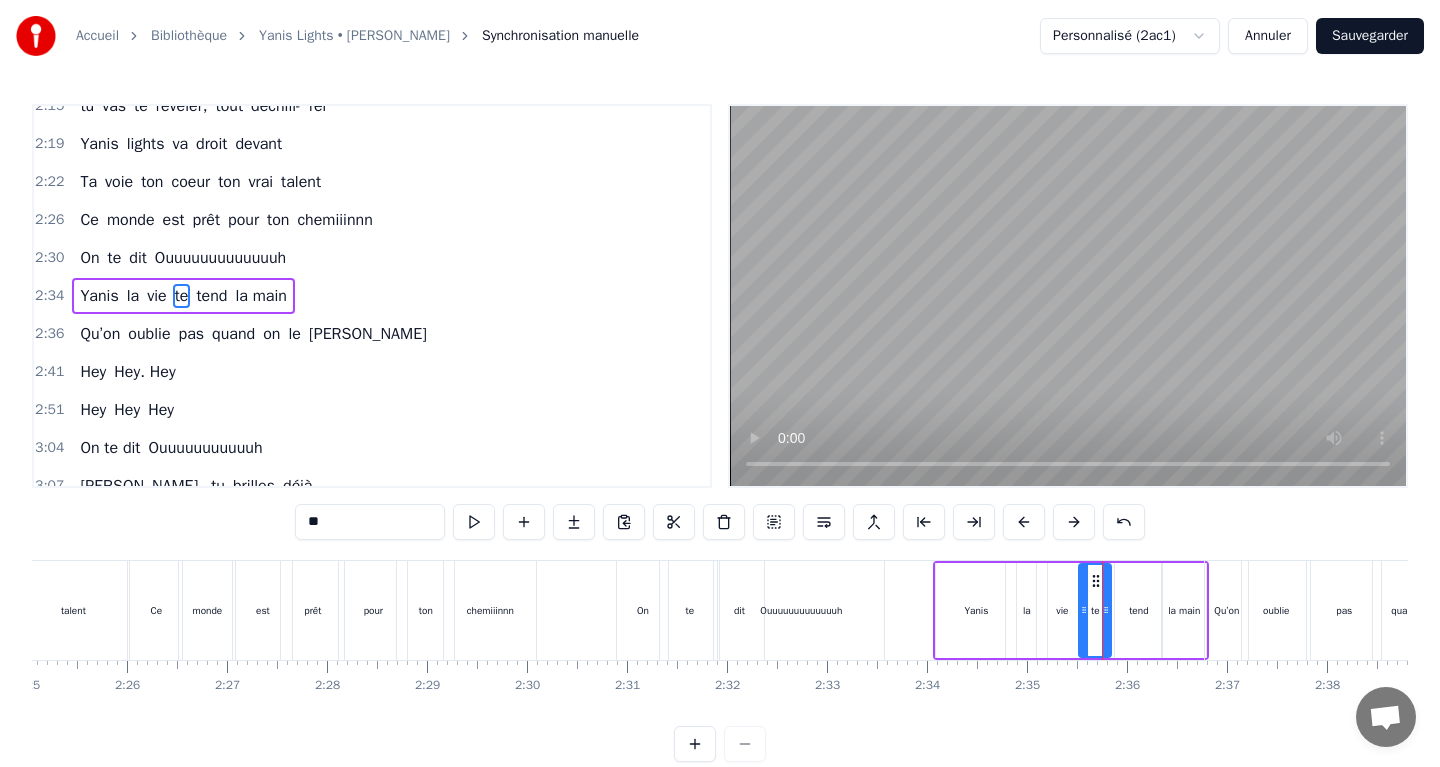 click on "tend" at bounding box center (1138, 610) 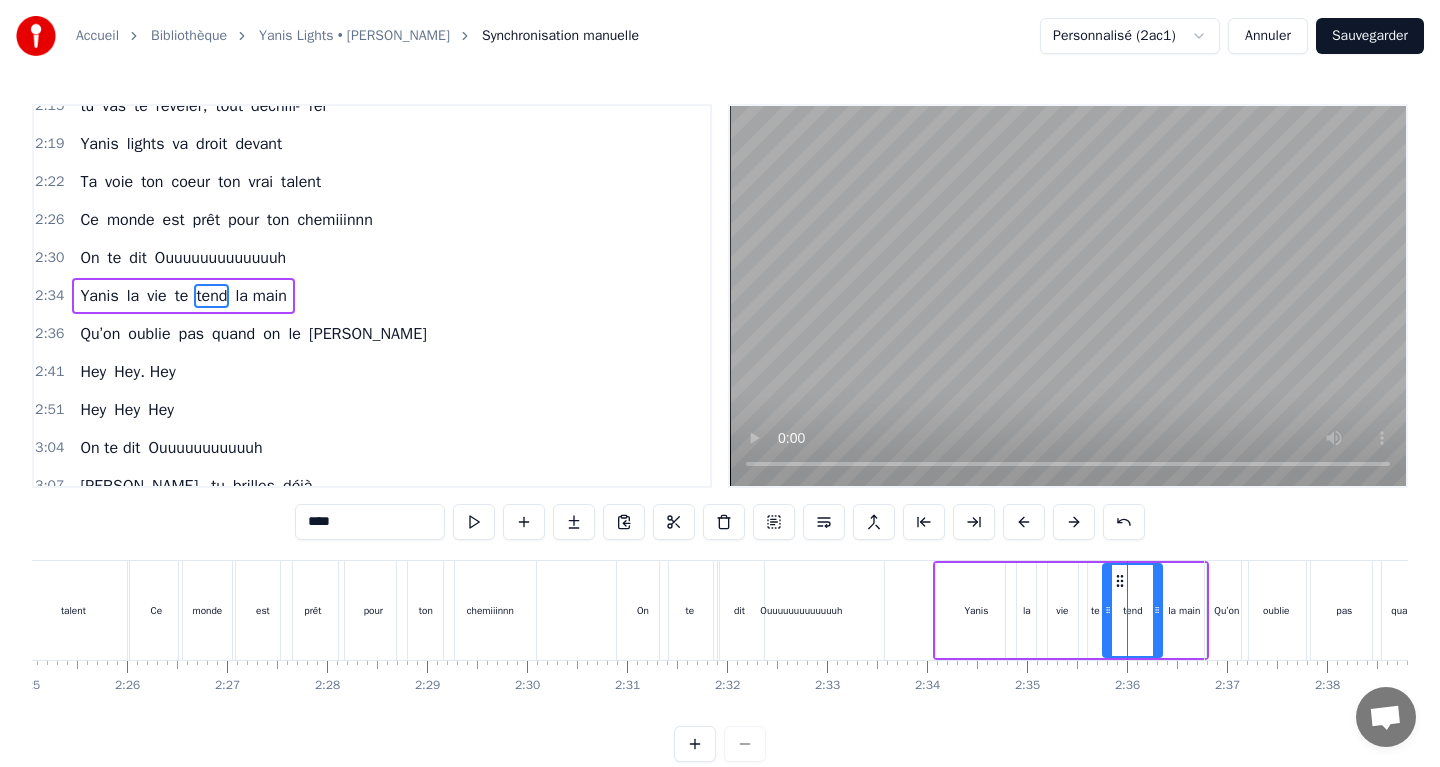 drag, startPoint x: 1120, startPoint y: 582, endPoint x: 1108, endPoint y: 582, distance: 12 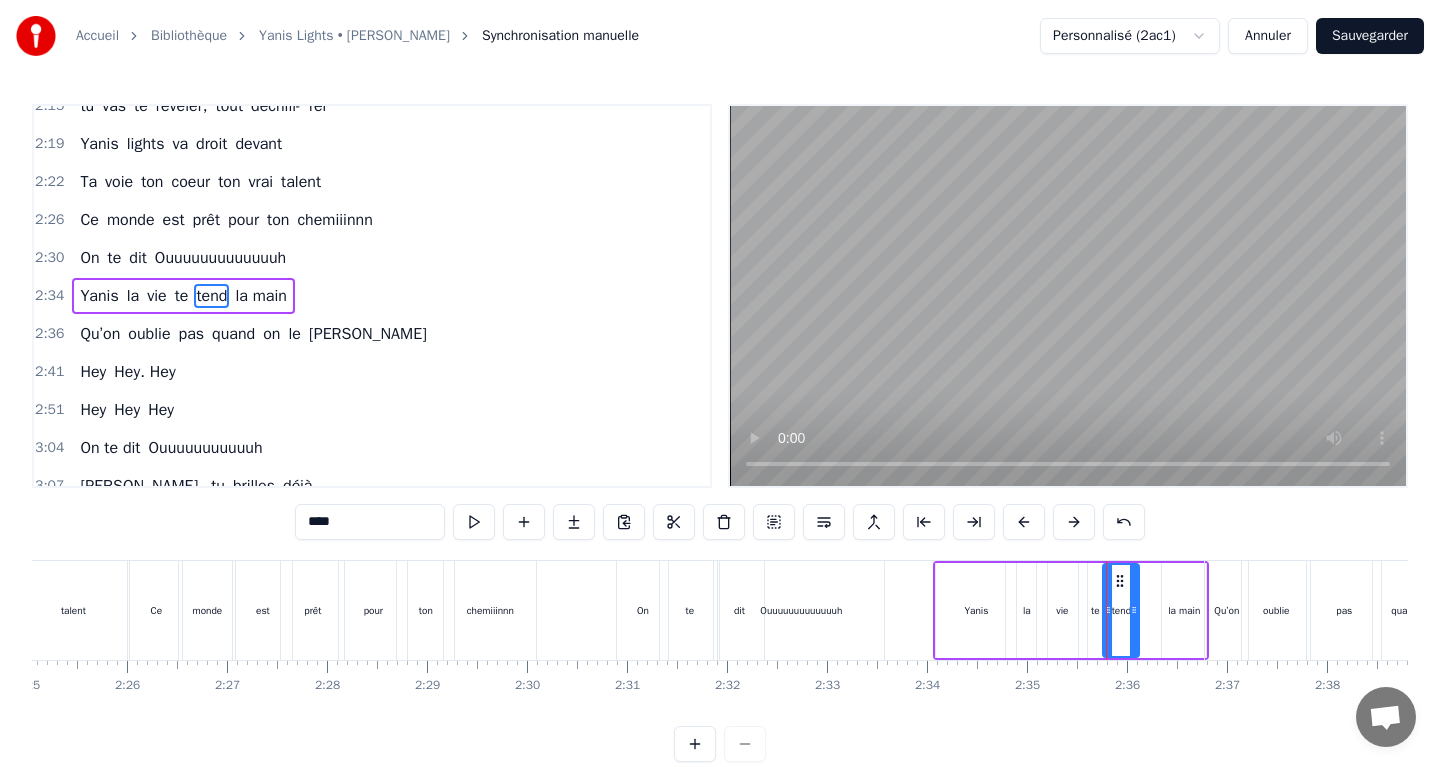 drag, startPoint x: 1156, startPoint y: 586, endPoint x: 1133, endPoint y: 588, distance: 23.086792 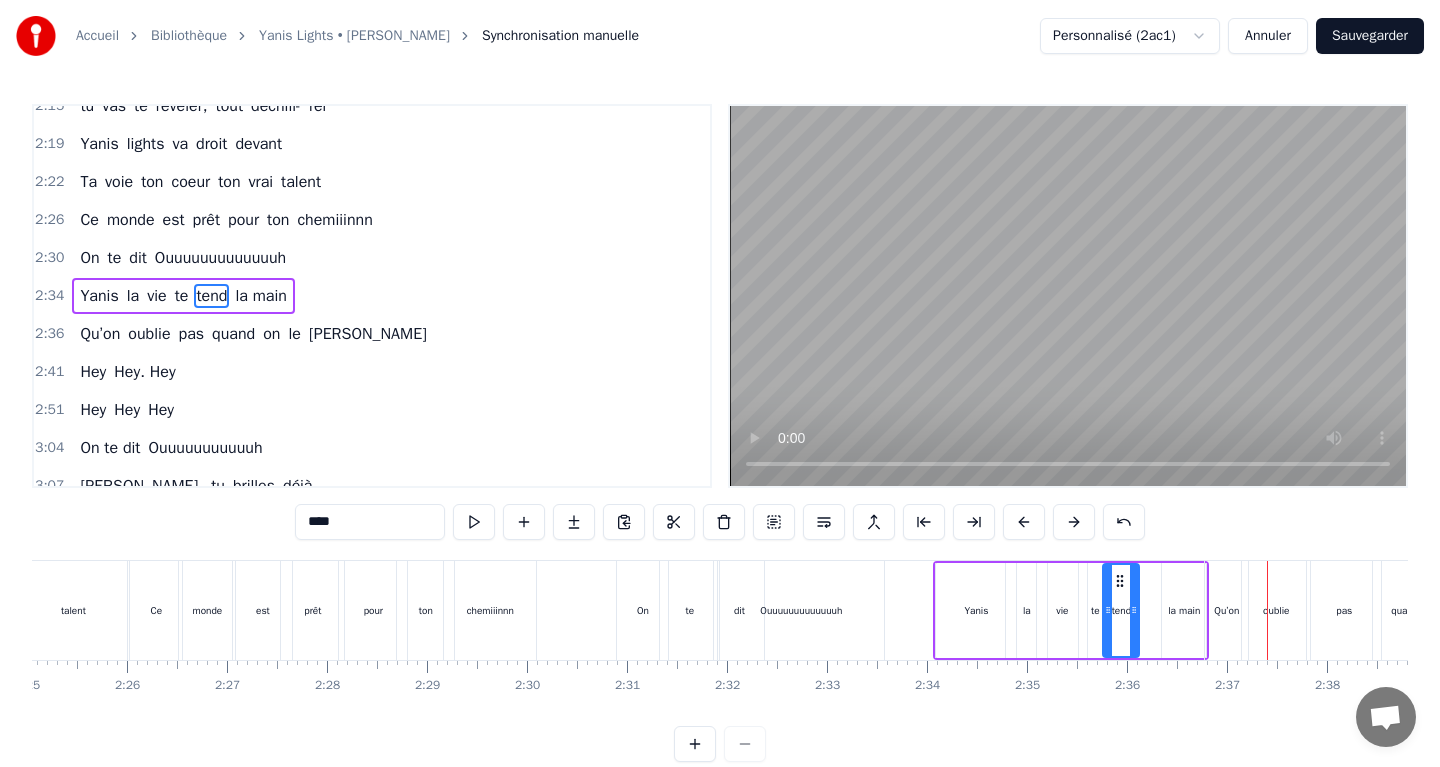 click on "la main" at bounding box center (1184, 610) 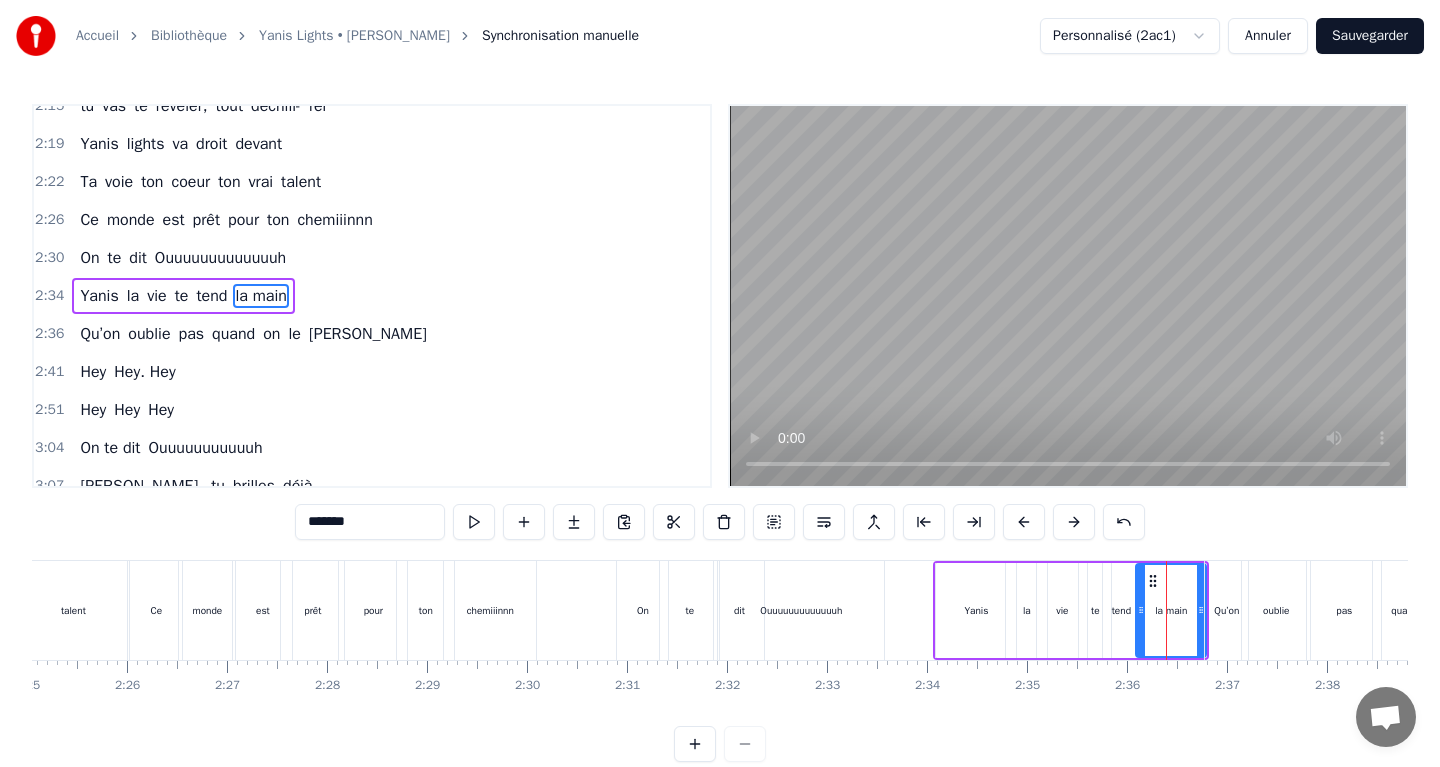 drag, startPoint x: 1168, startPoint y: 583, endPoint x: 1142, endPoint y: 583, distance: 26 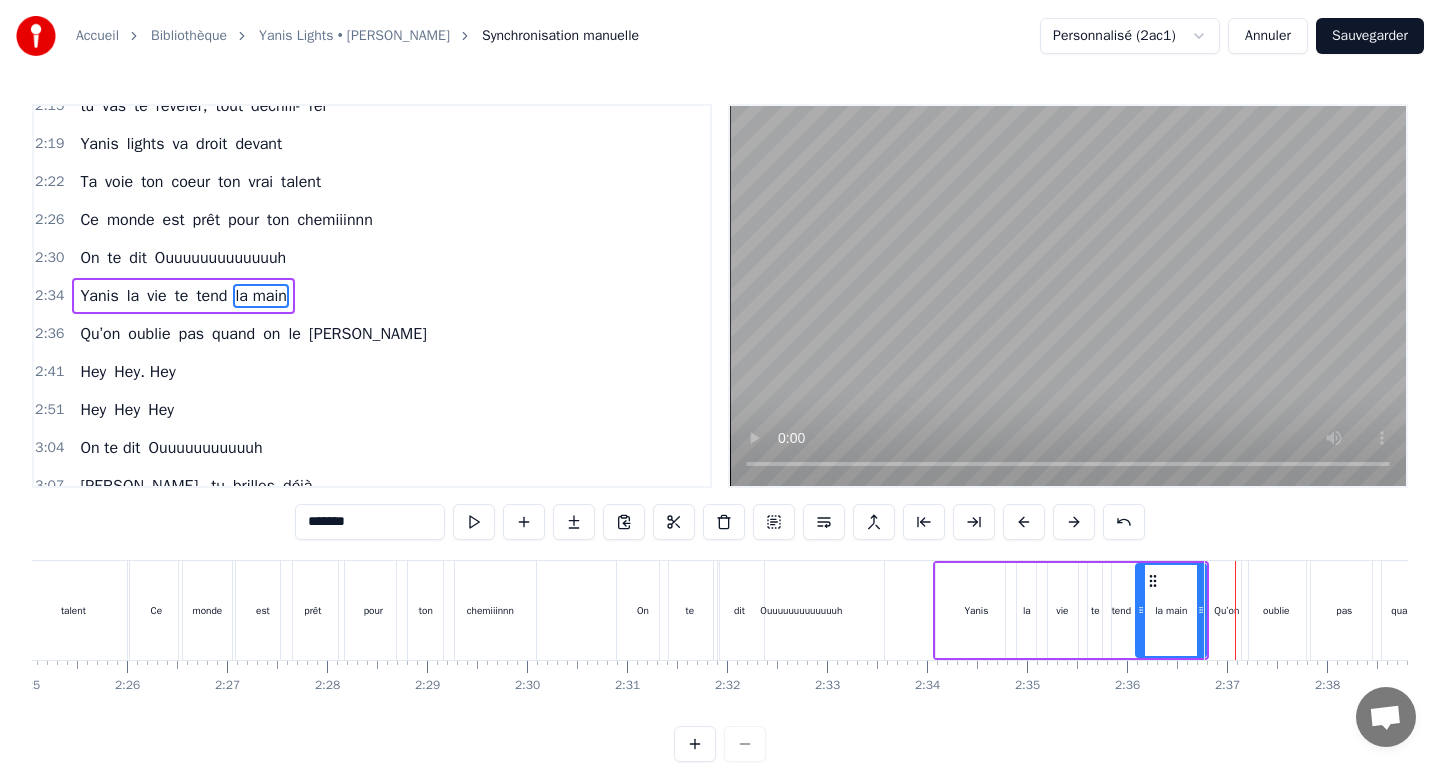 click on "te" at bounding box center [1095, 610] 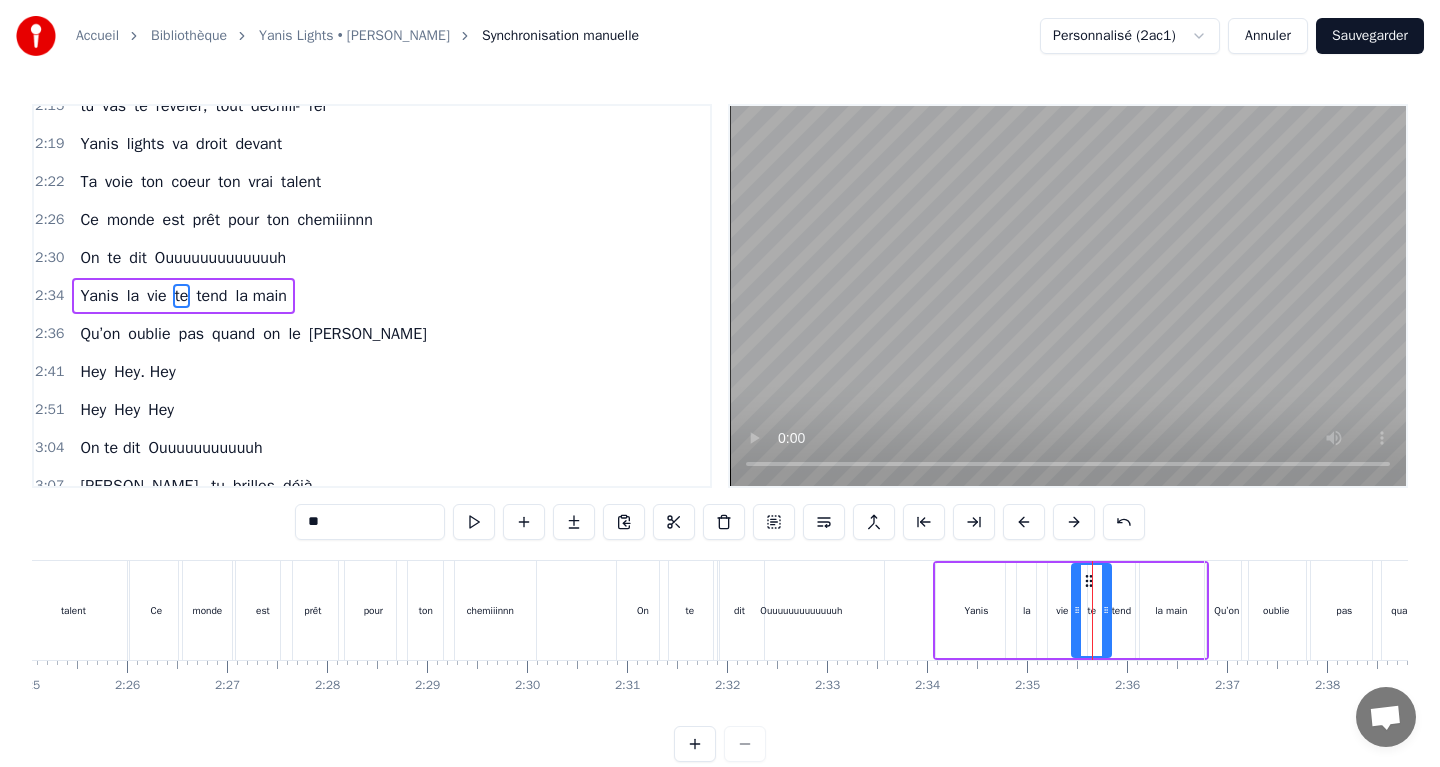 click at bounding box center [1077, 610] 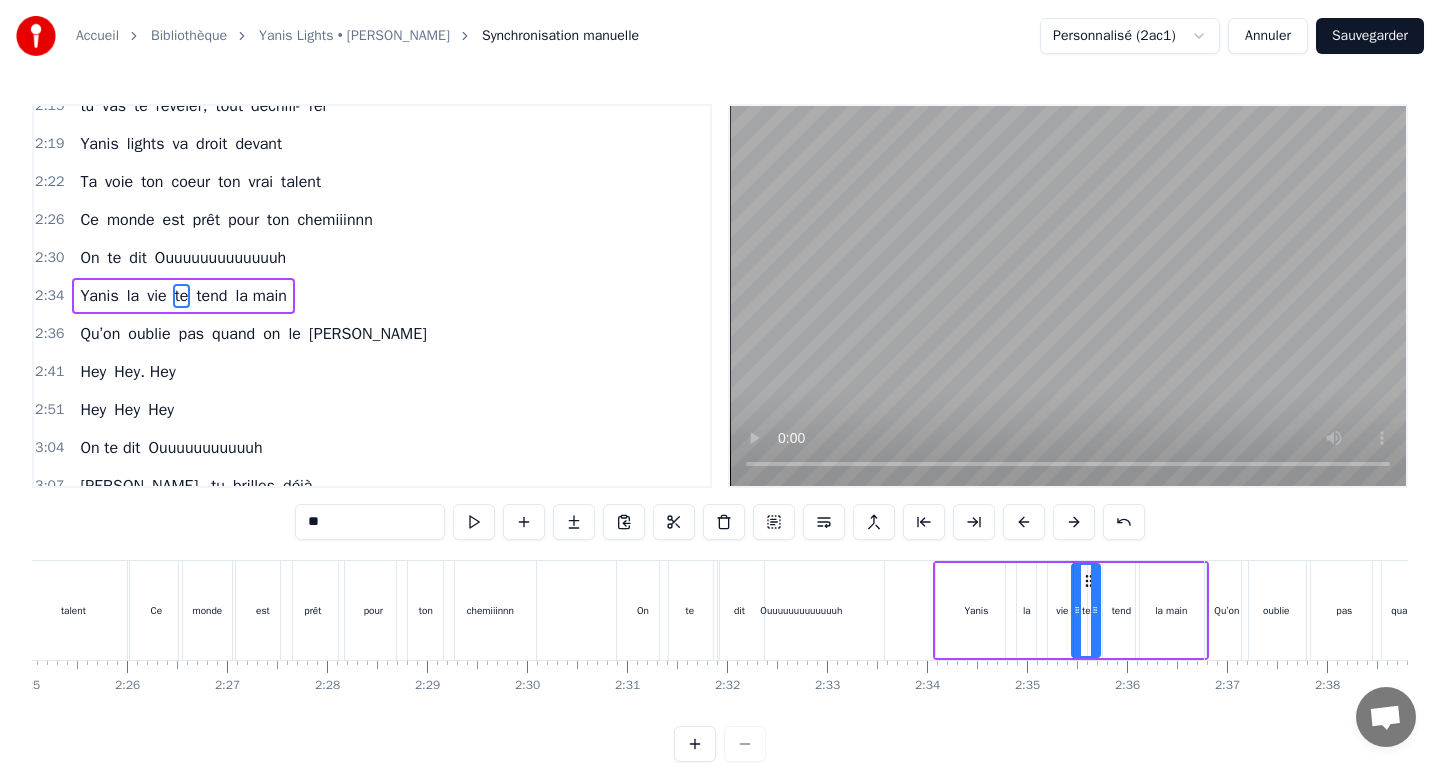 drag, startPoint x: 1108, startPoint y: 584, endPoint x: 1097, endPoint y: 584, distance: 11 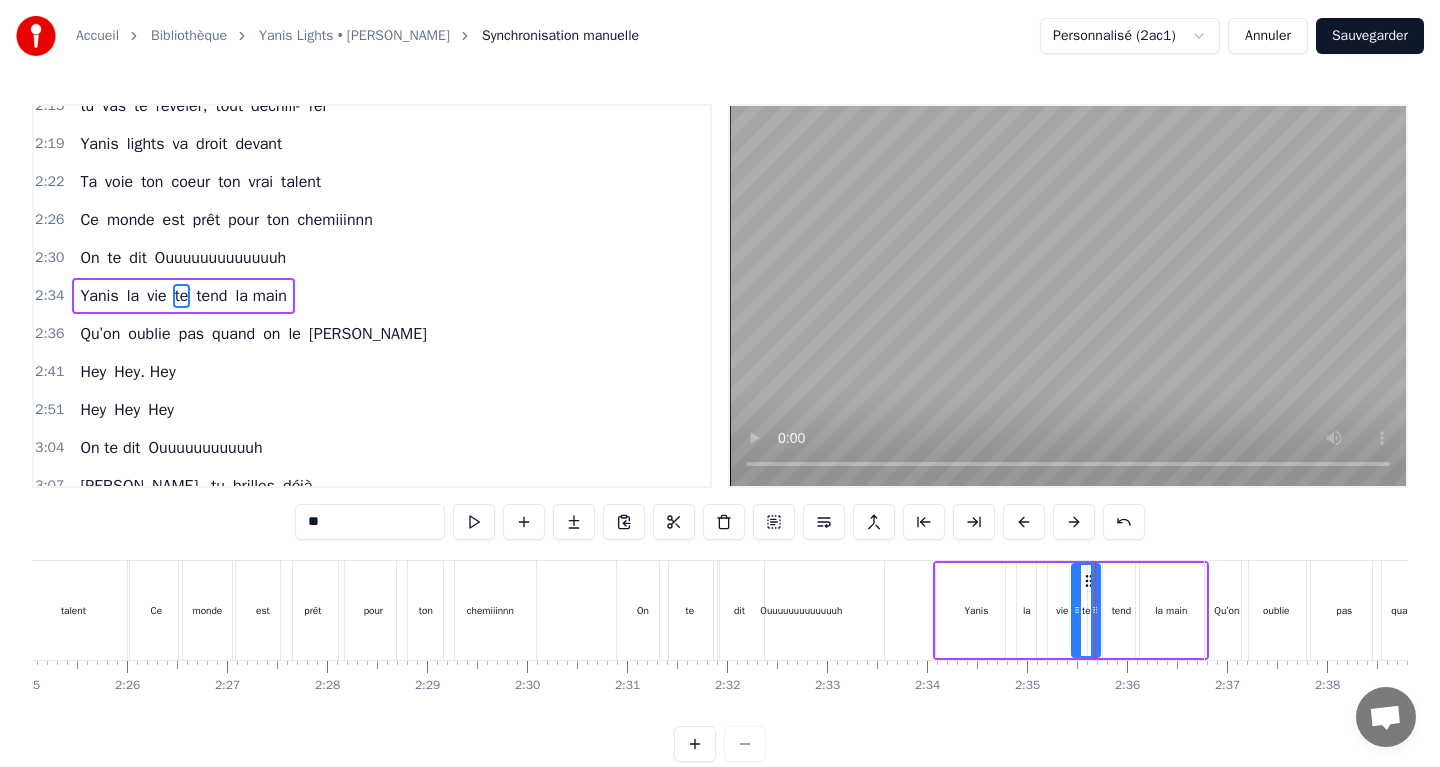 click on "tend" at bounding box center [1121, 610] 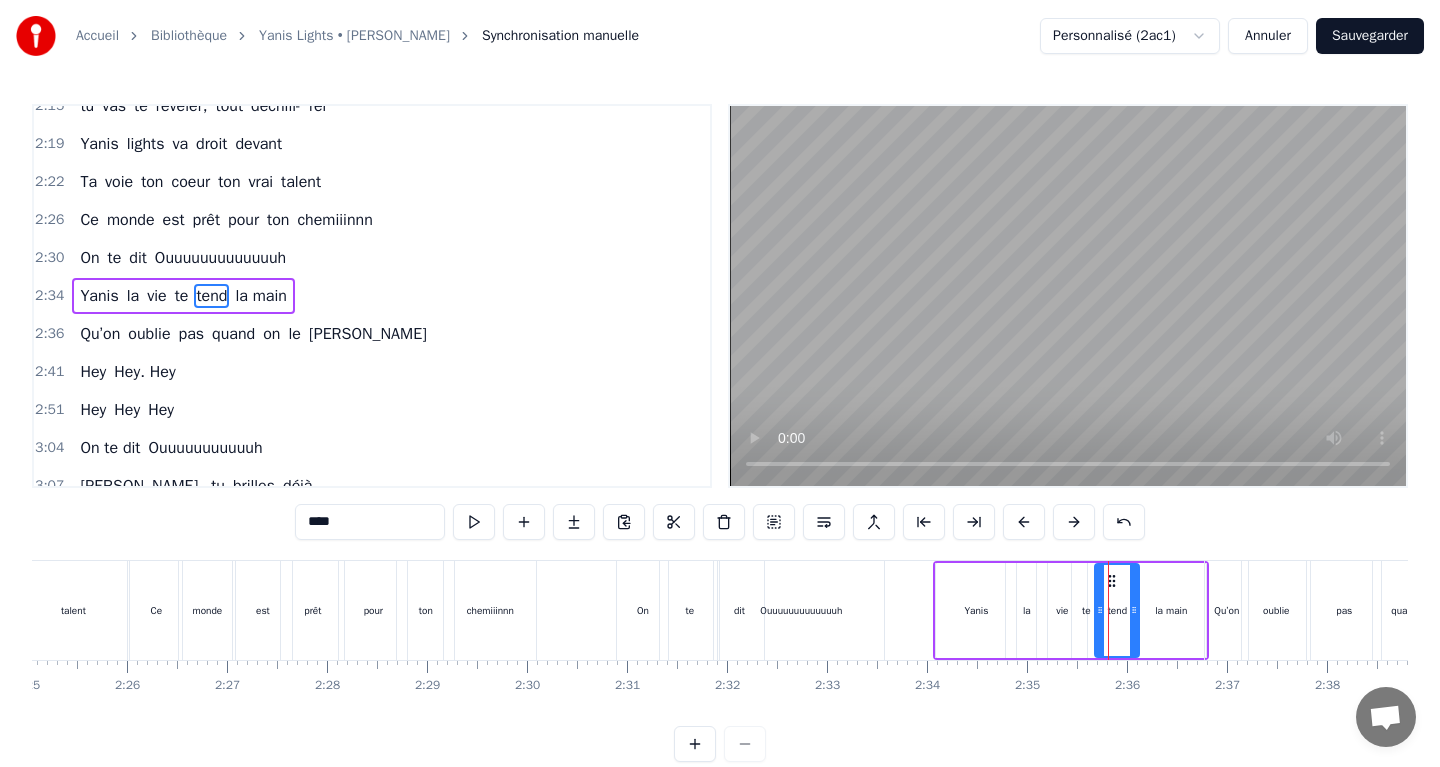 click at bounding box center [1100, 610] 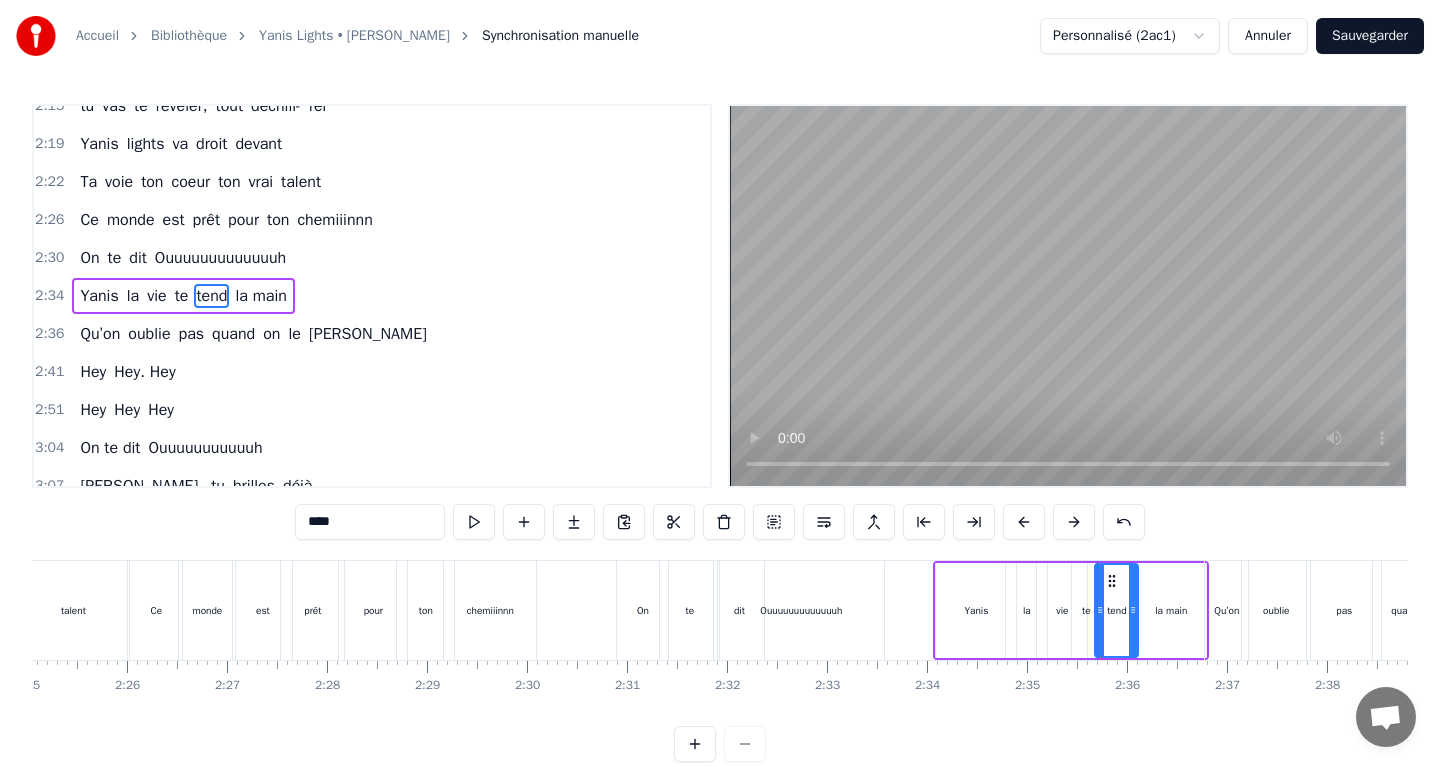 click at bounding box center (1133, 610) 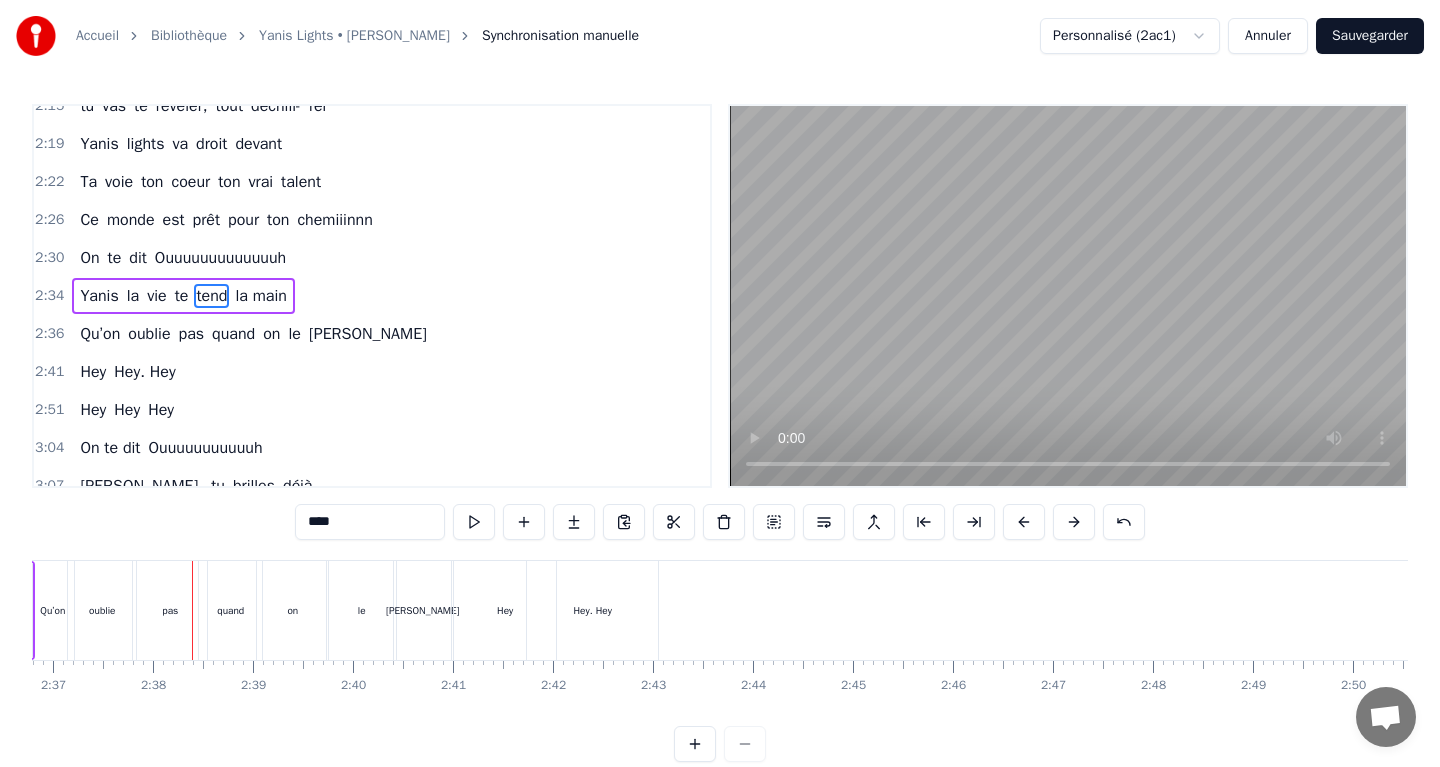 scroll, scrollTop: 0, scrollLeft: 15701, axis: horizontal 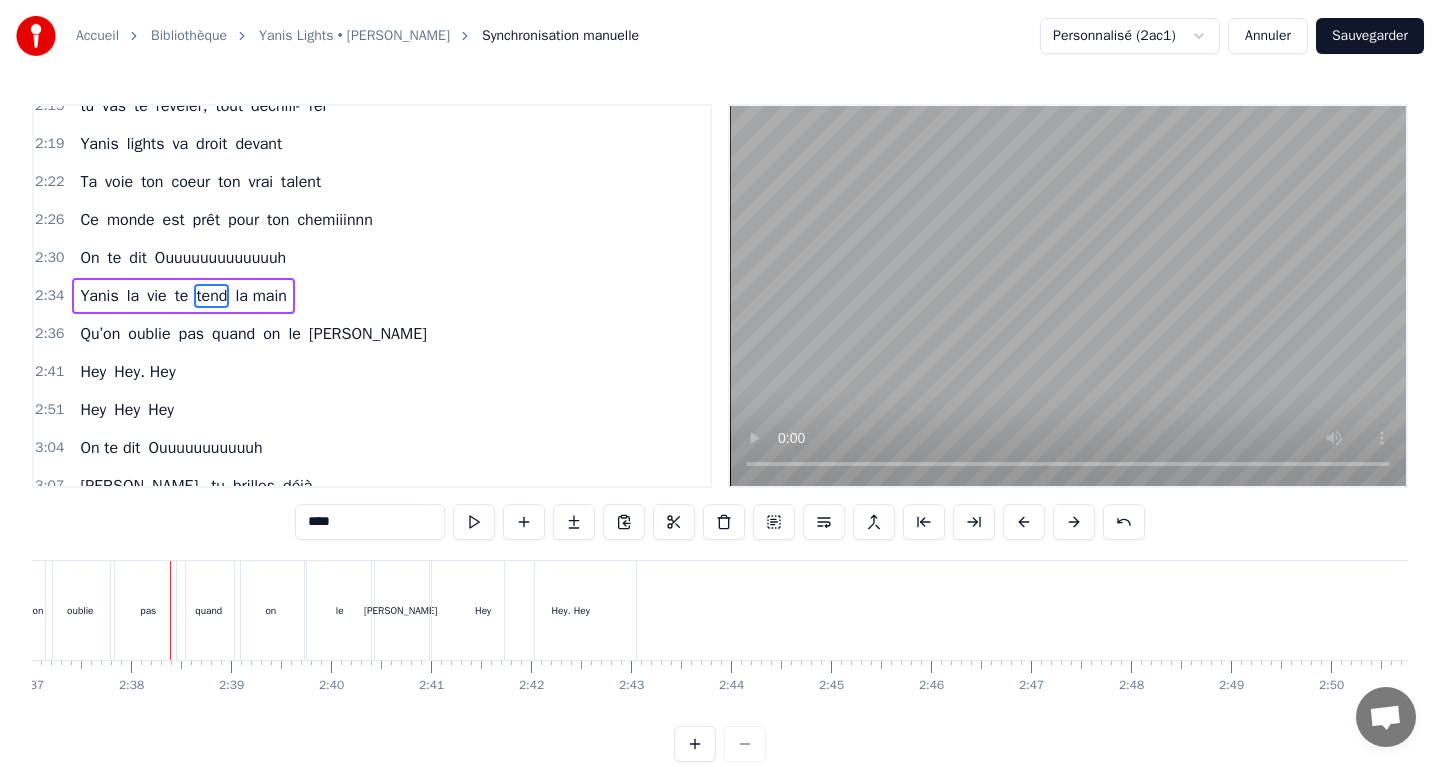 click on "Yanis" at bounding box center (99, 296) 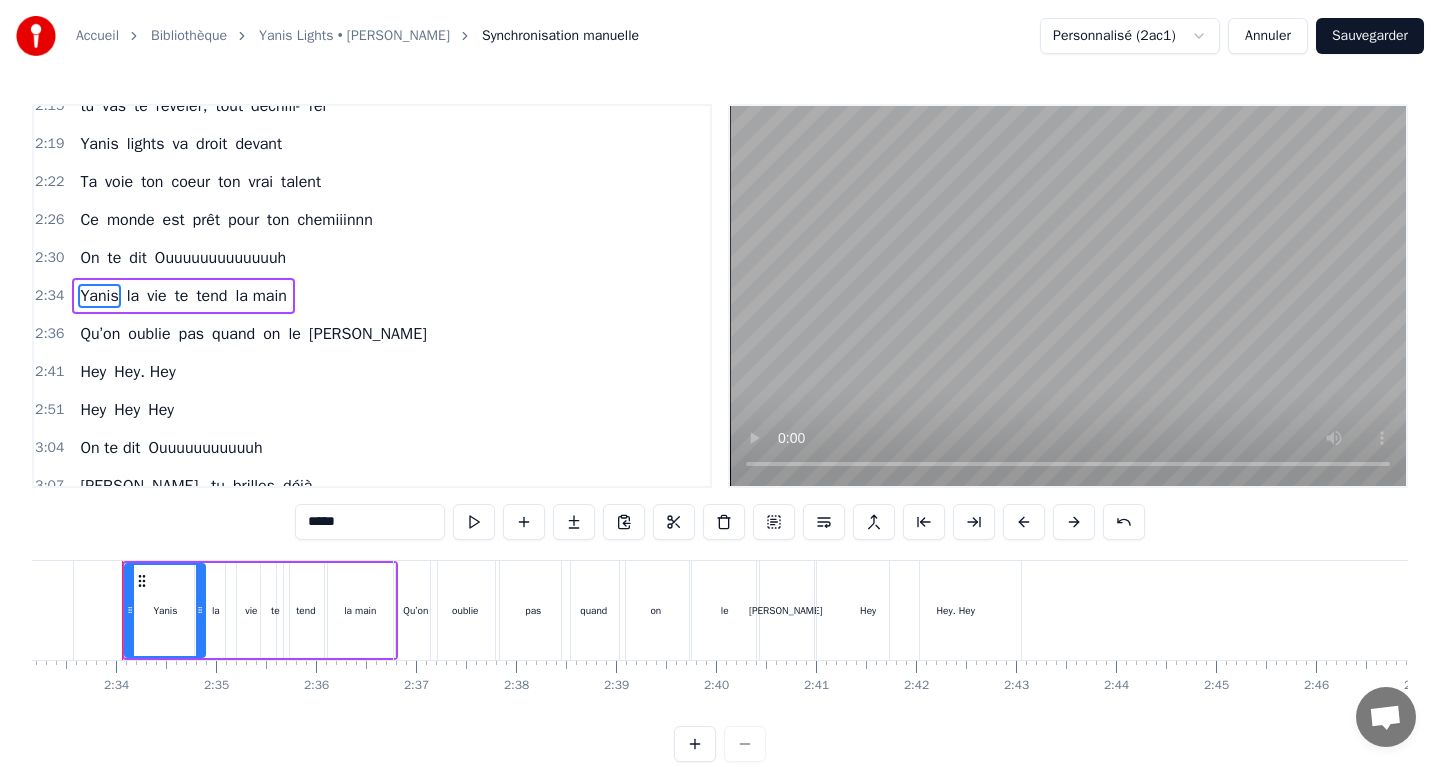 scroll, scrollTop: 0, scrollLeft: 15306, axis: horizontal 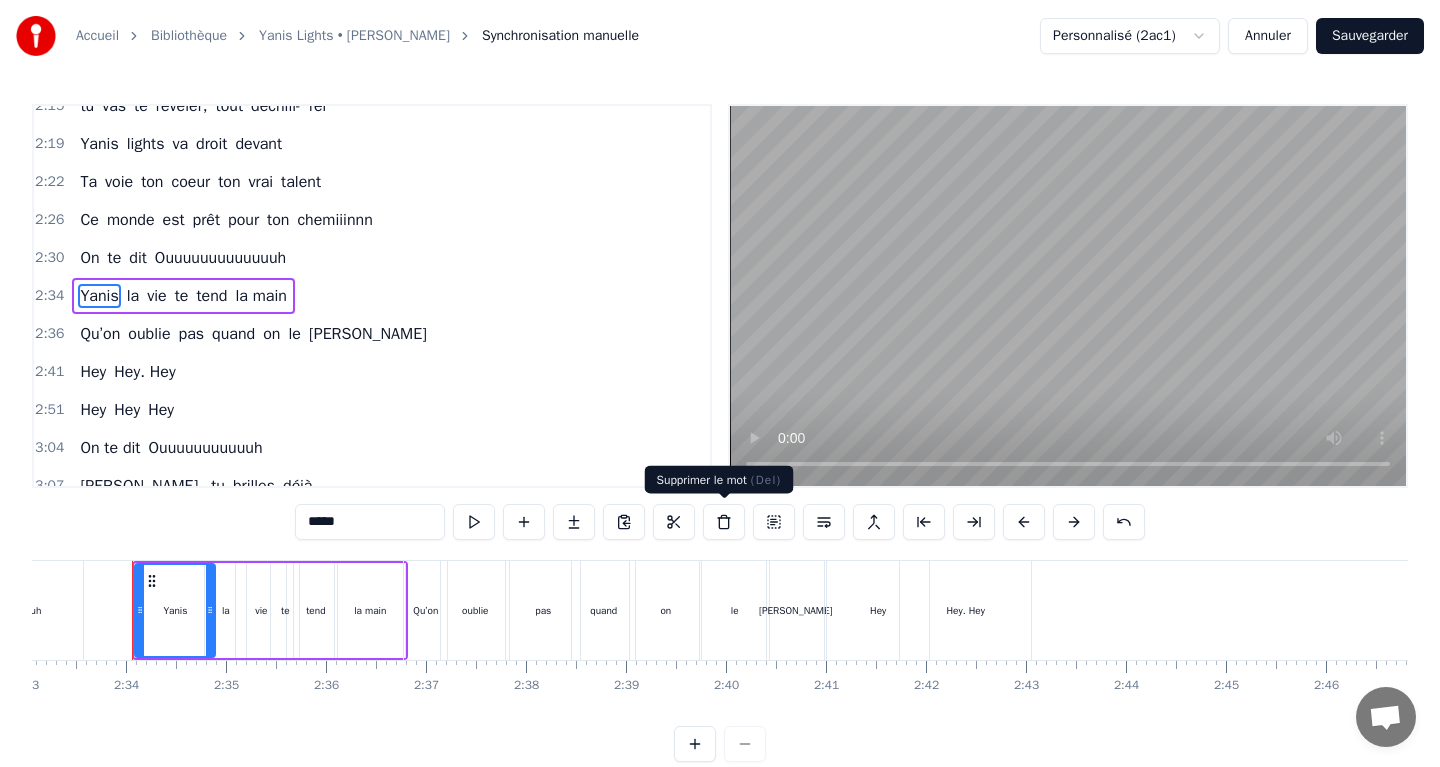 click at bounding box center (724, 522) 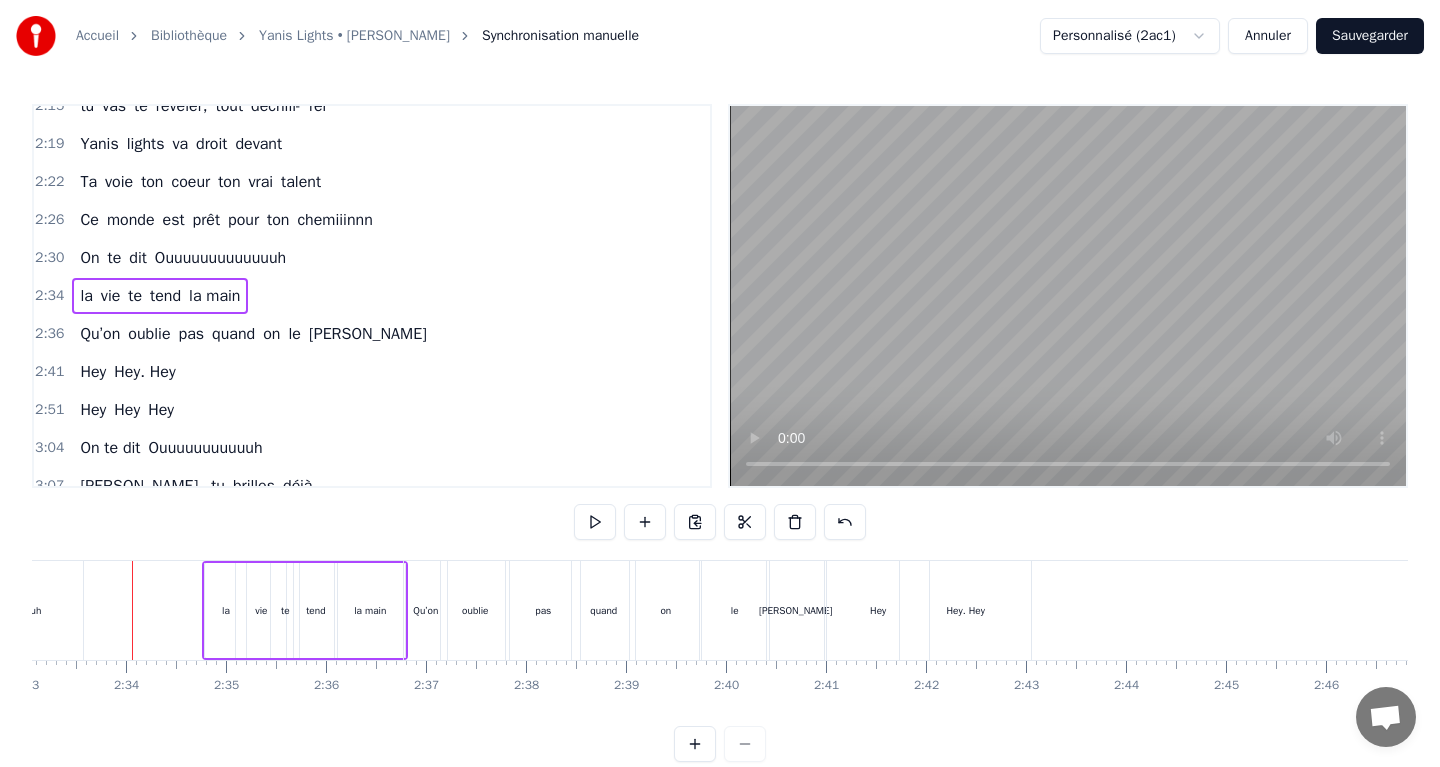 click on "la" at bounding box center [225, 610] 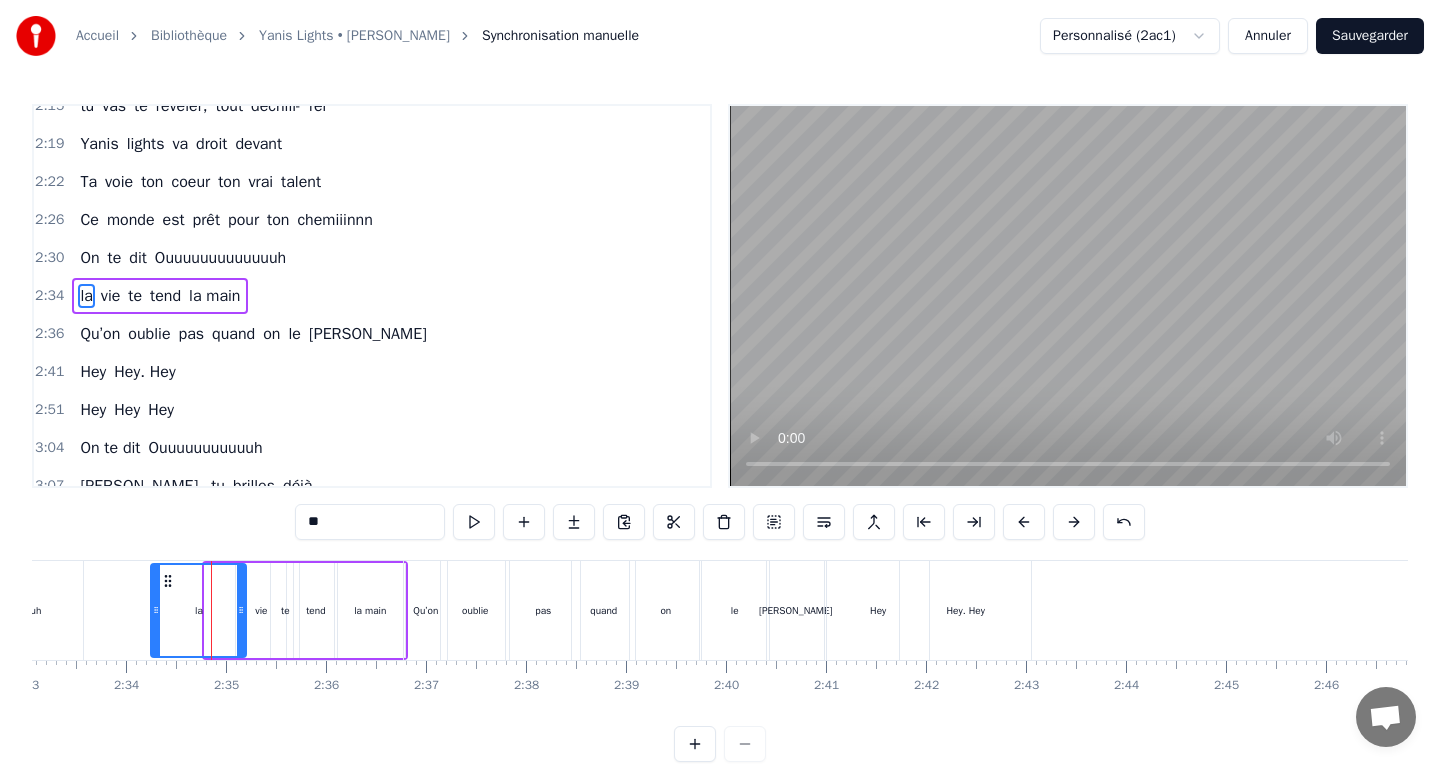drag, startPoint x: 207, startPoint y: 583, endPoint x: 153, endPoint y: 577, distance: 54.33231 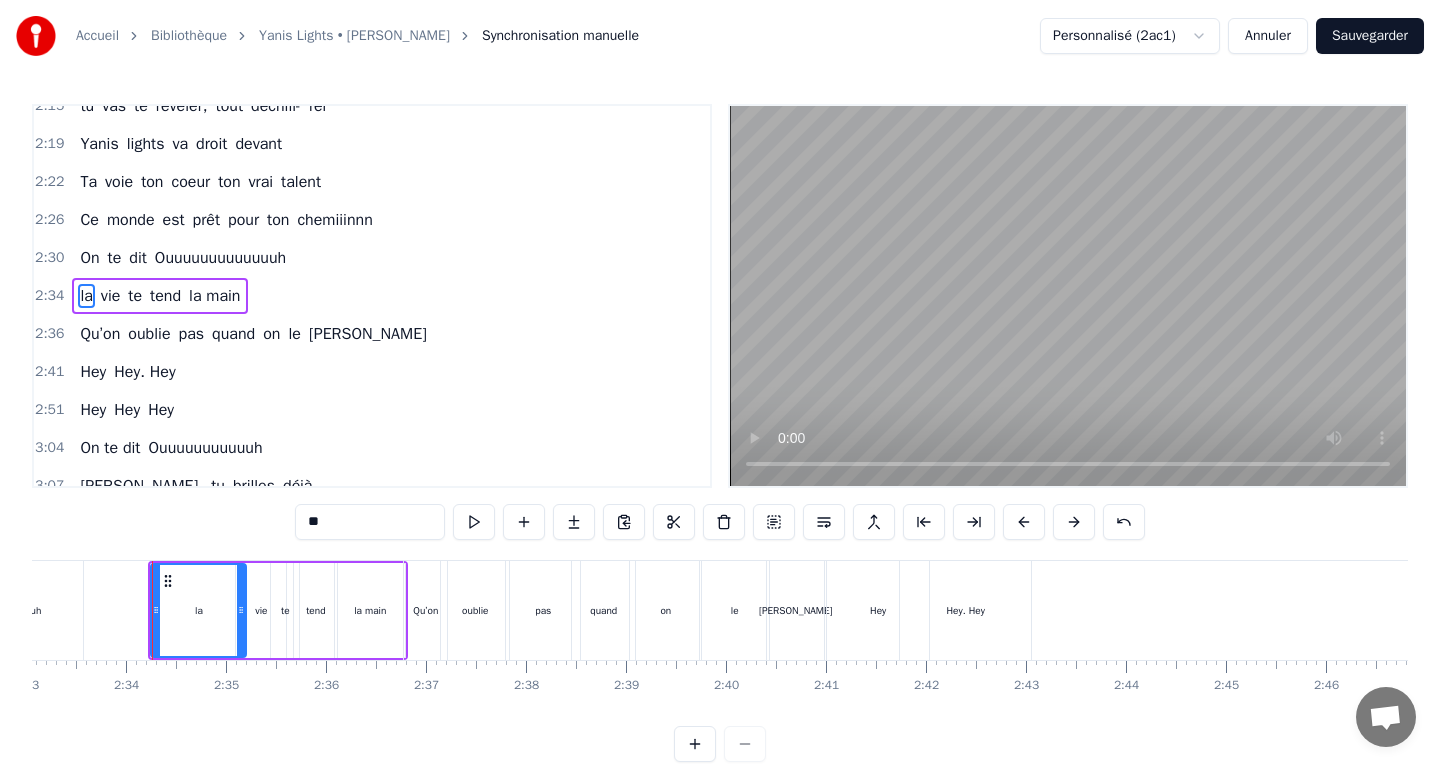 click on "**" at bounding box center (370, 522) 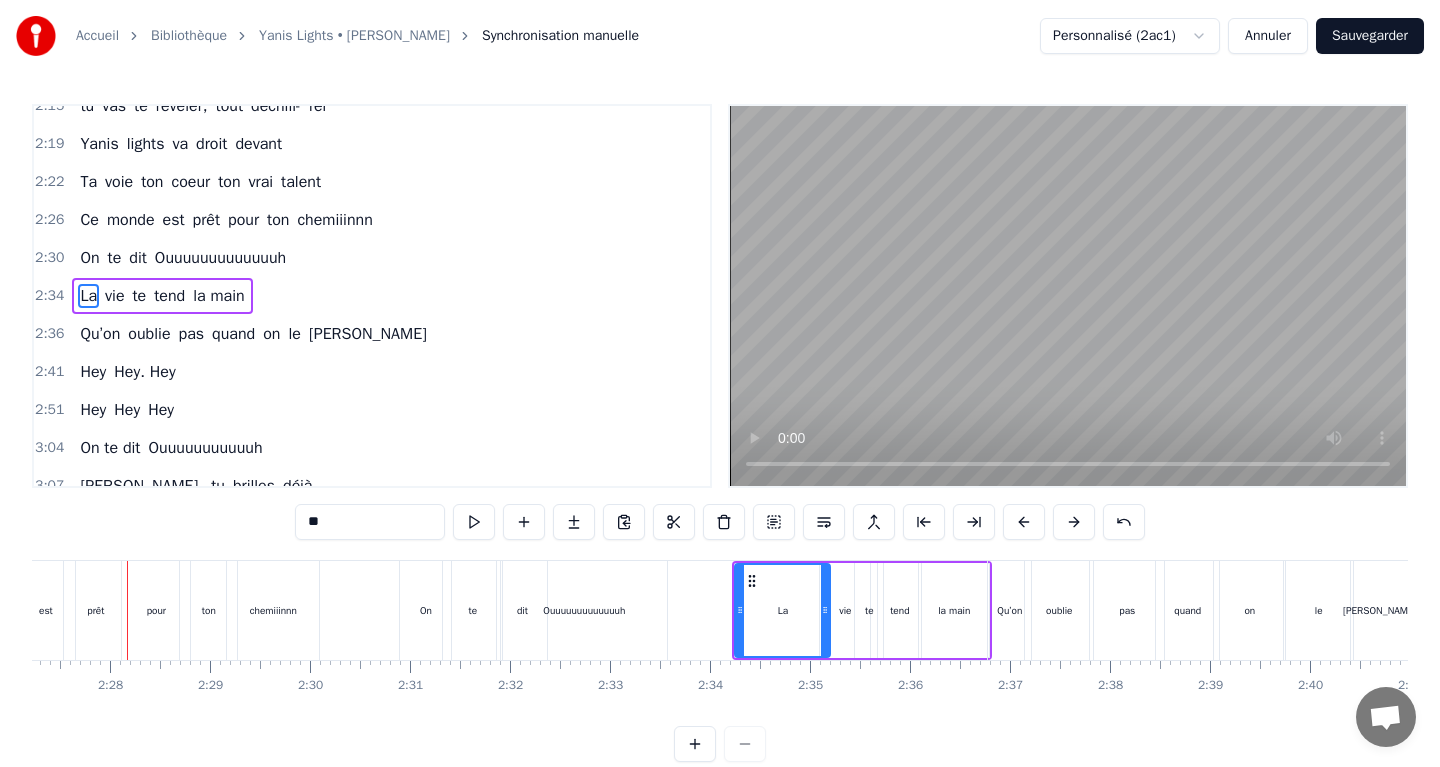 scroll, scrollTop: 0, scrollLeft: 14717, axis: horizontal 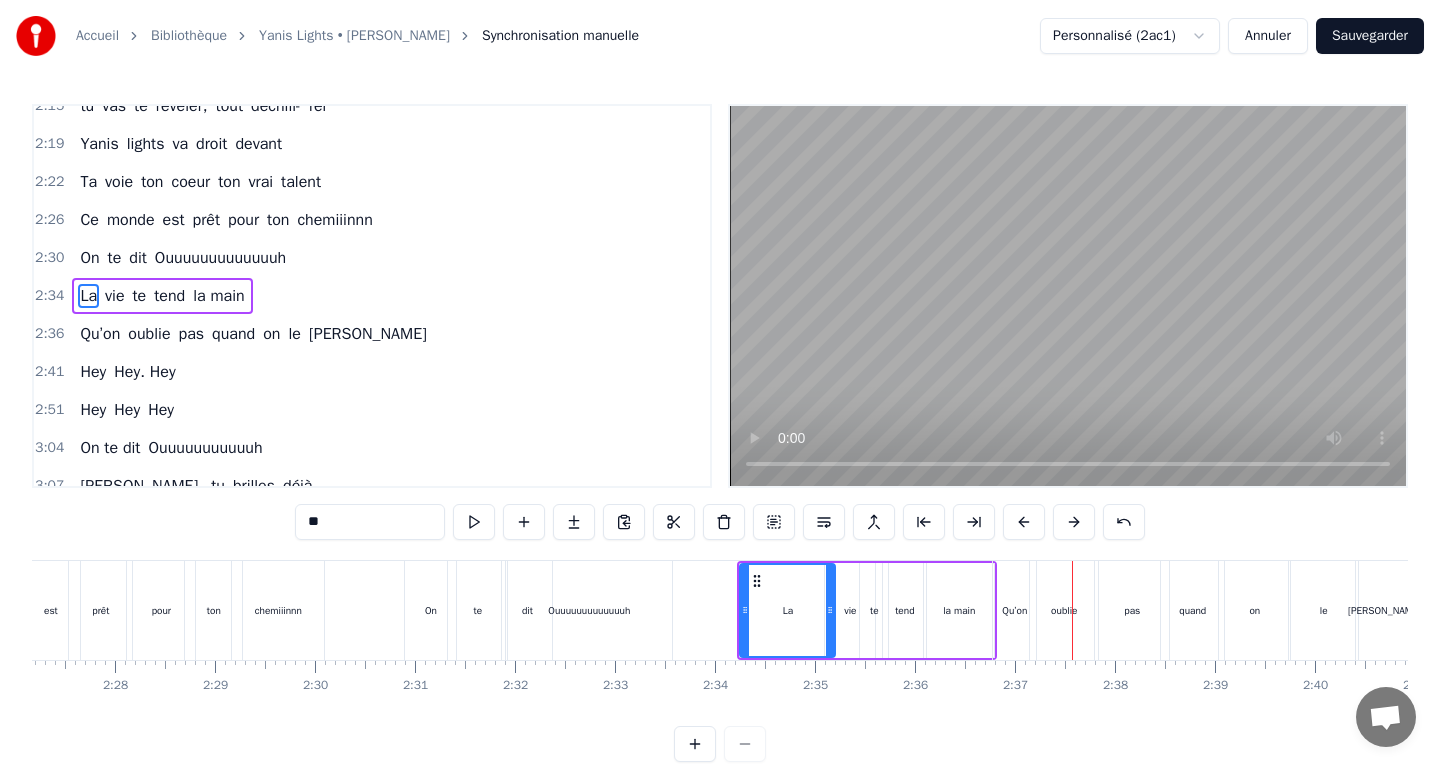 click on "Qu’on" at bounding box center [100, 334] 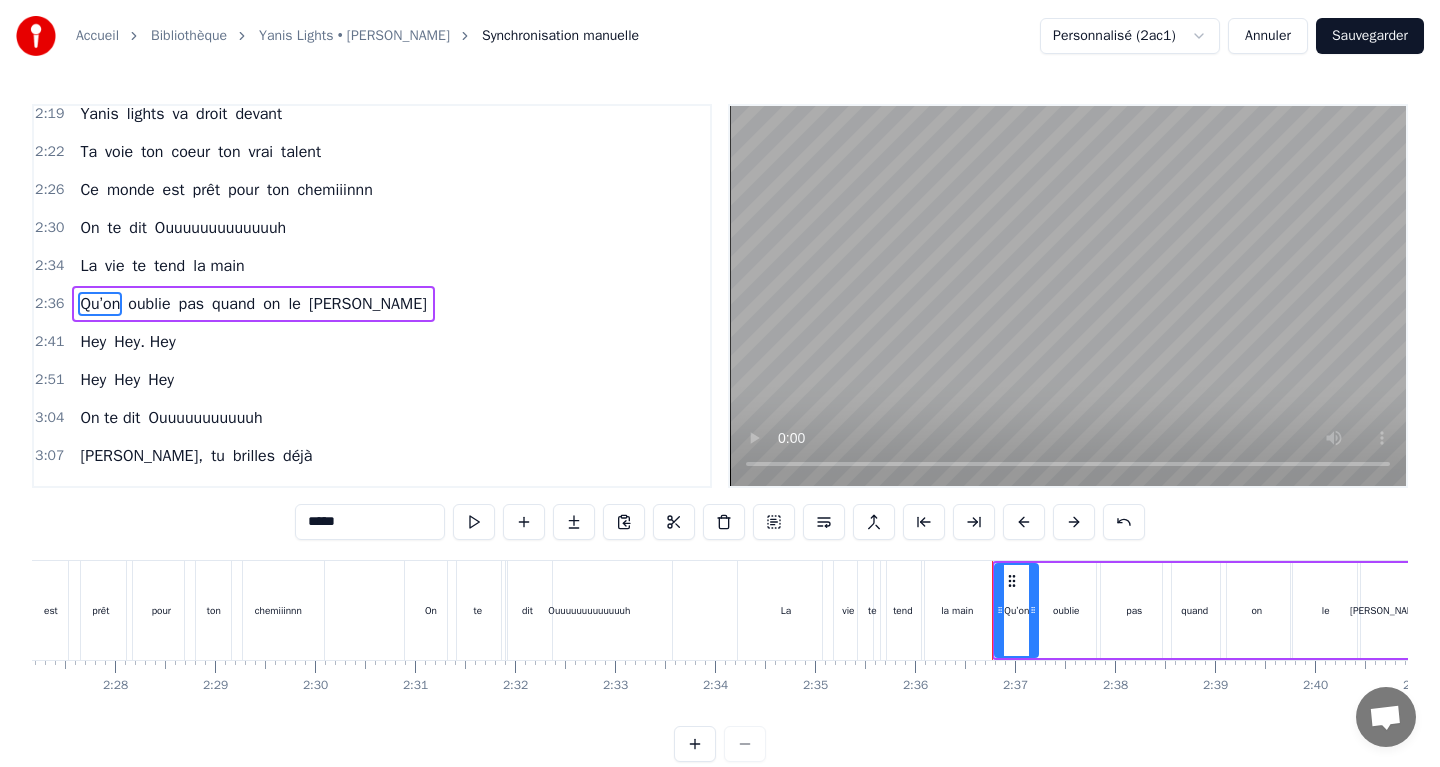 scroll, scrollTop: 1197, scrollLeft: 0, axis: vertical 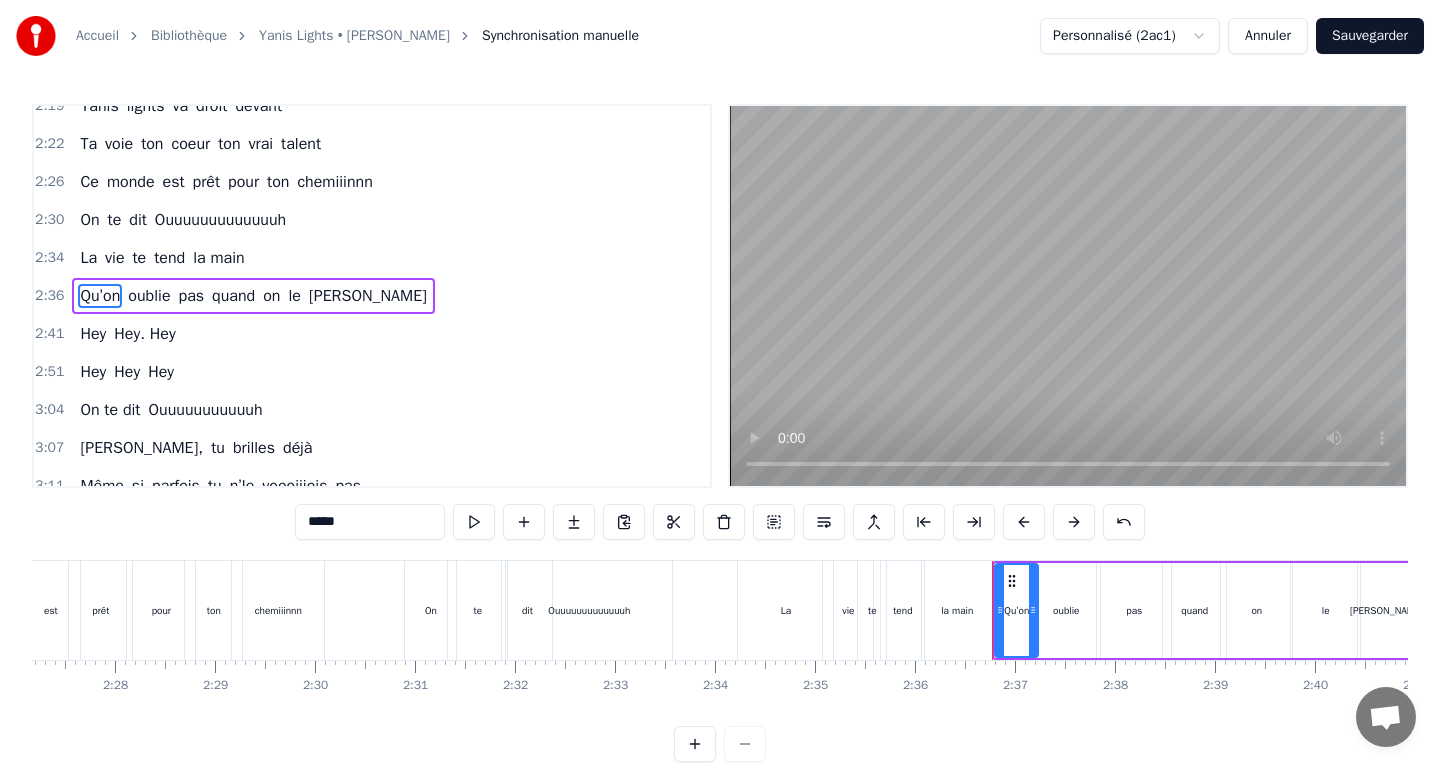 click on "*****" at bounding box center [370, 522] 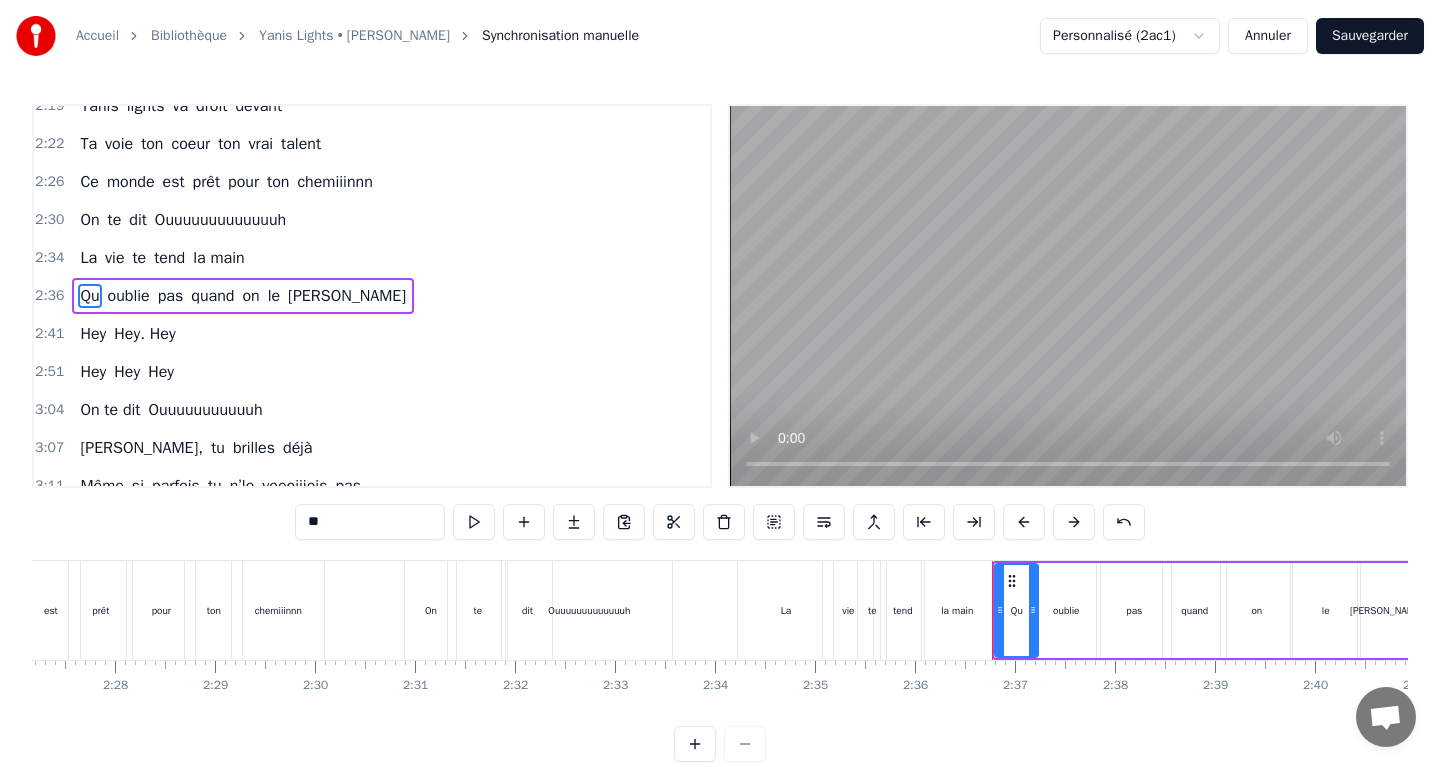type on "*" 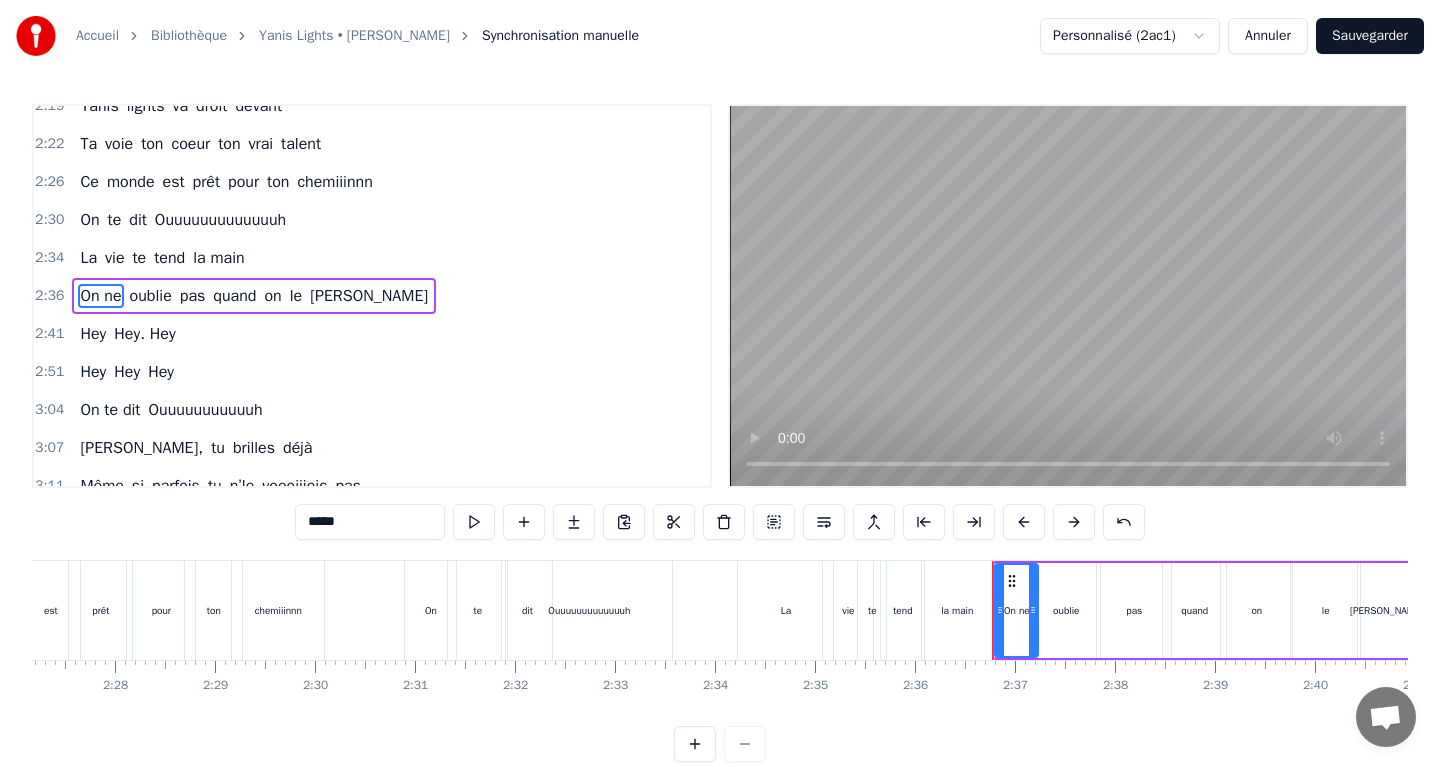 click on "oublie" at bounding box center [151, 296] 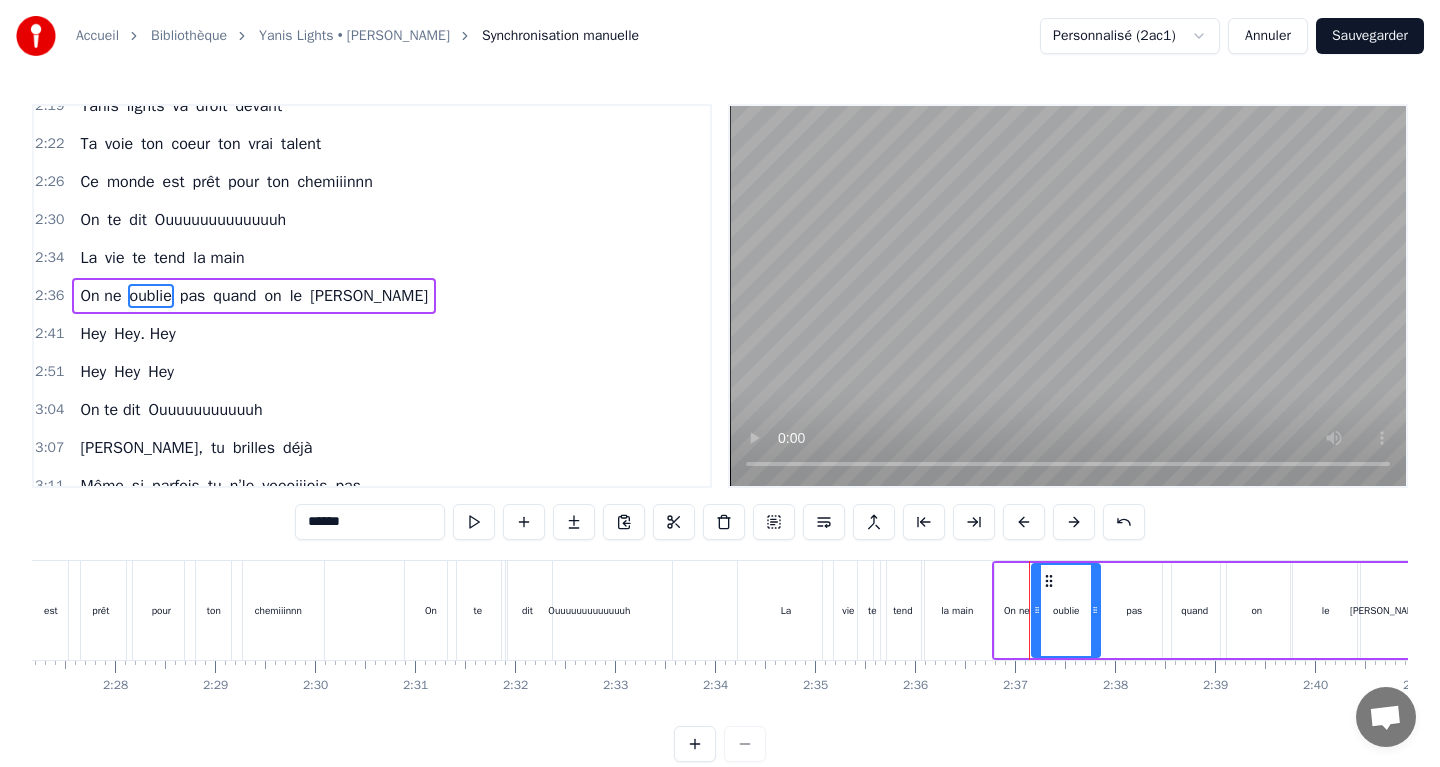 click on "******" at bounding box center (370, 522) 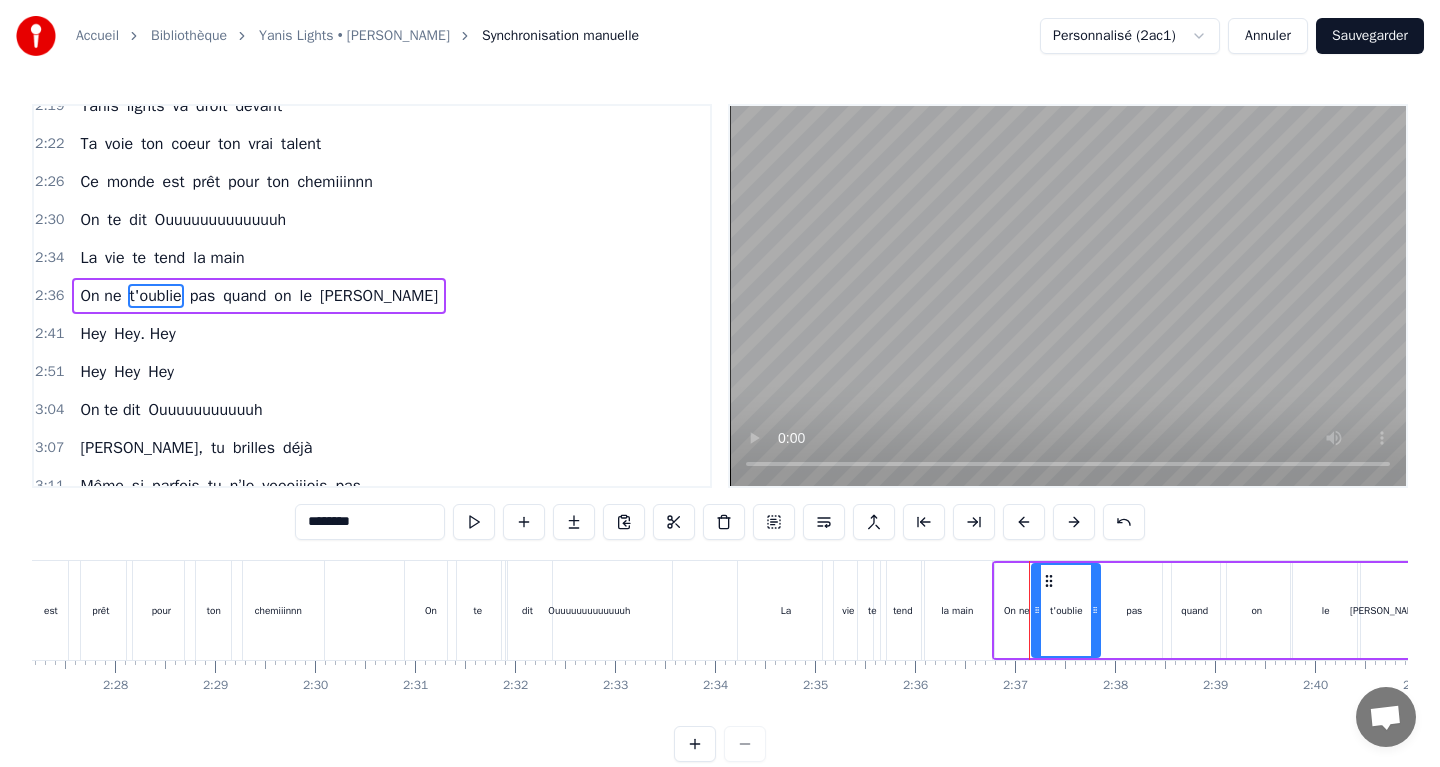 click on "le" at bounding box center (306, 296) 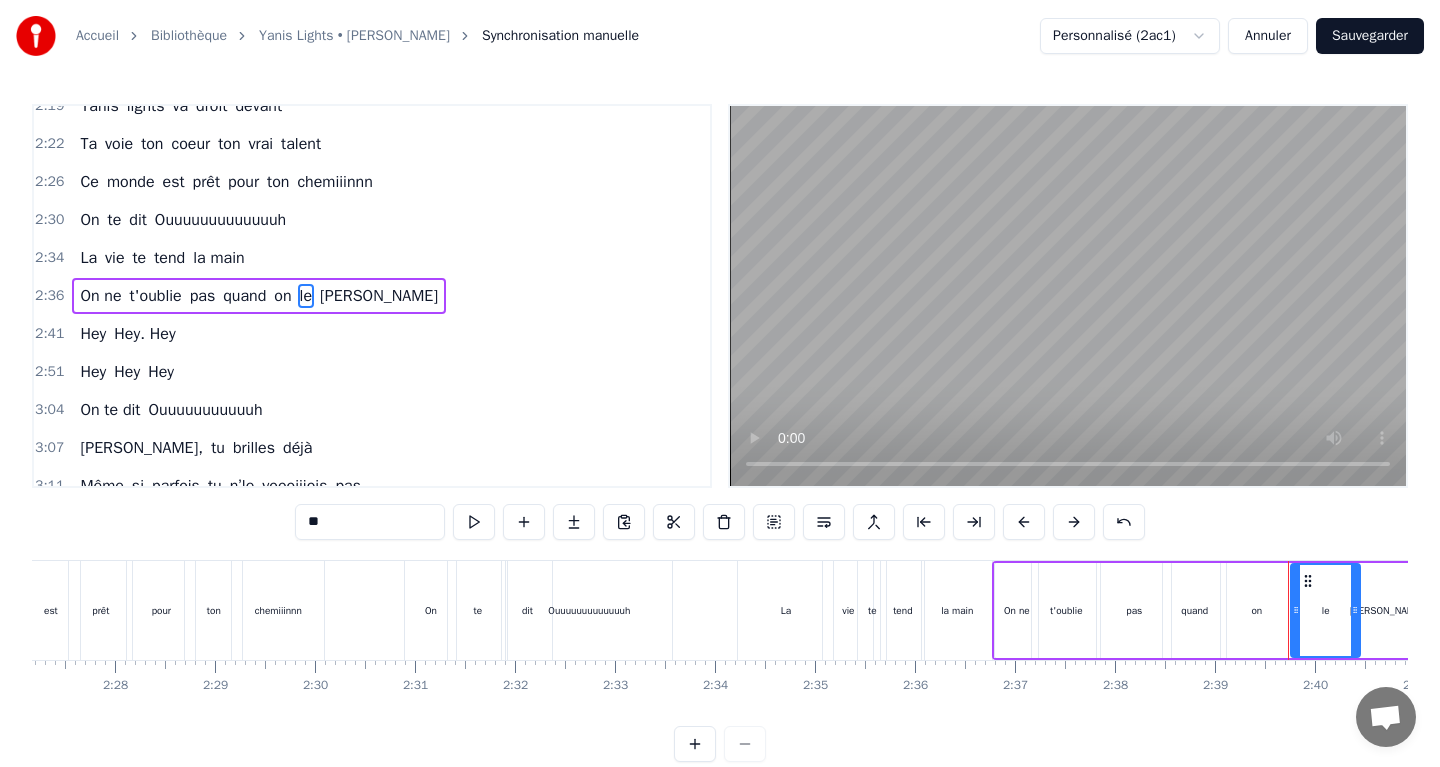 click on "**" at bounding box center (370, 522) 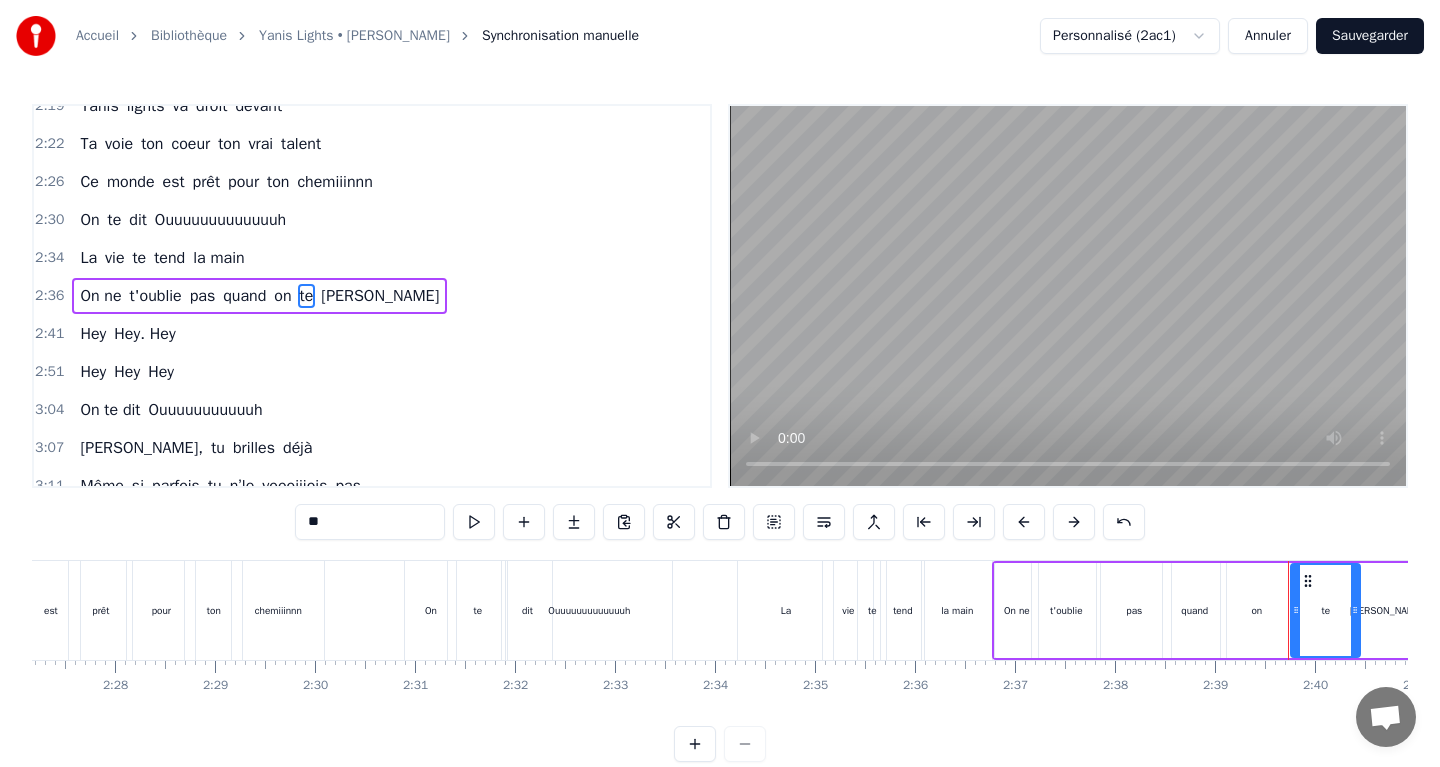 type on "**" 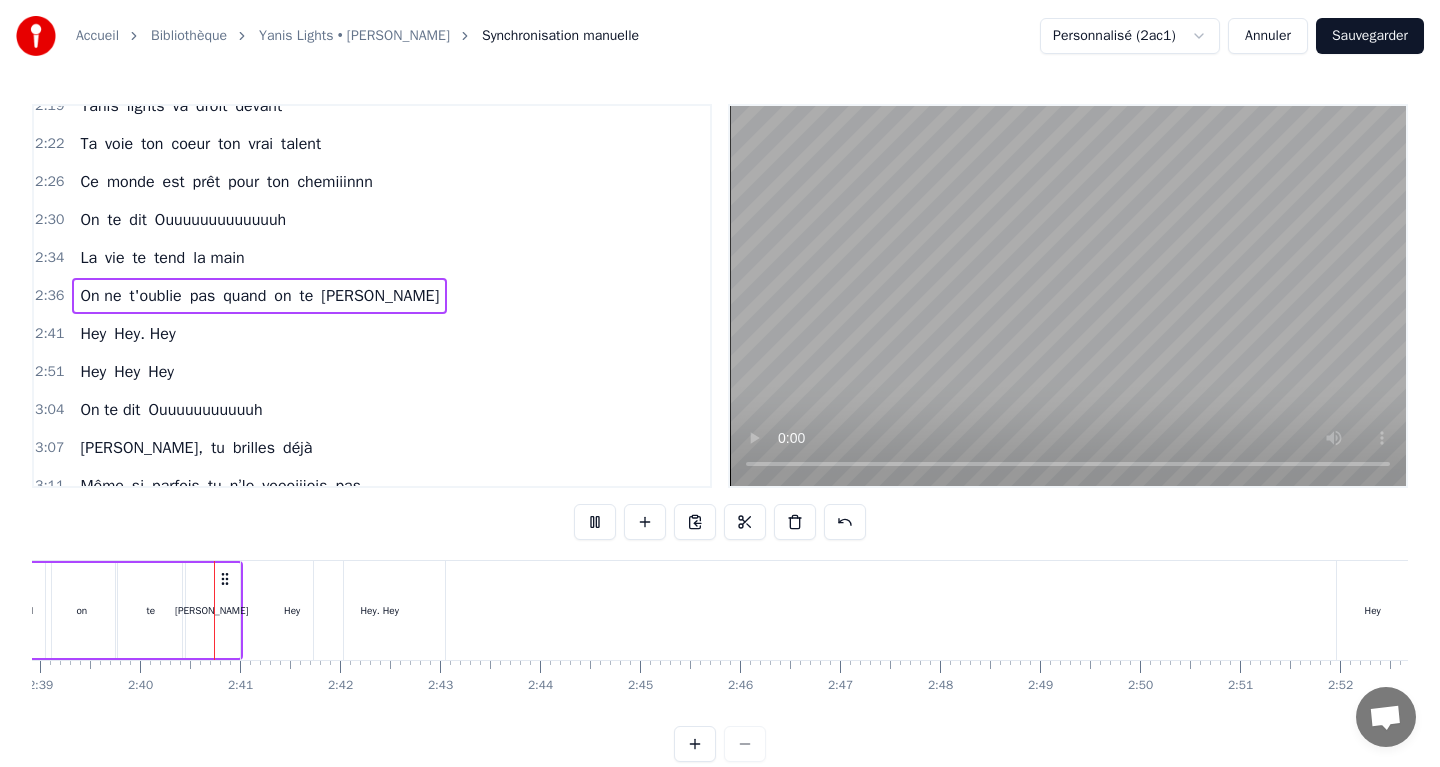 scroll, scrollTop: 0, scrollLeft: 15913, axis: horizontal 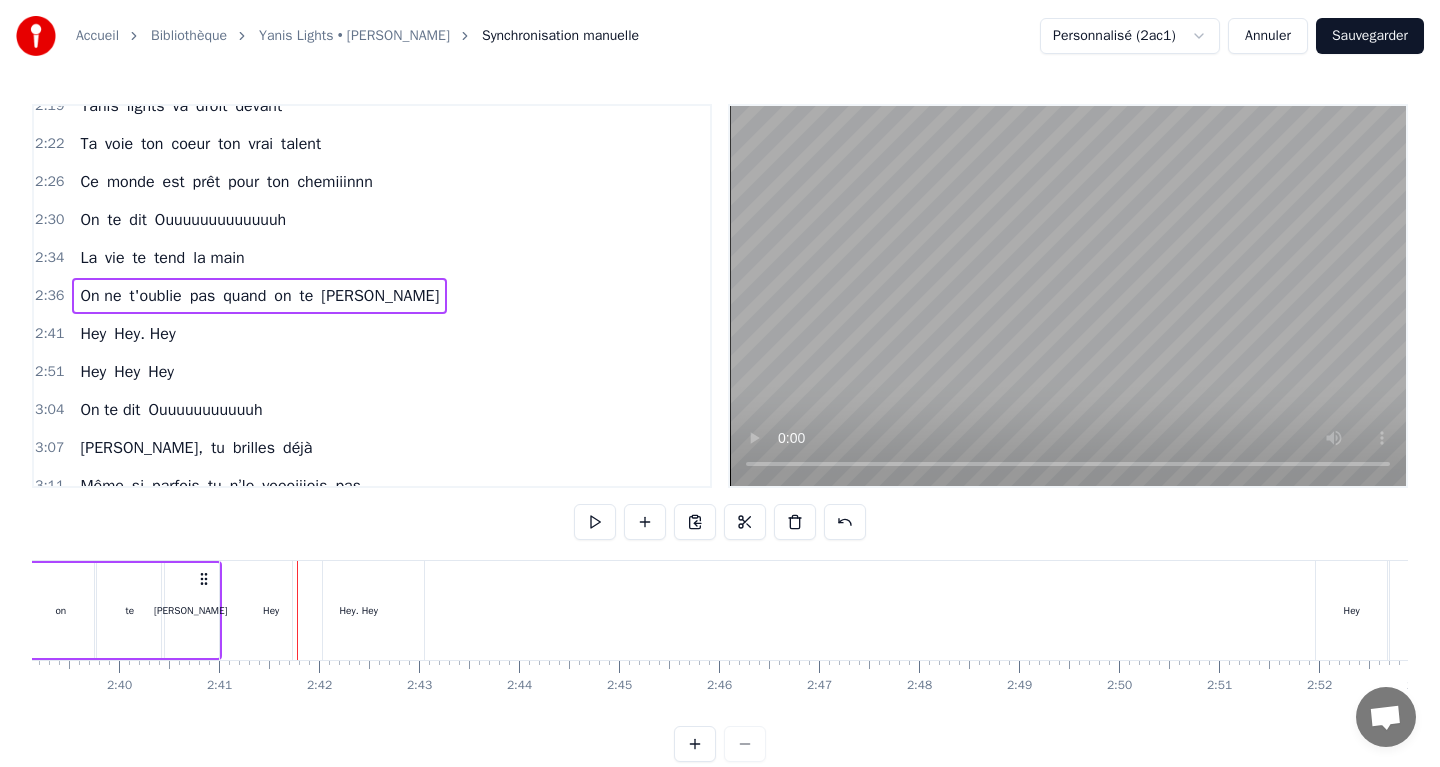 click on "quand" at bounding box center [244, 296] 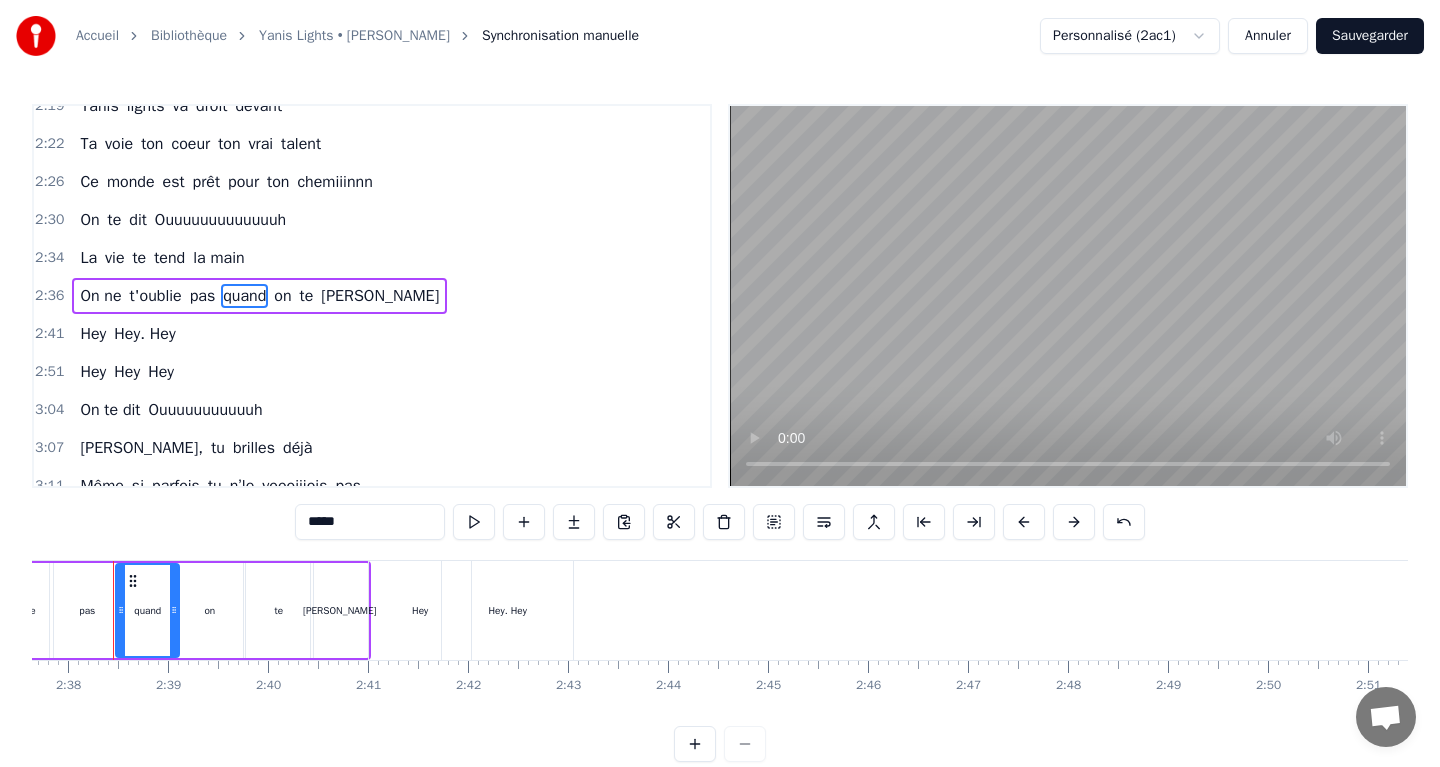 scroll, scrollTop: 0, scrollLeft: 15745, axis: horizontal 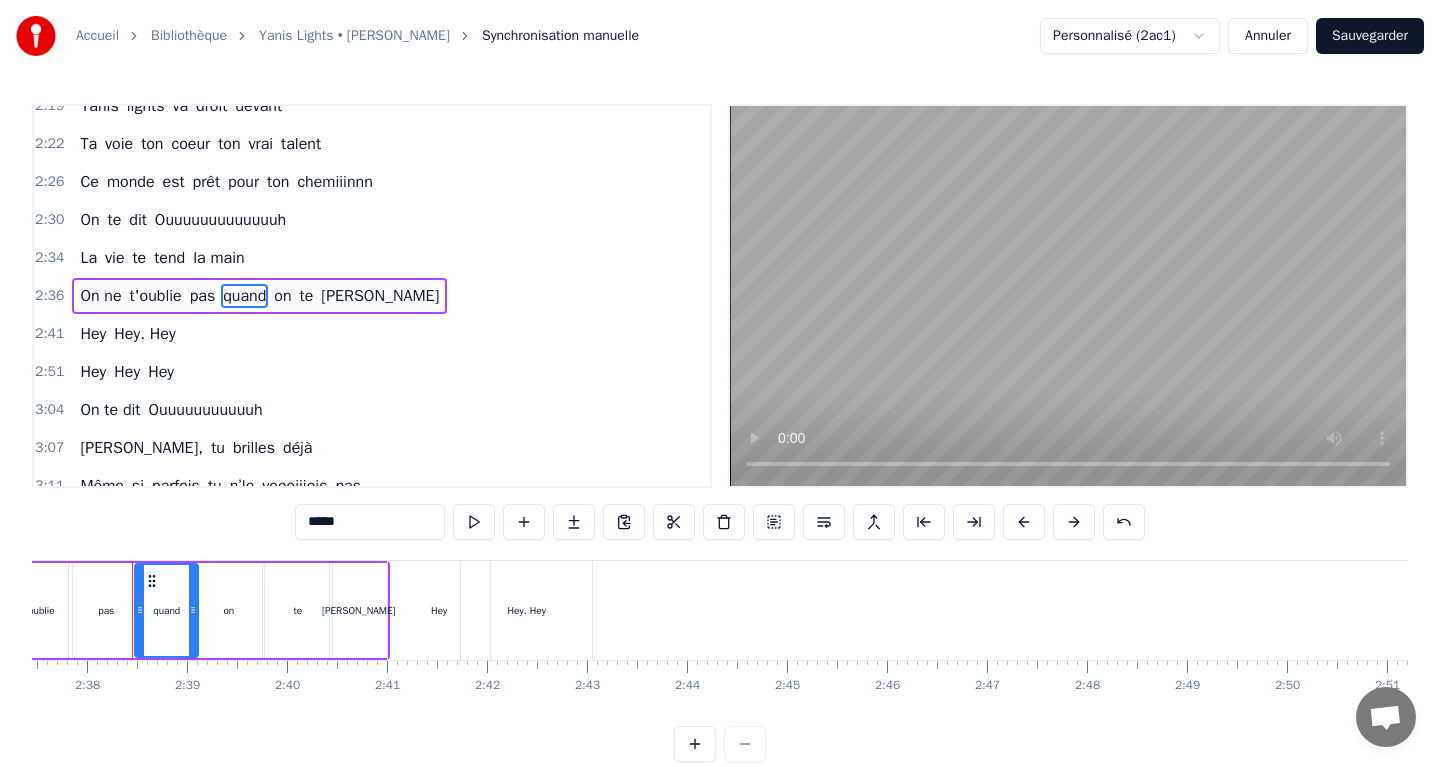 click on "*****" at bounding box center [370, 522] 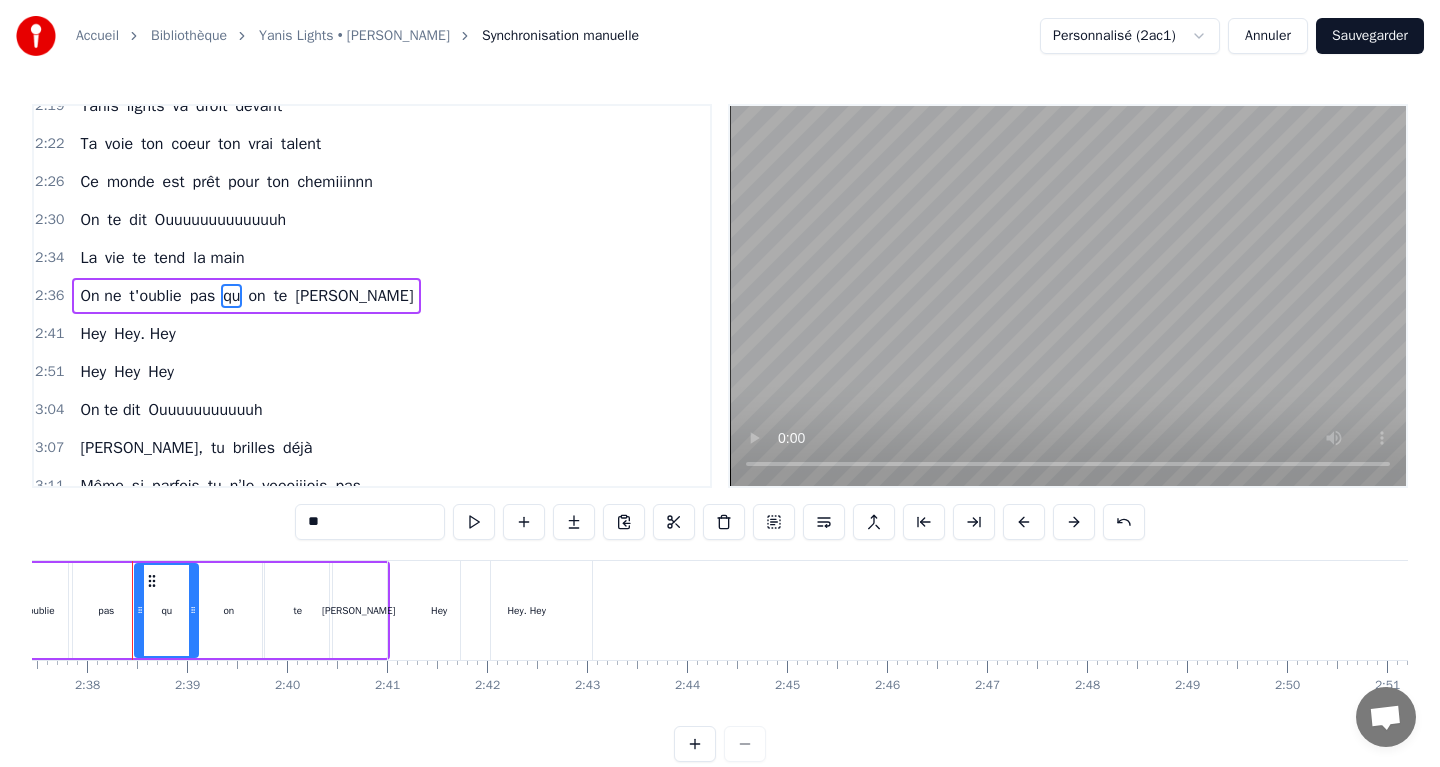 type on "*" 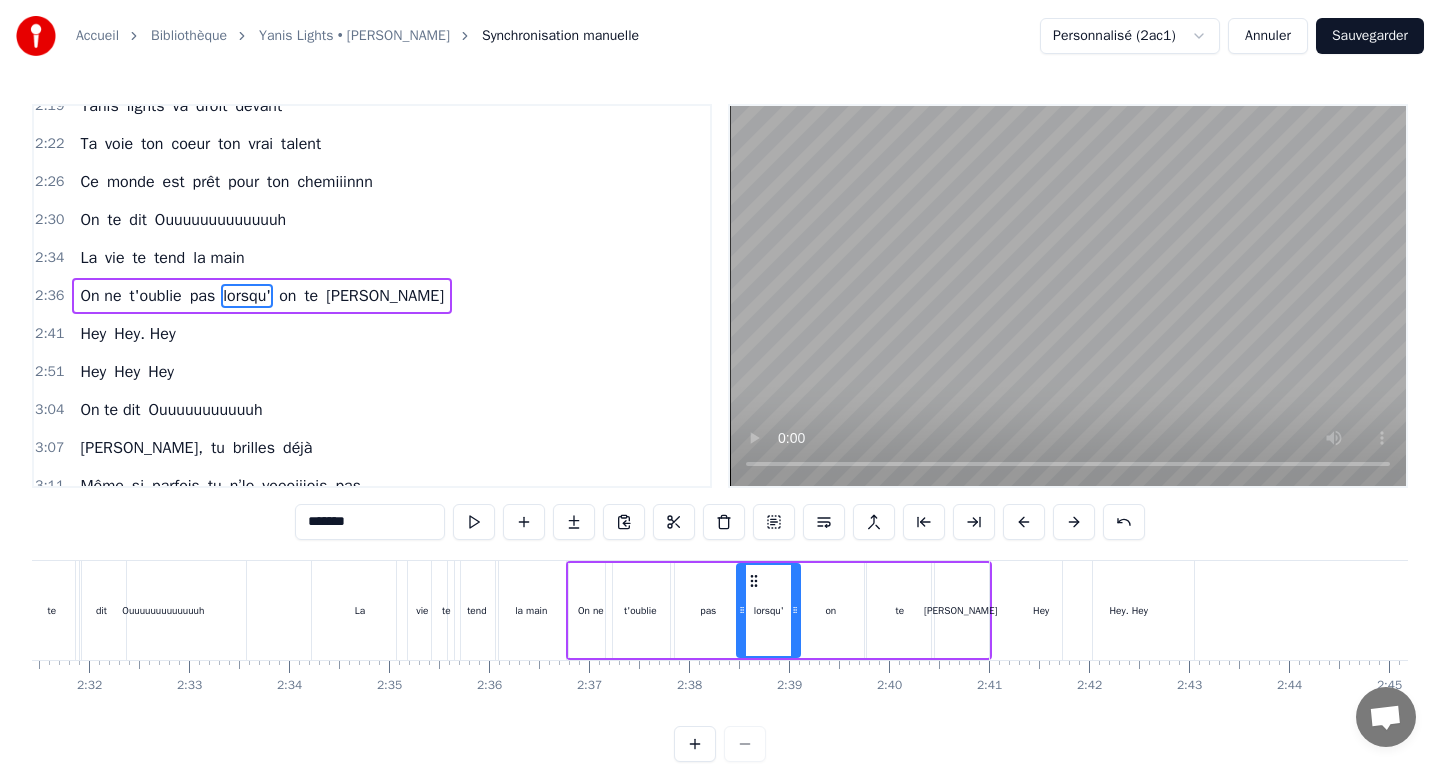 scroll, scrollTop: 0, scrollLeft: 15008, axis: horizontal 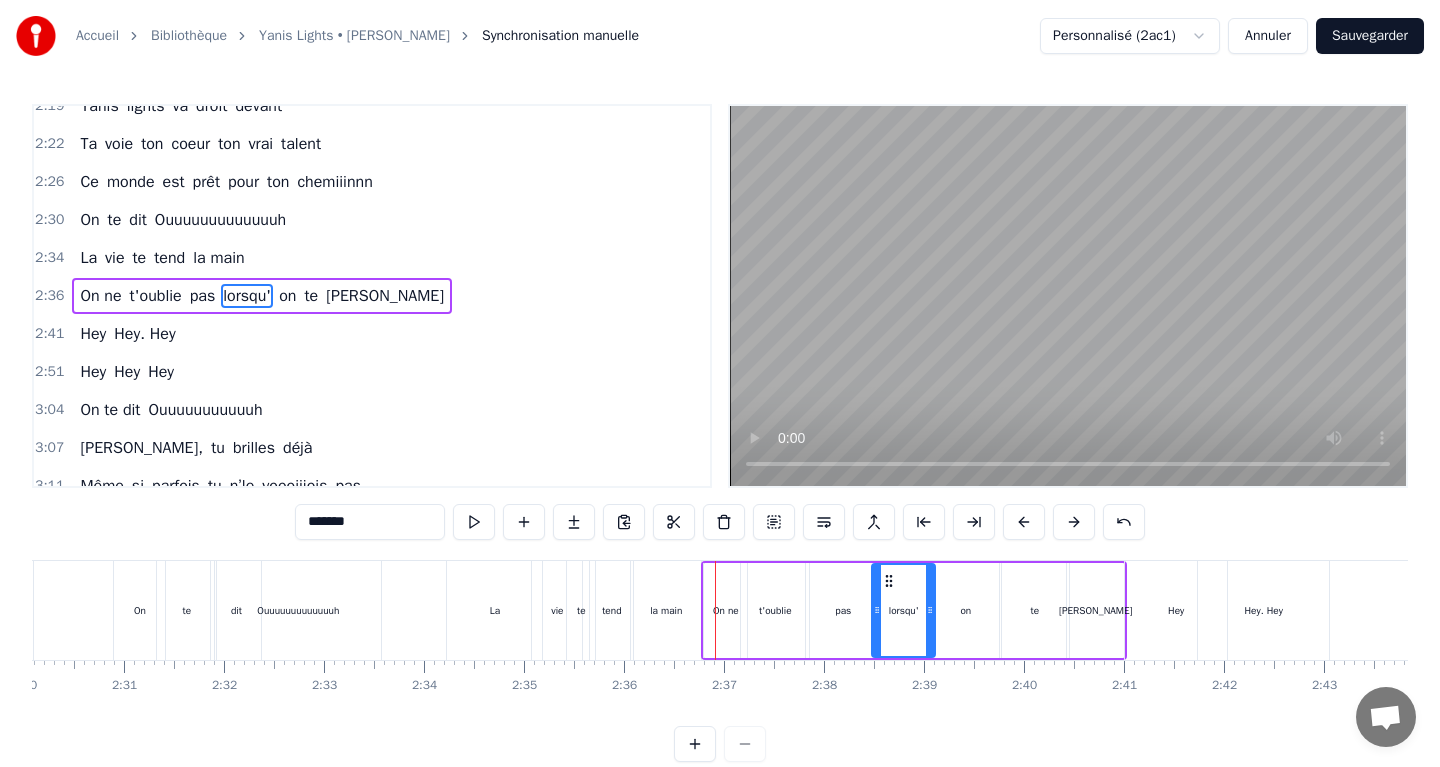 click on "la main" at bounding box center [666, 610] 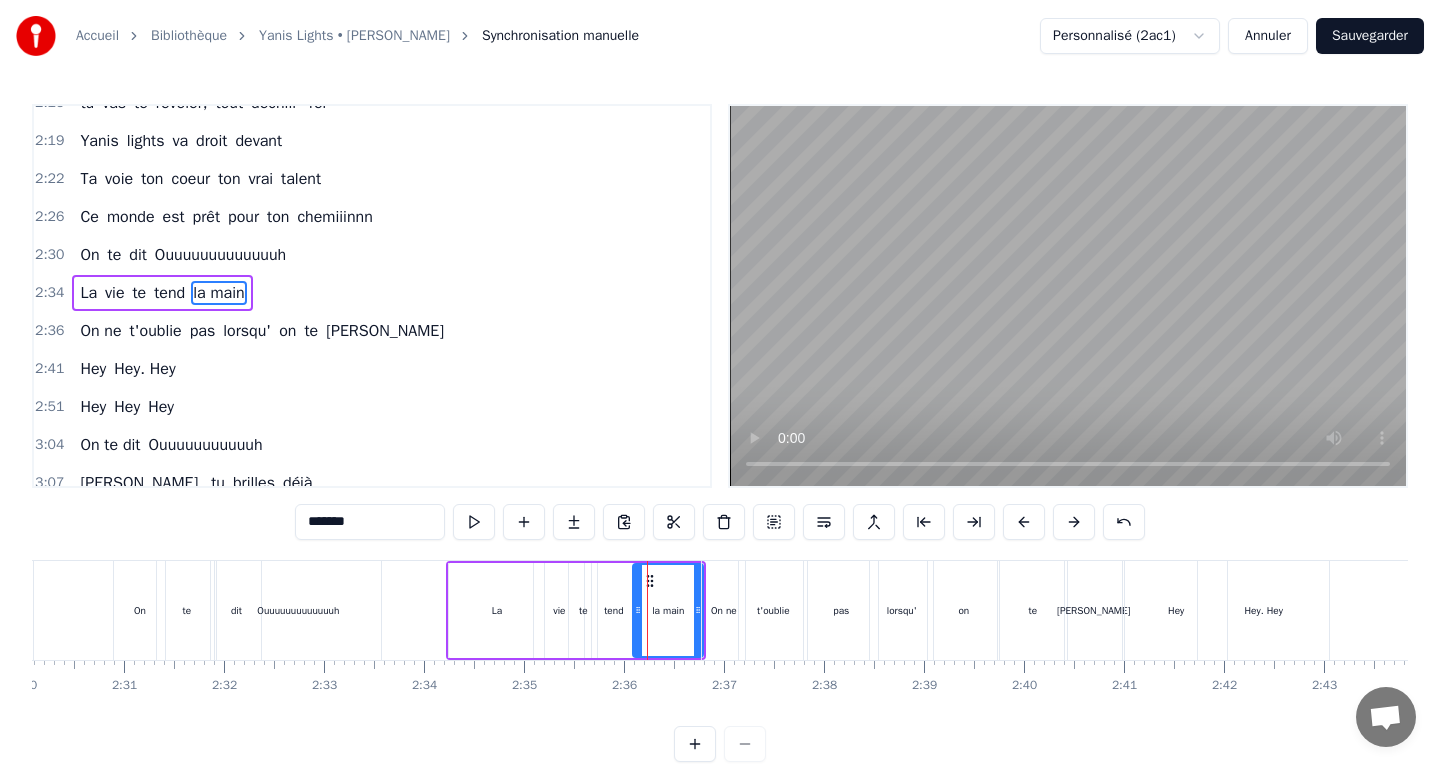 scroll, scrollTop: 1159, scrollLeft: 0, axis: vertical 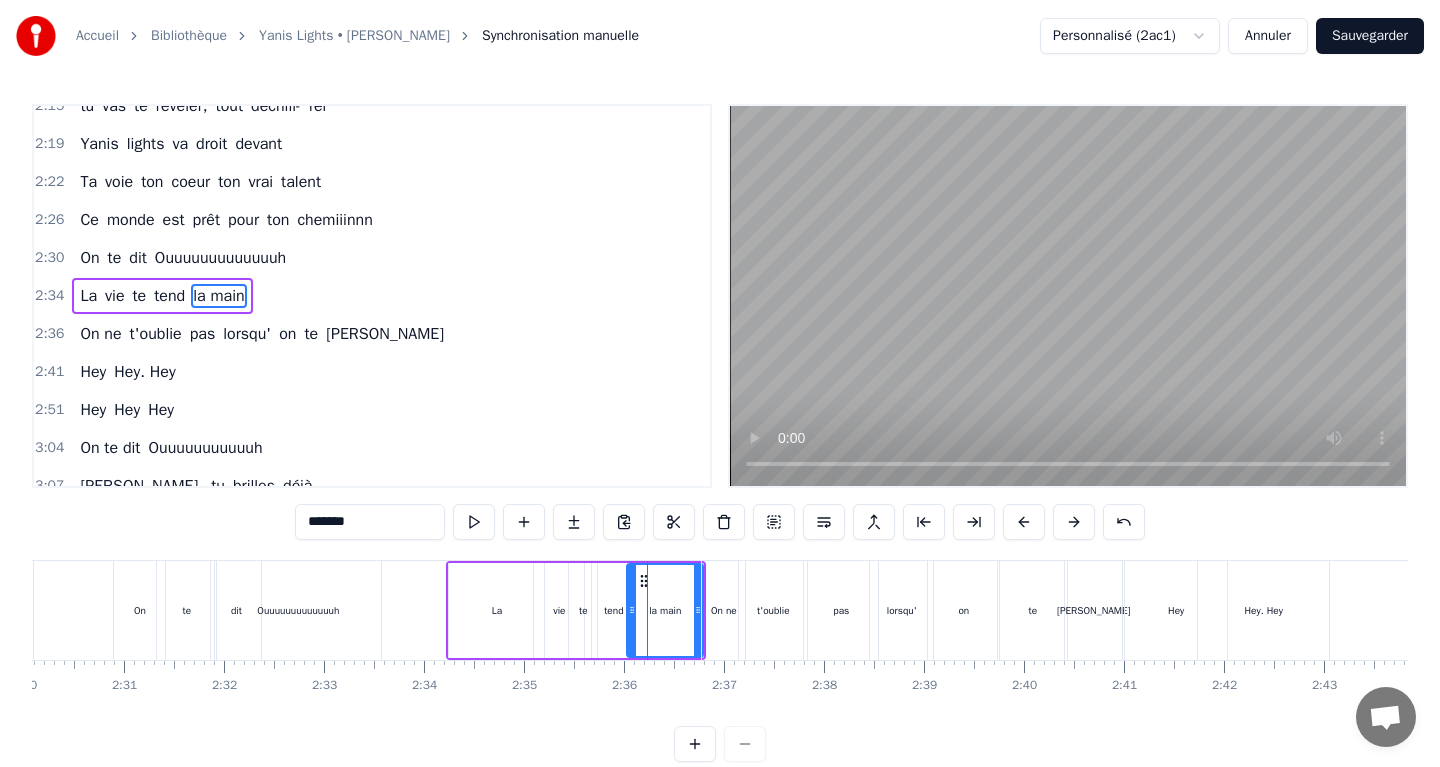click at bounding box center [632, 610] 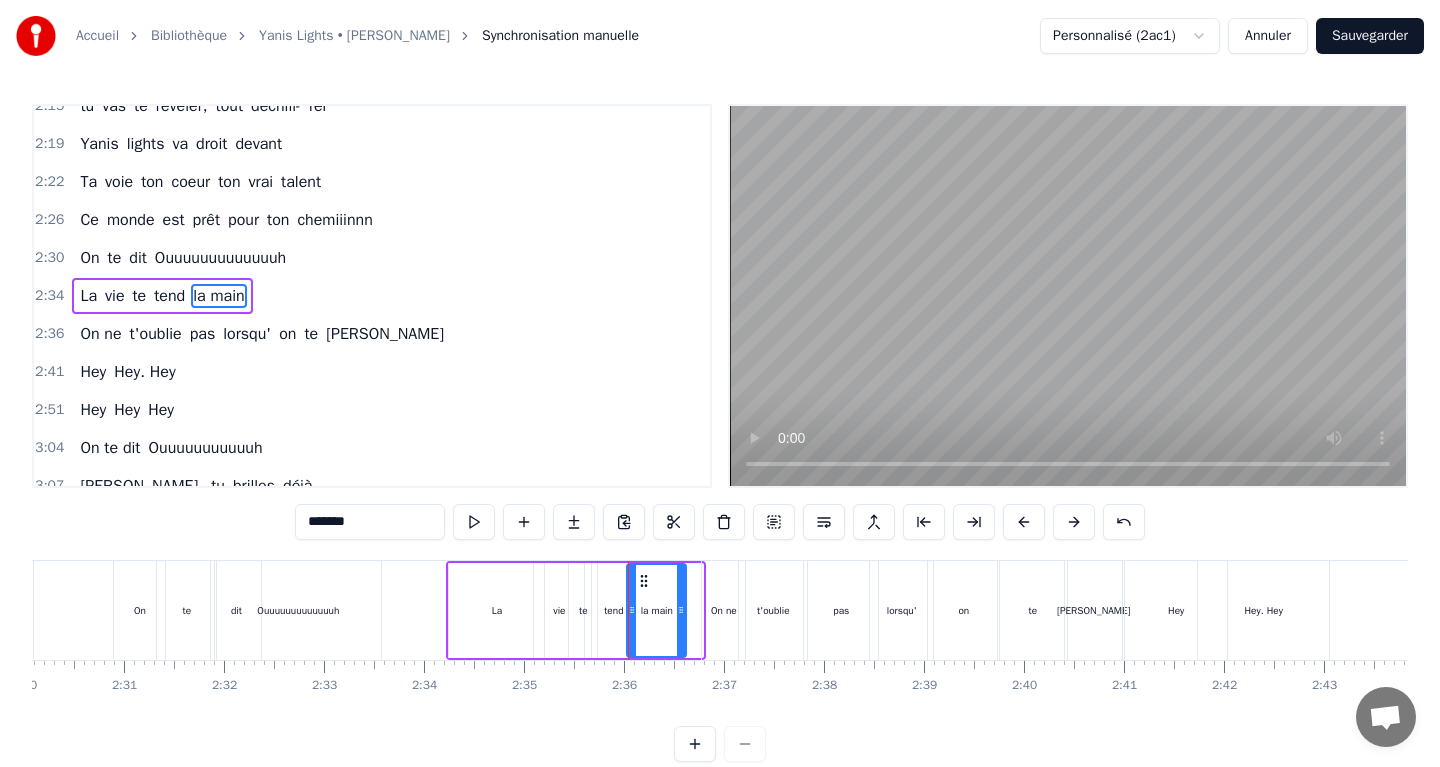 drag, startPoint x: 695, startPoint y: 588, endPoint x: 678, endPoint y: 589, distance: 17.029387 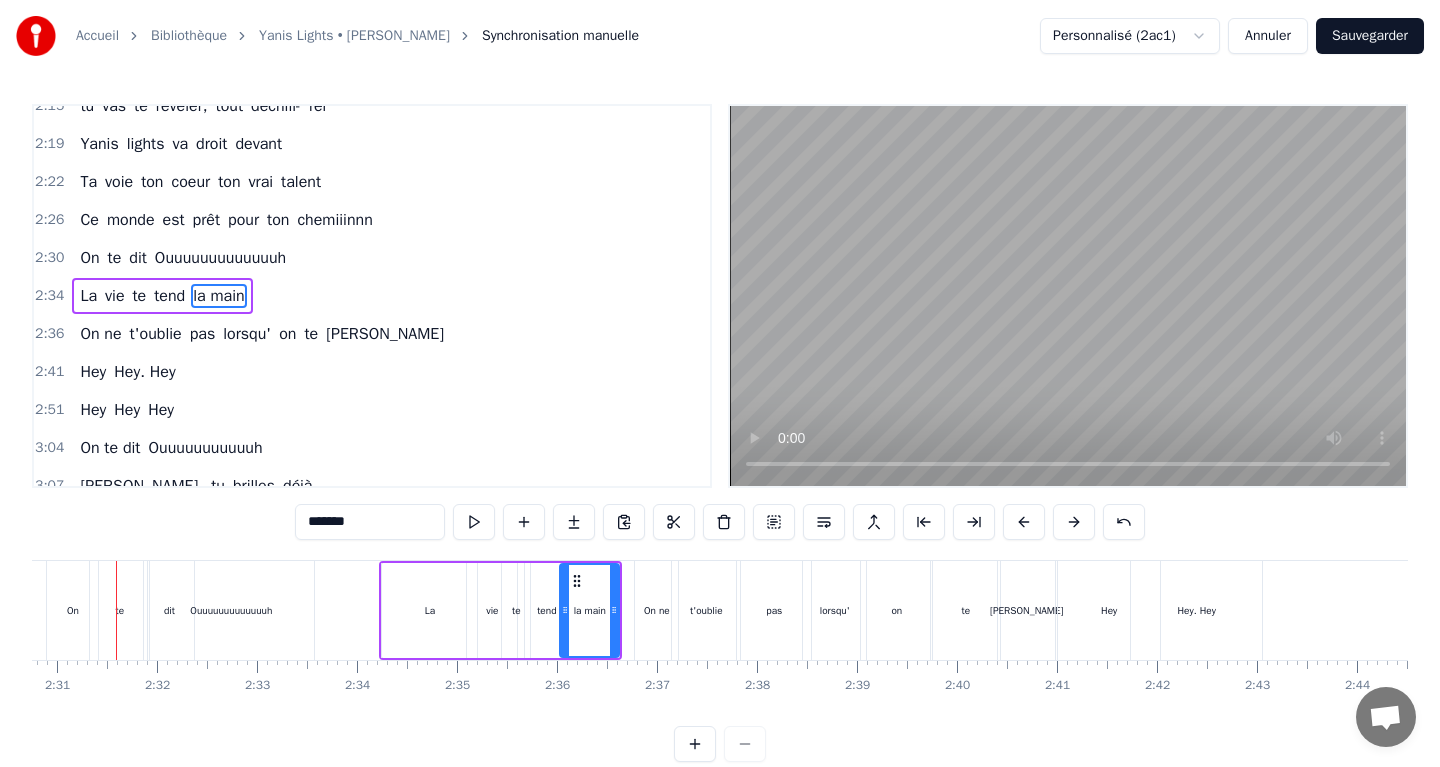 scroll, scrollTop: 0, scrollLeft: 15059, axis: horizontal 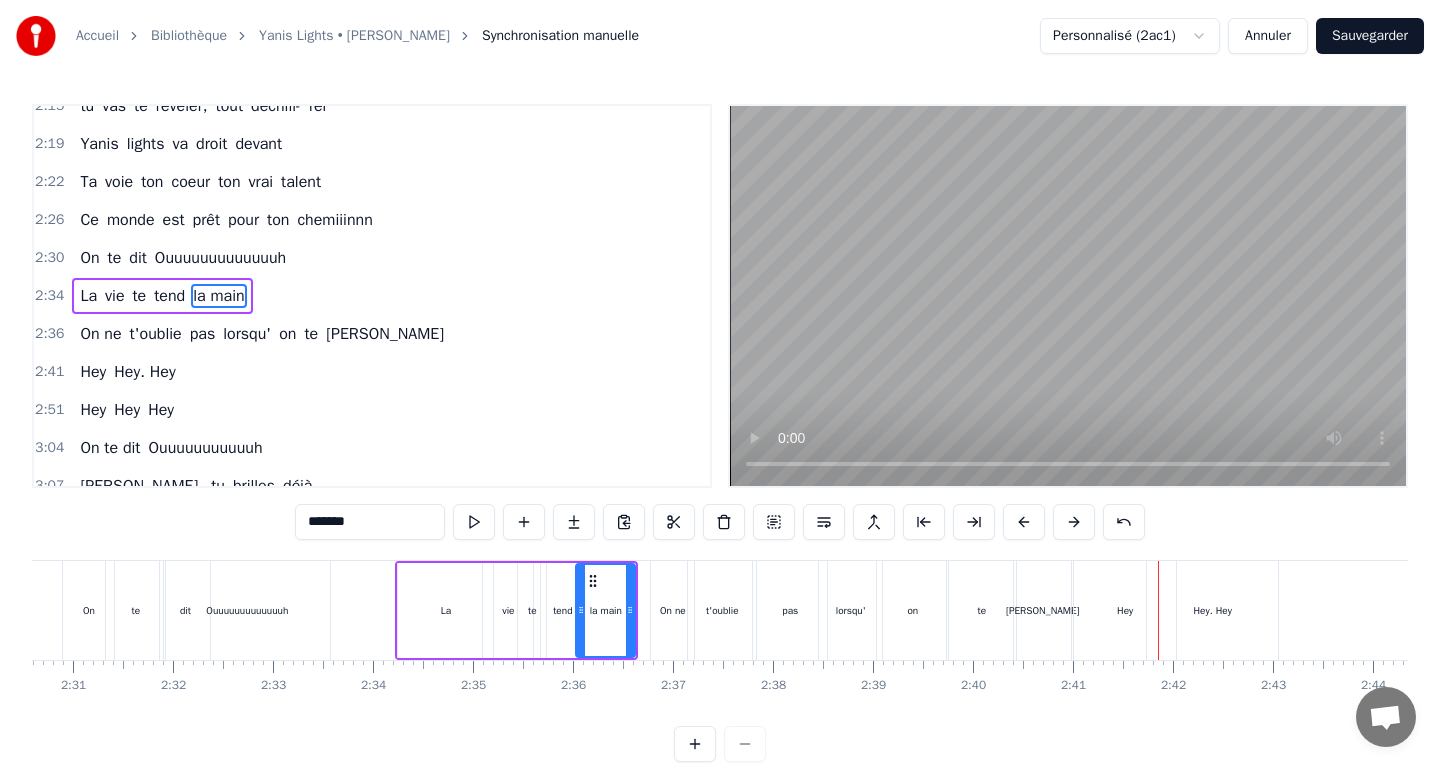 click on "La" at bounding box center (88, 296) 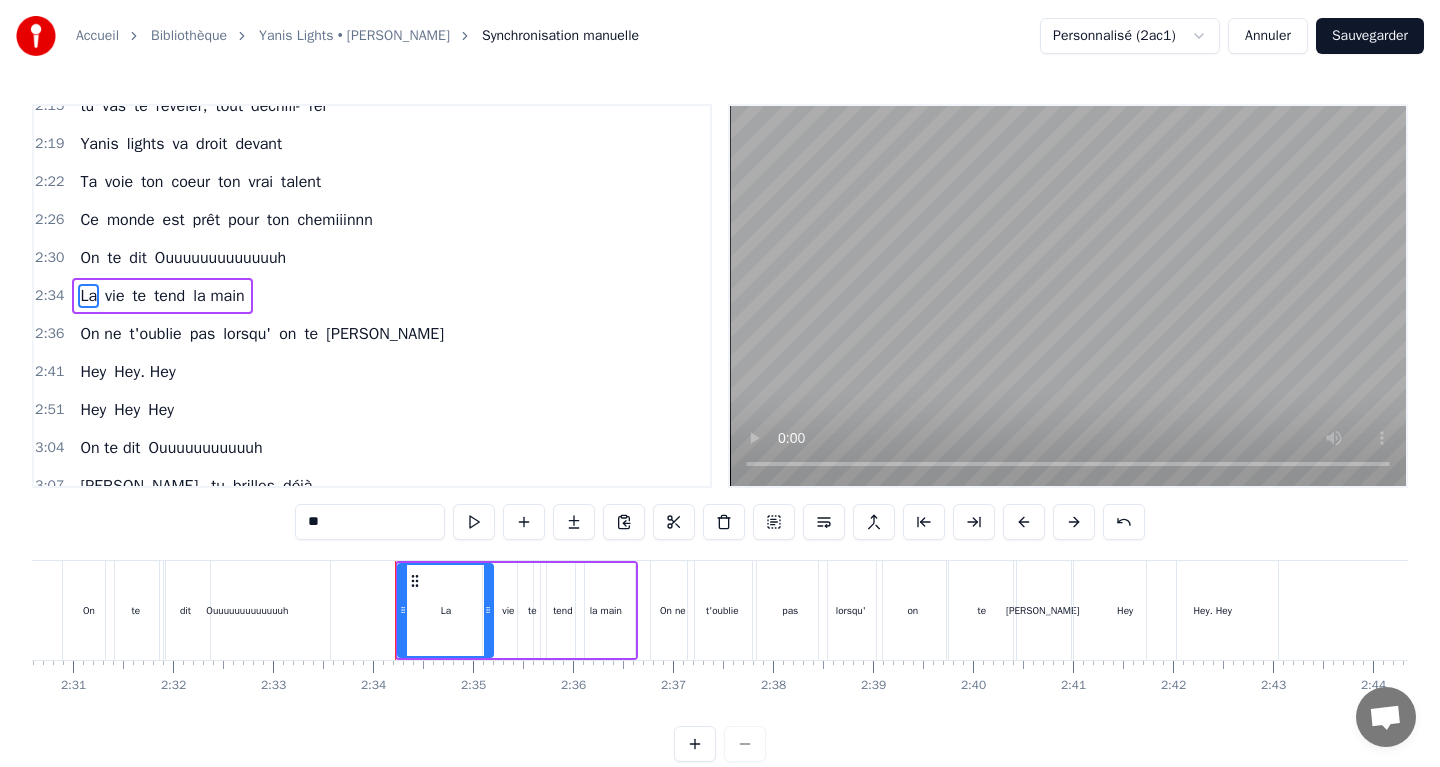 click on "**" at bounding box center (370, 522) 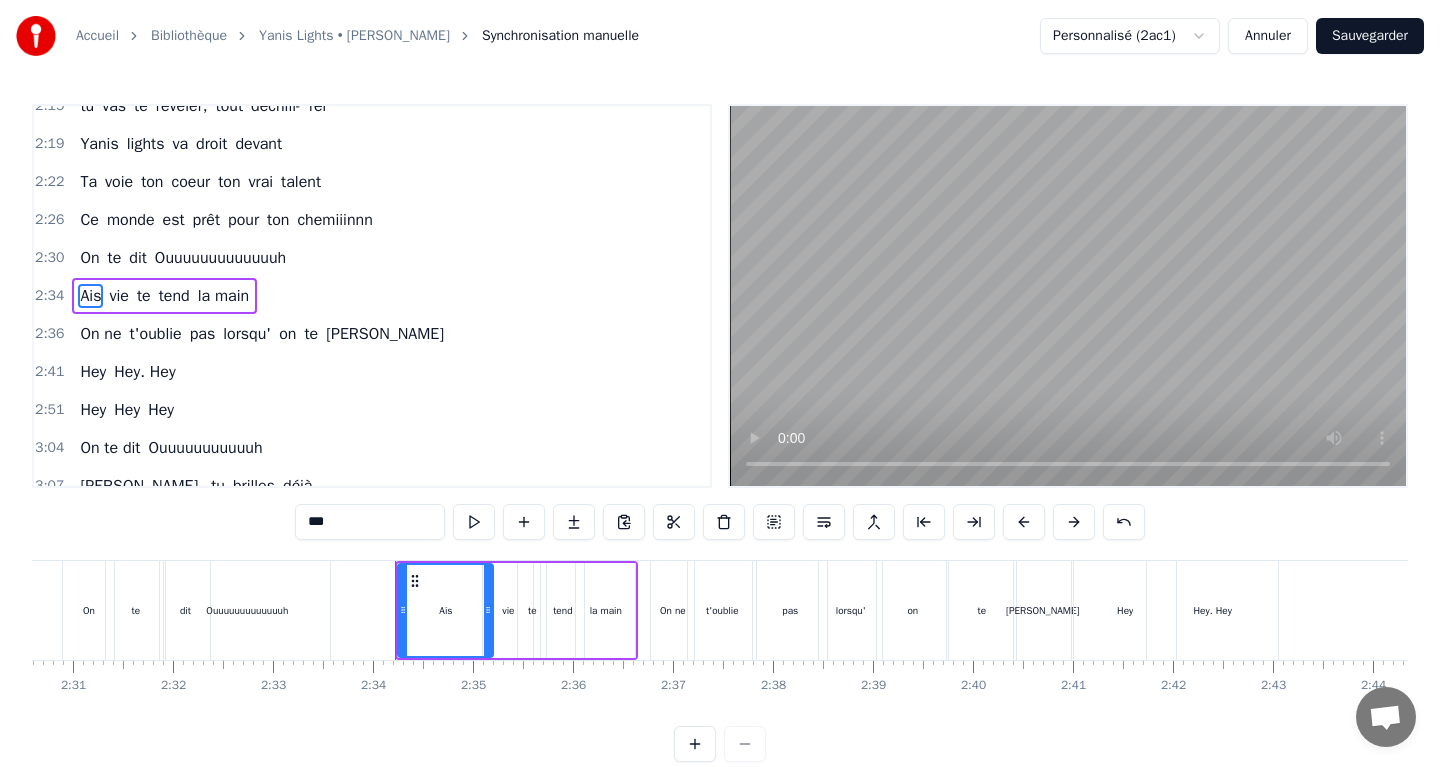 click on "vie" at bounding box center (118, 296) 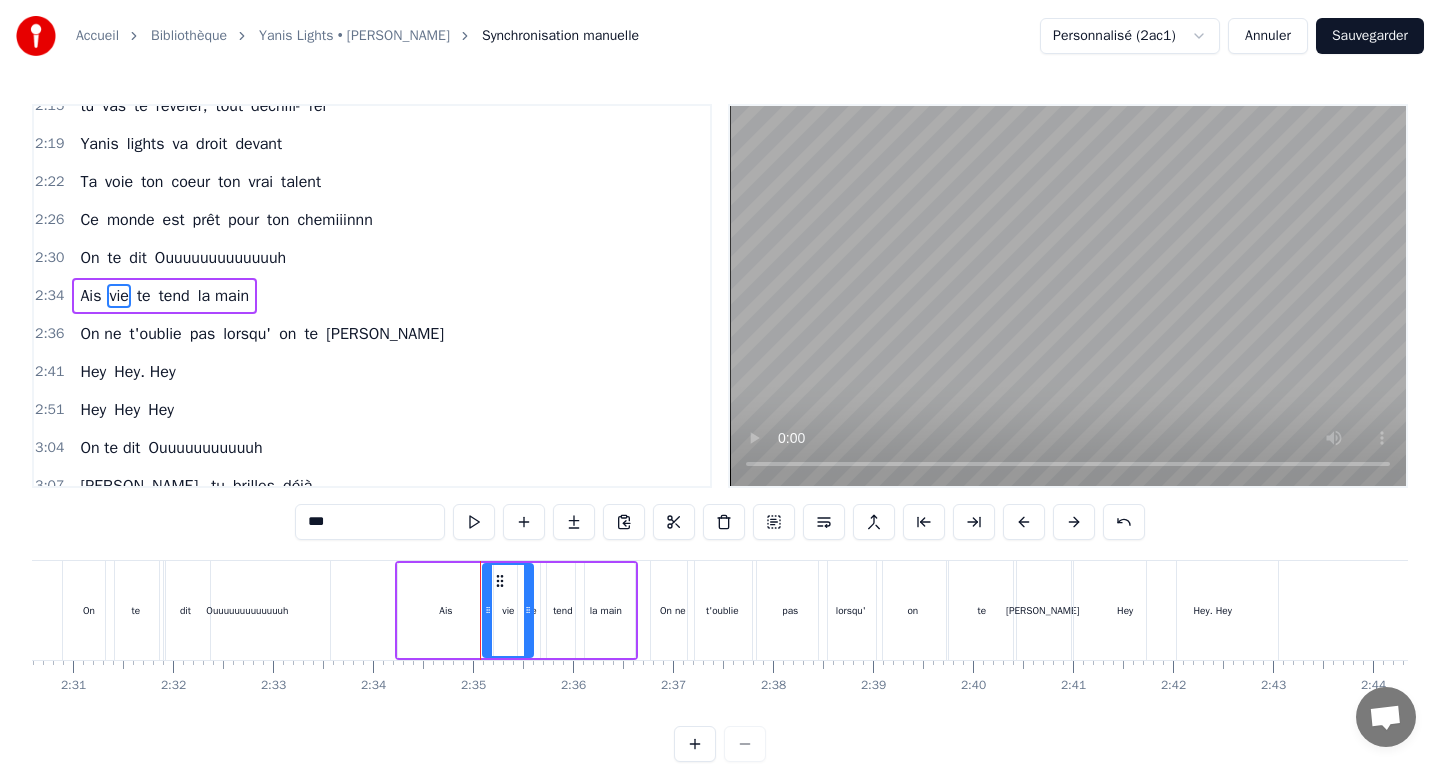 click on "***" at bounding box center [370, 522] 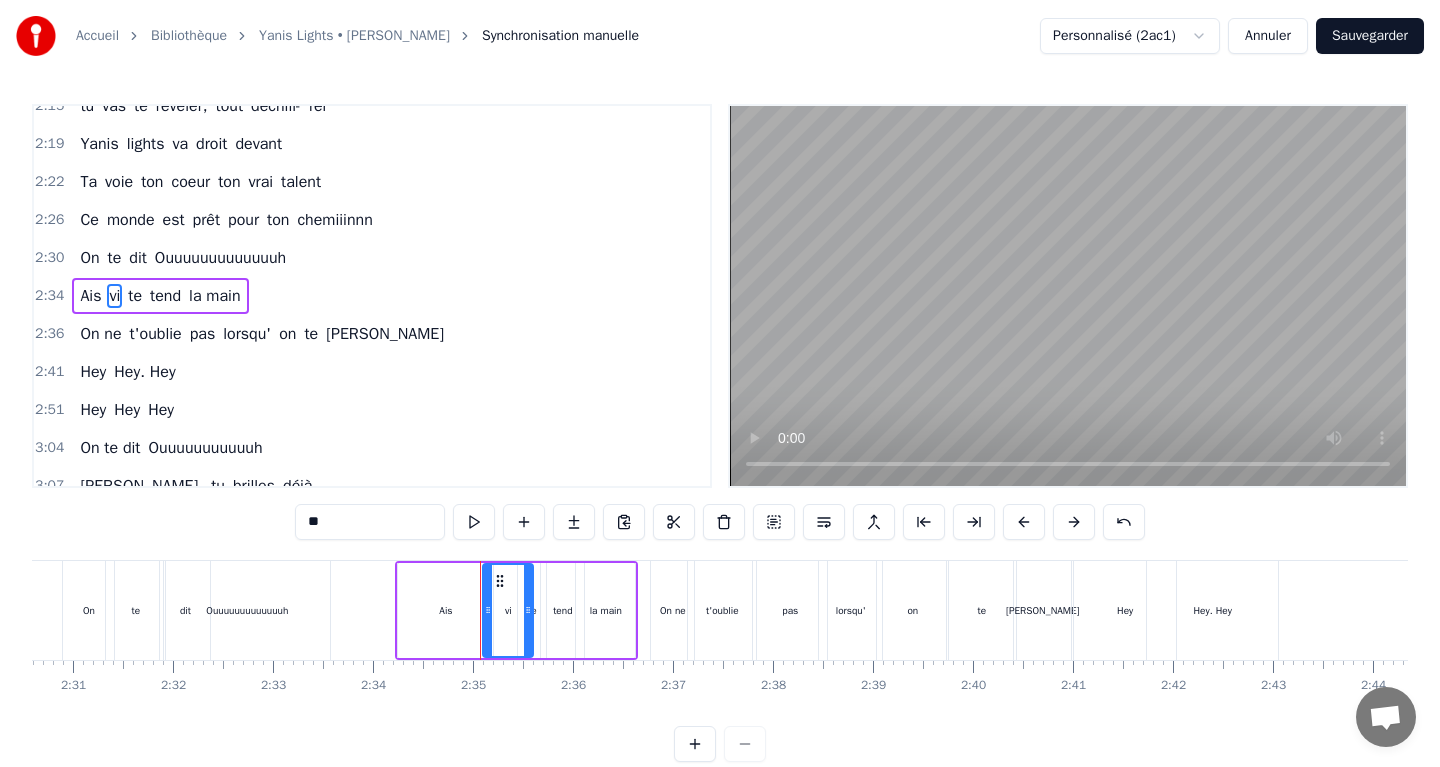 type on "*" 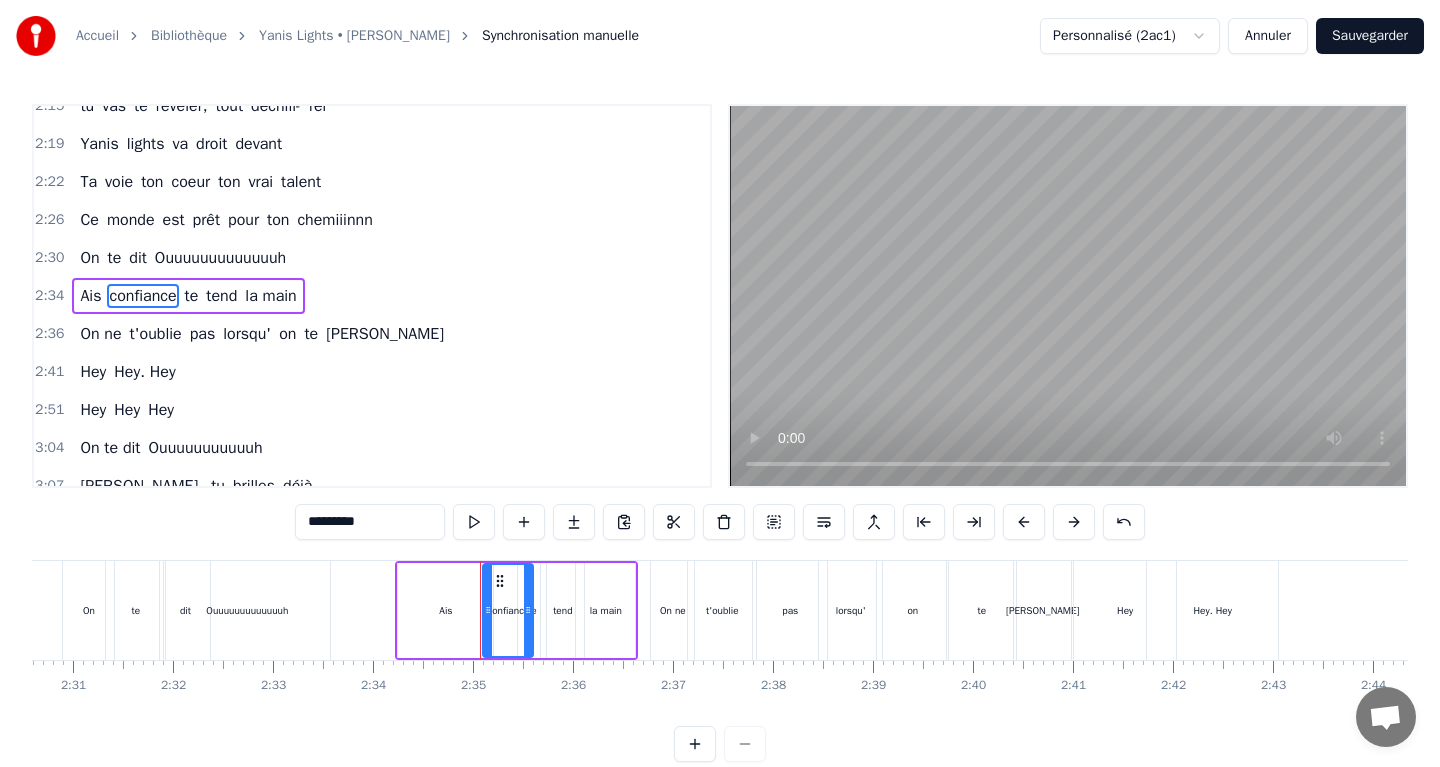 click on "te" at bounding box center (192, 296) 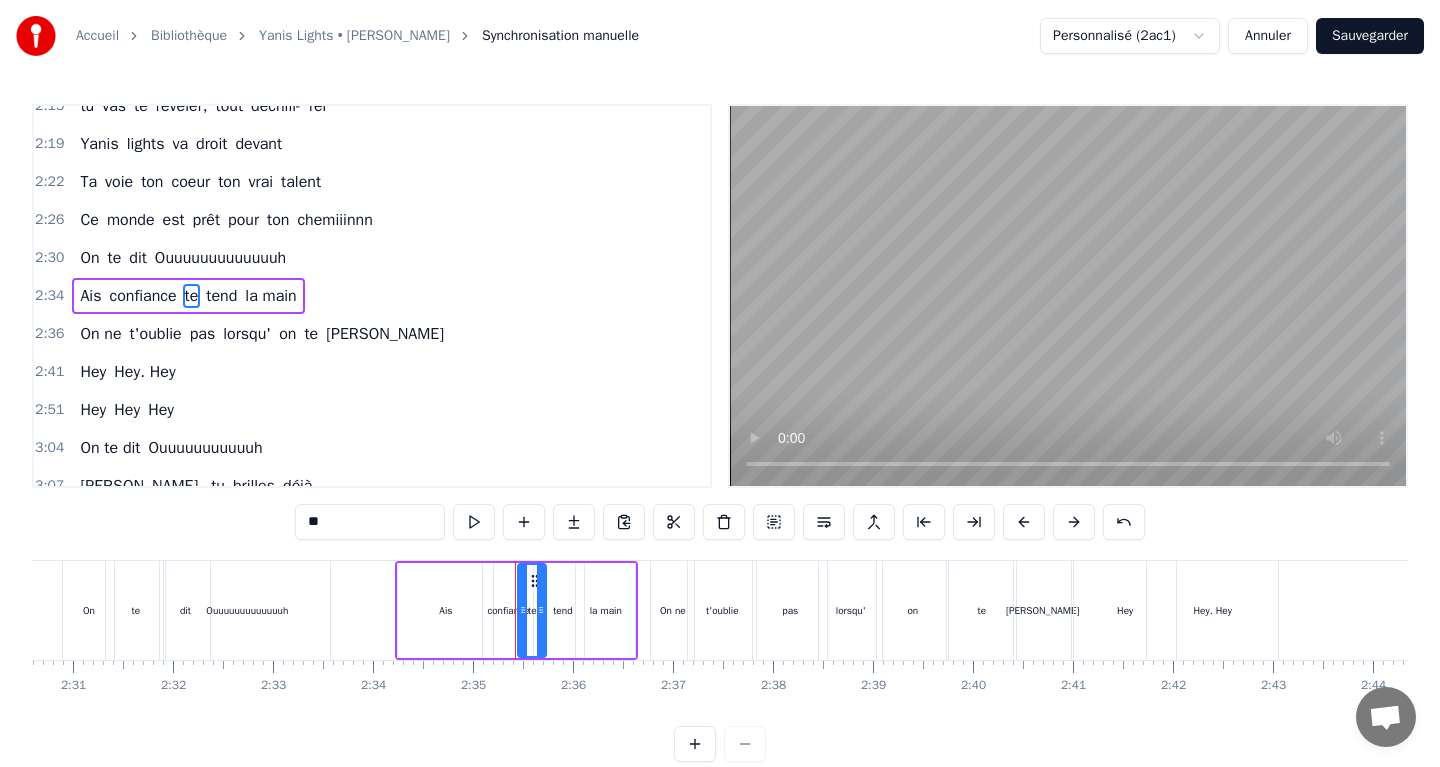 click on "**" at bounding box center (370, 522) 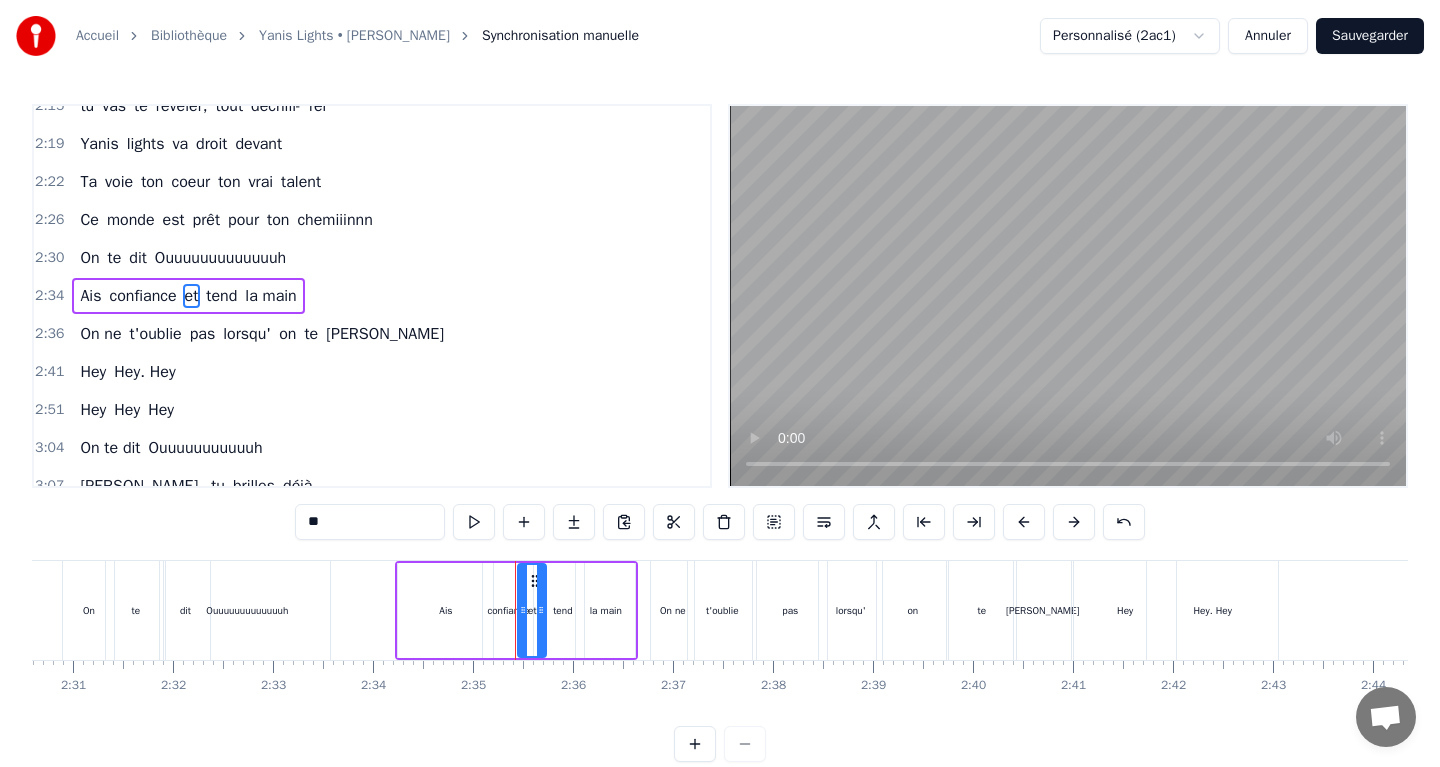 click on "tend" at bounding box center (221, 296) 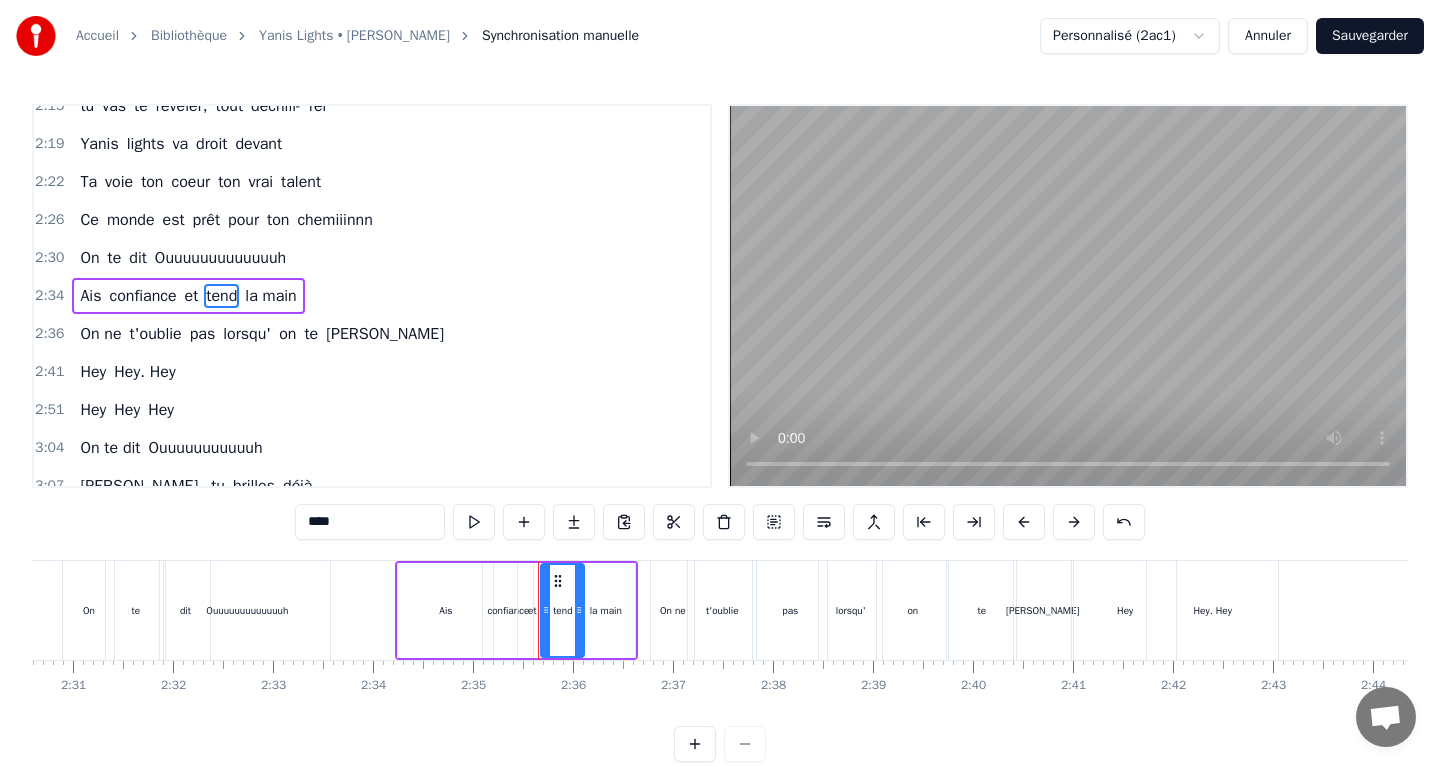 click on "****" at bounding box center (370, 522) 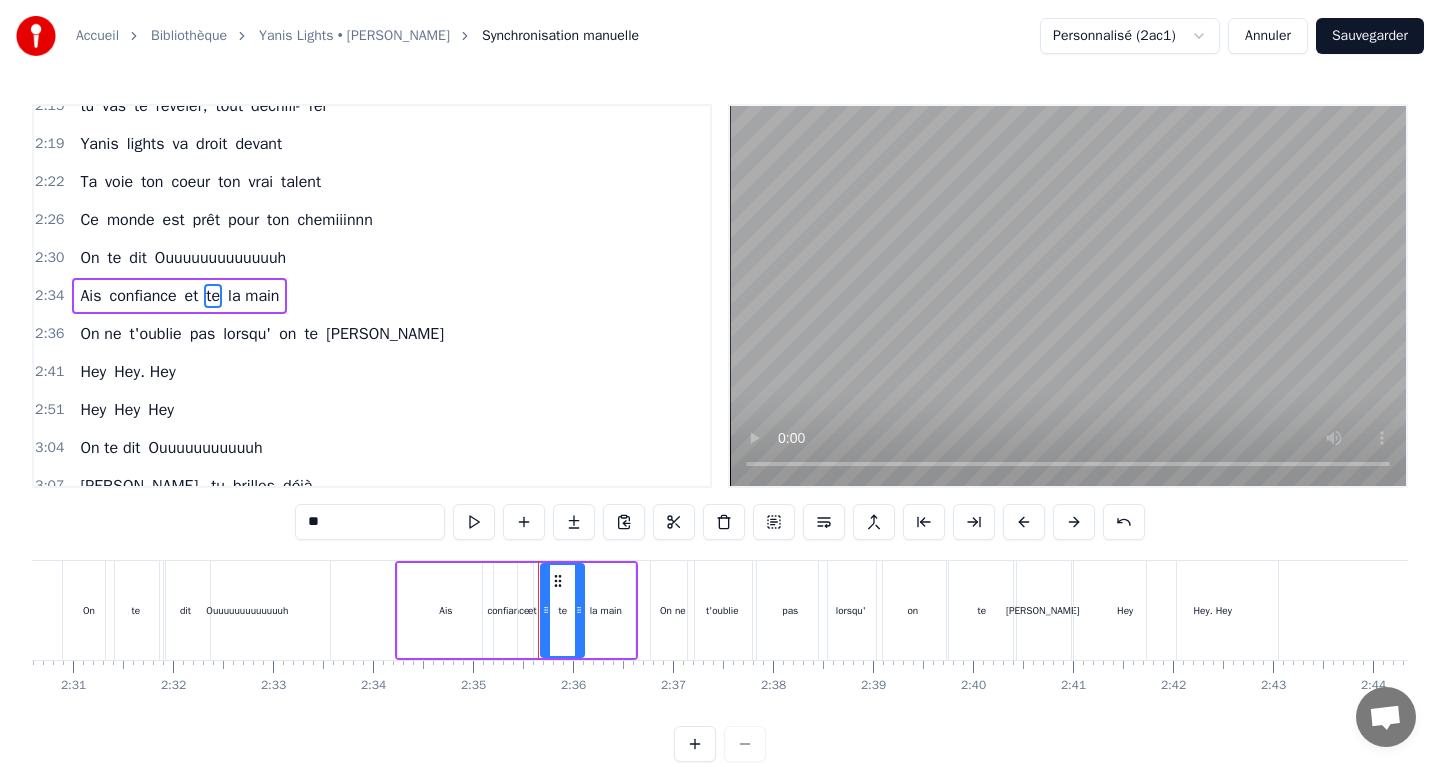 type on "*" 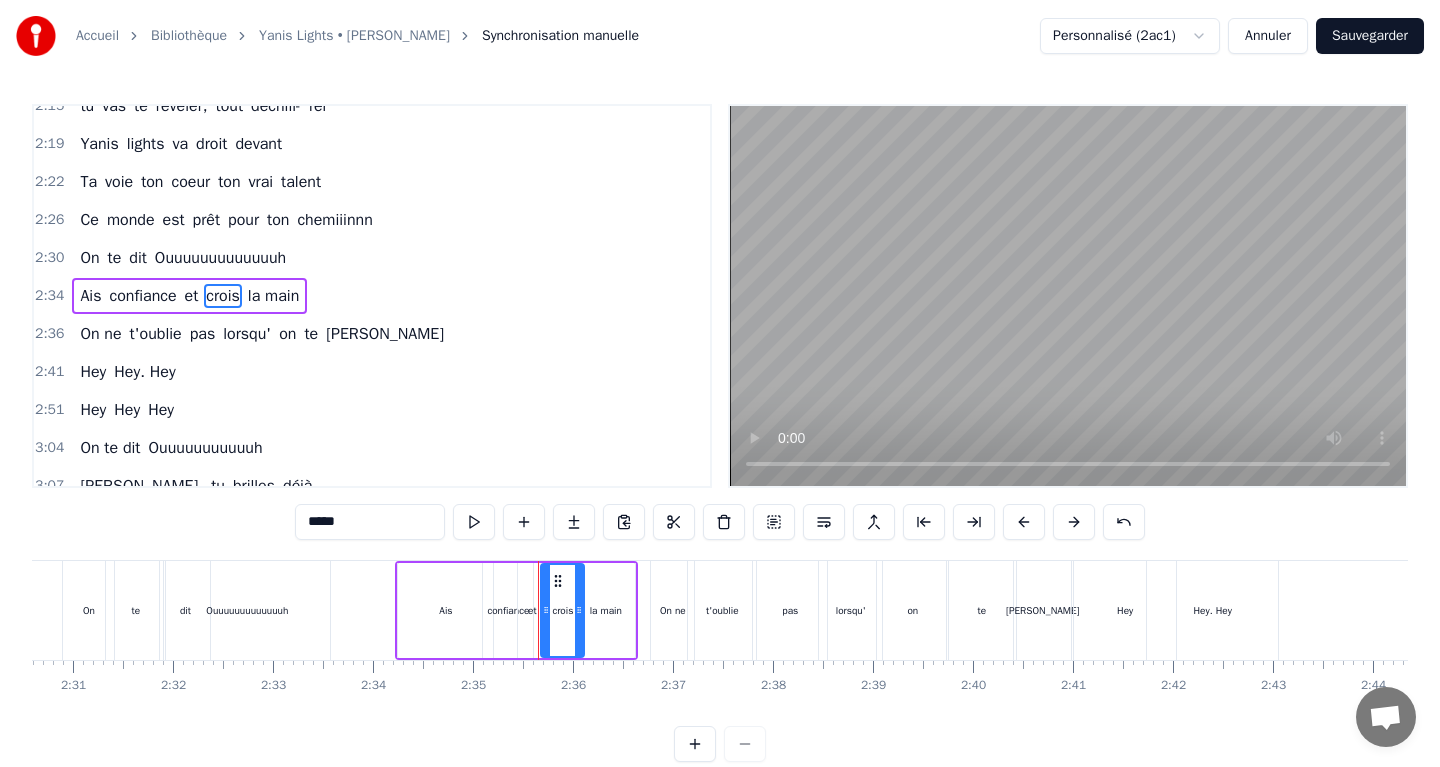 click on "la main" at bounding box center (273, 296) 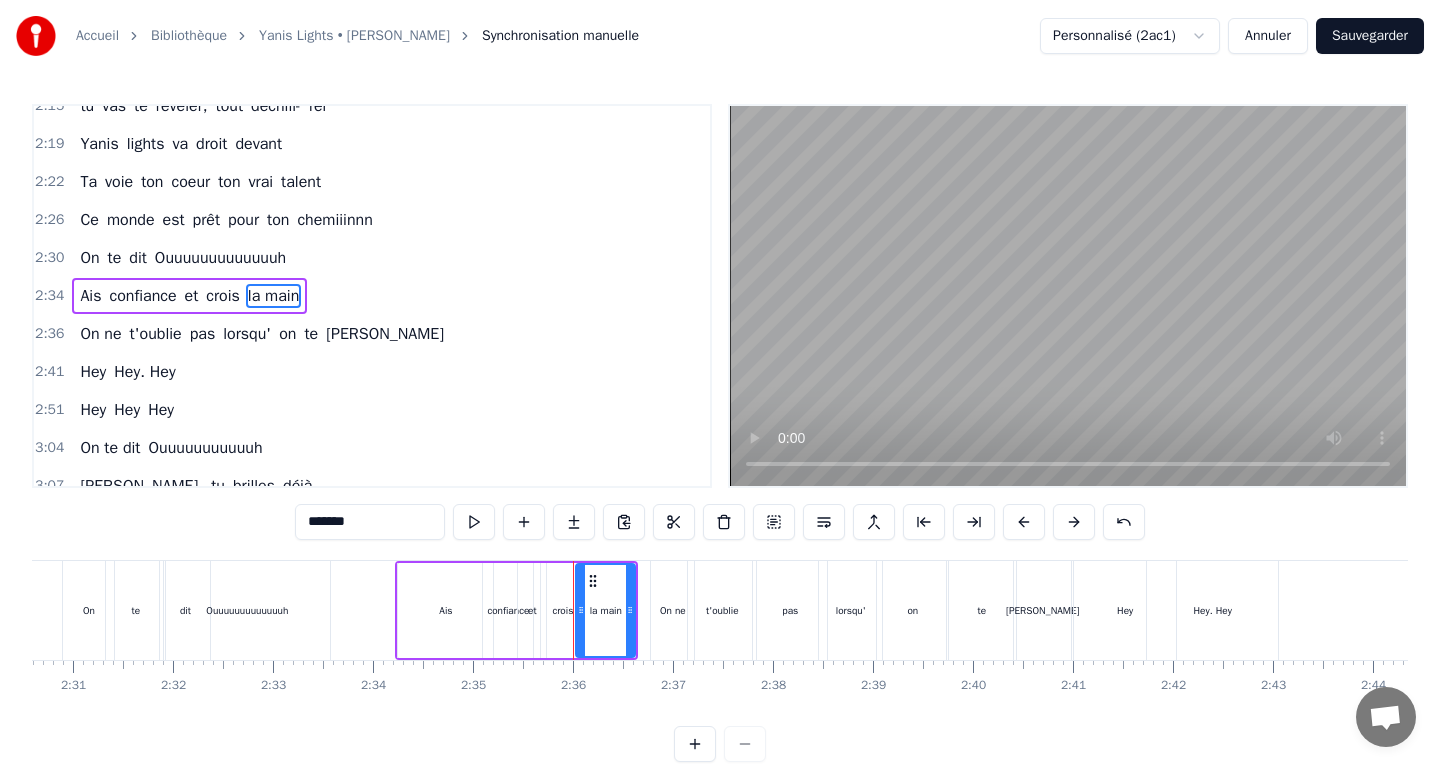 click on "*******" at bounding box center (370, 522) 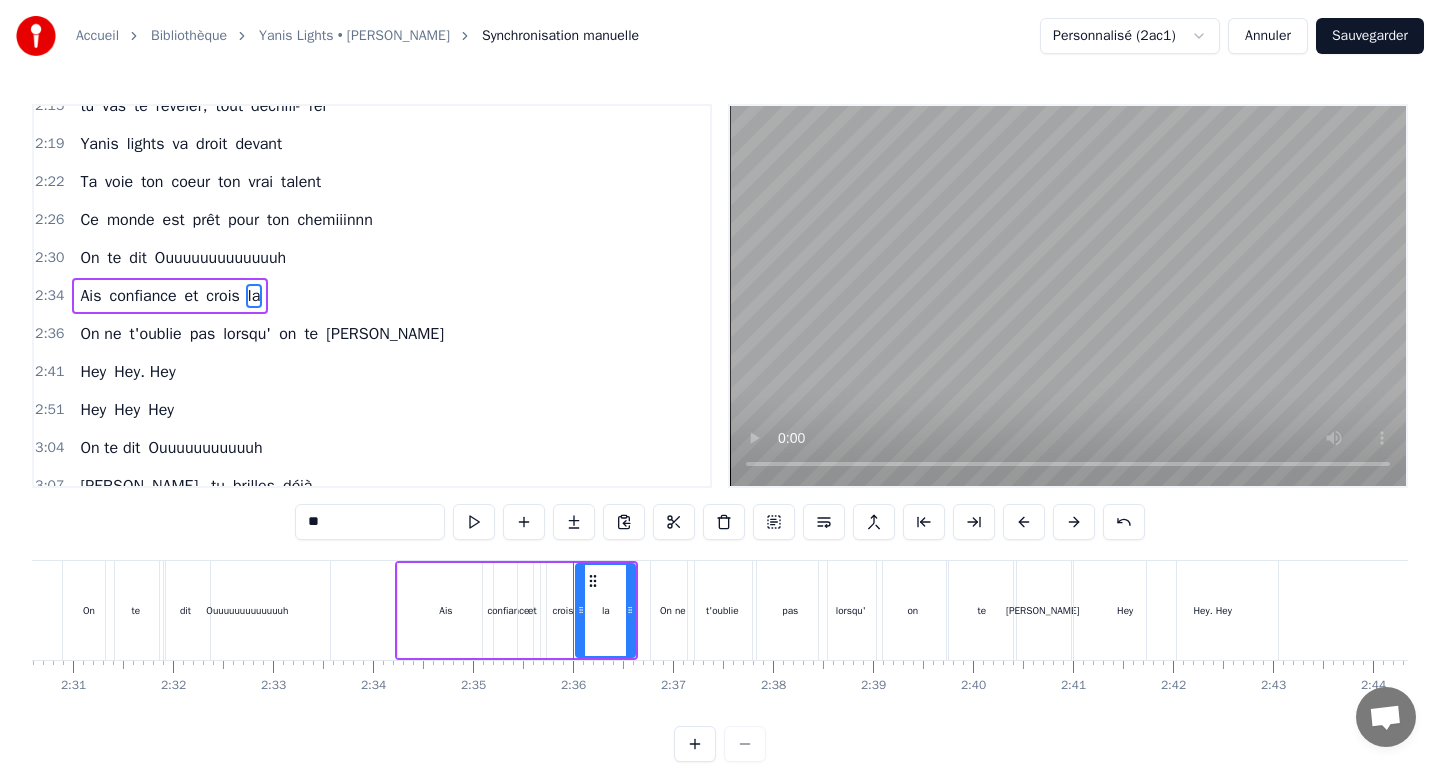 type on "*" 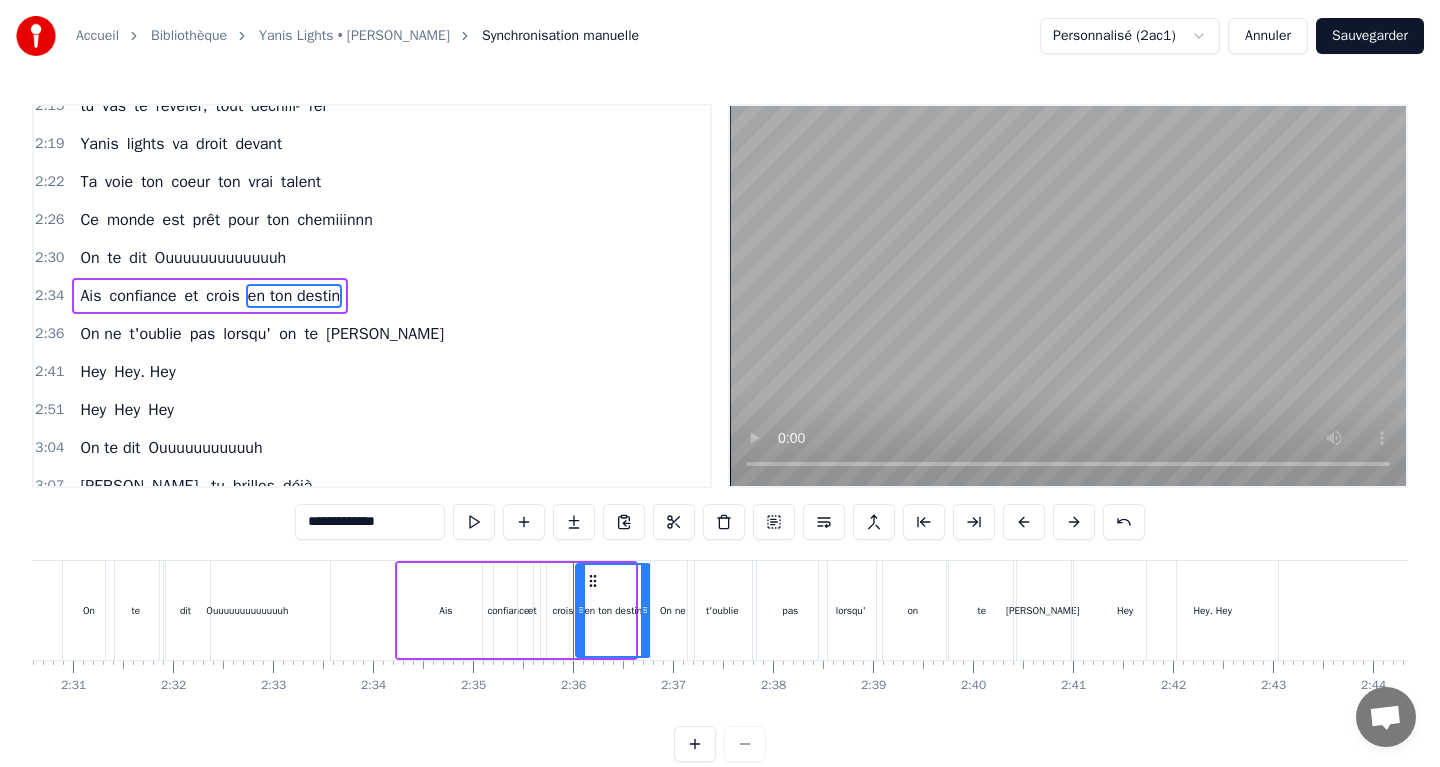 drag, startPoint x: 630, startPoint y: 586, endPoint x: 645, endPoint y: 588, distance: 15.132746 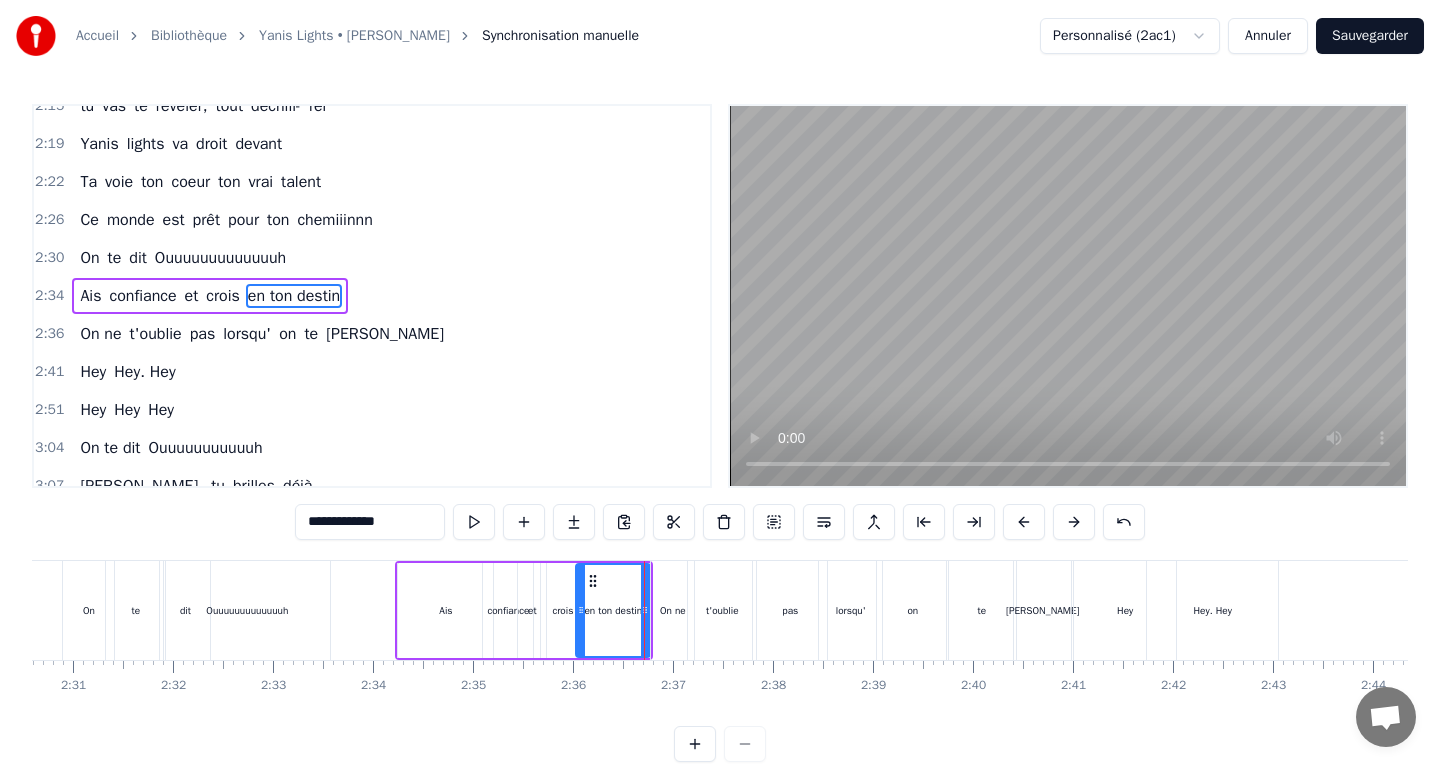 click on "Ais" at bounding box center [445, 610] 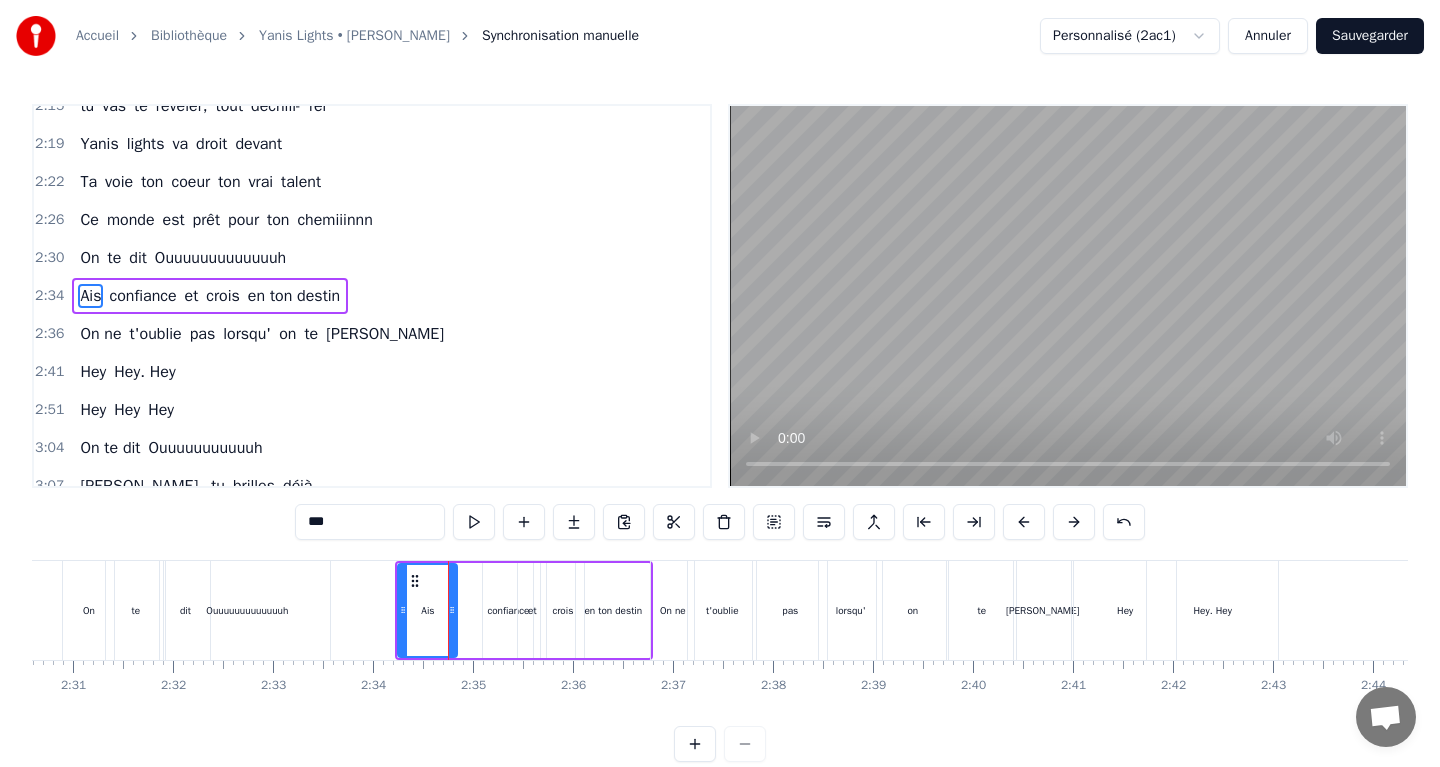 drag, startPoint x: 488, startPoint y: 582, endPoint x: 452, endPoint y: 584, distance: 36.05551 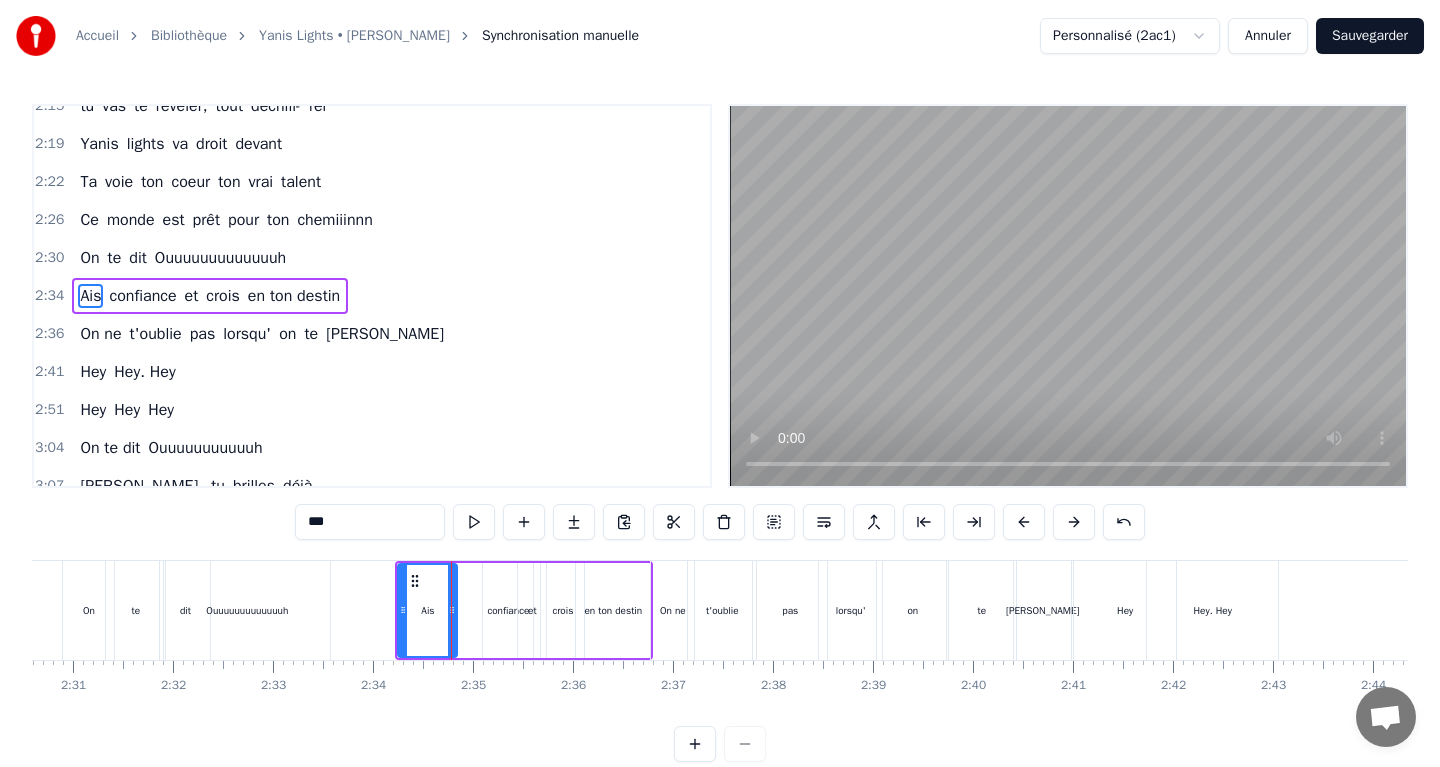 click on "confiance" at bounding box center (508, 610) 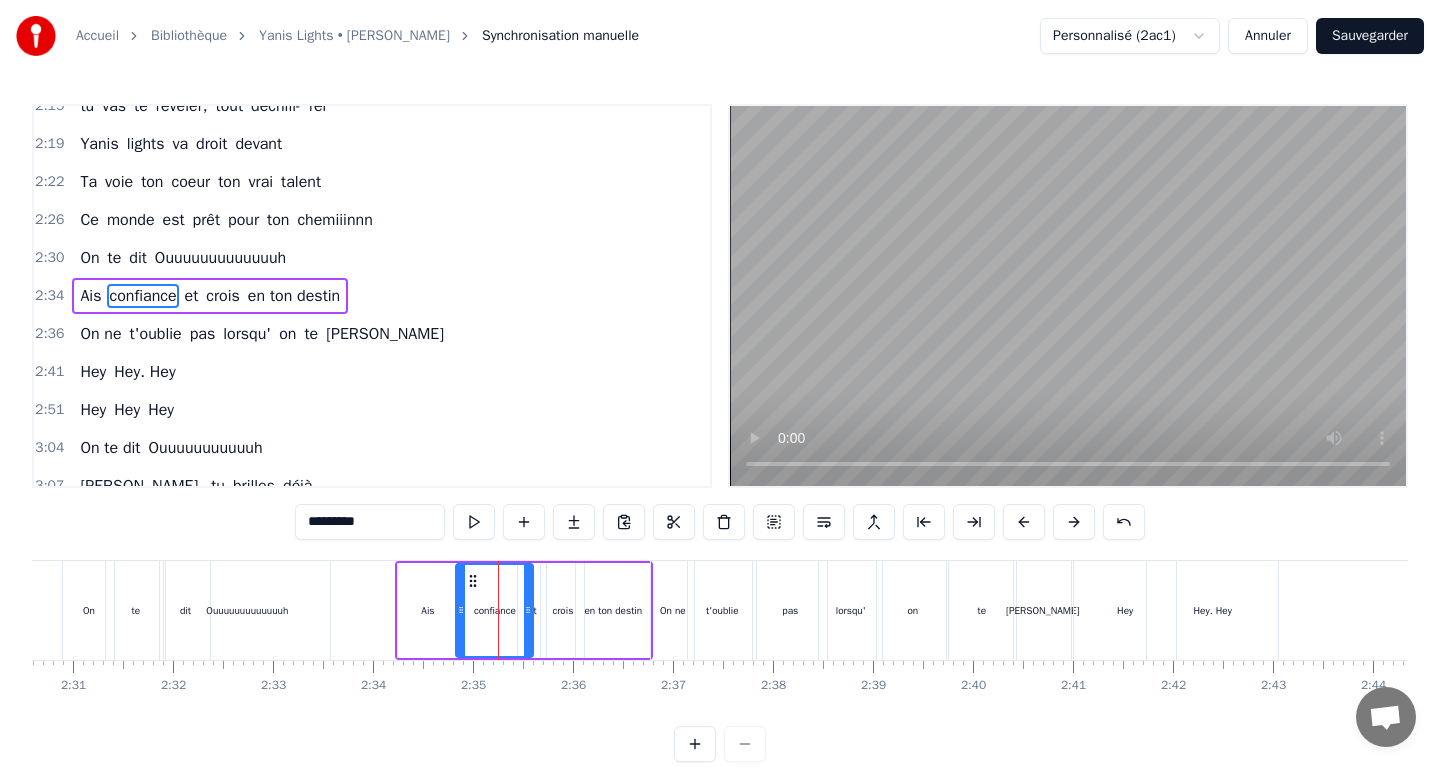 drag, startPoint x: 489, startPoint y: 586, endPoint x: 462, endPoint y: 587, distance: 27.018513 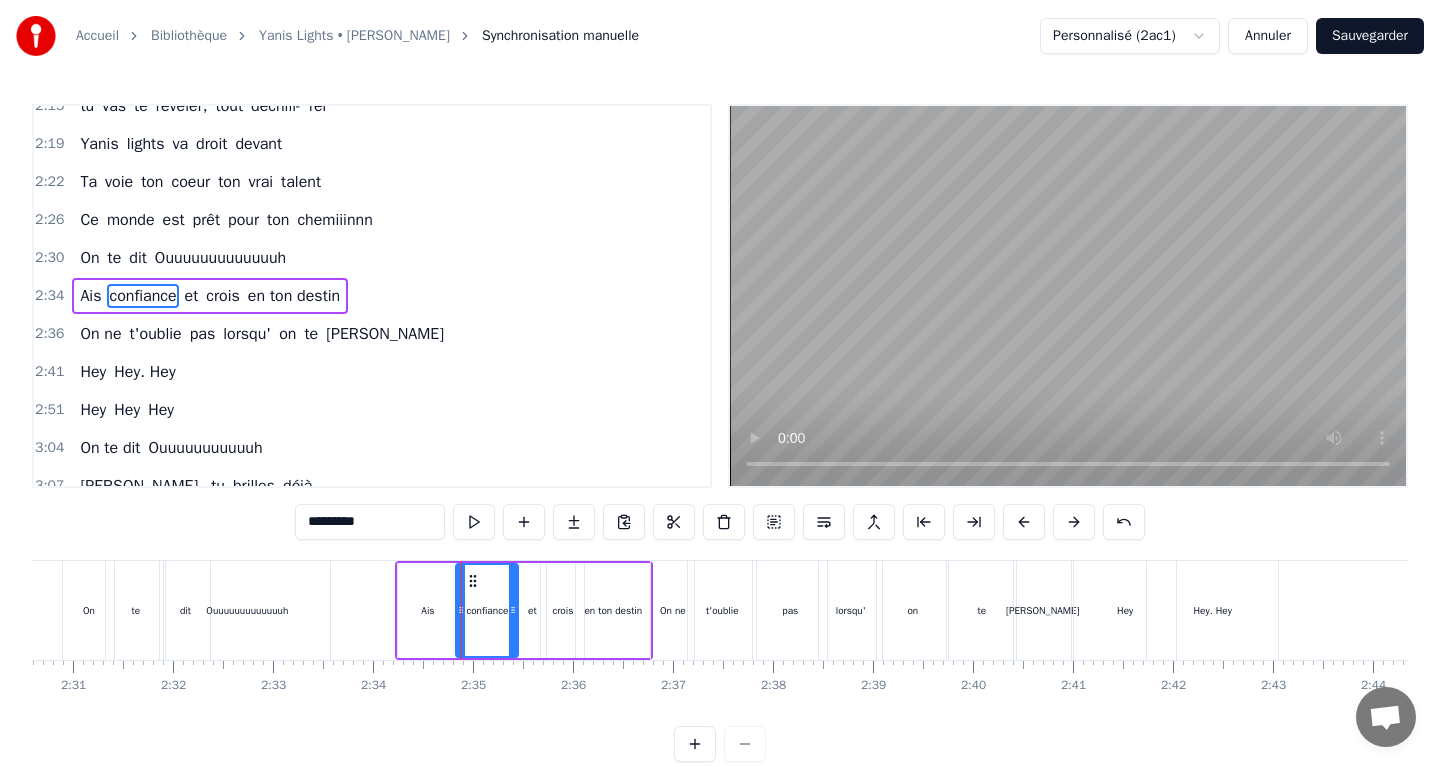 drag, startPoint x: 525, startPoint y: 588, endPoint x: 510, endPoint y: 590, distance: 15.132746 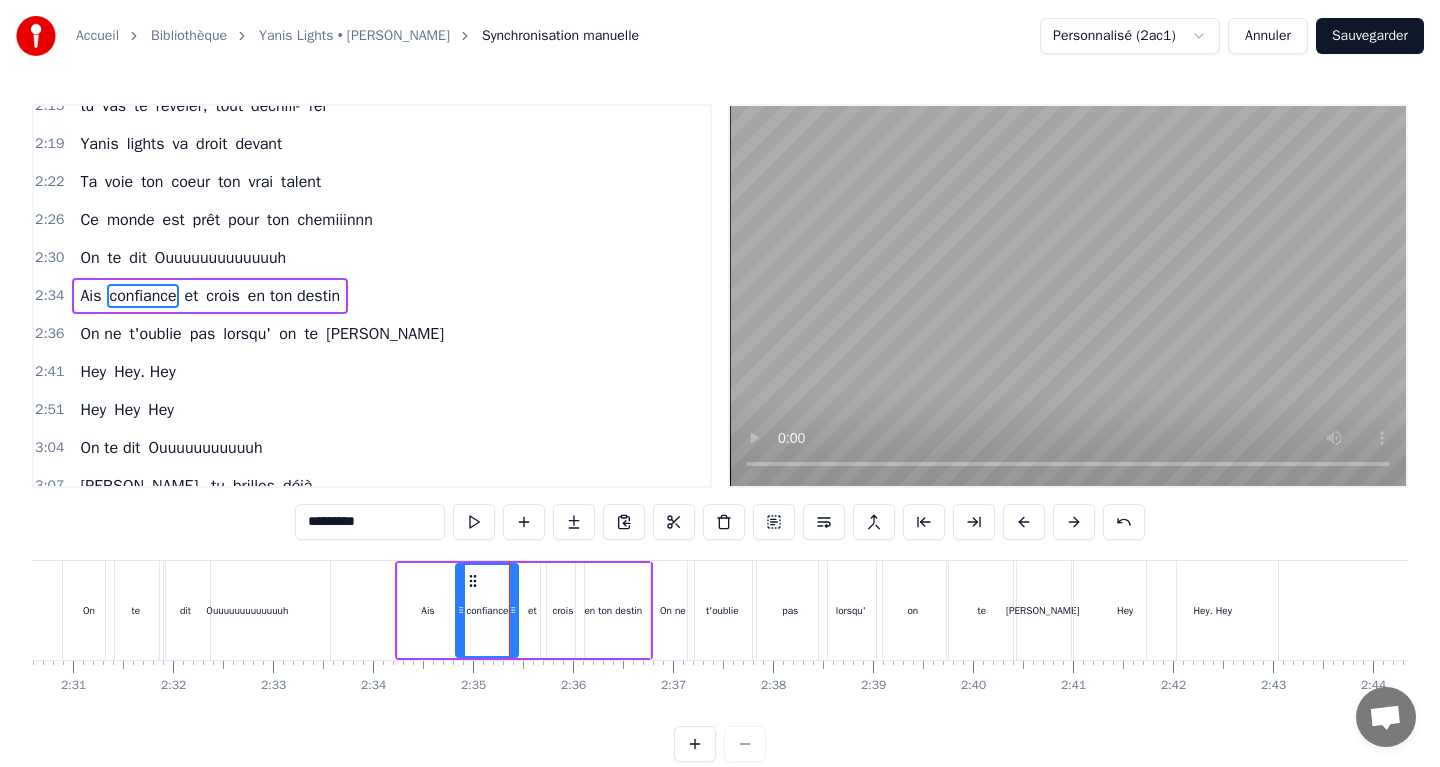 click on "Ais" at bounding box center (427, 610) 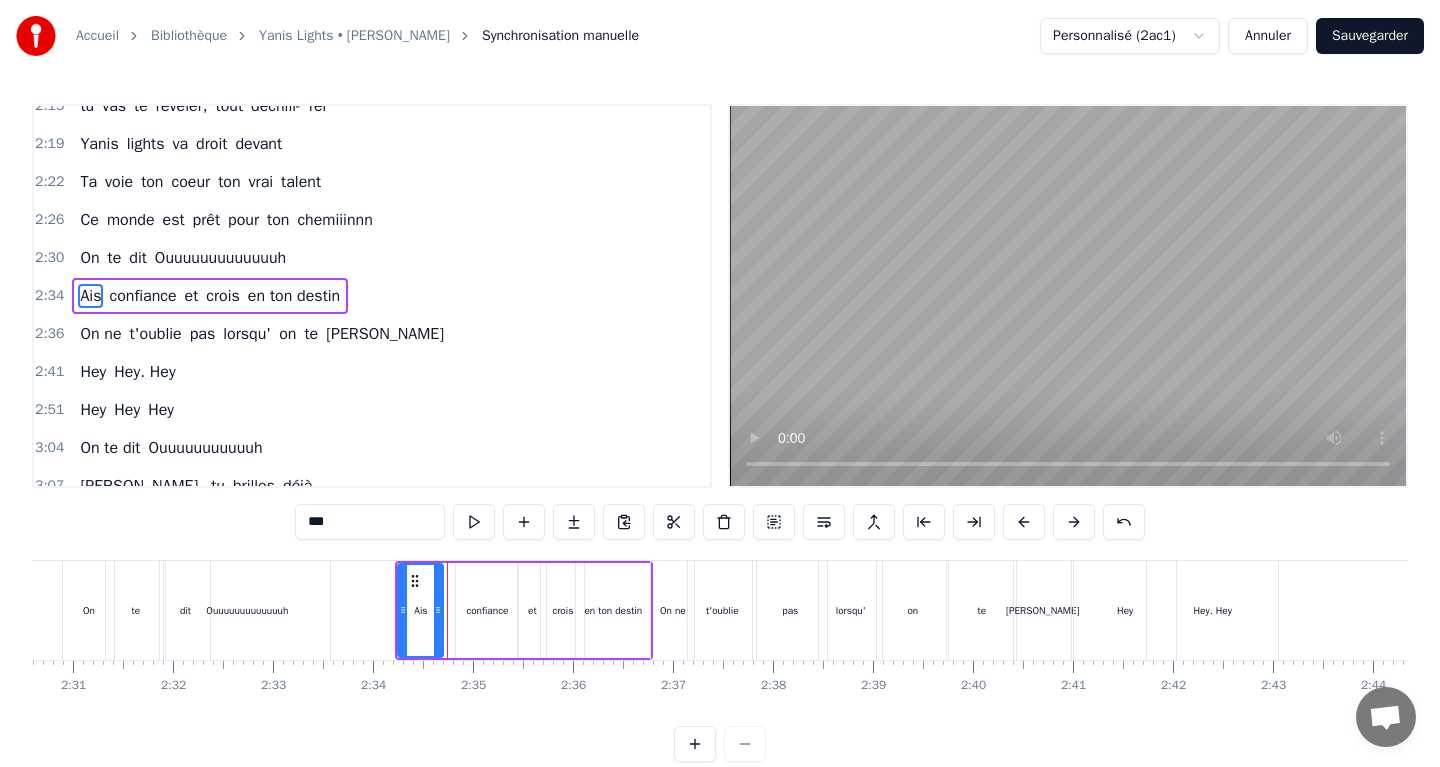 drag, startPoint x: 451, startPoint y: 585, endPoint x: 437, endPoint y: 586, distance: 14.035668 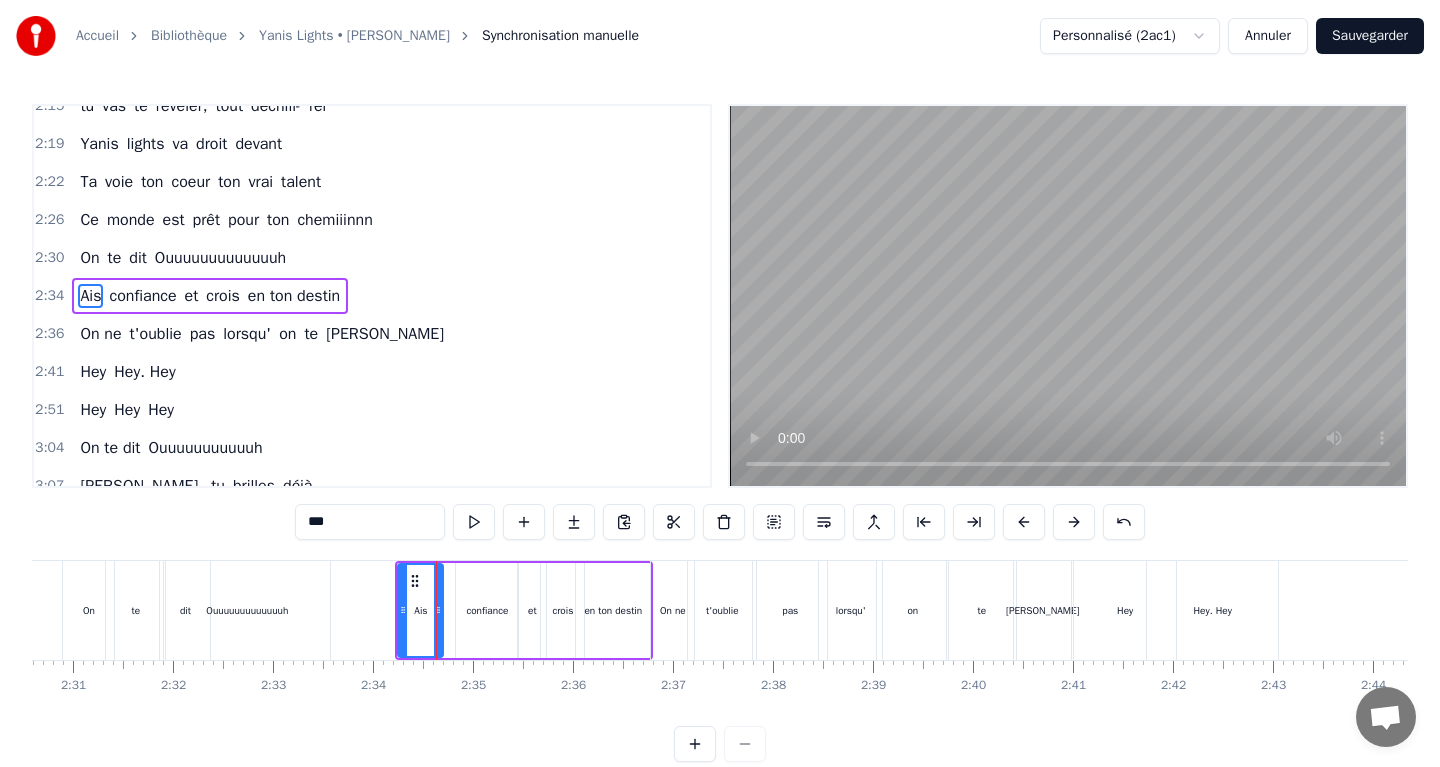 click on "confiance" at bounding box center (487, 610) 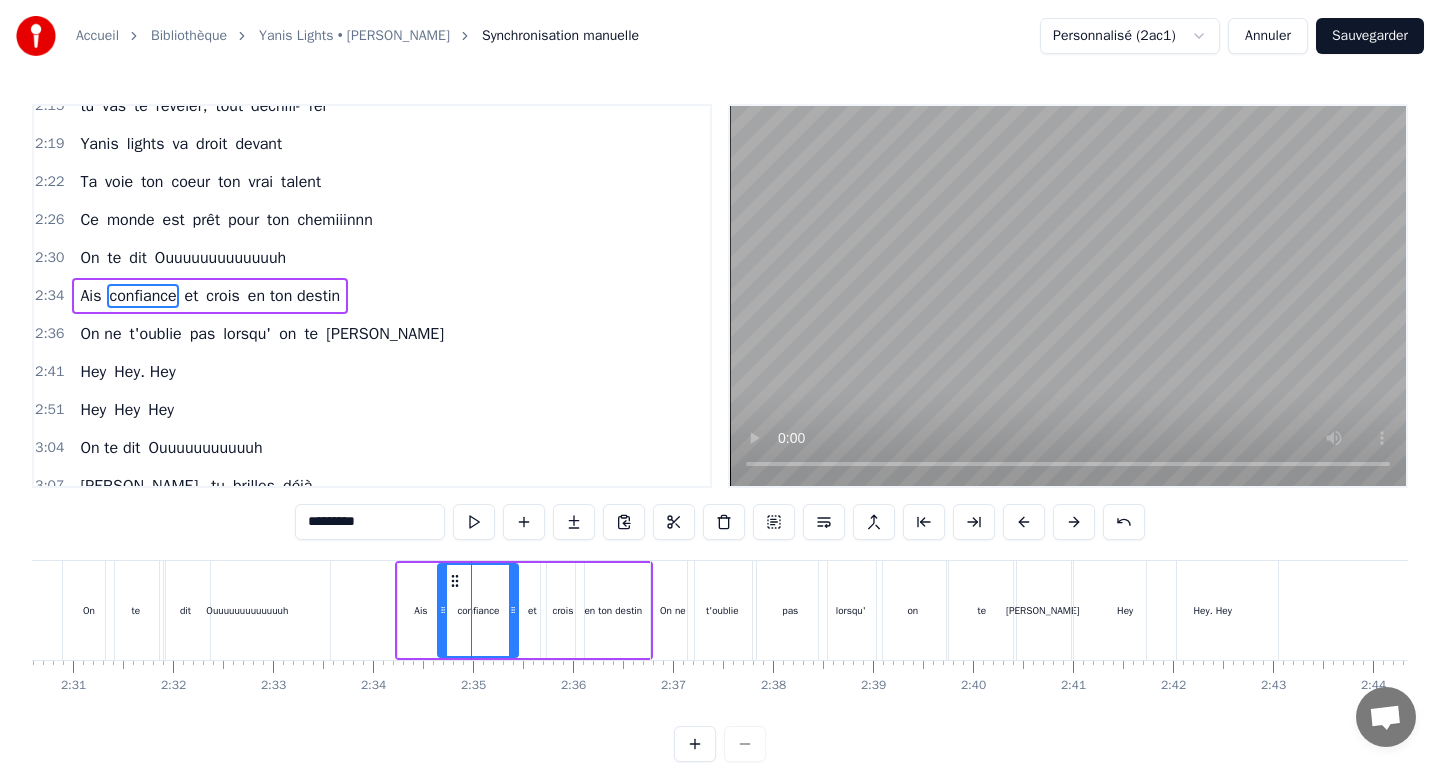 drag, startPoint x: 460, startPoint y: 582, endPoint x: 442, endPoint y: 583, distance: 18.027756 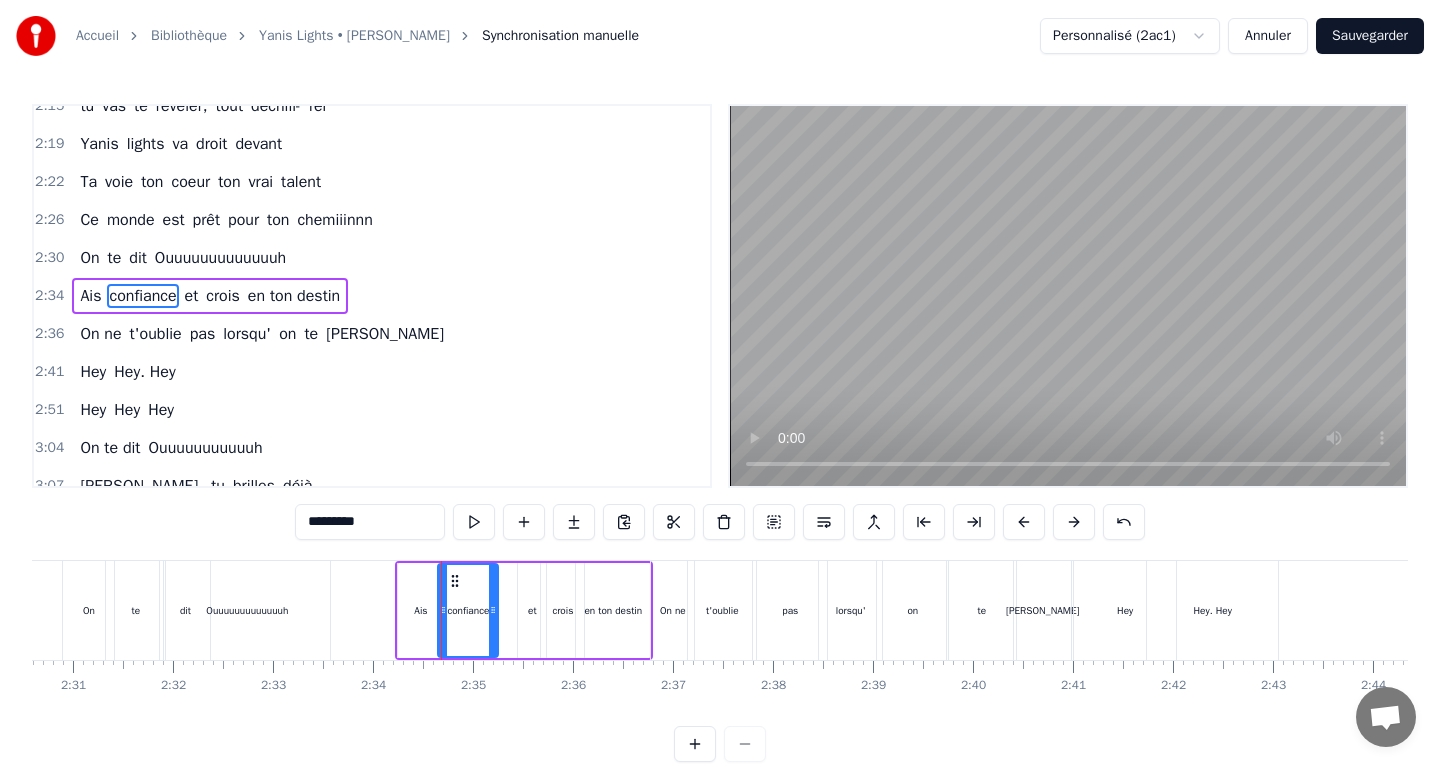 drag, startPoint x: 509, startPoint y: 582, endPoint x: 489, endPoint y: 582, distance: 20 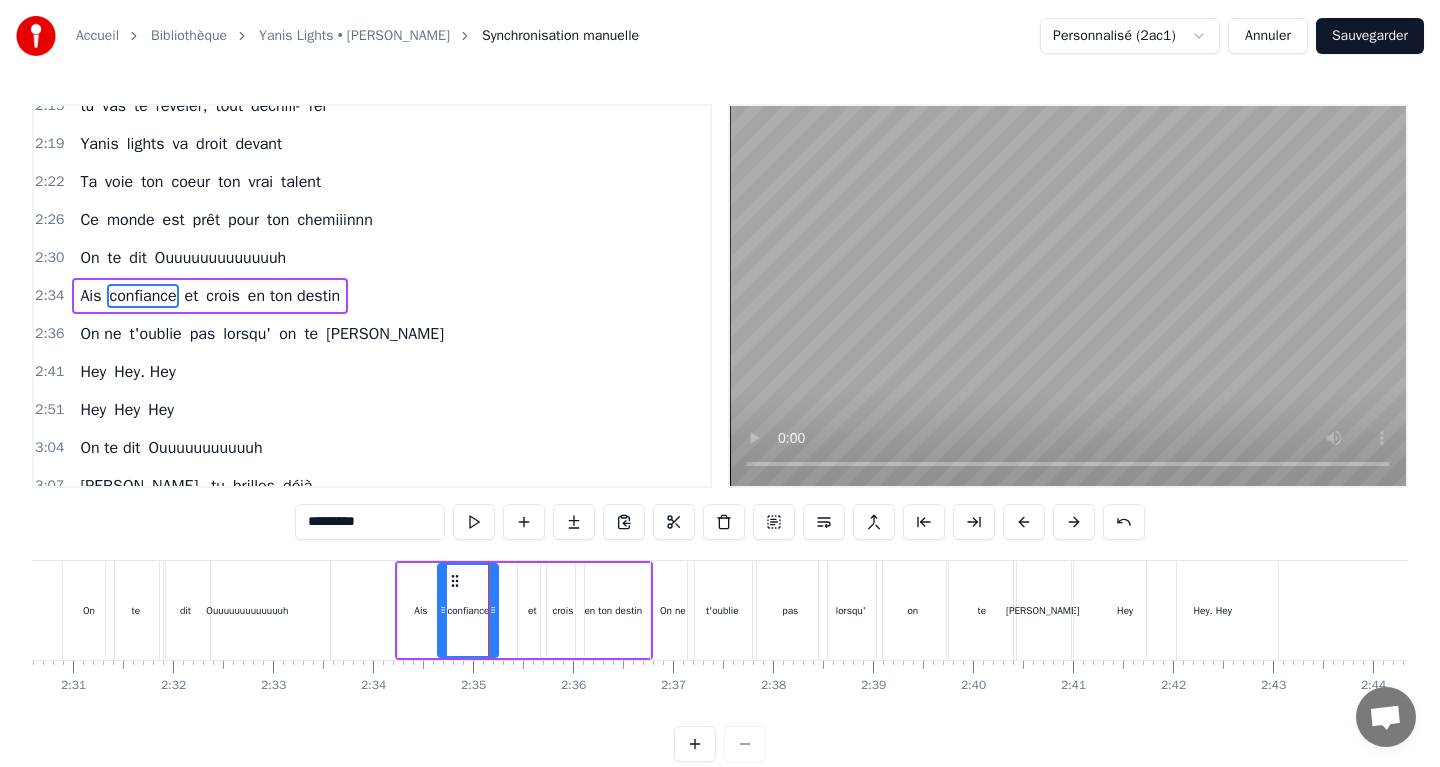 click on "et" at bounding box center [532, 610] 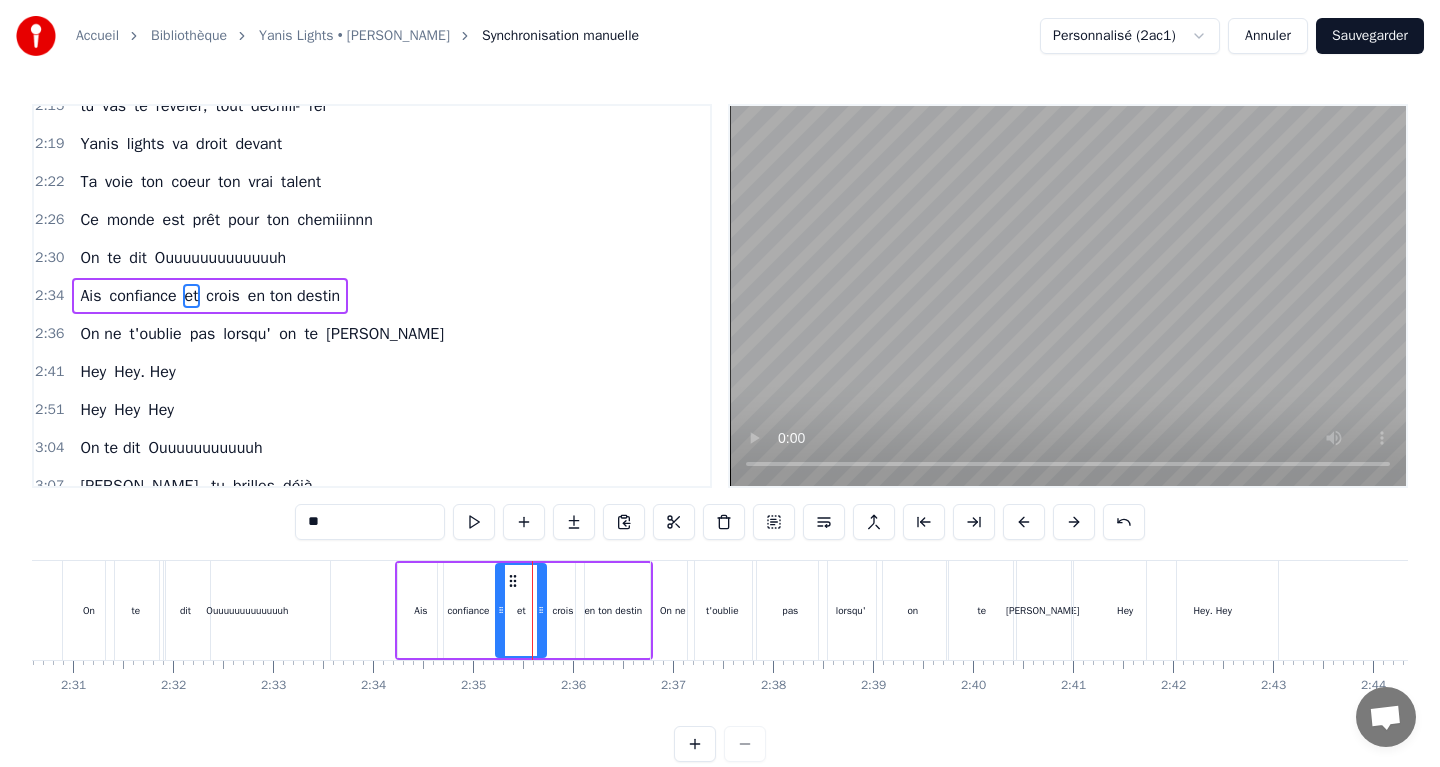drag, startPoint x: 520, startPoint y: 582, endPoint x: 498, endPoint y: 584, distance: 22.090721 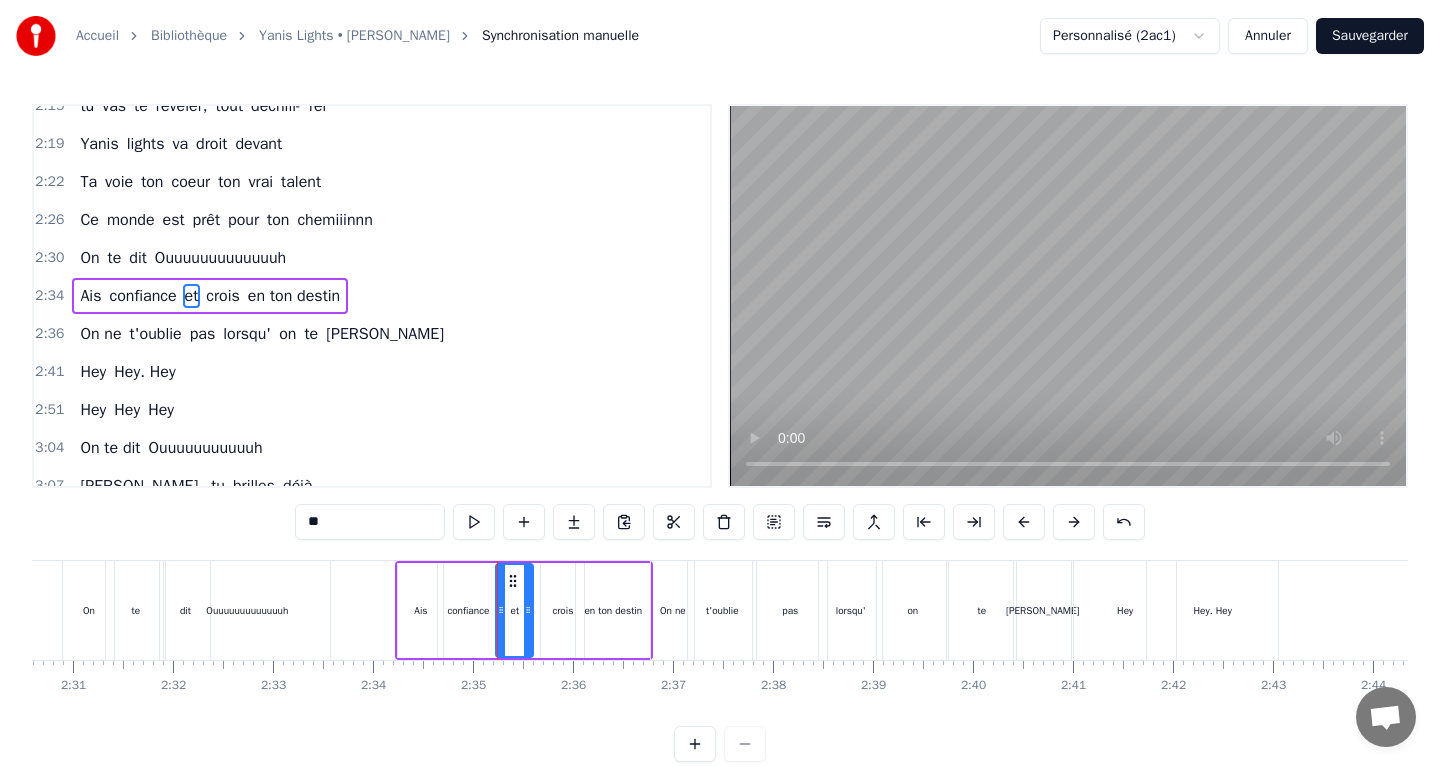 drag, startPoint x: 541, startPoint y: 584, endPoint x: 528, endPoint y: 584, distance: 13 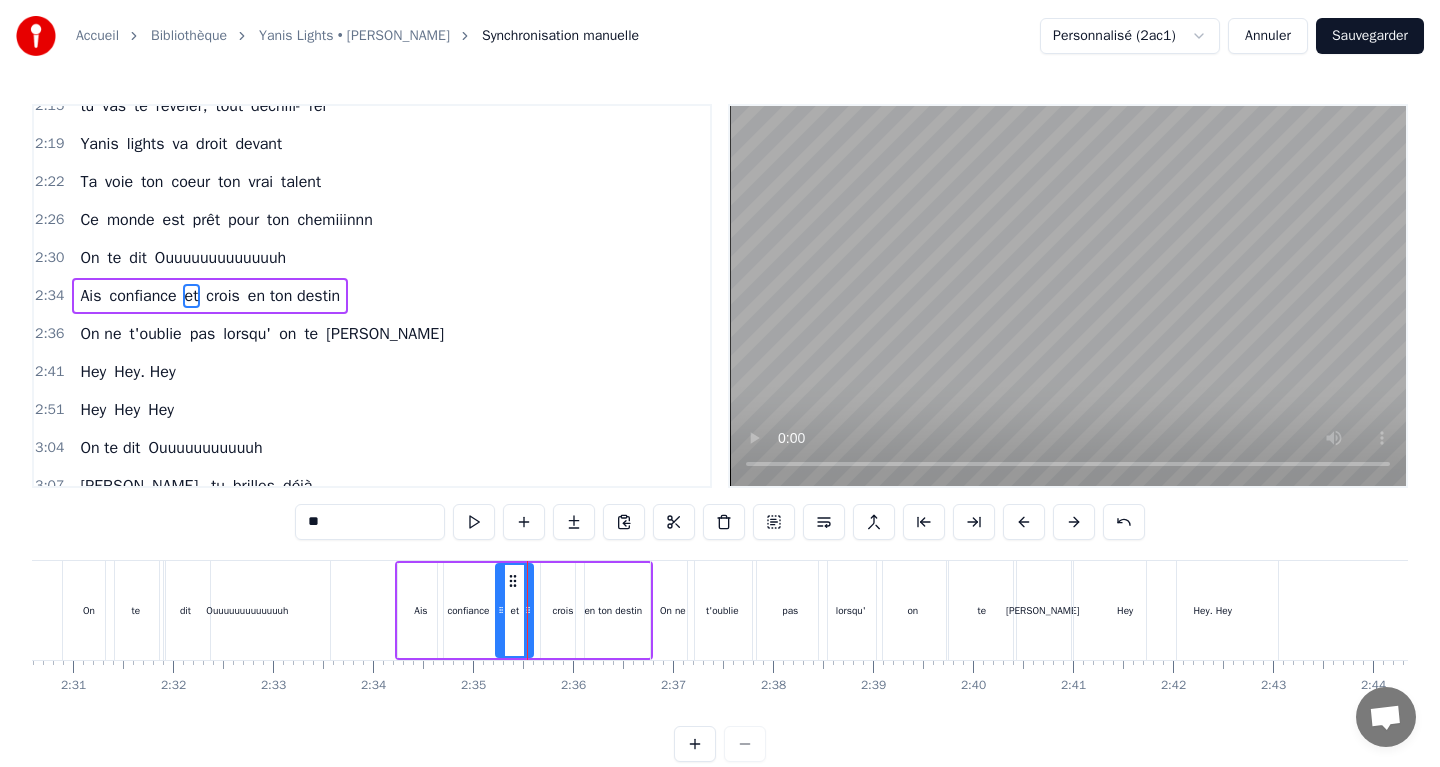 click on "Annuler" at bounding box center [1268, 36] 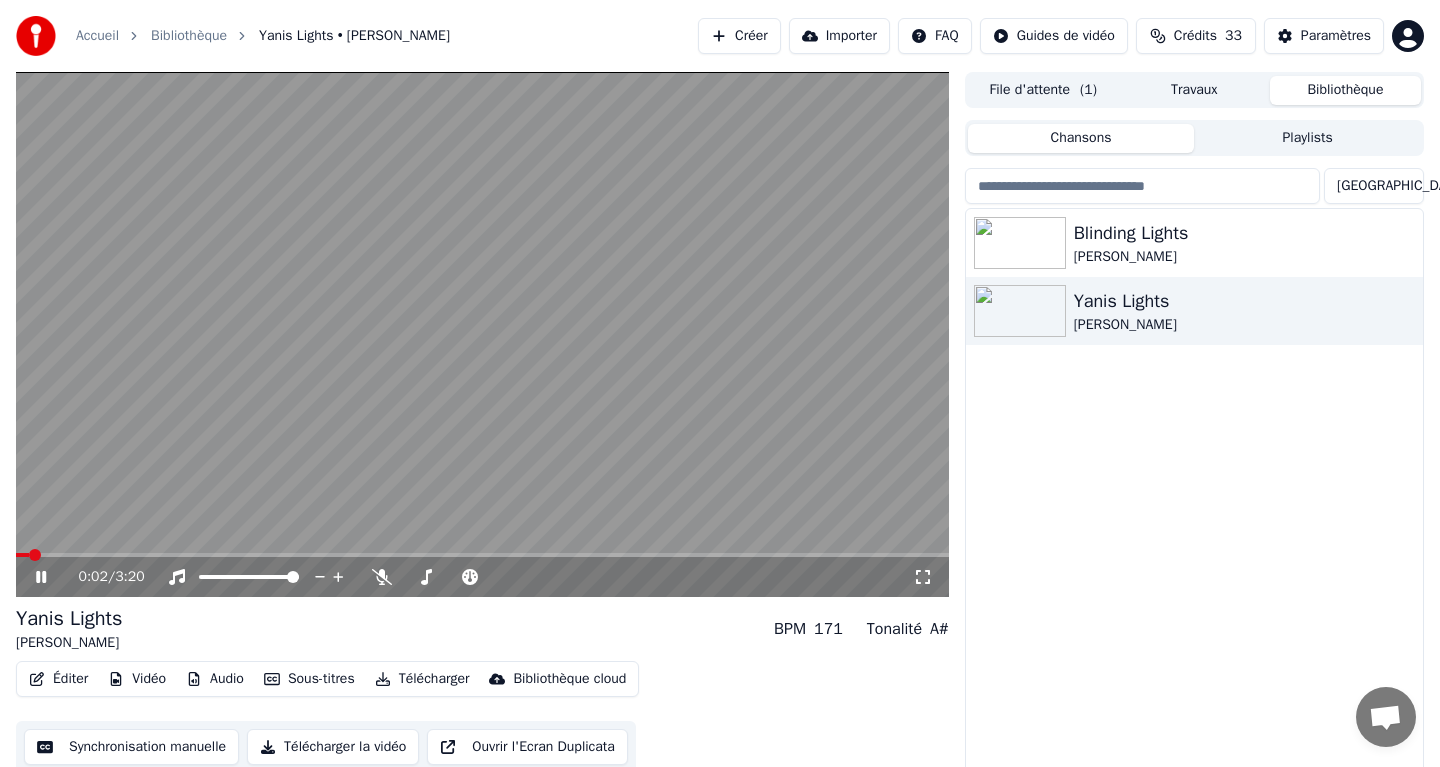 click on "Synchronisation manuelle" at bounding box center [131, 747] 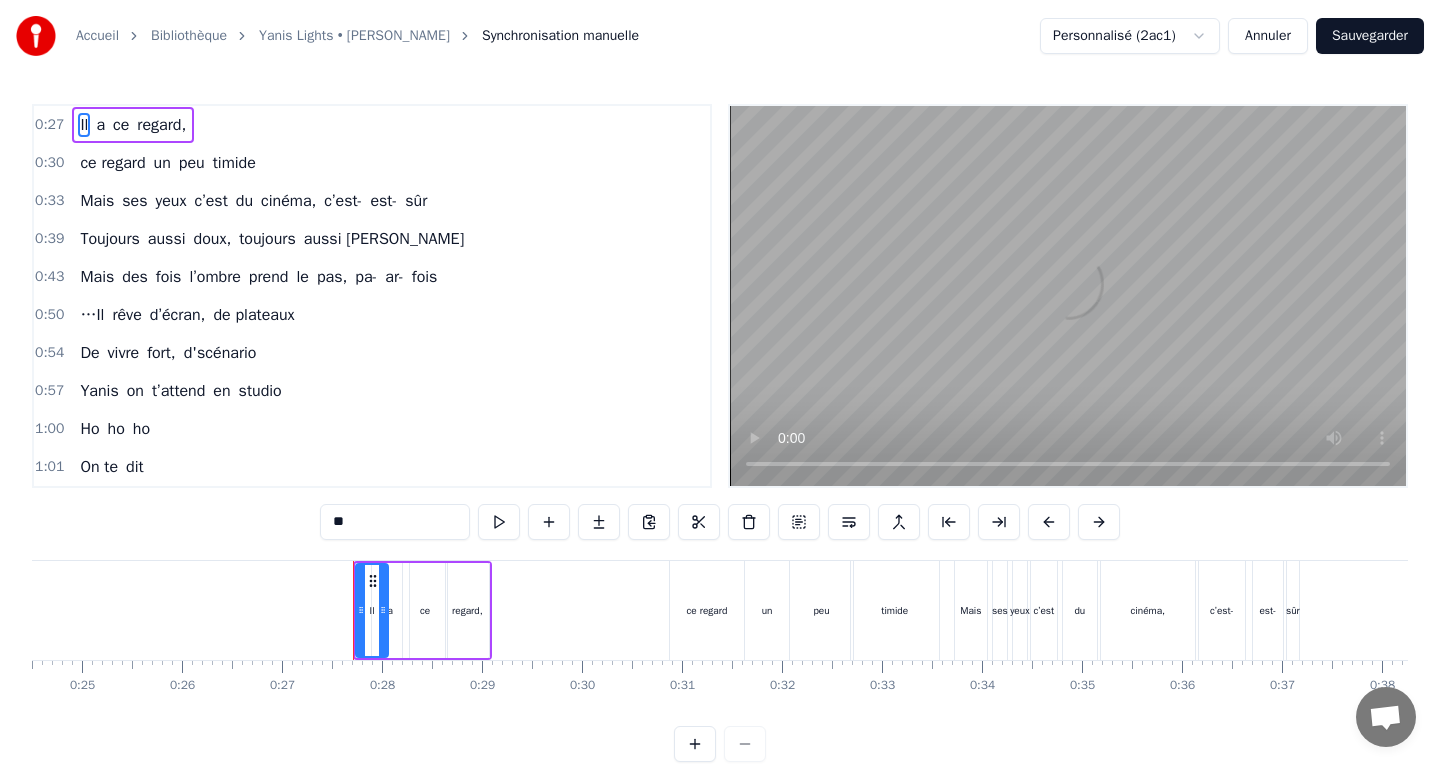 scroll, scrollTop: 0, scrollLeft: 2671, axis: horizontal 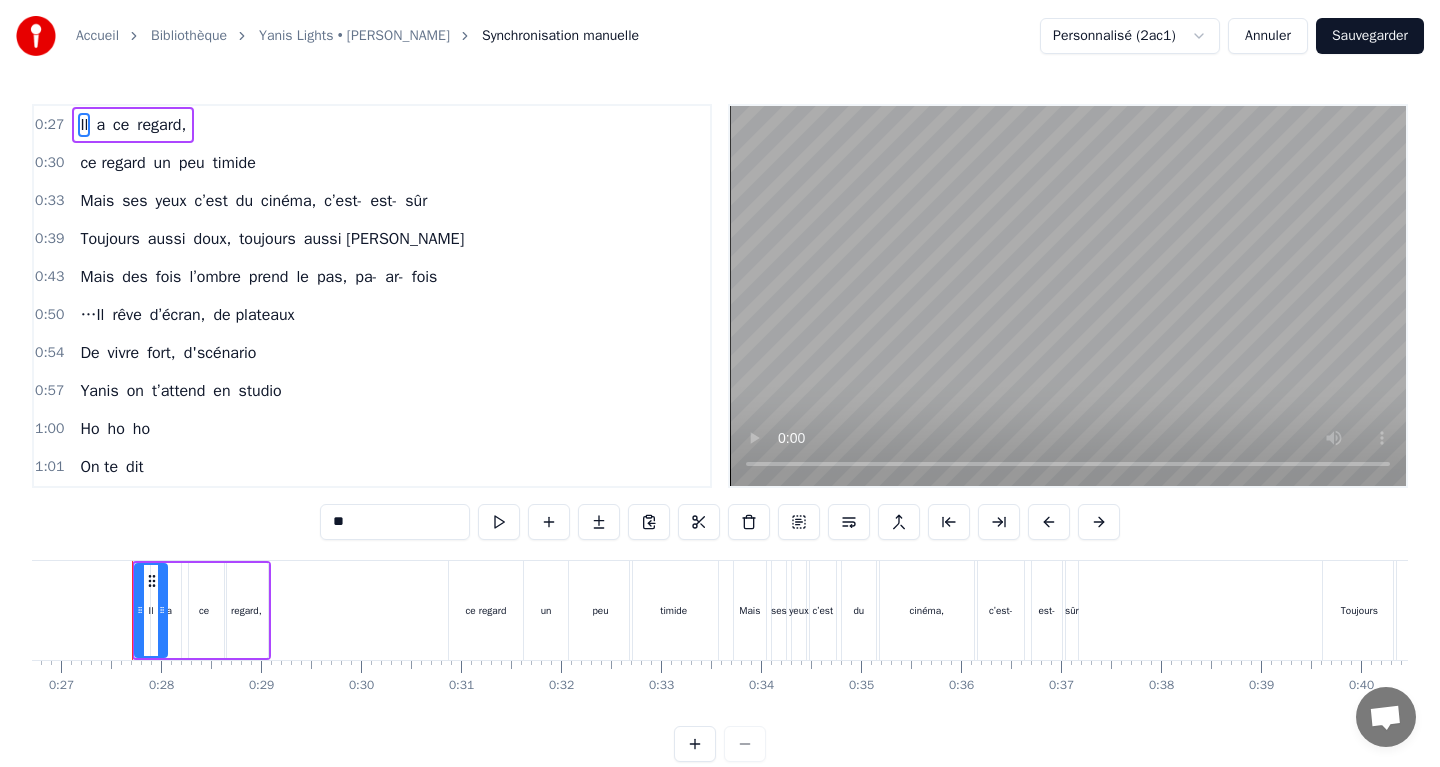type 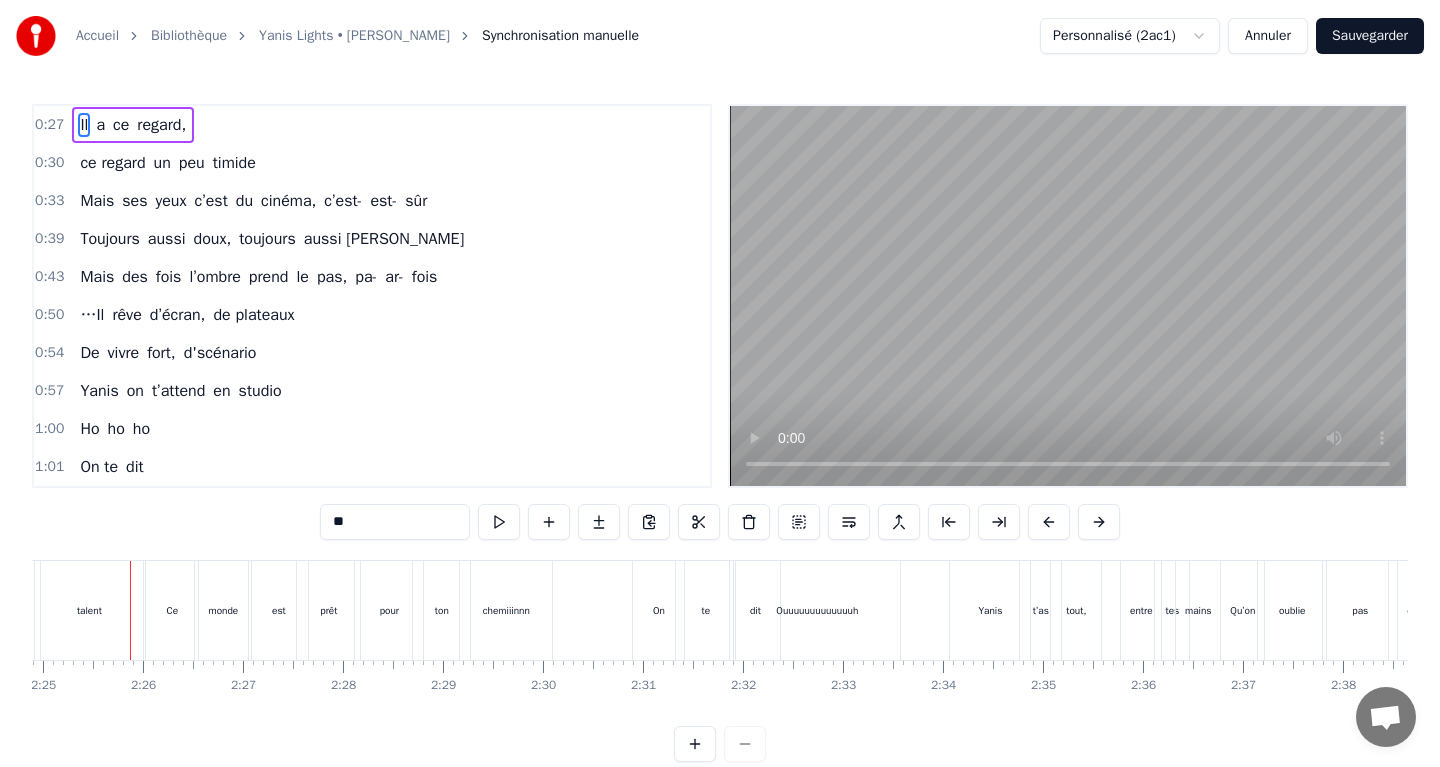 scroll, scrollTop: 0, scrollLeft: 14486, axis: horizontal 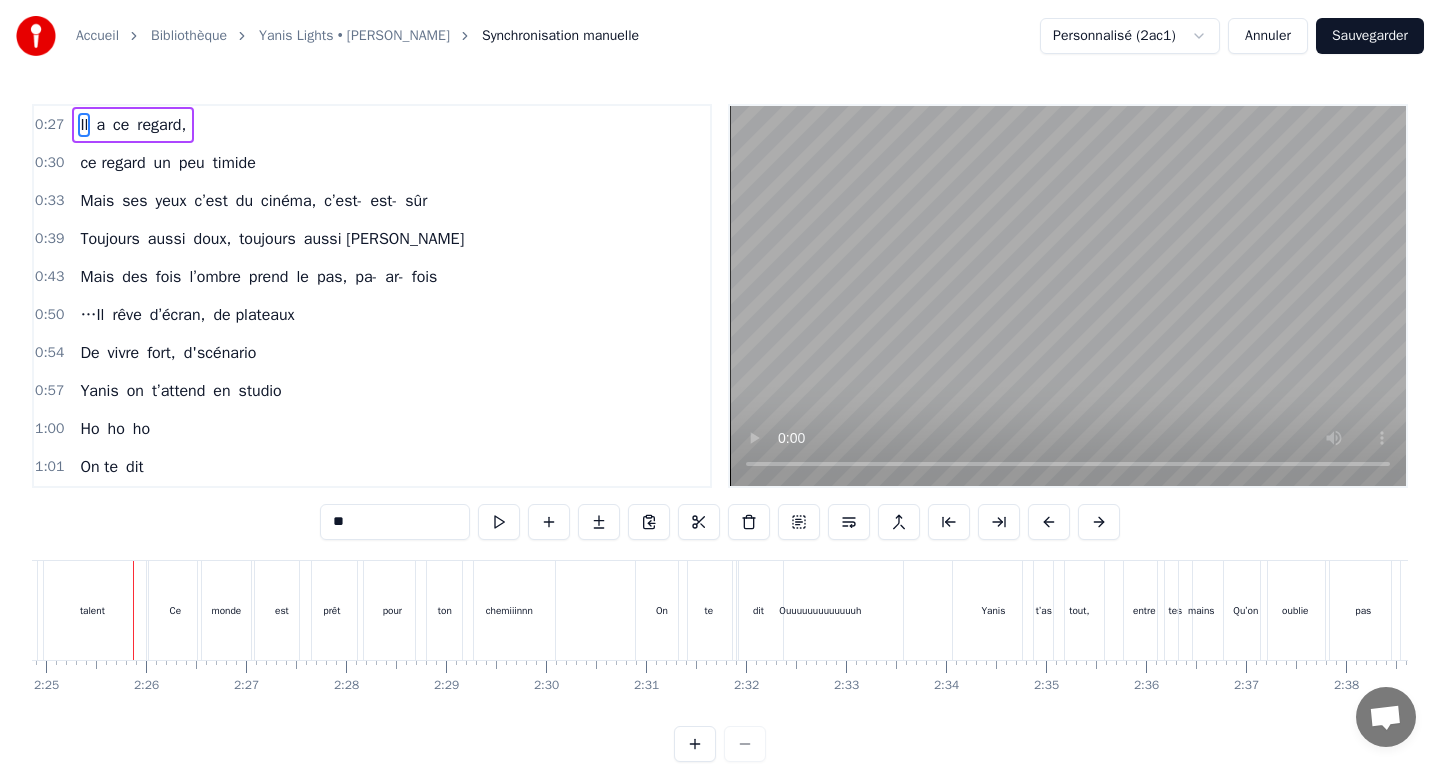 click on "Ce" at bounding box center [175, 610] 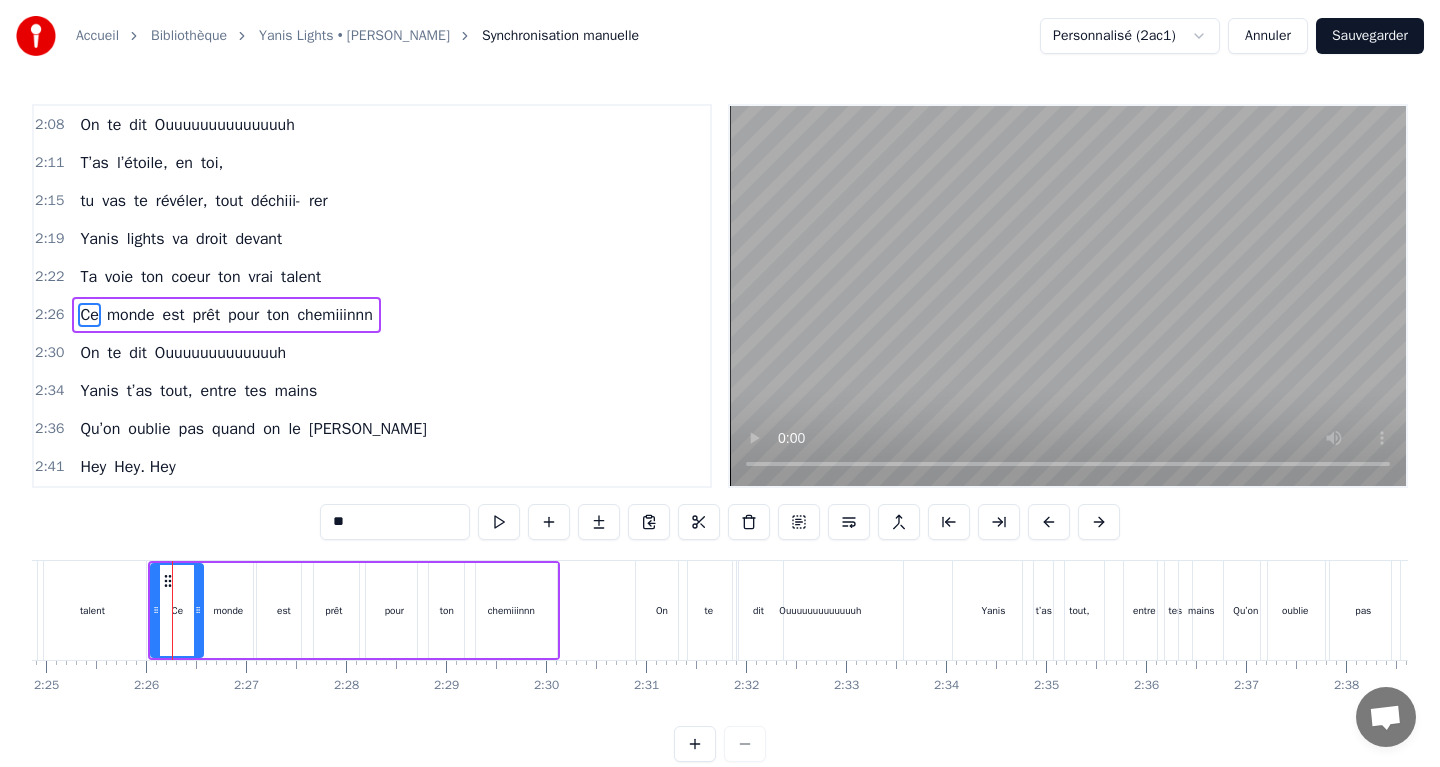 scroll, scrollTop: 1083, scrollLeft: 0, axis: vertical 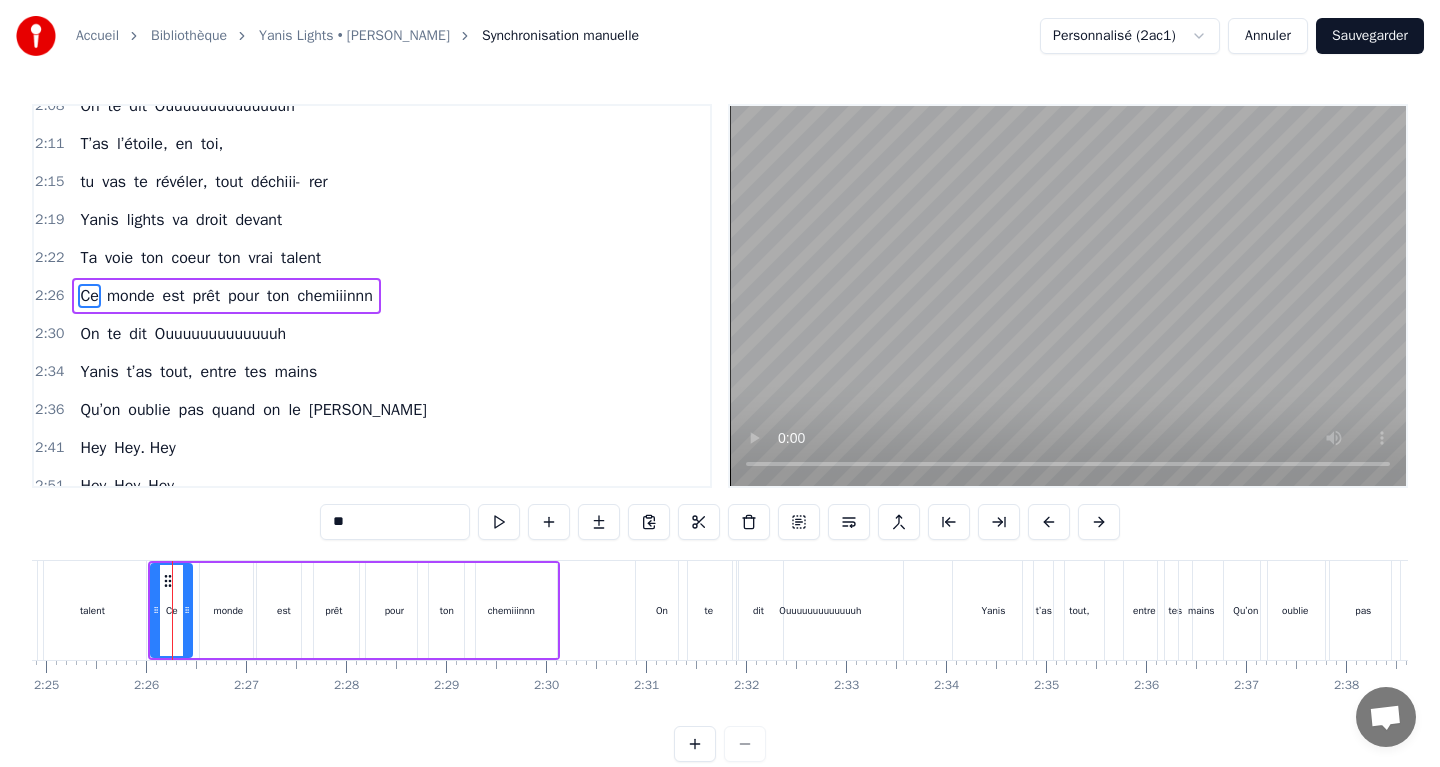 drag, startPoint x: 199, startPoint y: 585, endPoint x: 188, endPoint y: 586, distance: 11.045361 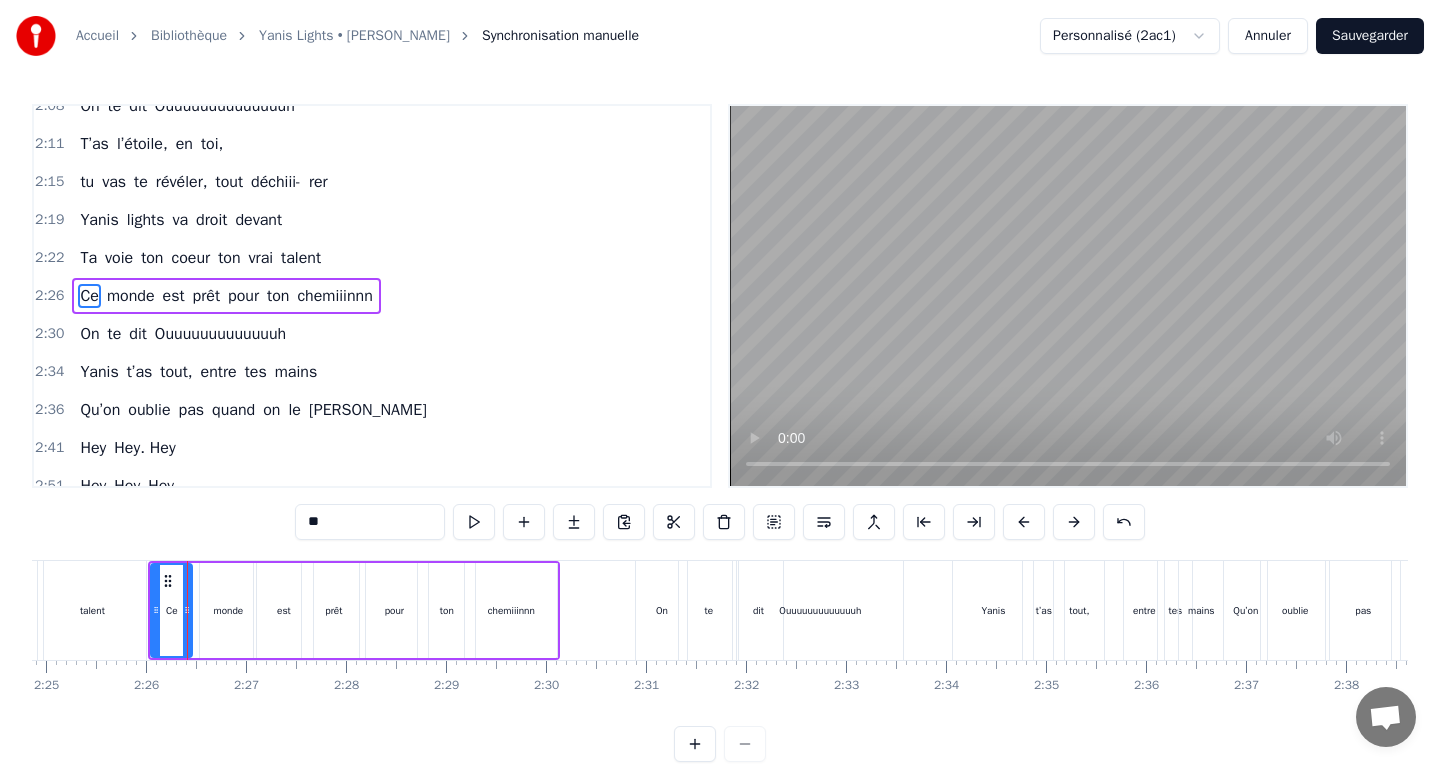 click on "monde" at bounding box center (228, 610) 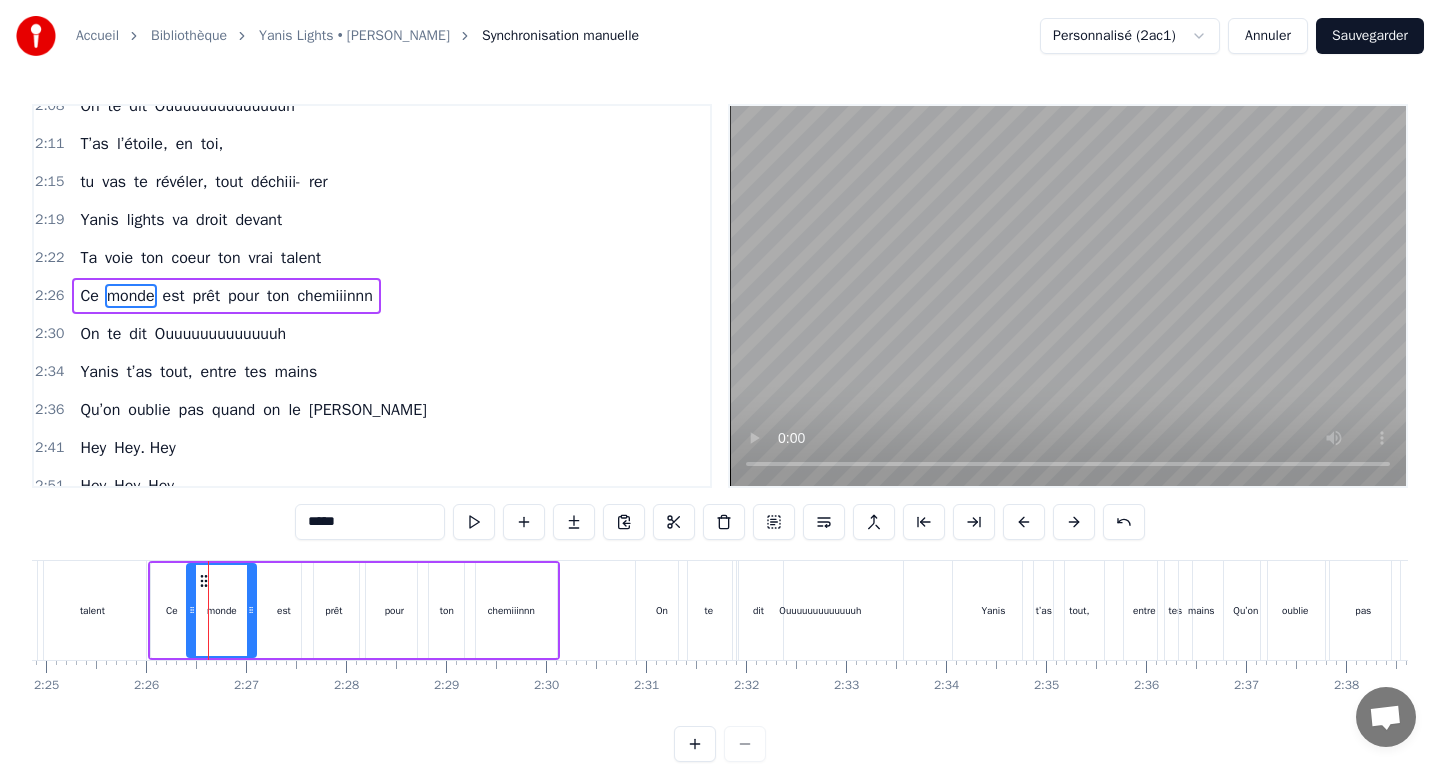 drag, startPoint x: 204, startPoint y: 584, endPoint x: 191, endPoint y: 584, distance: 13 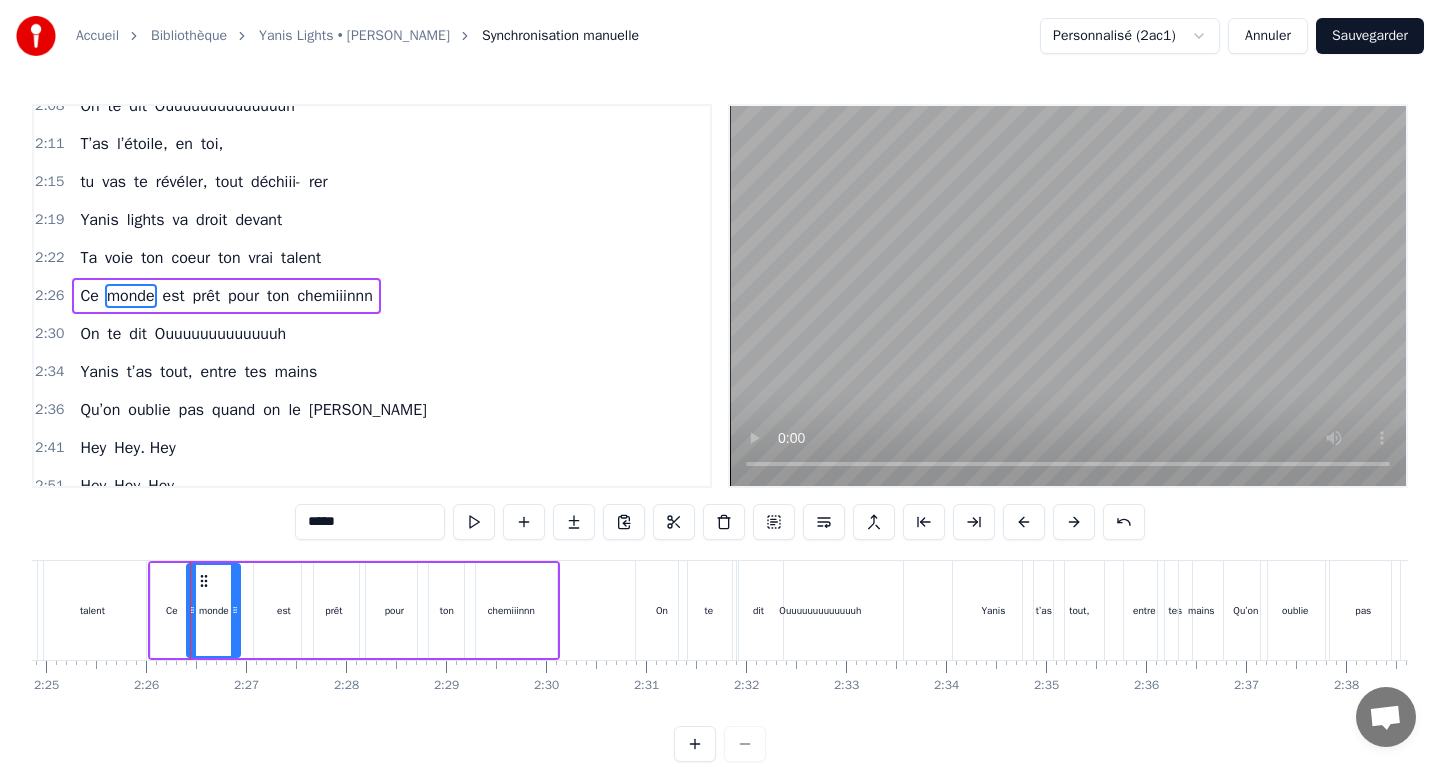 drag, startPoint x: 248, startPoint y: 581, endPoint x: 232, endPoint y: 583, distance: 16.124516 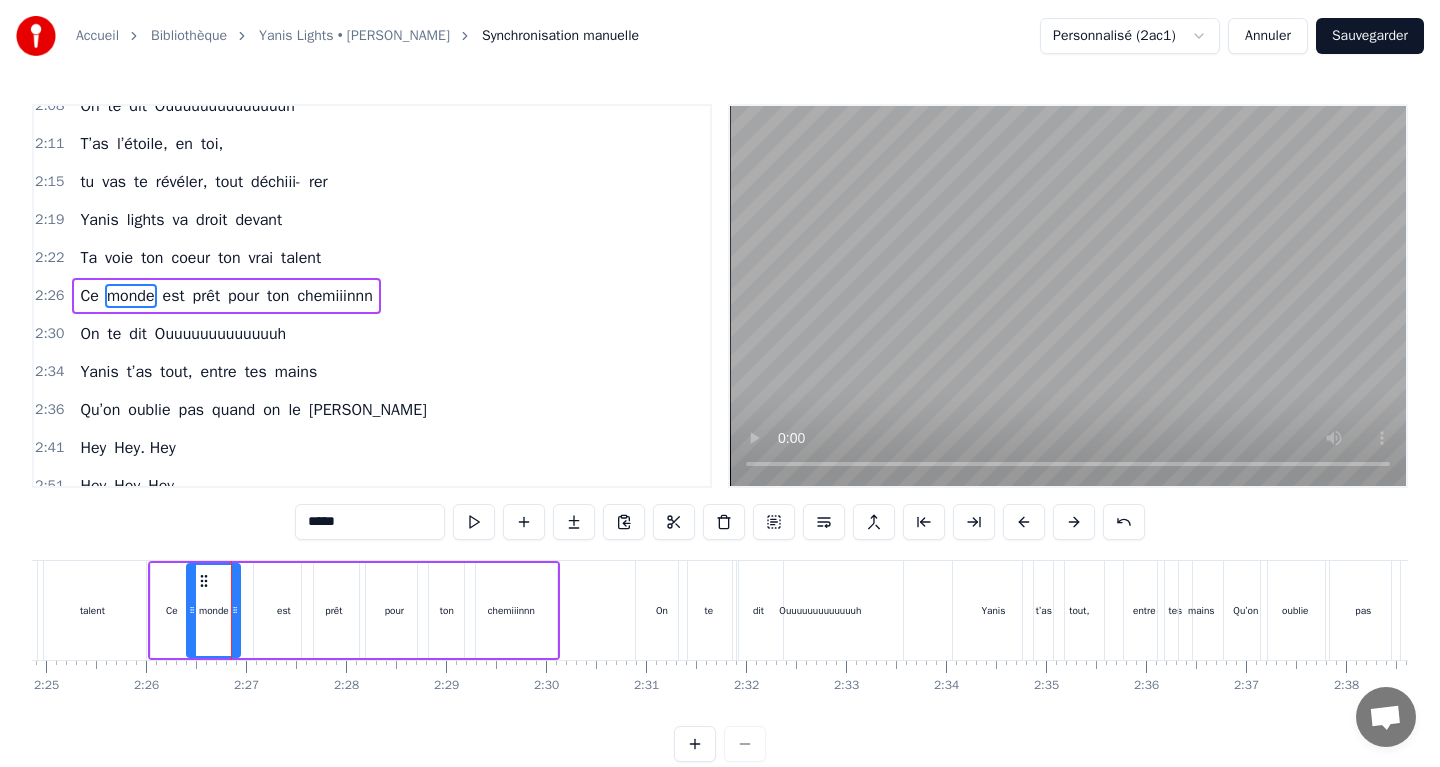 click on "est" at bounding box center (283, 610) 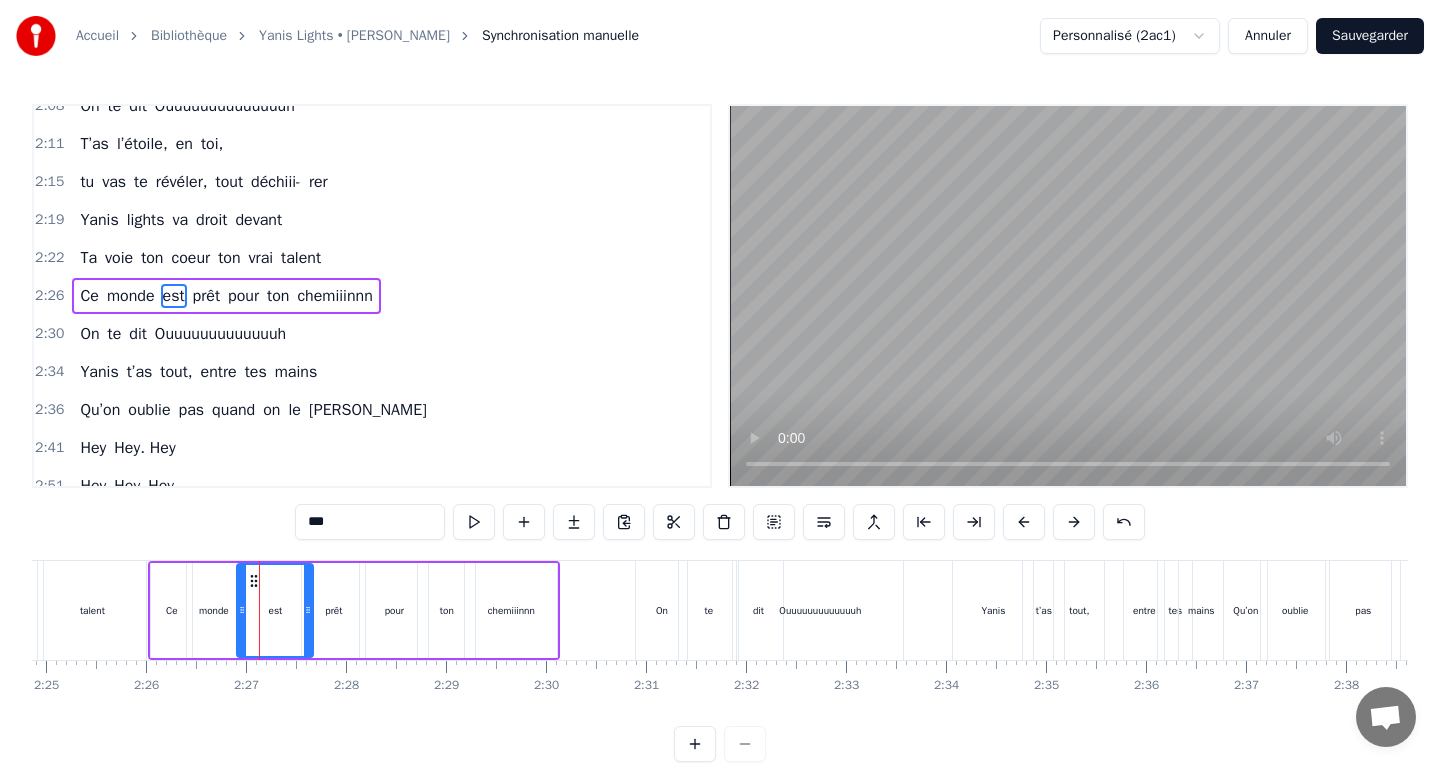 drag, startPoint x: 255, startPoint y: 584, endPoint x: 238, endPoint y: 584, distance: 17 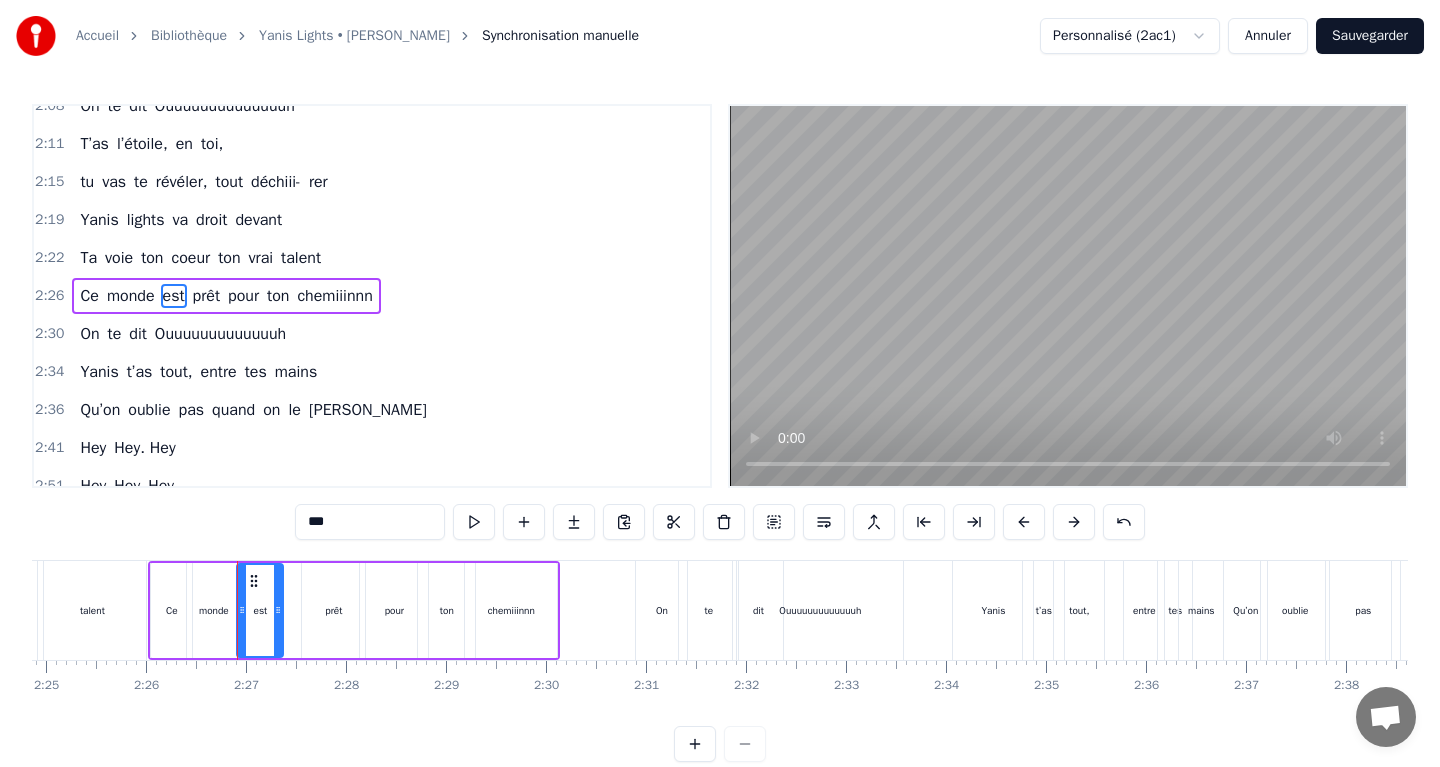 drag, startPoint x: 307, startPoint y: 584, endPoint x: 277, endPoint y: 586, distance: 30.066593 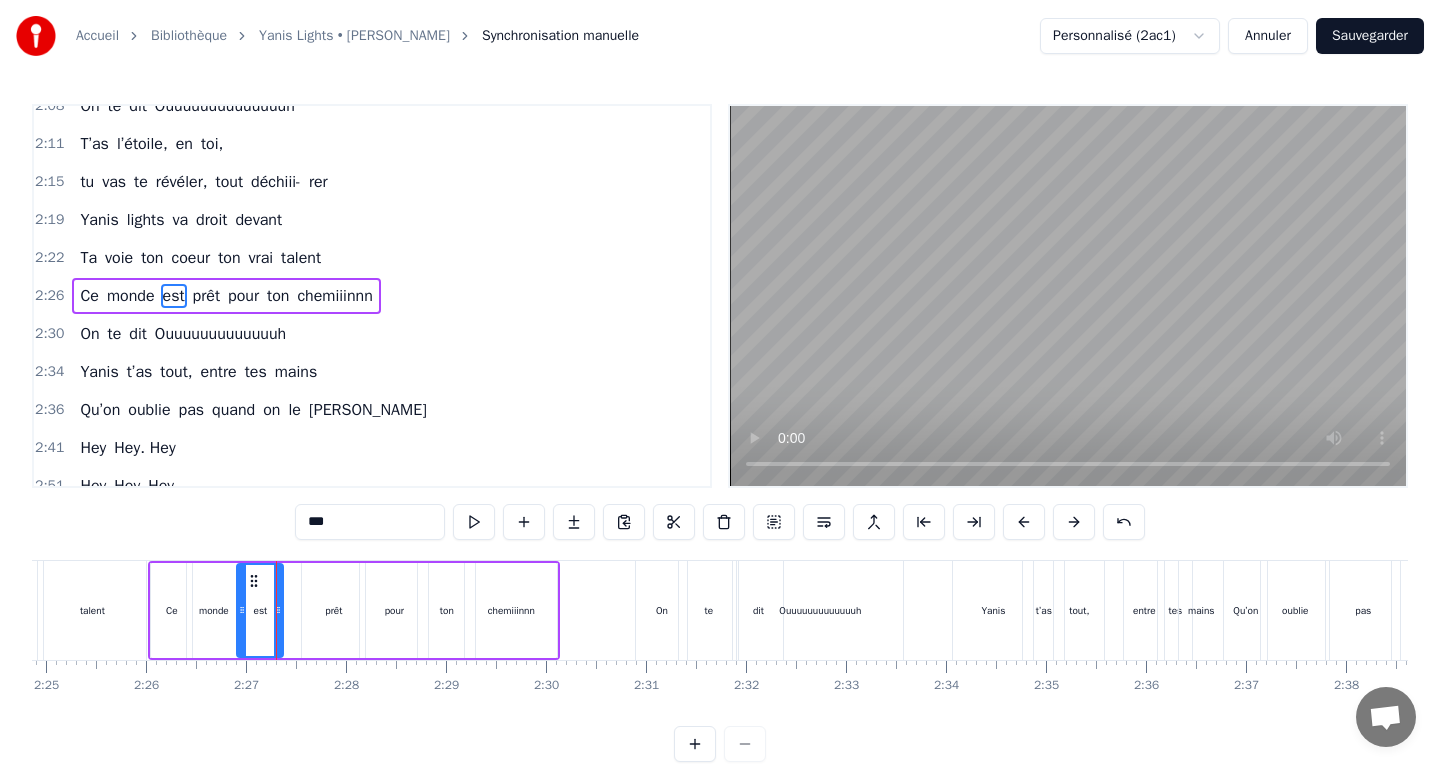click on "prêt" at bounding box center (333, 610) 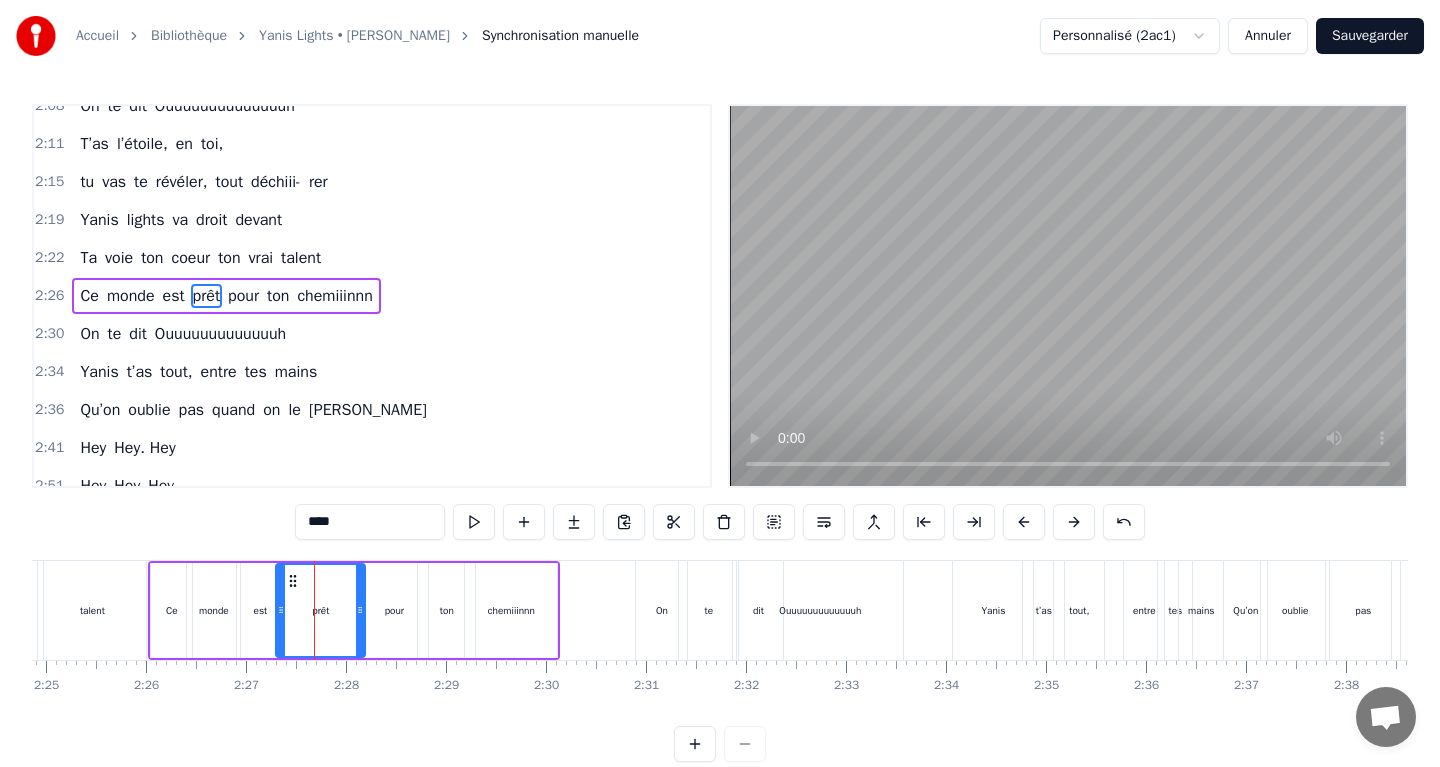 drag, startPoint x: 305, startPoint y: 583, endPoint x: 279, endPoint y: 585, distance: 26.076809 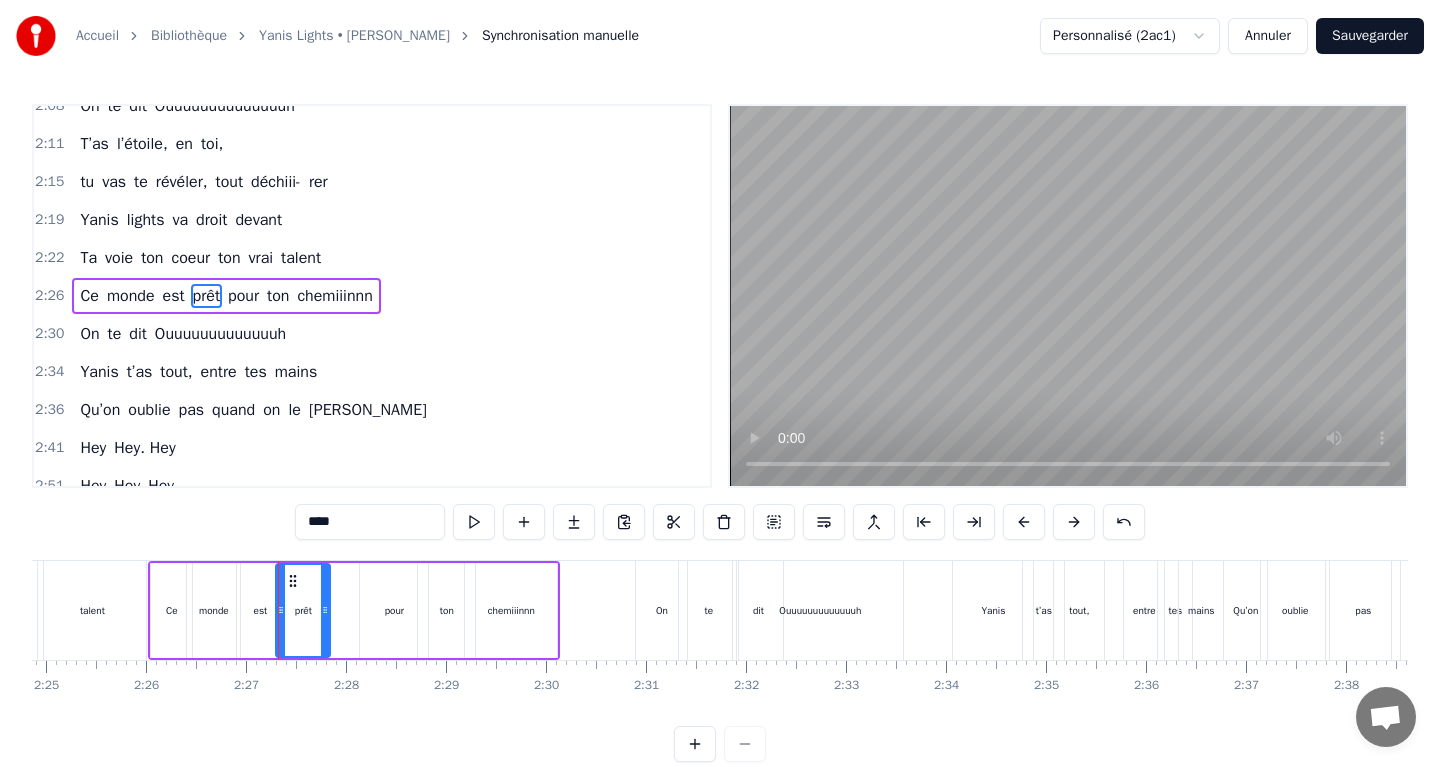drag, startPoint x: 360, startPoint y: 582, endPoint x: 325, endPoint y: 583, distance: 35.014282 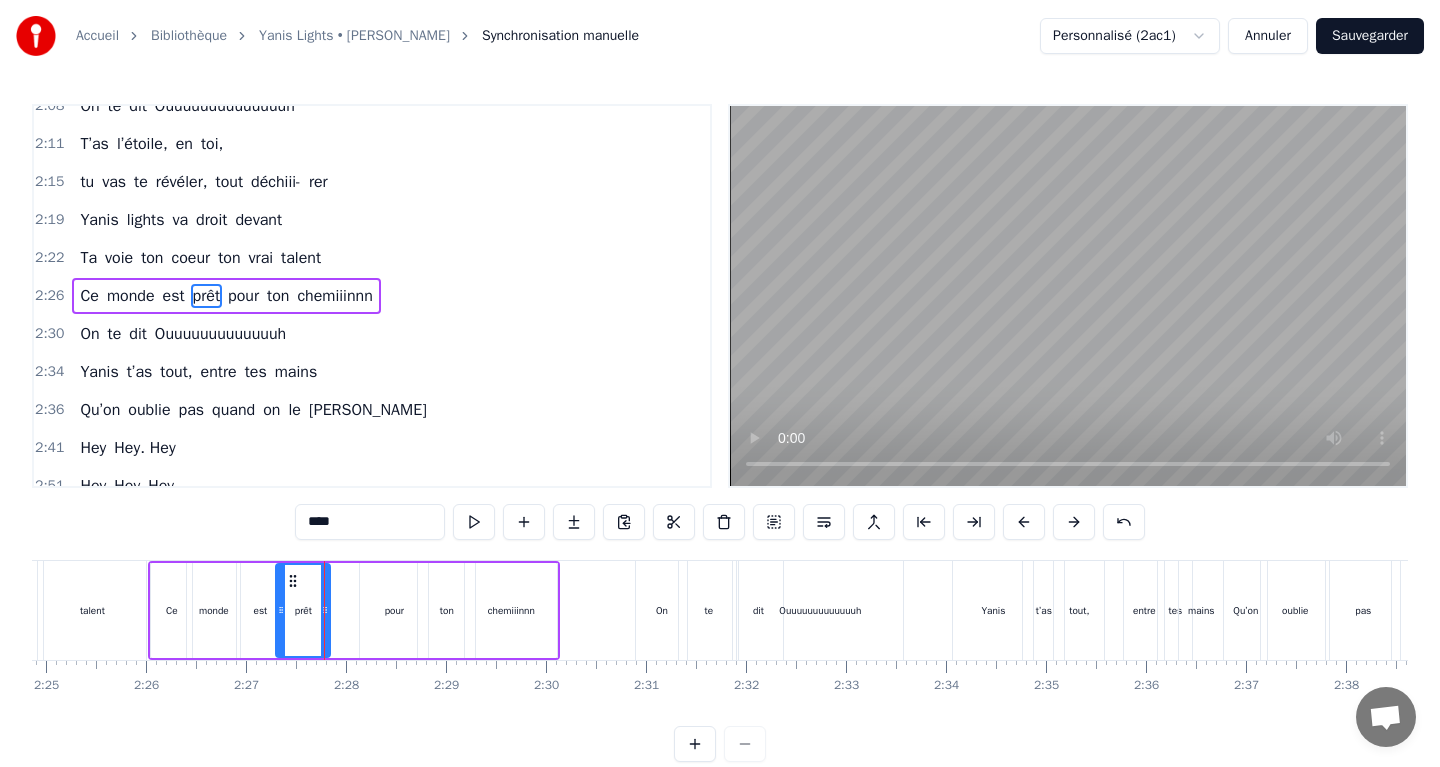click on "pour" at bounding box center [394, 610] 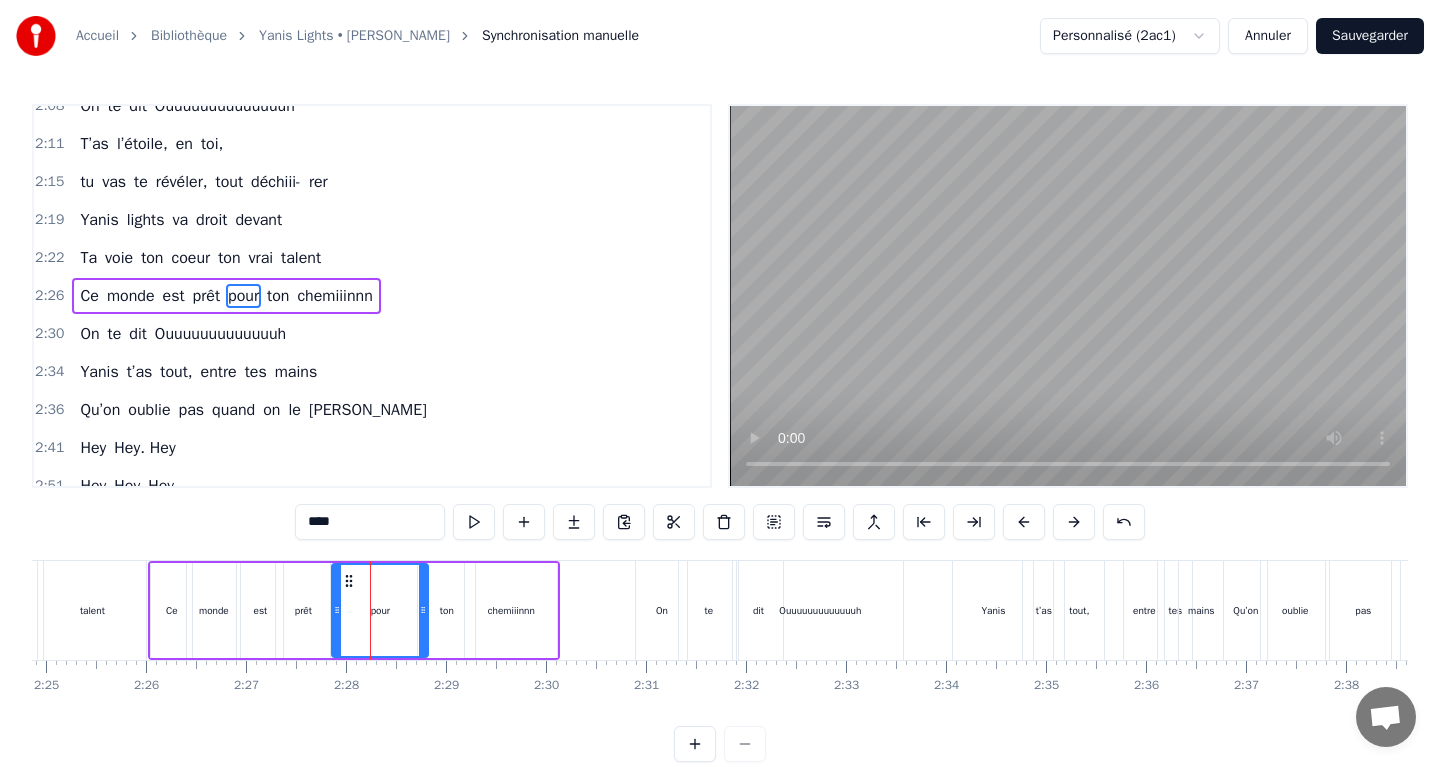 drag, startPoint x: 363, startPoint y: 581, endPoint x: 335, endPoint y: 582, distance: 28.01785 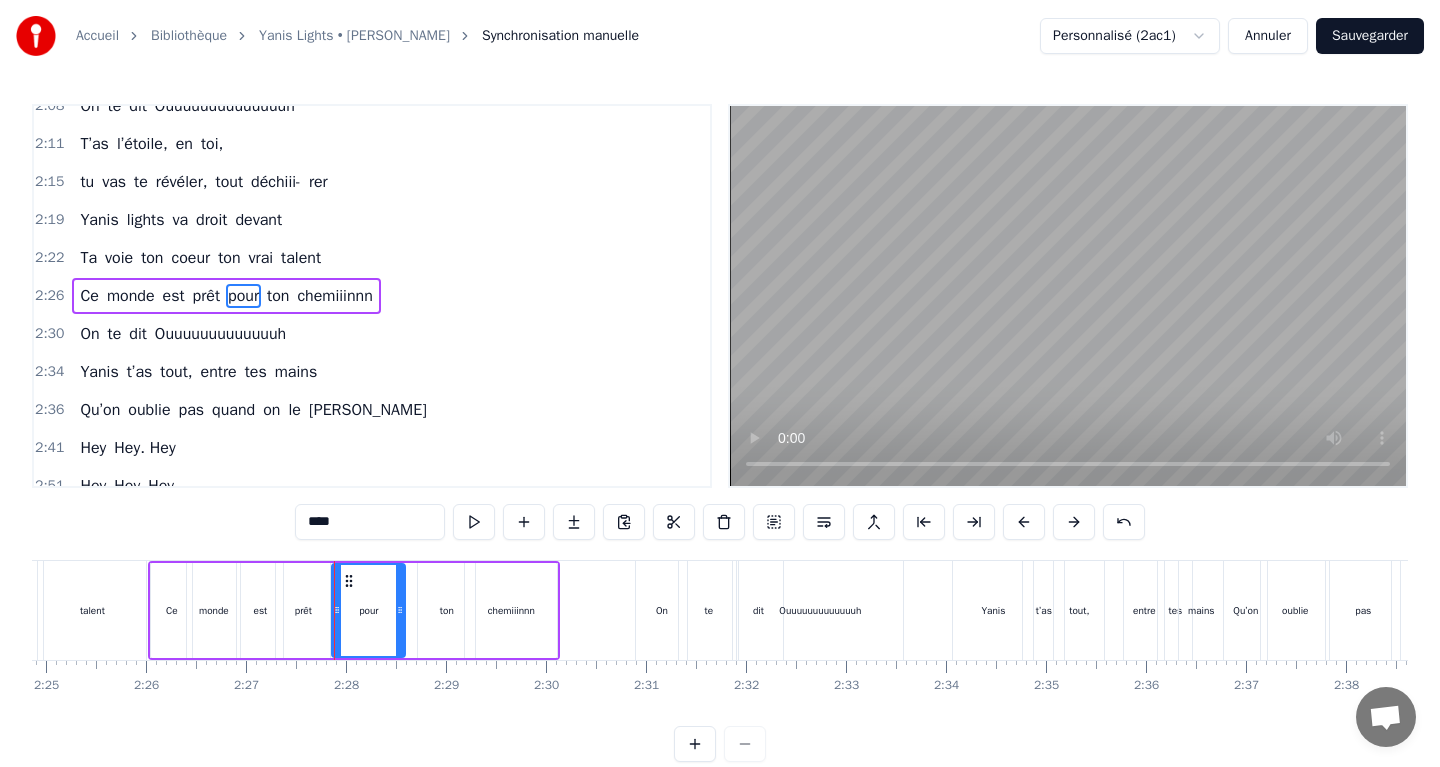 drag, startPoint x: 419, startPoint y: 580, endPoint x: 396, endPoint y: 582, distance: 23.086792 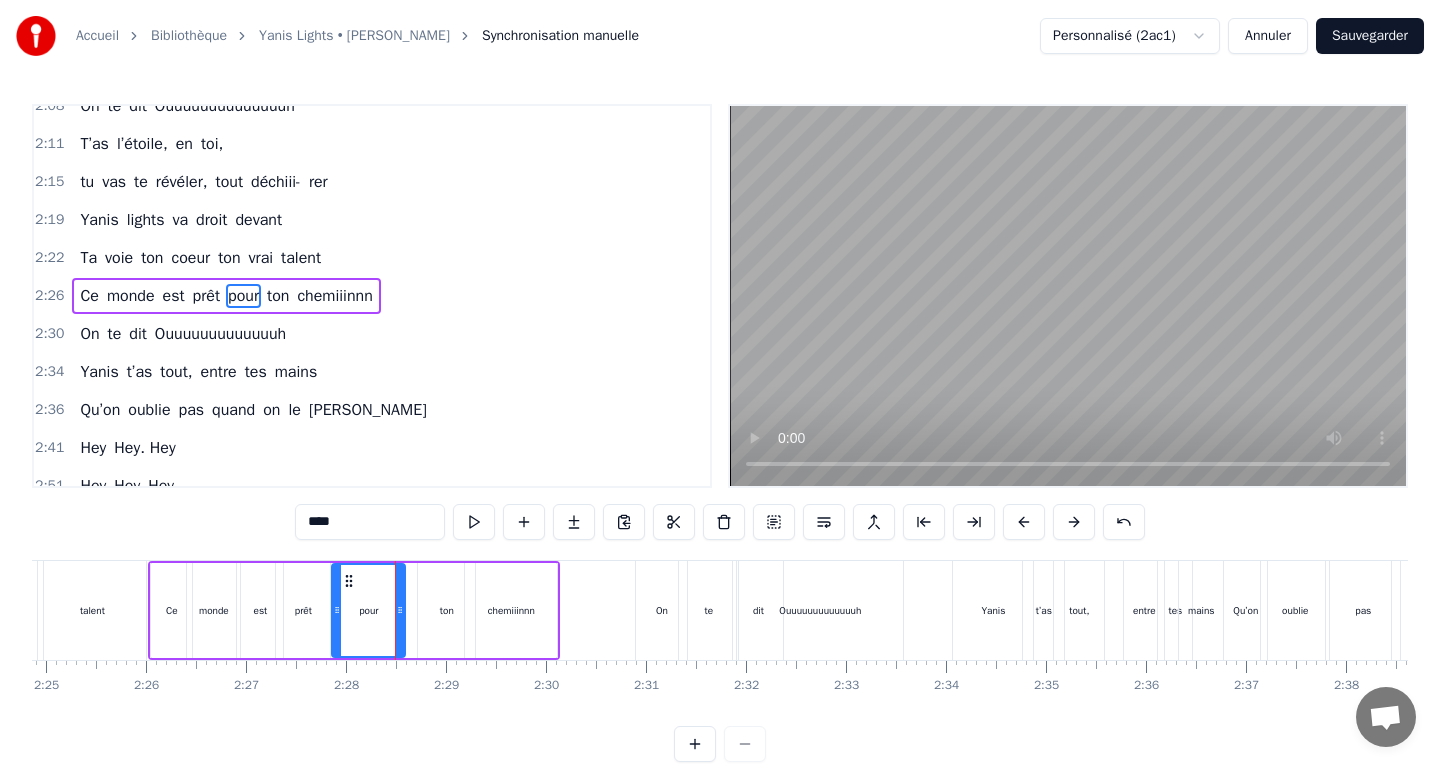 click on "ton" at bounding box center [446, 610] 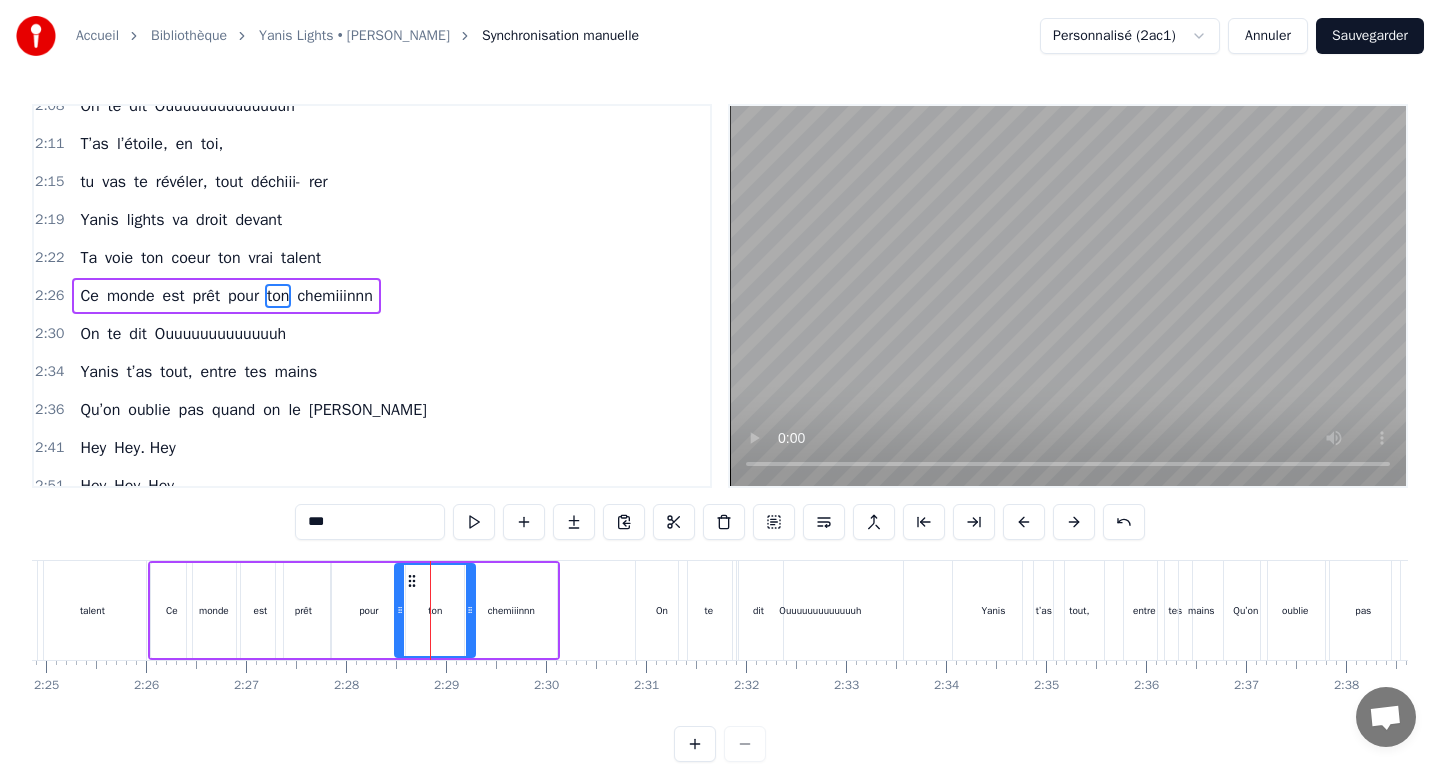 drag, startPoint x: 421, startPoint y: 582, endPoint x: 398, endPoint y: 582, distance: 23 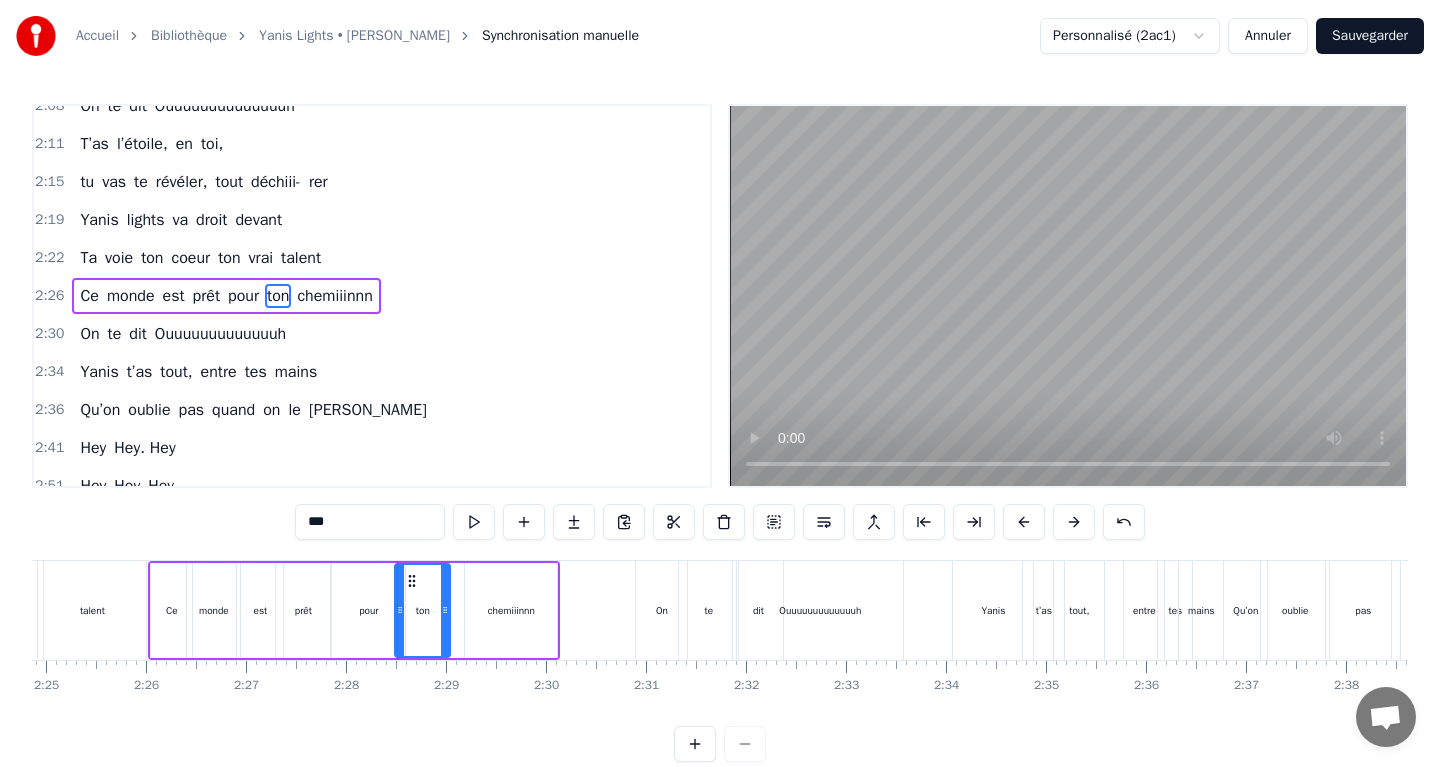 drag, startPoint x: 468, startPoint y: 585, endPoint x: 443, endPoint y: 588, distance: 25.179358 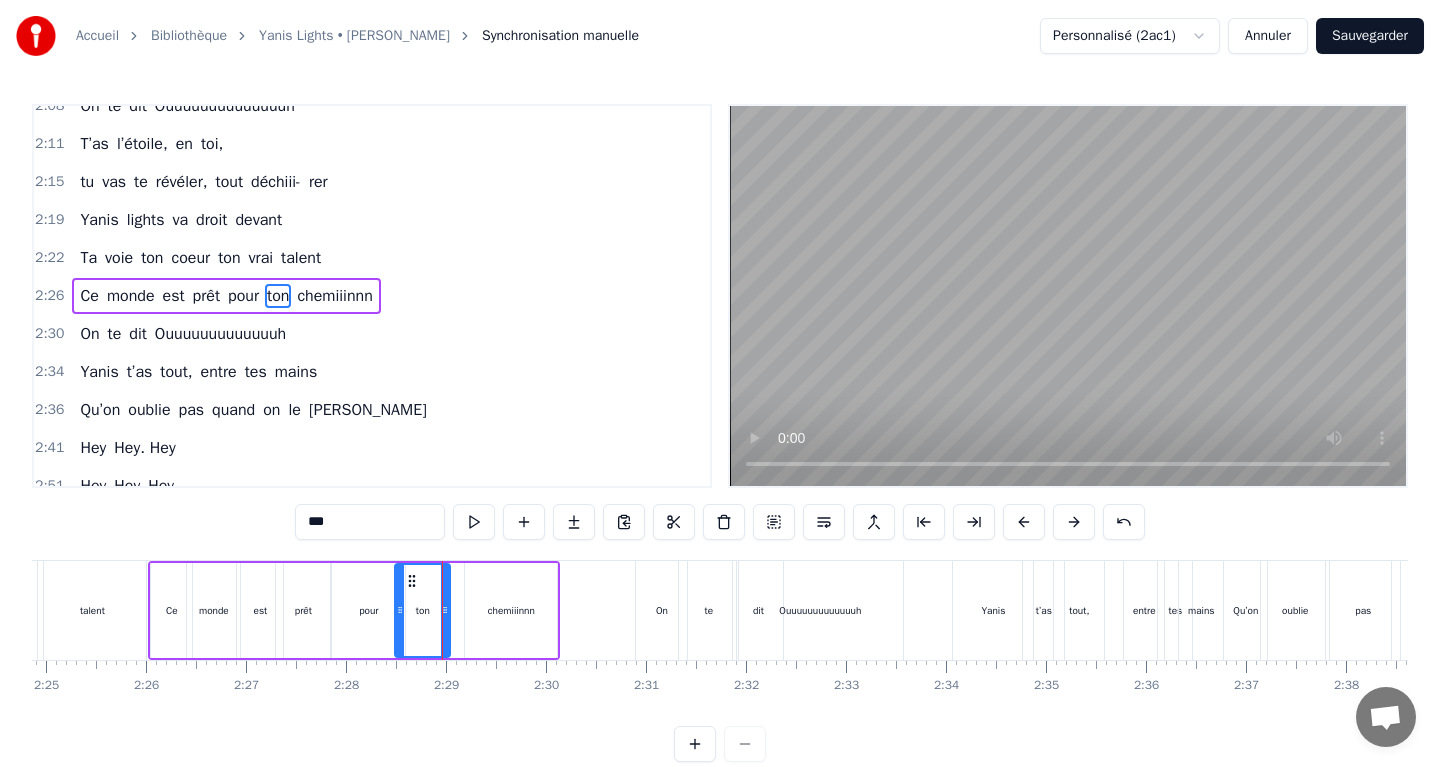 click on "chemiiinnn" at bounding box center [511, 610] 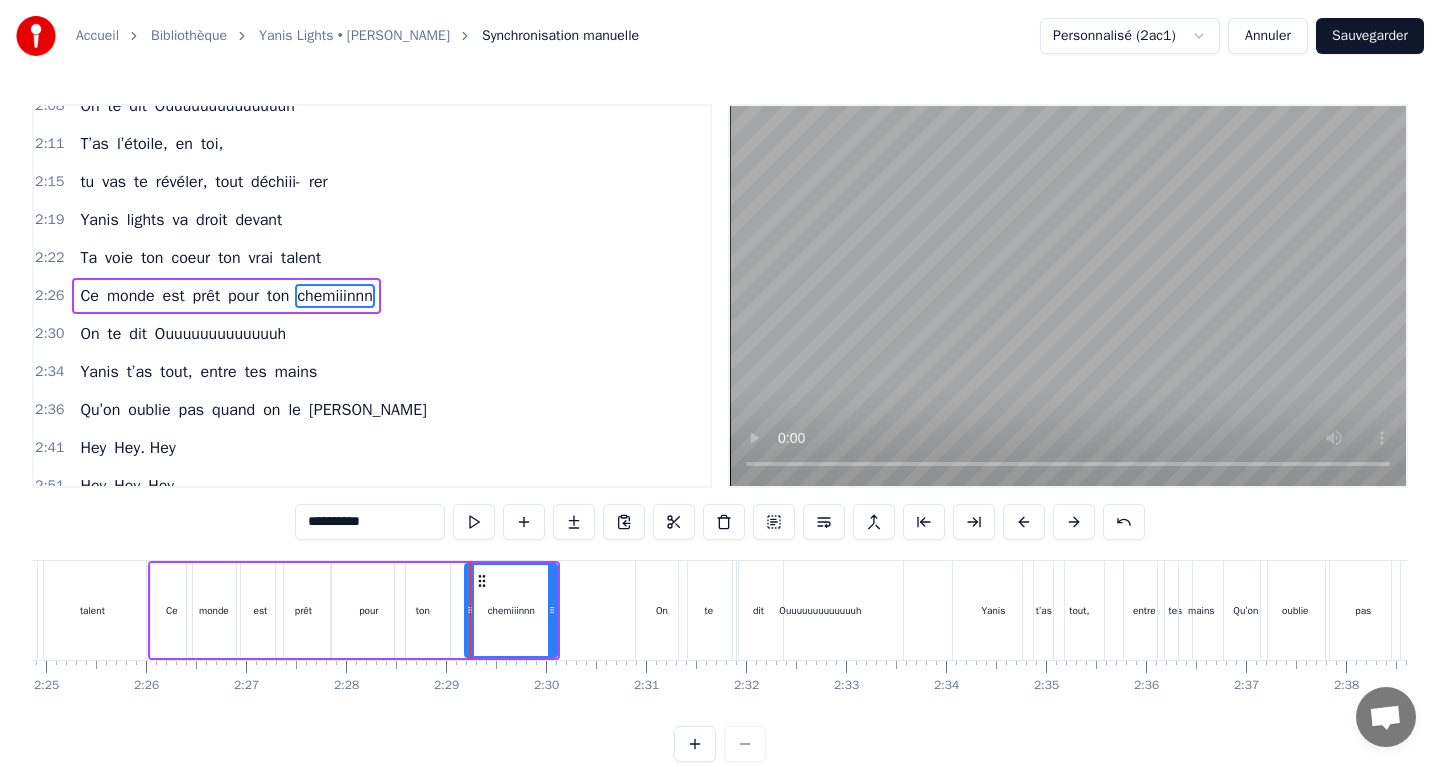 click on "Il a ce regard, ce regard un peu timide Mais ses yeux c’est du cinéma, c’est- est- sûr Toujours aussi doux, toujours aussi [PERSON_NAME] Mais des fois l’ombre prend le pas, pa- ar- fois …Il rêve d’écran, de plateaux De vivre fort, d'scénario [PERSON_NAME] on t’attend en studio Ho ho ho On te dit Oooooouuuuuuhhhhhh Yanis, tu brilles déjà Même si parfois tu ne le voooiiiois pas On te dit Oooooooouuuuuuuuhhhhhhhhh T’as l'étoile en toi, tu vas te révéler et tout déchirer Hey Hey Hey Il doute parfois  il doute mais il avance Il est si beau dans le silence, mais intense Hooooooooooooooooooo Un vrai diamant sous les néons Yanis t’es prêt pour l’action il a  ce truc ce feu discret hé.          hé            hé On te dit Ouuuuuuuuuuh Yanis, tu brilles déjà Même si parfois tu n’le voooiiiois pas On te dit Ouuuuuuuuuuuuuuh T’as l’étoile, en toi, tu vas te révéler, tout déchiii- rer Yanis lights va droit devant [PERSON_NAME] ton coeur ton vrai talent Ce monde est prêt pour ton chemiiinnn" at bounding box center (-4448, 610) 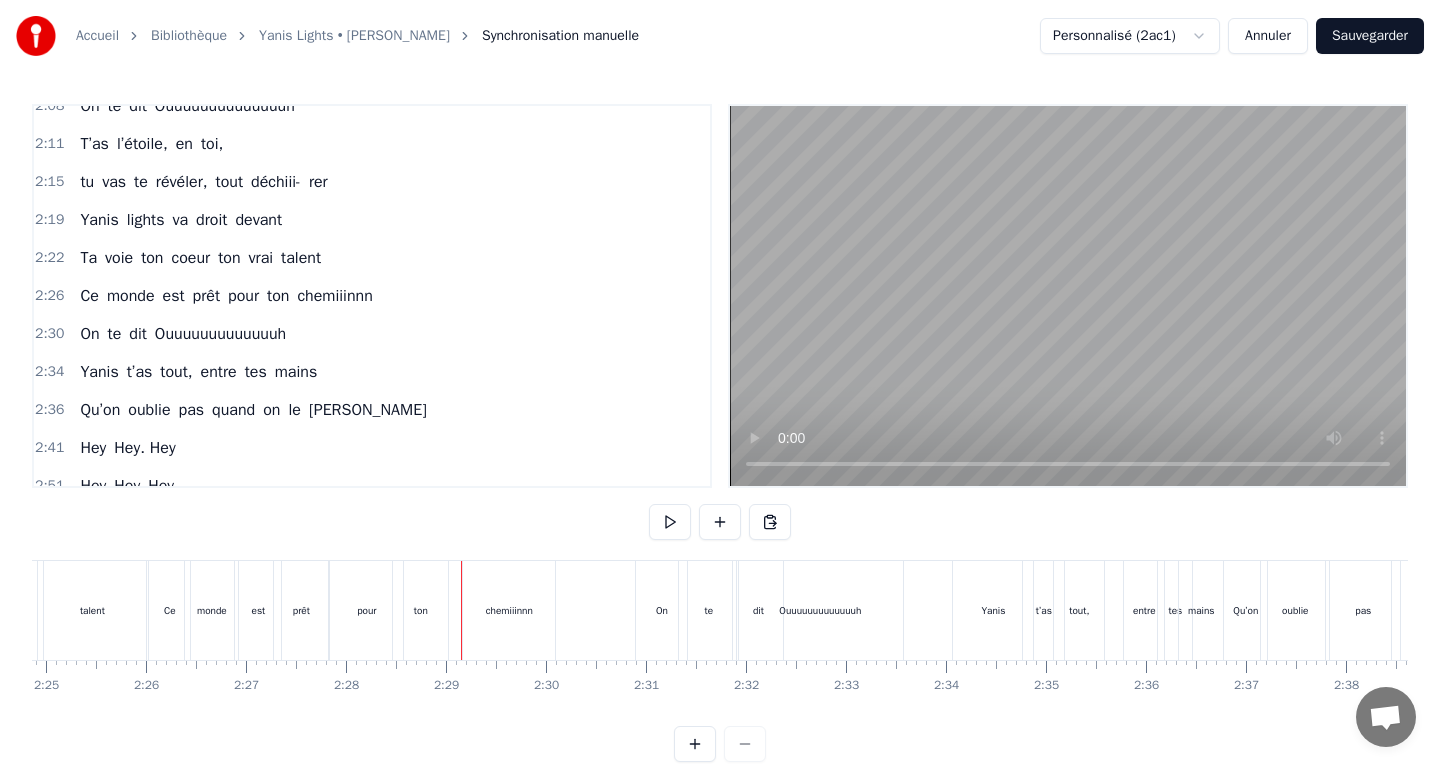 click on "chemiiinnn" at bounding box center (509, 610) 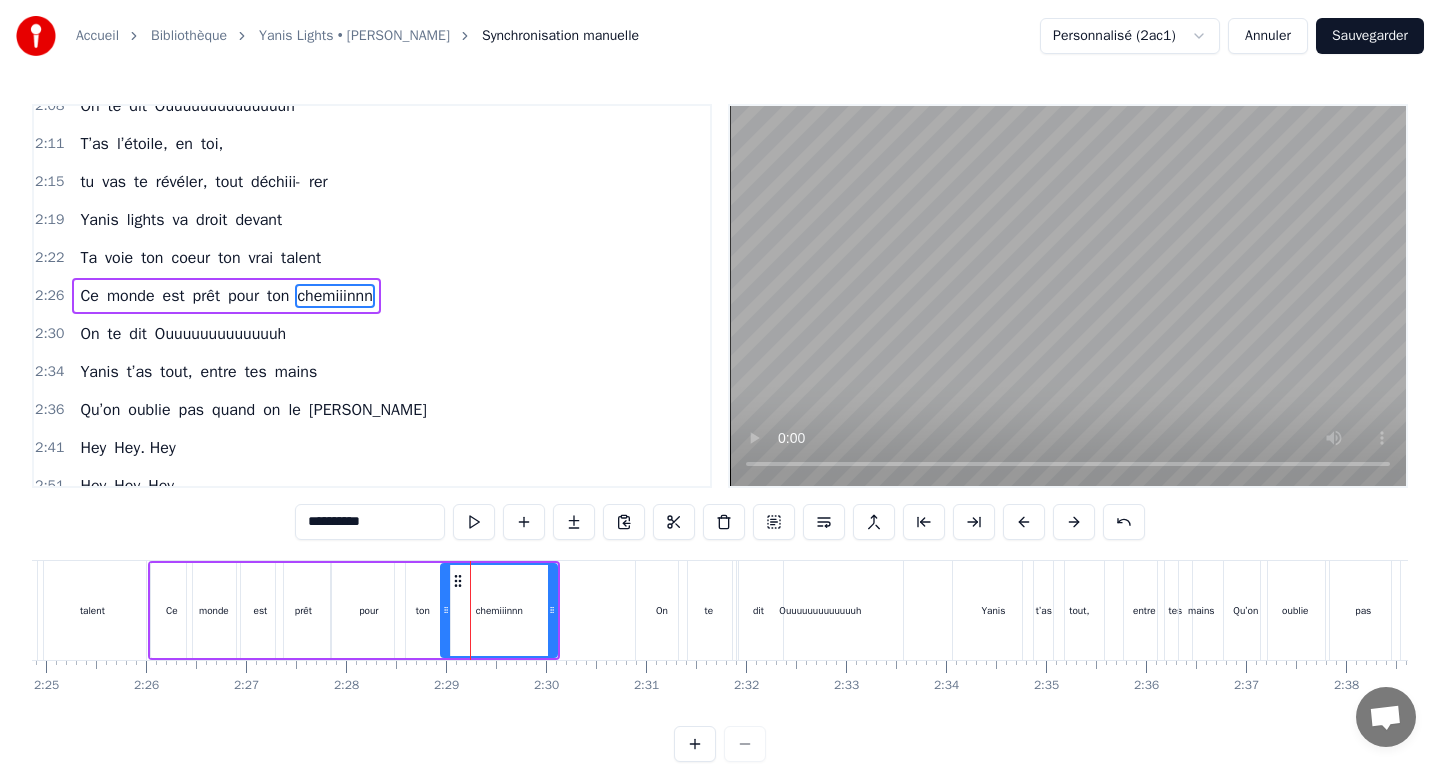 drag, startPoint x: 468, startPoint y: 586, endPoint x: 444, endPoint y: 587, distance: 24.020824 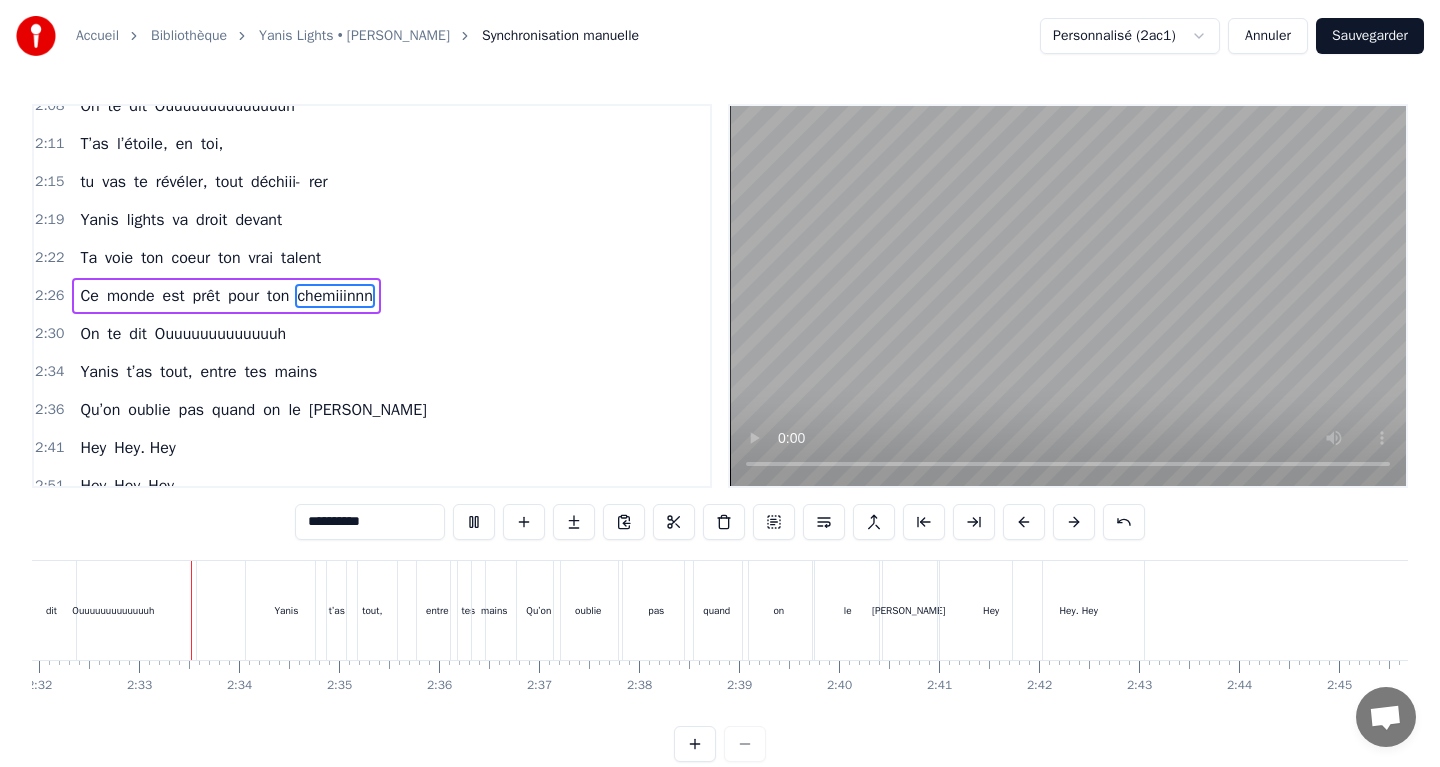 scroll, scrollTop: 0, scrollLeft: 15194, axis: horizontal 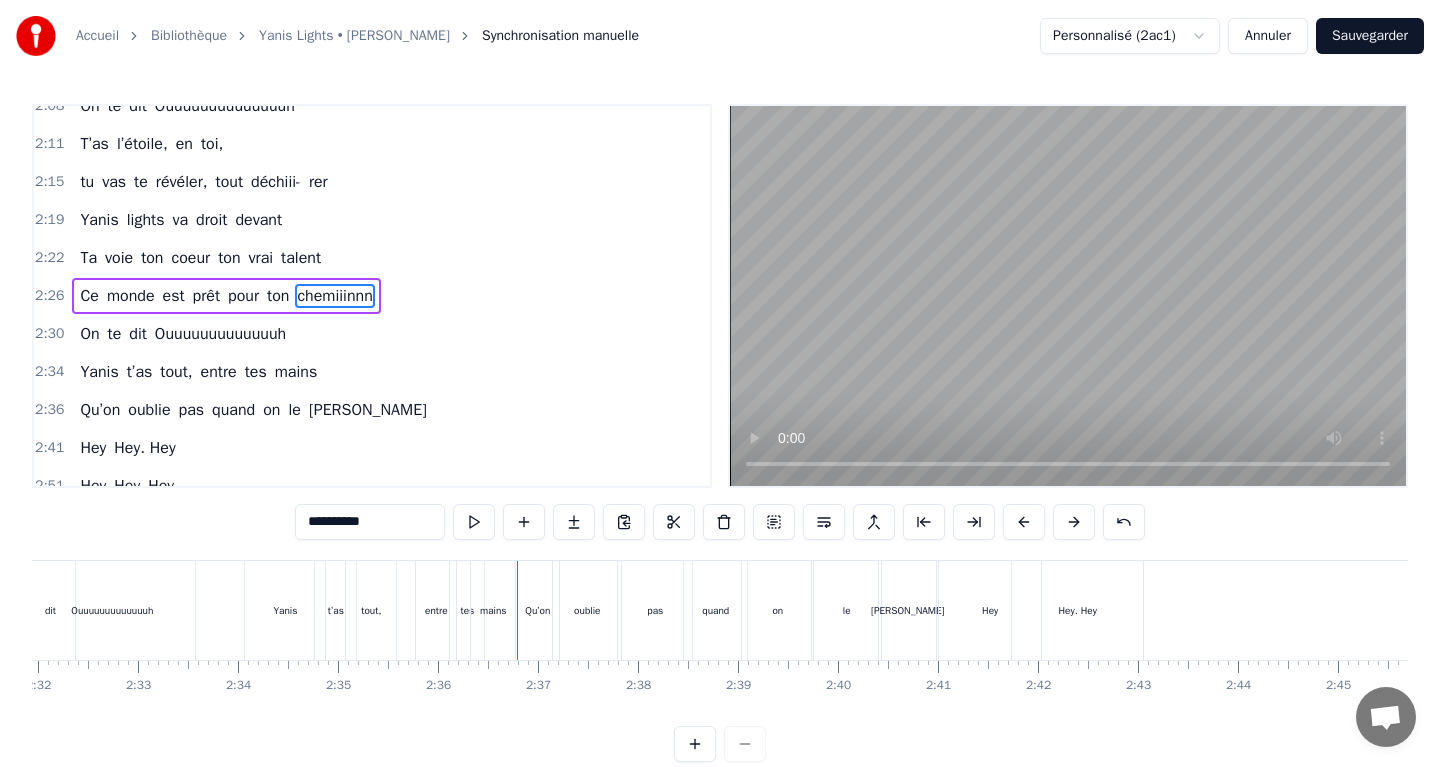 click on "t’as" at bounding box center [140, 372] 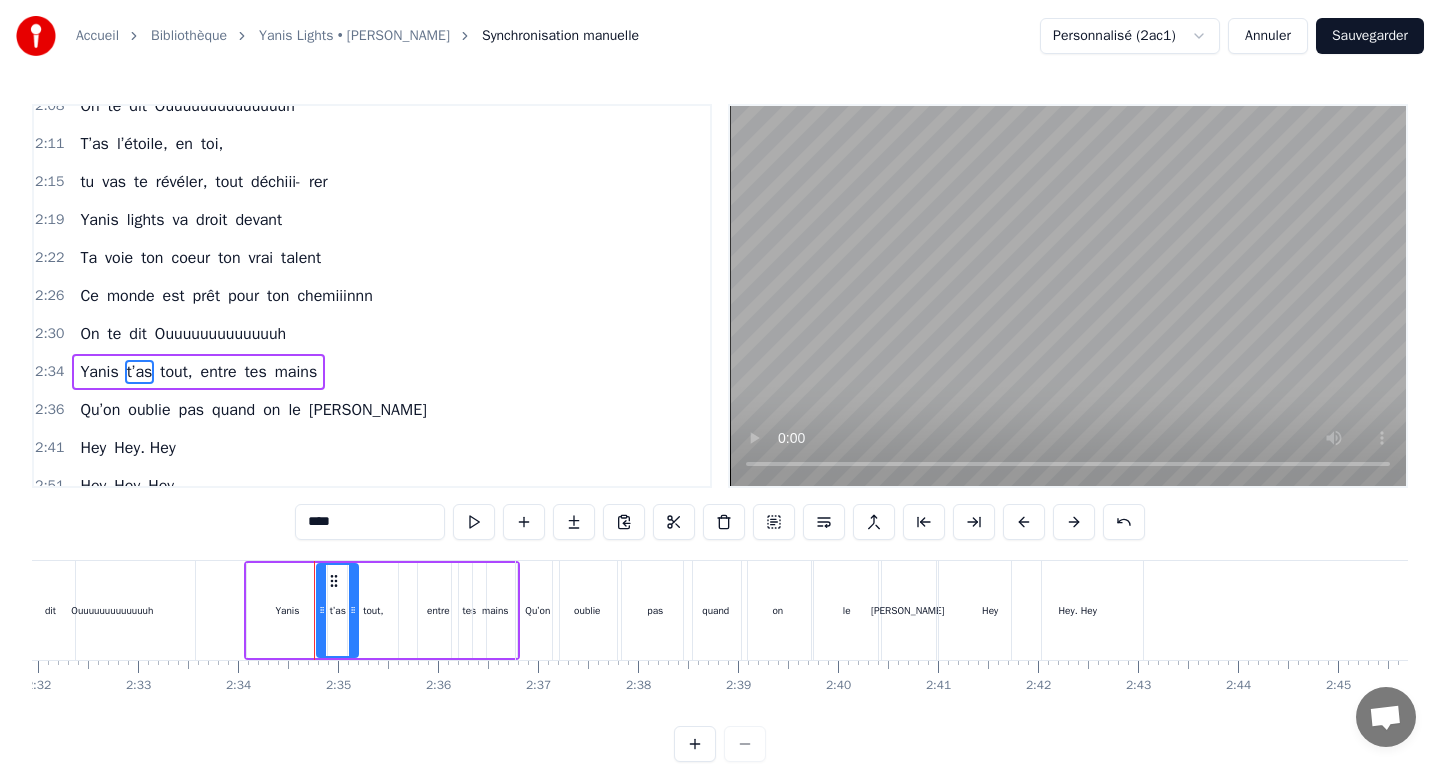 scroll, scrollTop: 1159, scrollLeft: 0, axis: vertical 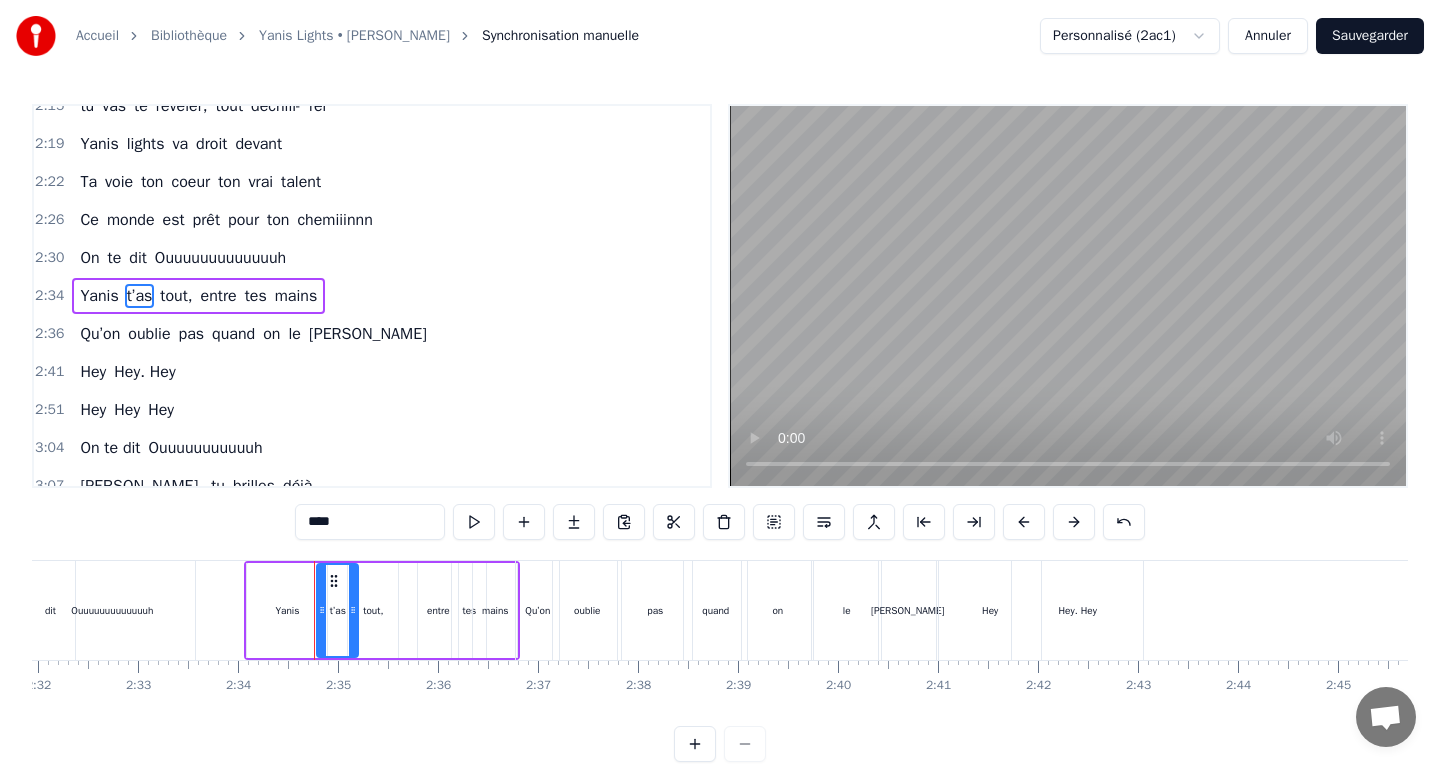click on "****" at bounding box center [370, 522] 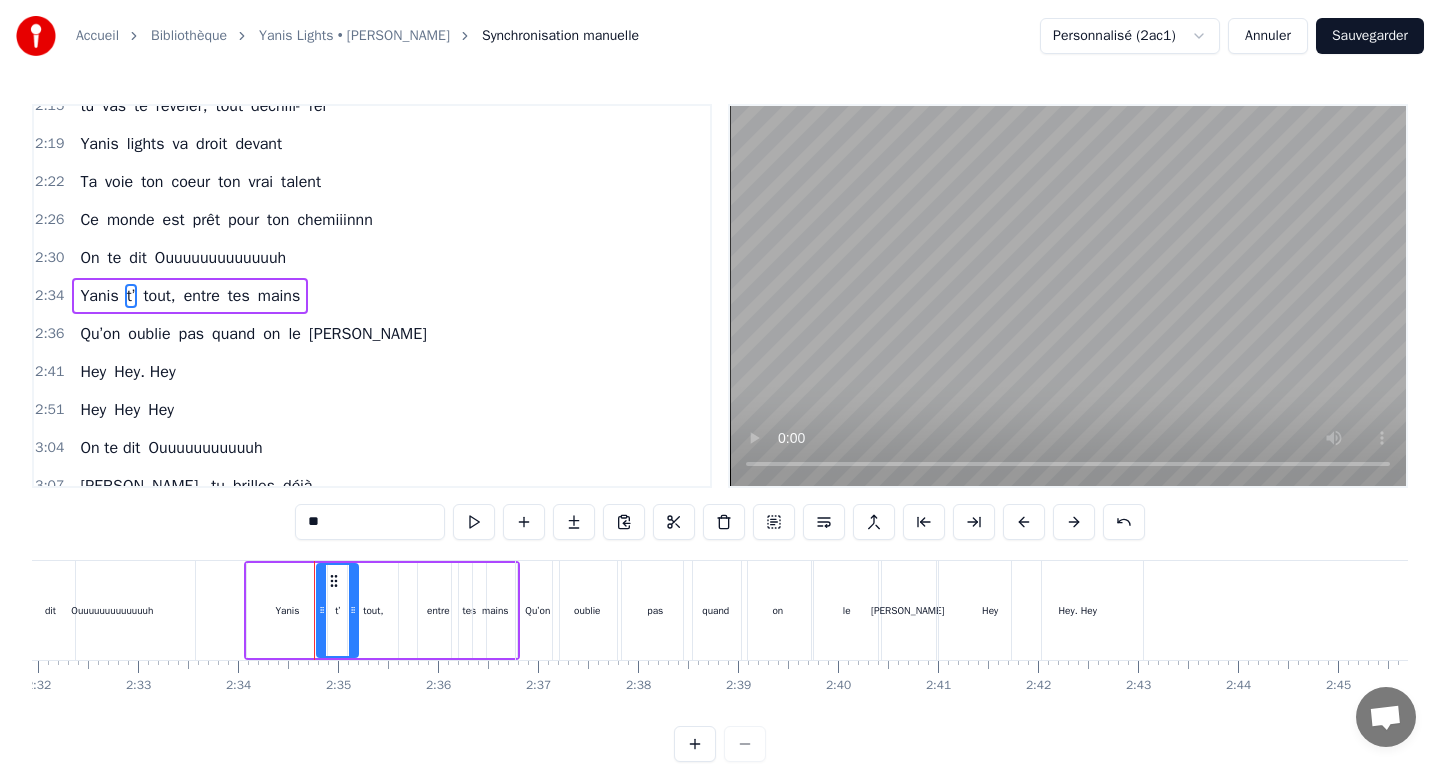 type on "*" 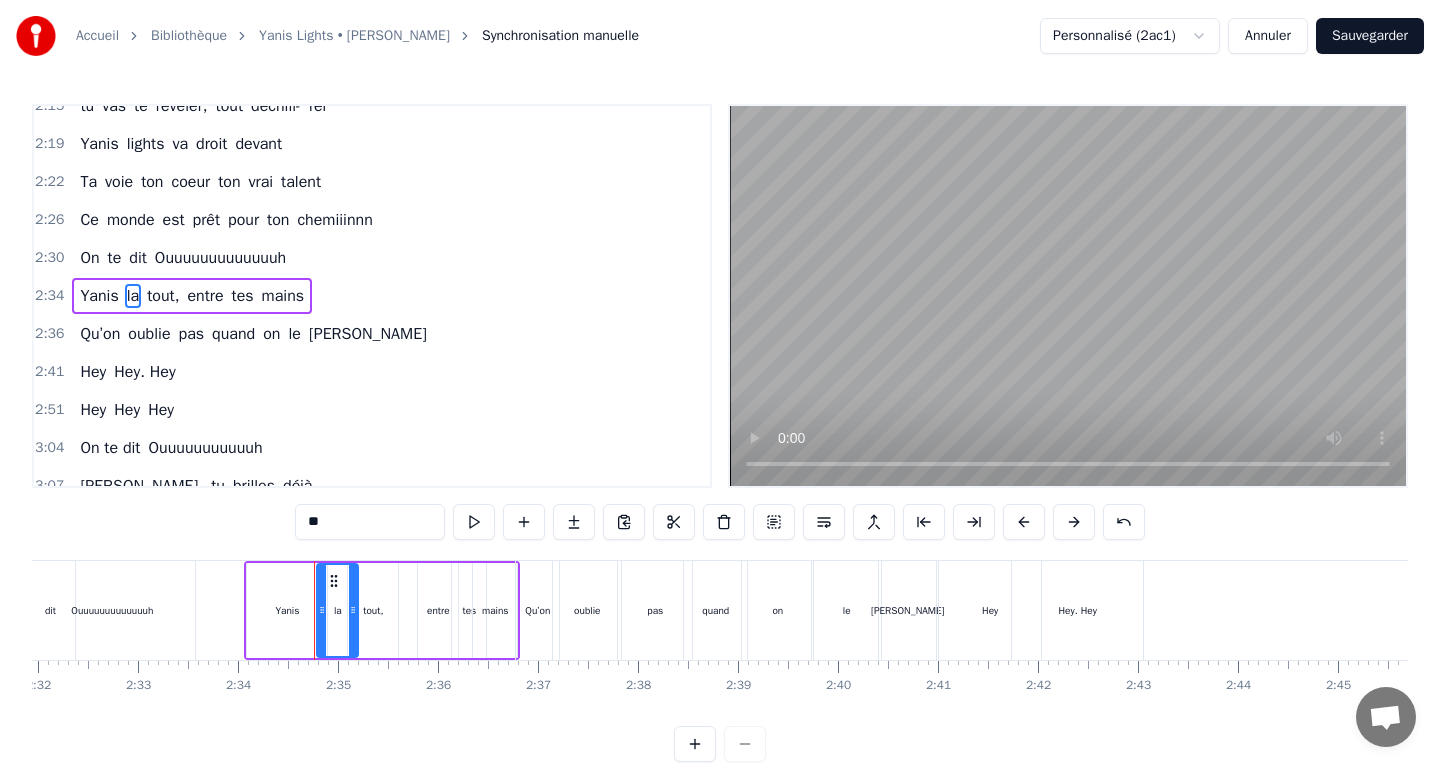 click on "tout," at bounding box center [163, 296] 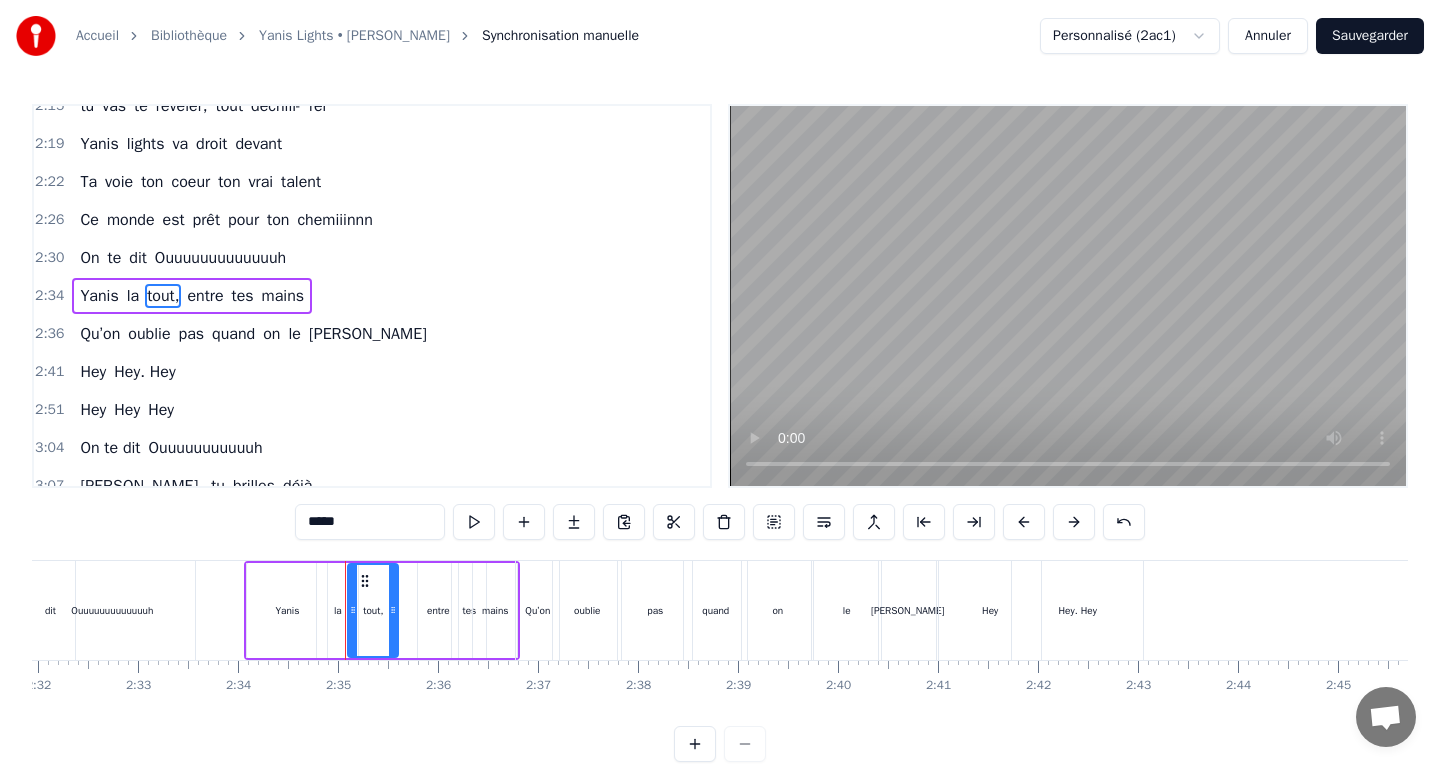 click on "*****" at bounding box center (370, 522) 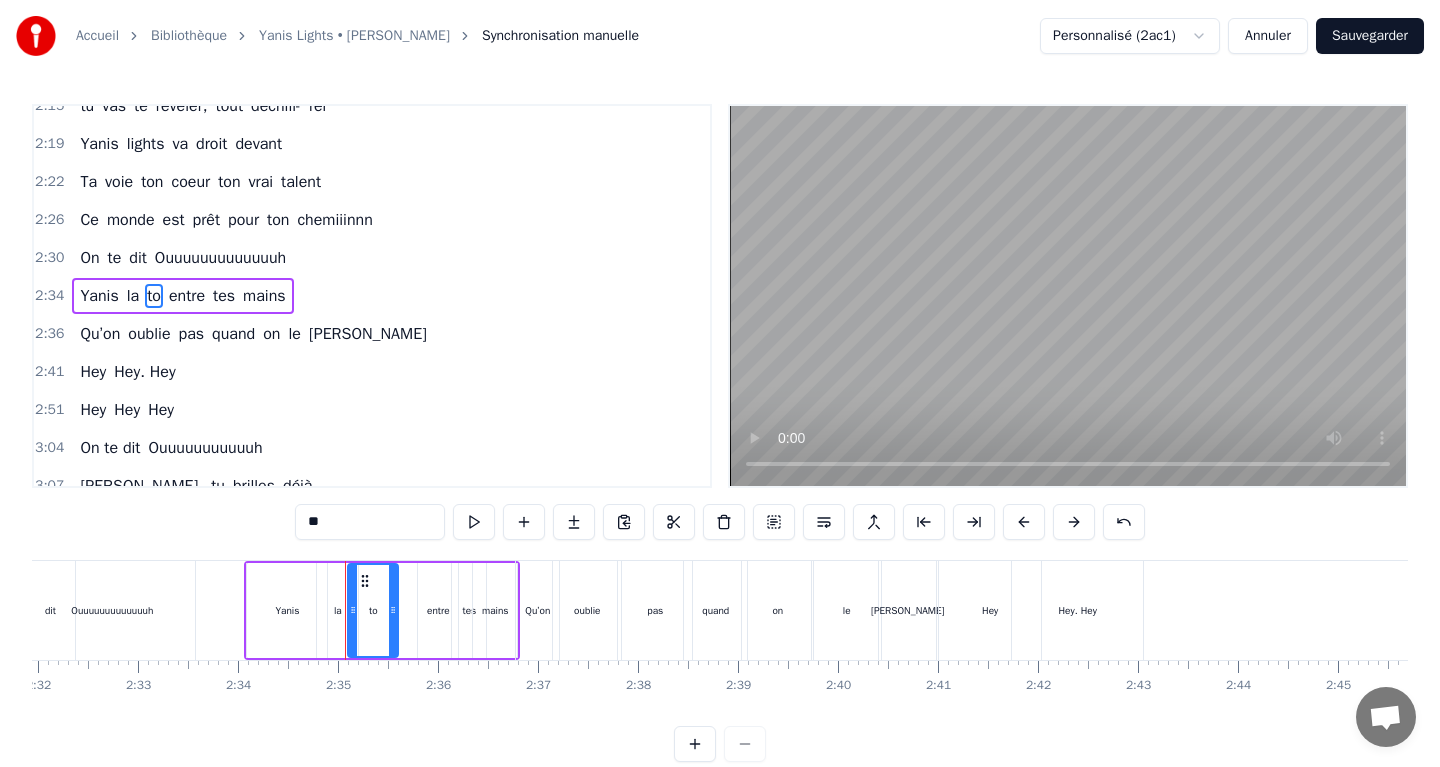 type on "*" 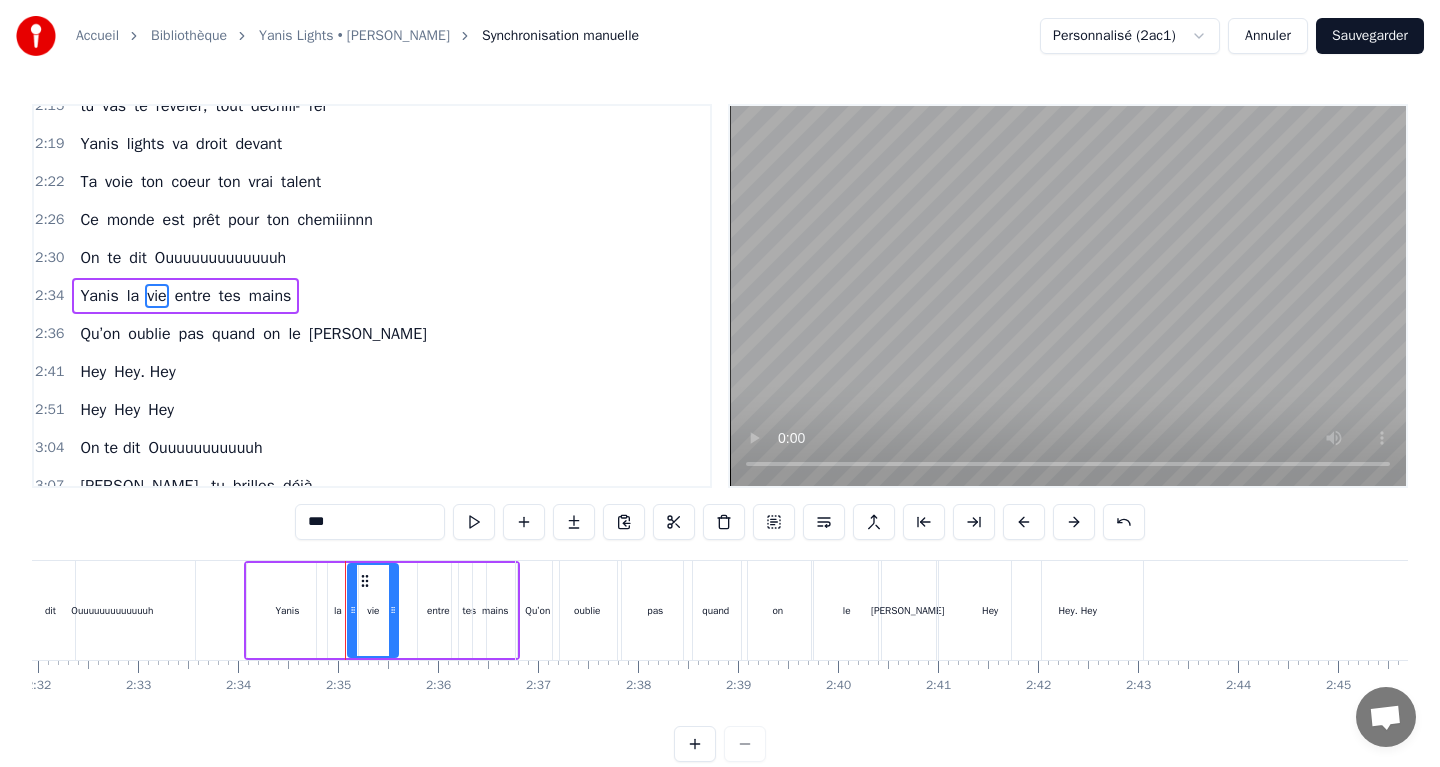 click on "entre" at bounding box center [193, 296] 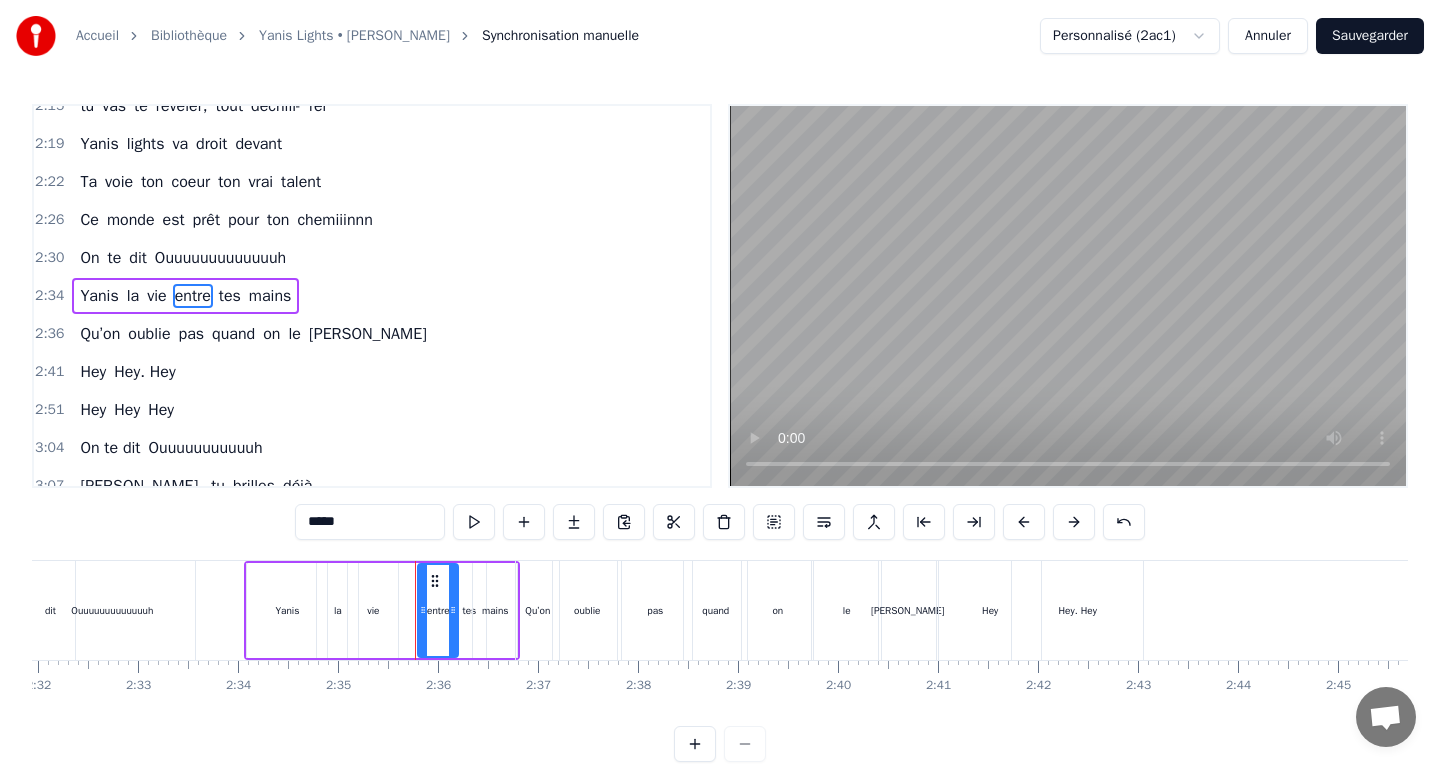 click on "*****" at bounding box center (370, 522) 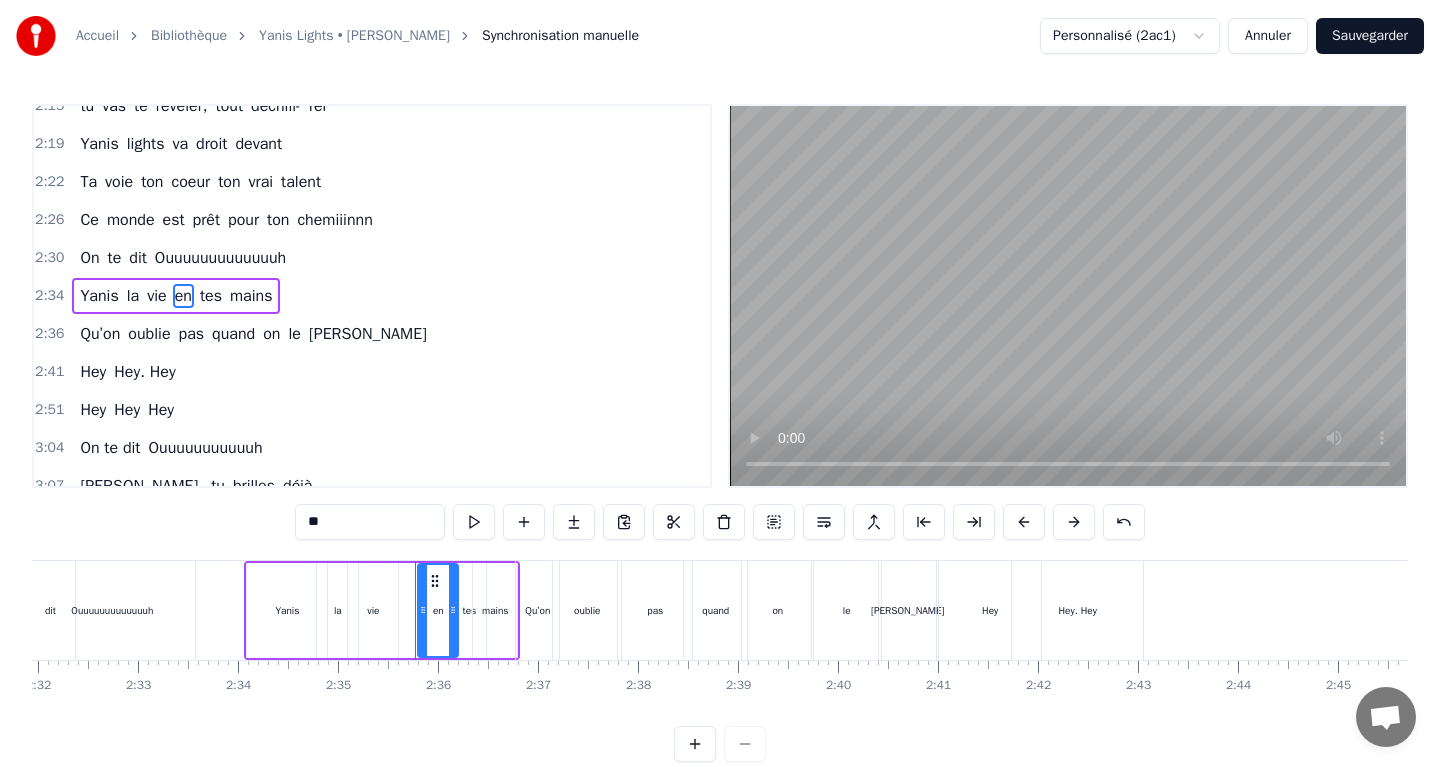 type on "*" 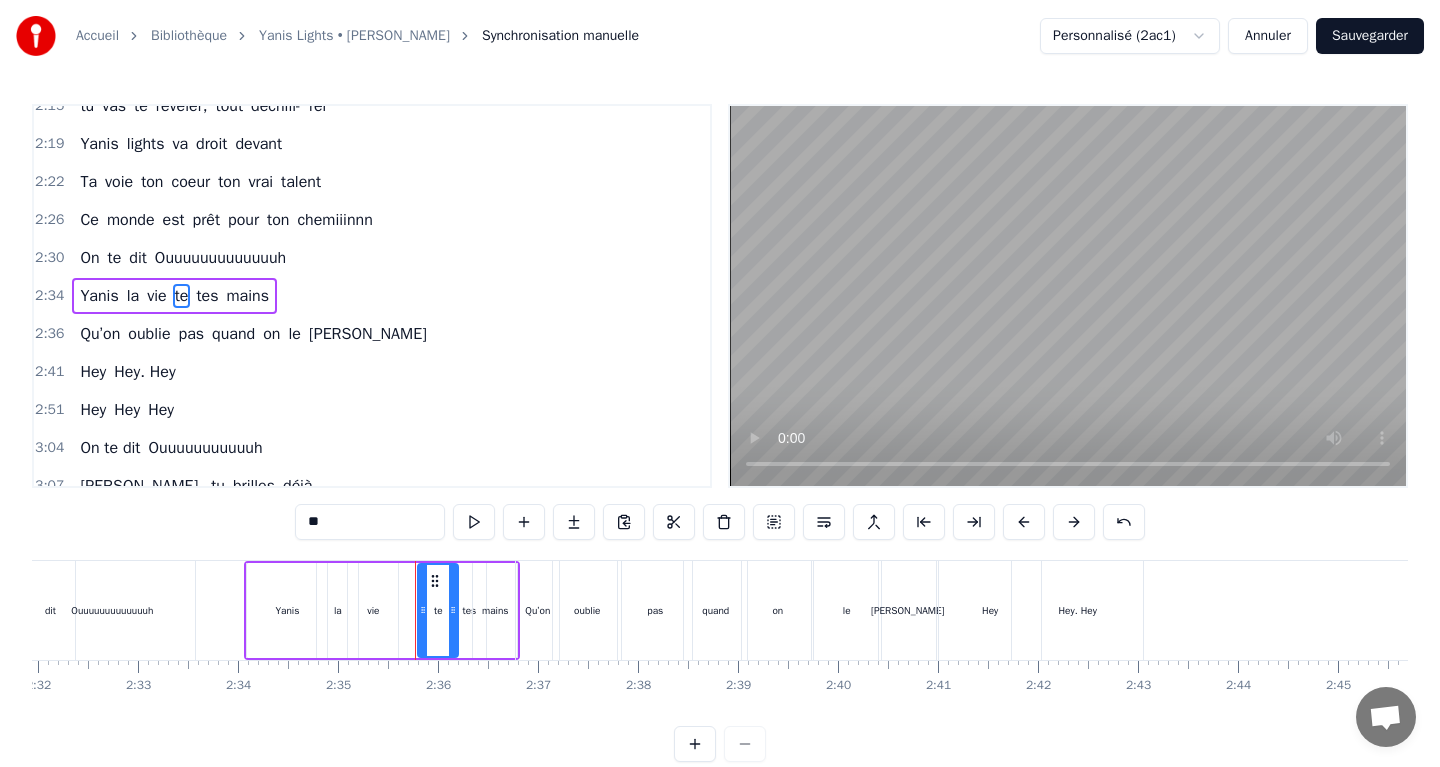 click on "tes" at bounding box center [207, 296] 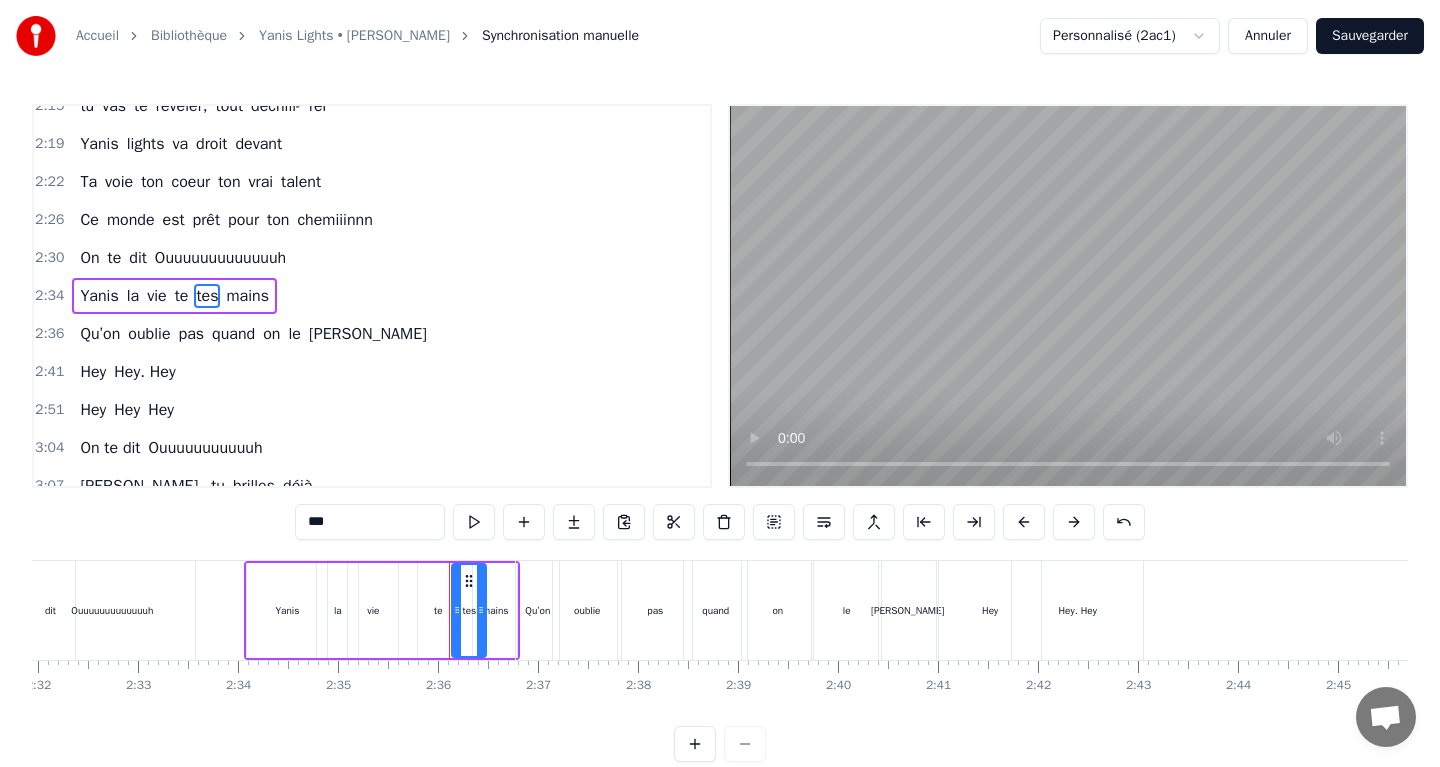 click on "***" at bounding box center [370, 522] 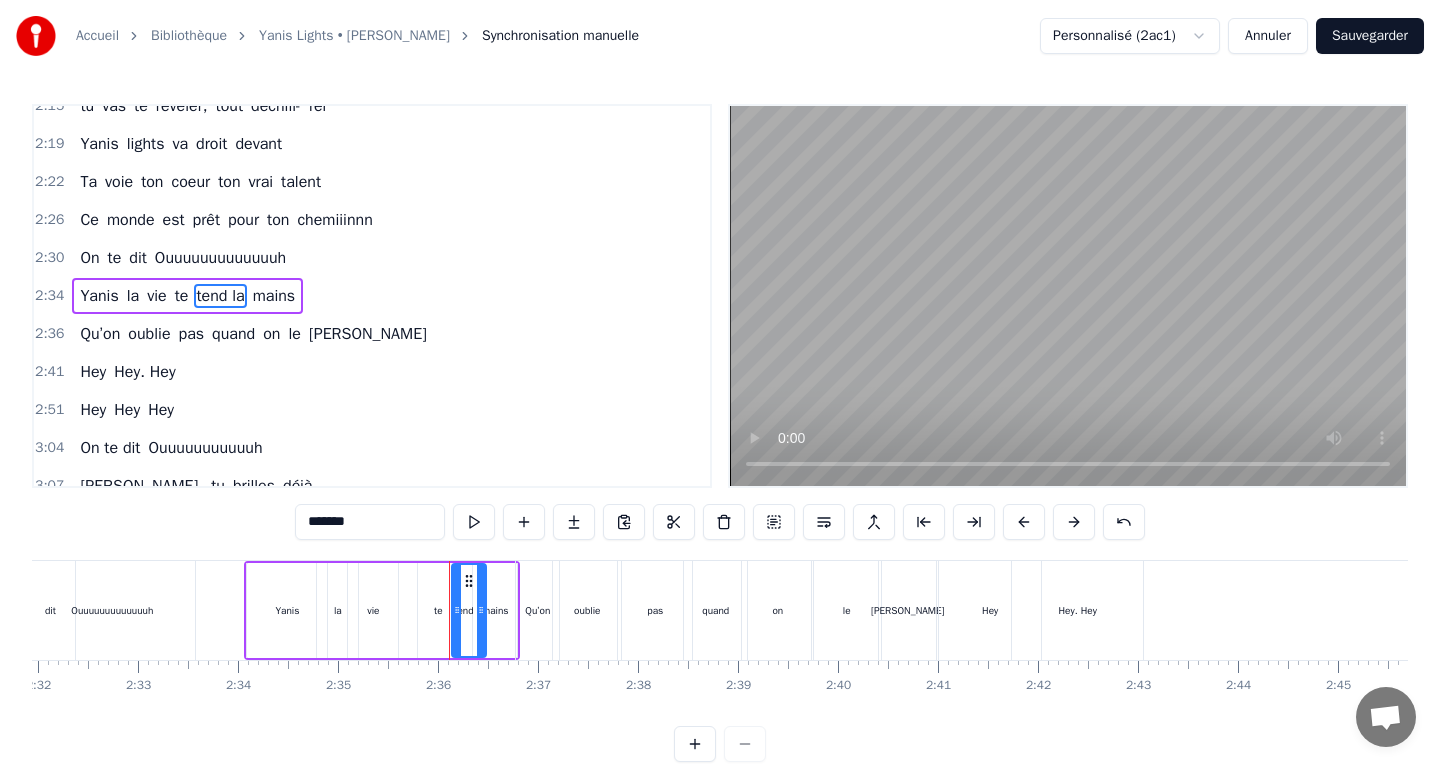 click on "mains" at bounding box center [274, 296] 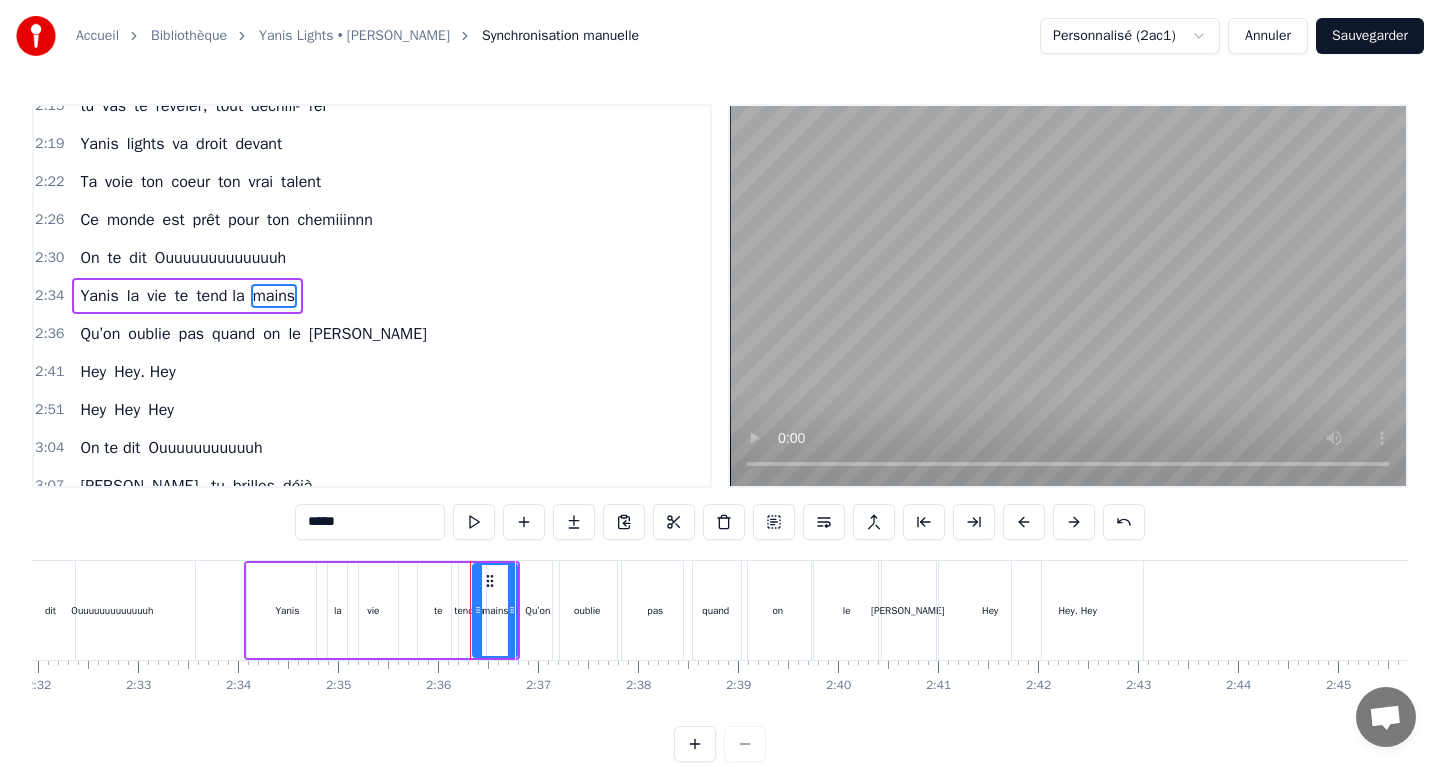 click on "*****" at bounding box center (370, 522) 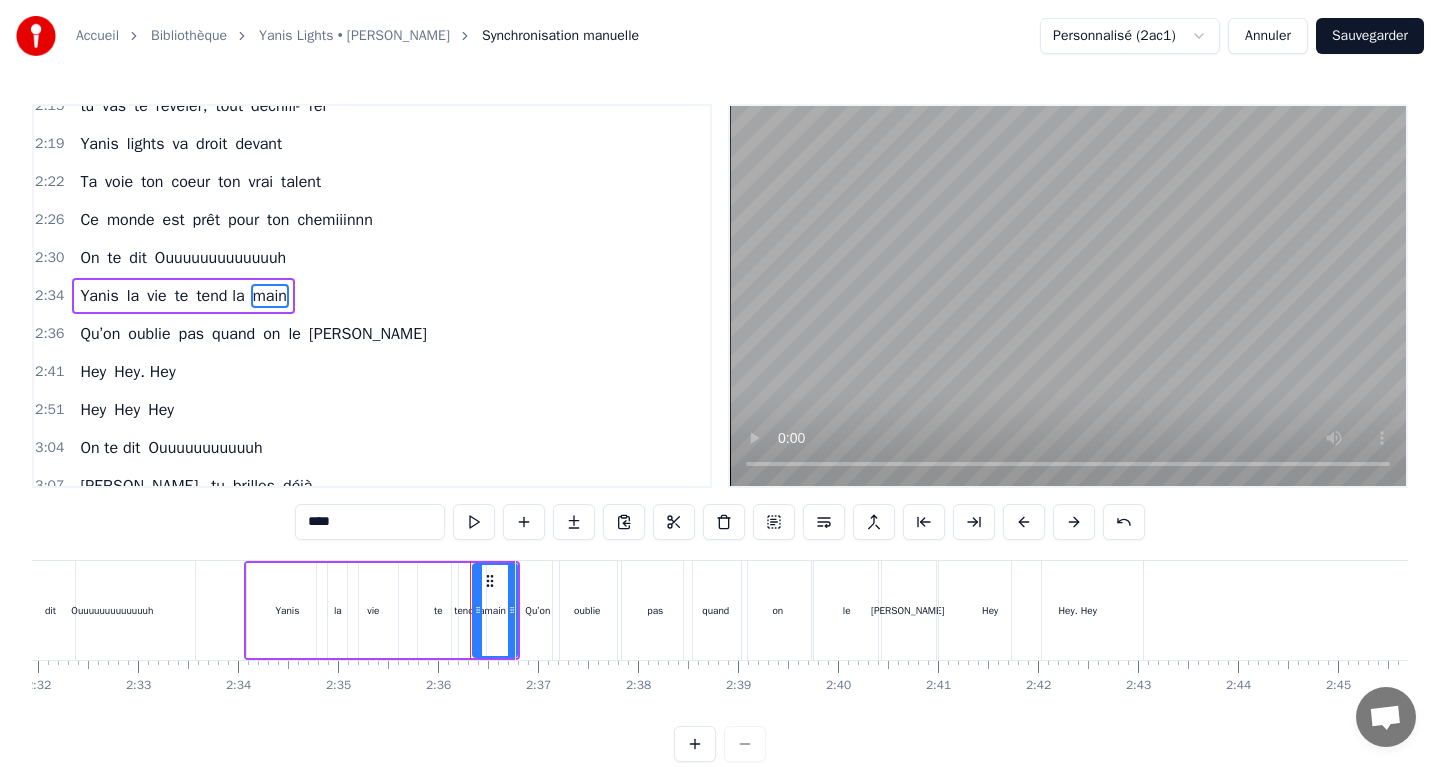 click on "Qu’on" at bounding box center [100, 334] 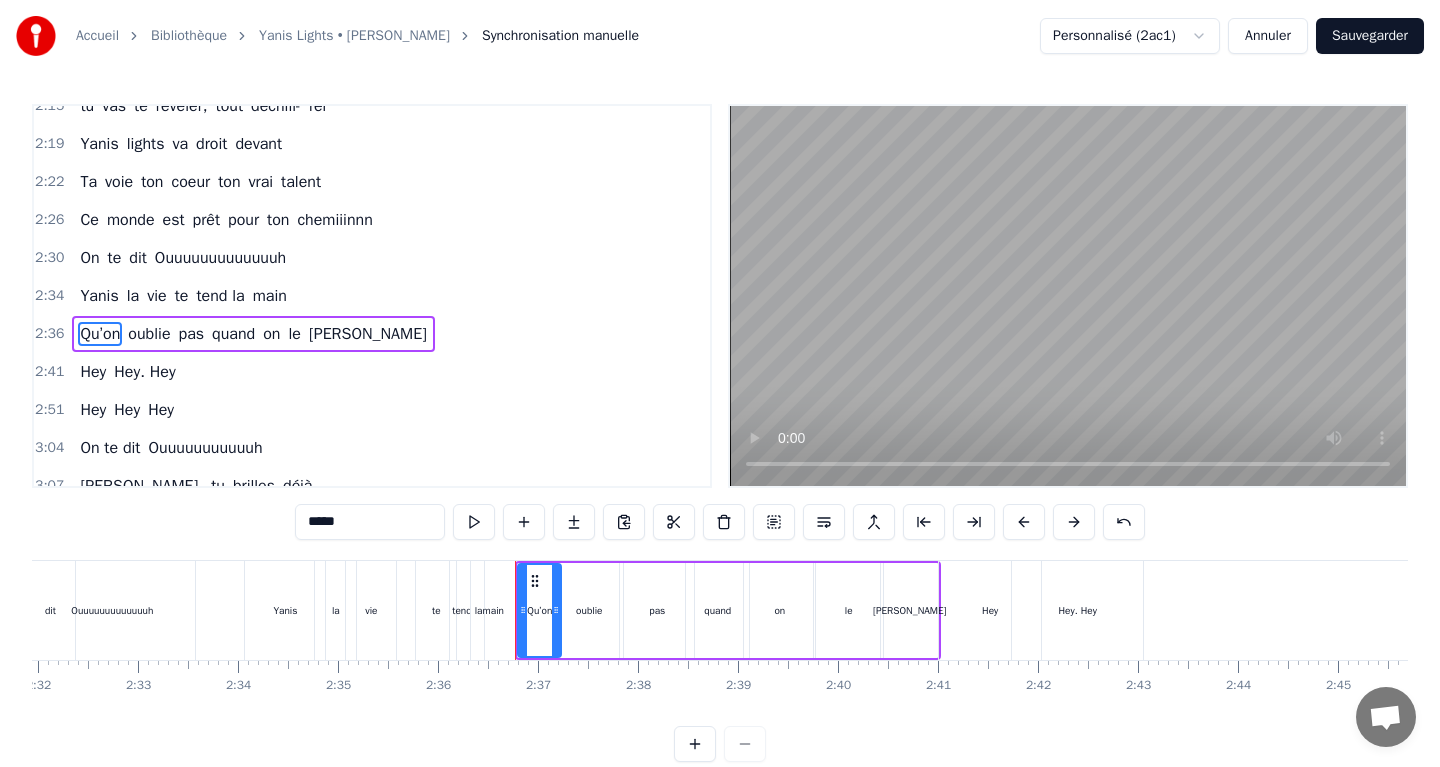 scroll, scrollTop: 1197, scrollLeft: 0, axis: vertical 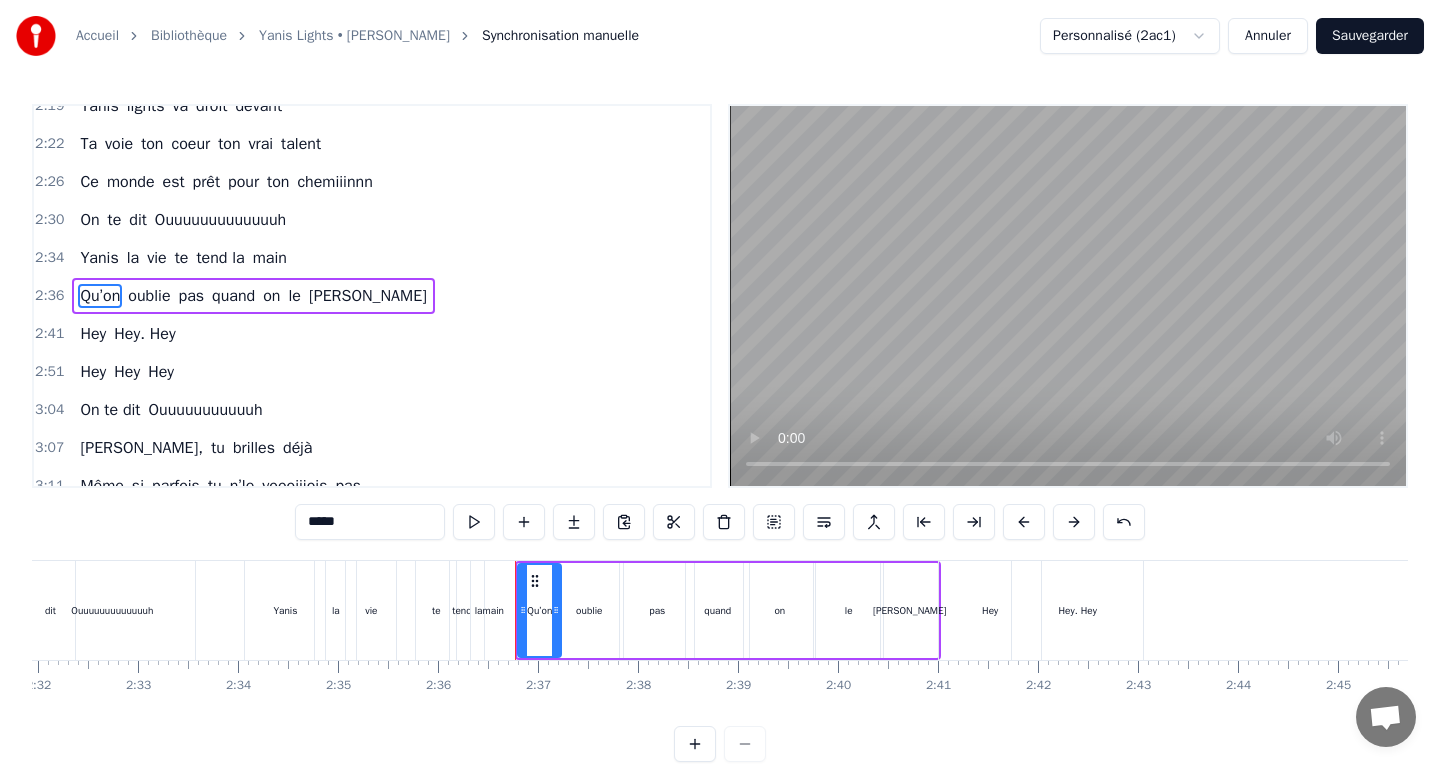 click on "*****" at bounding box center [370, 522] 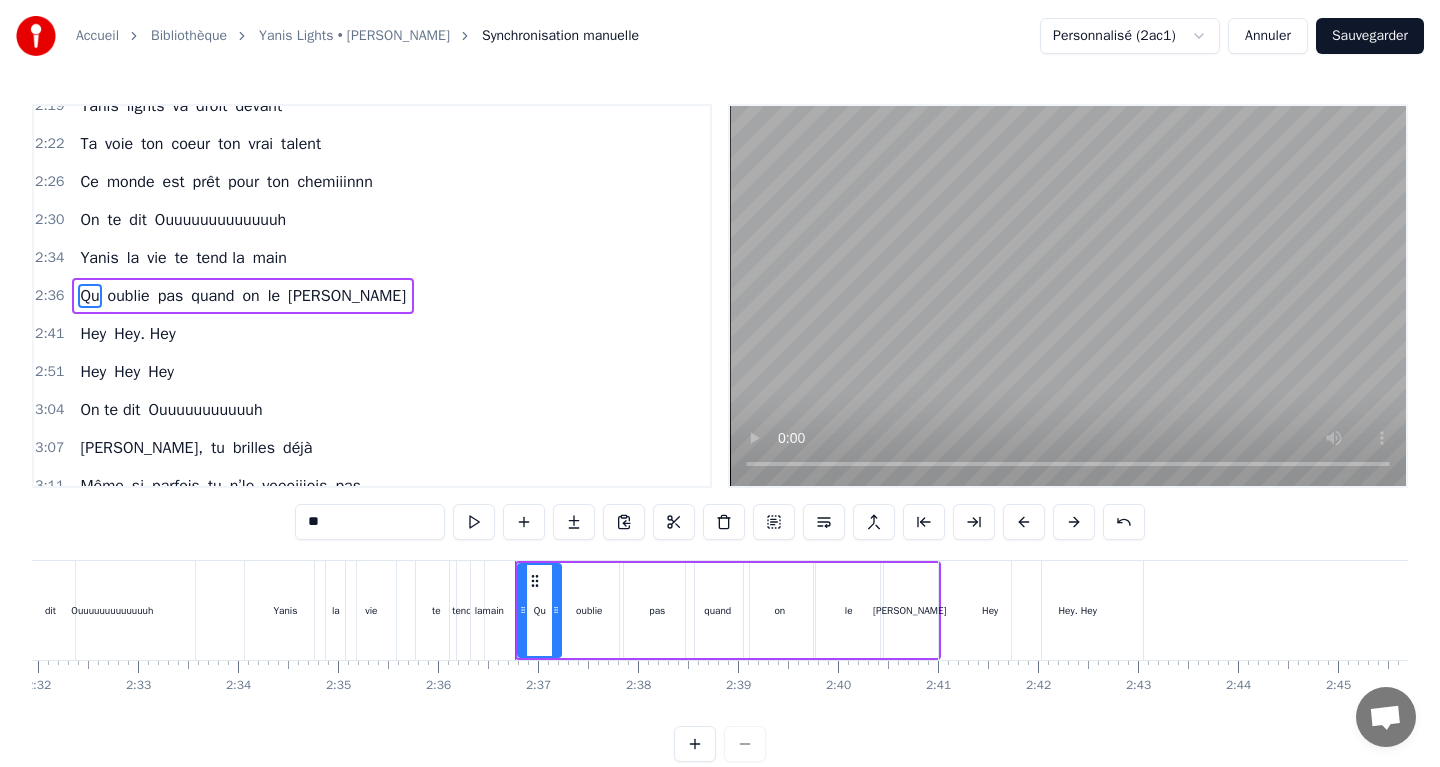 type on "*" 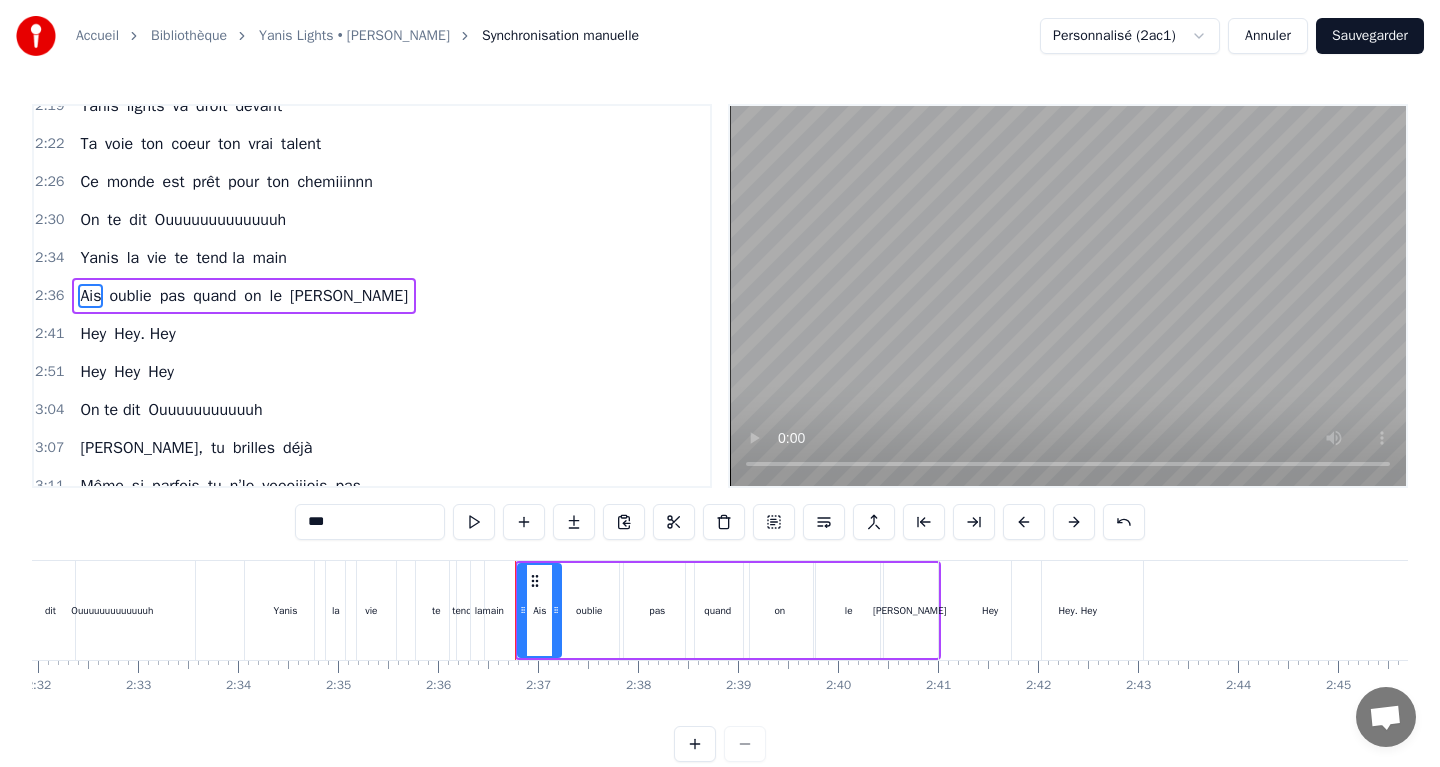 click on "oublie" at bounding box center [130, 296] 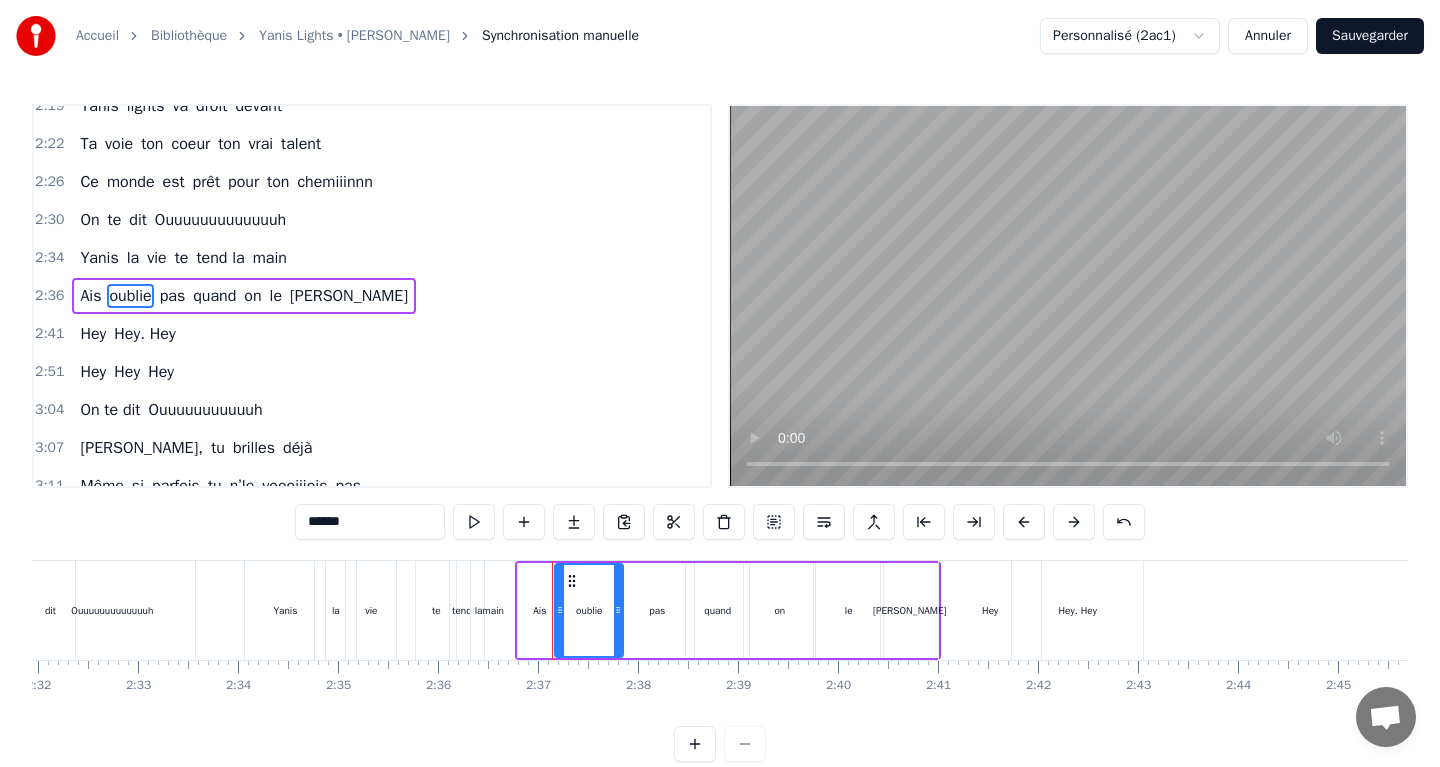 click on "******" at bounding box center (370, 522) 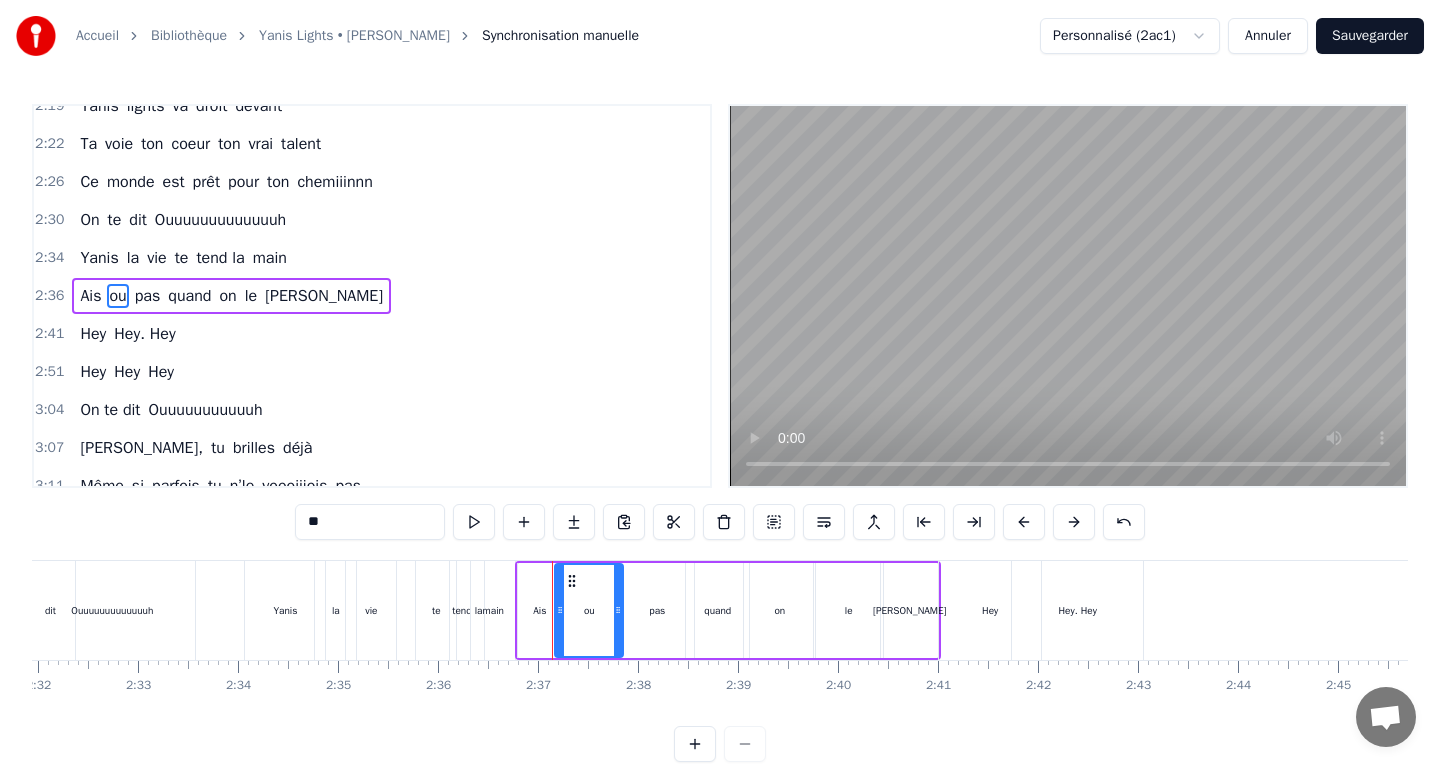 type on "*" 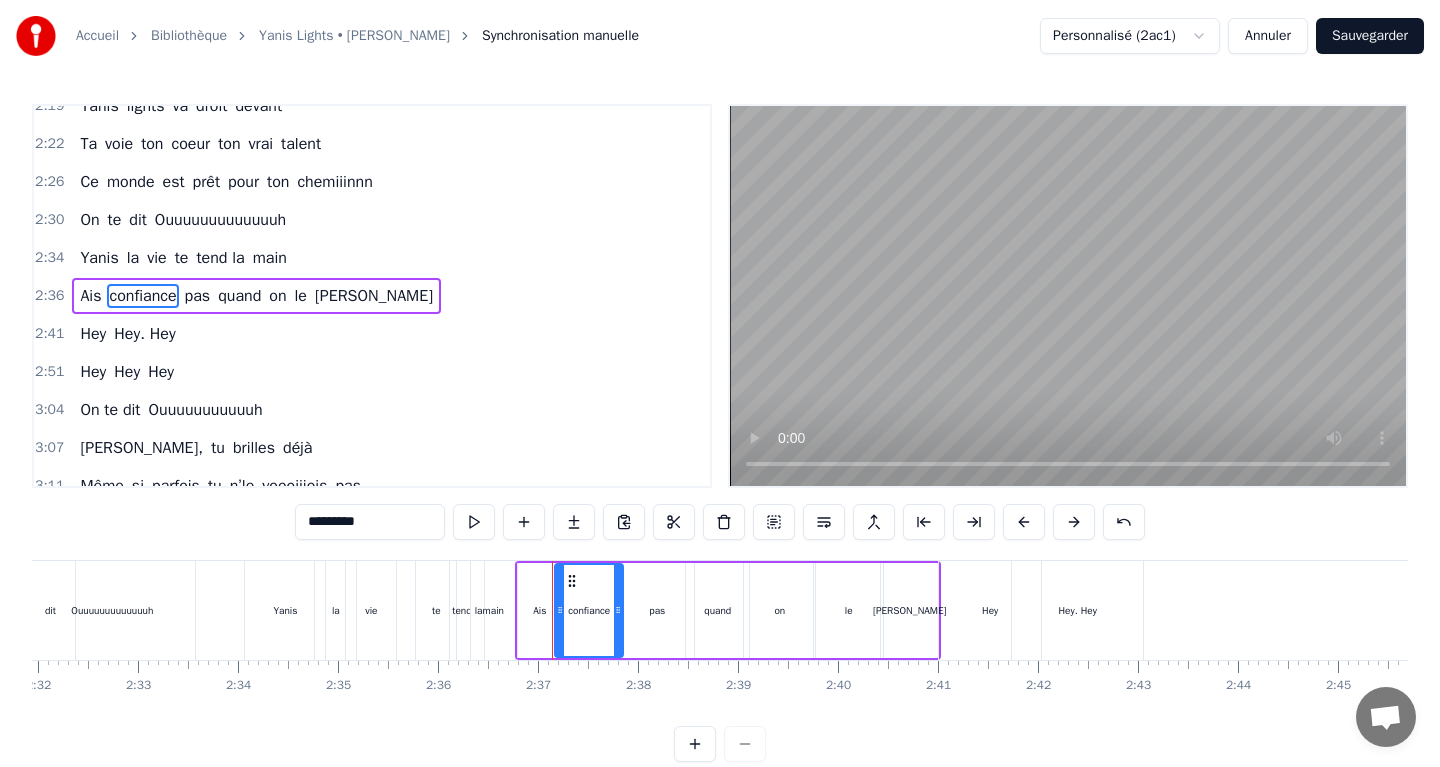 click on "pas" at bounding box center (198, 296) 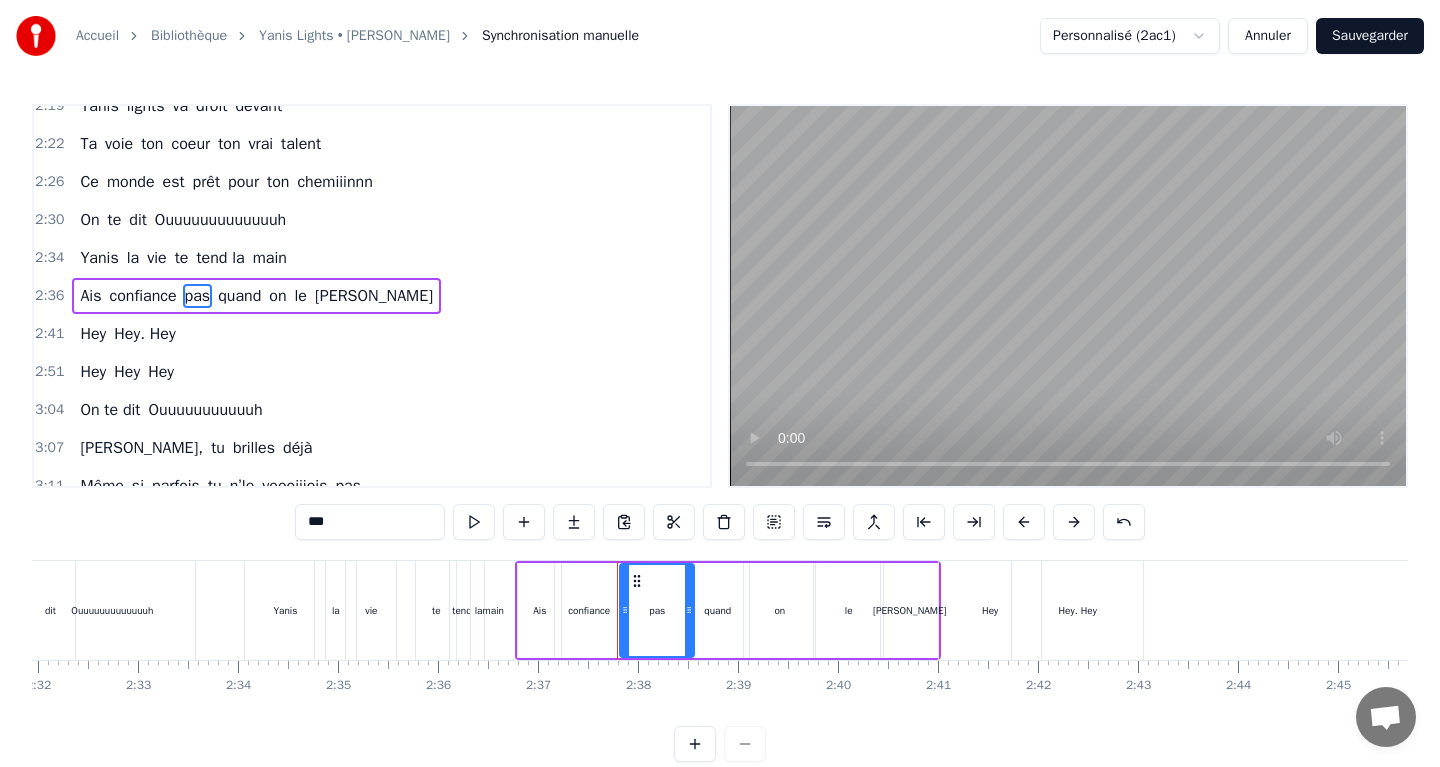 click on "***" at bounding box center (370, 522) 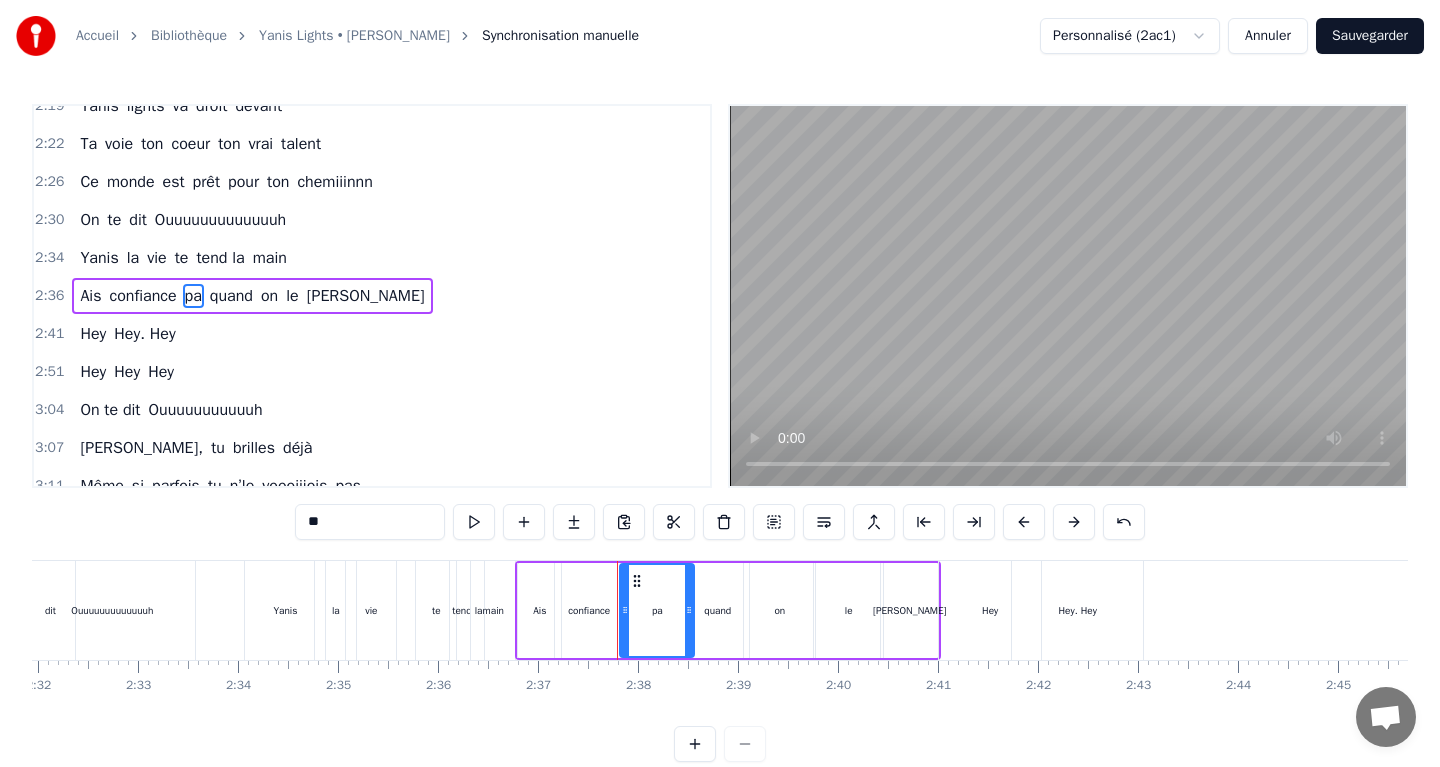 type on "*" 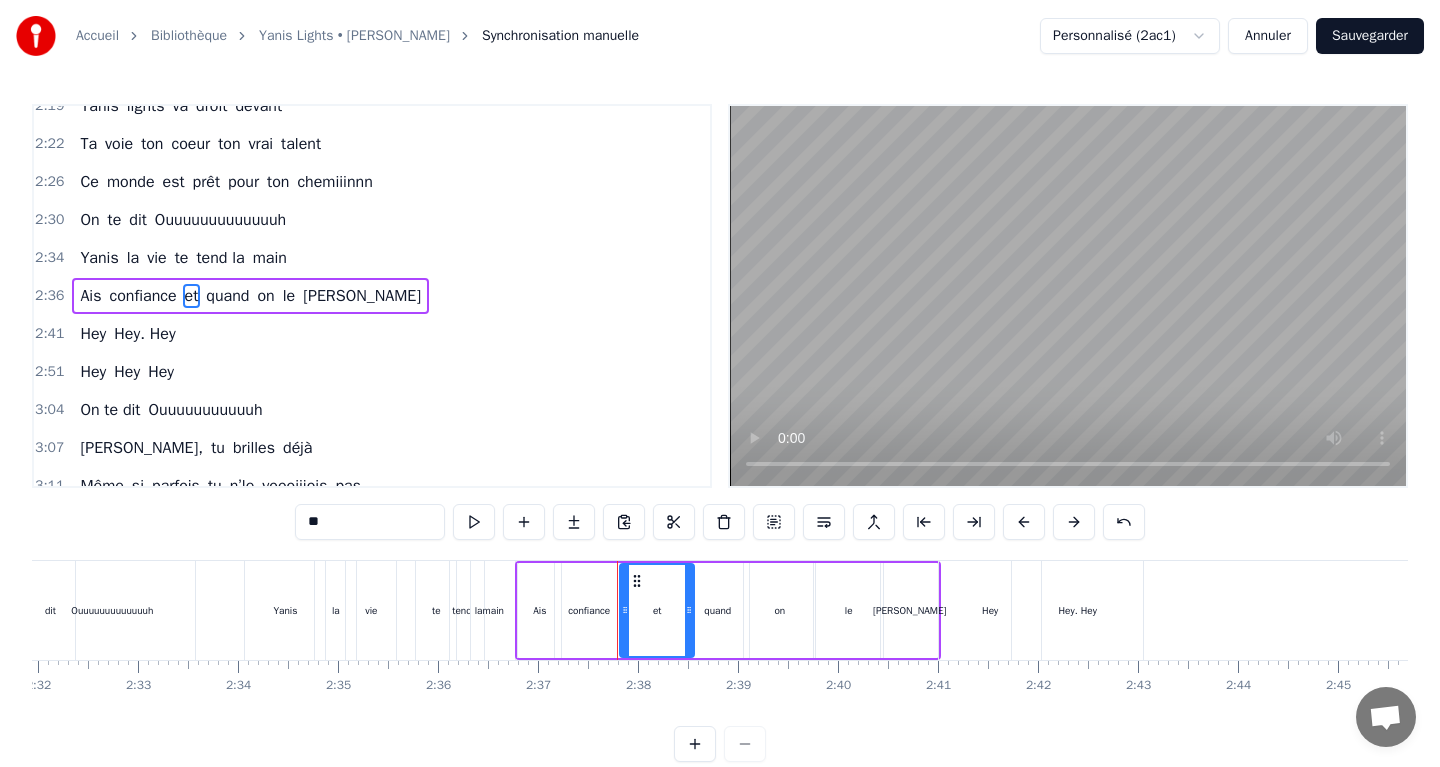 click on "quand" at bounding box center [227, 296] 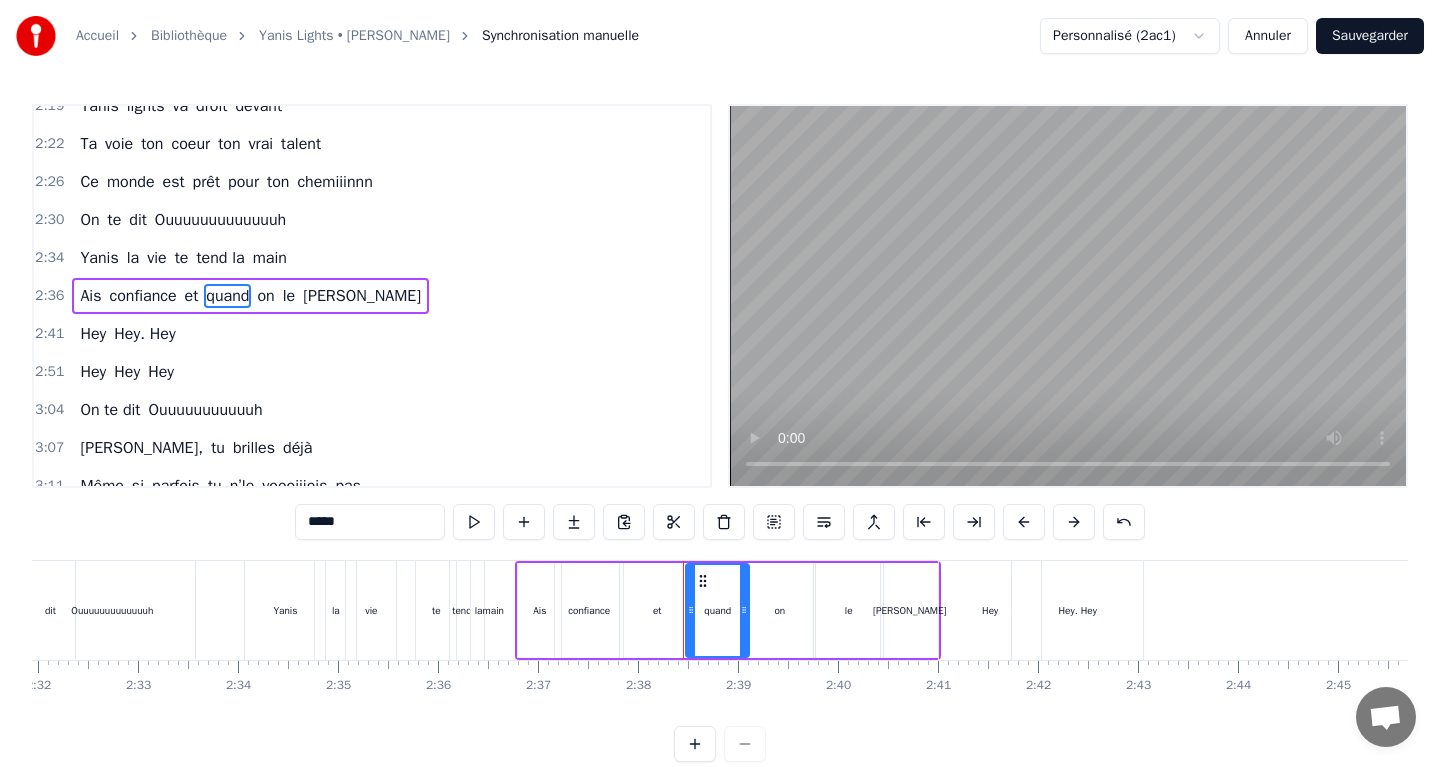 click on "*****" at bounding box center (370, 522) 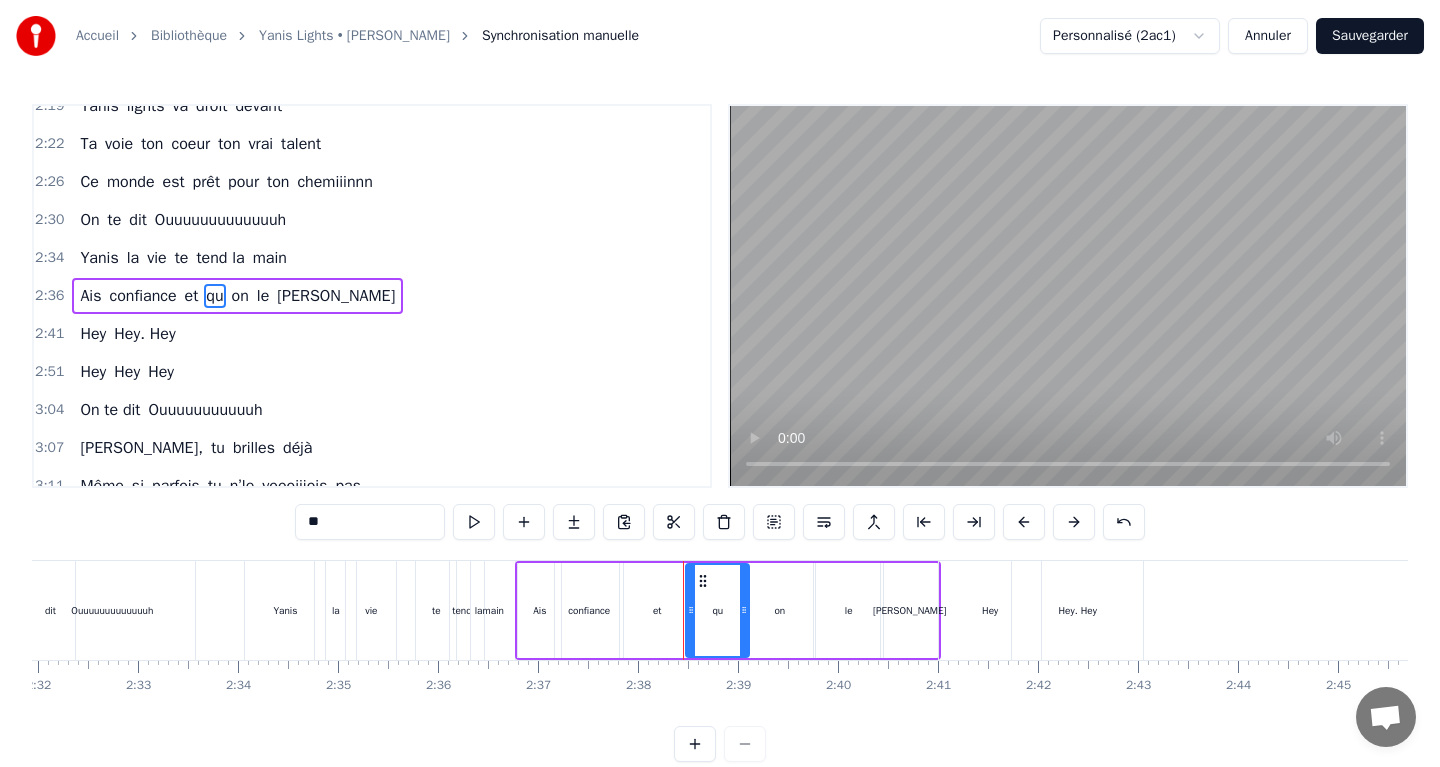 type on "*" 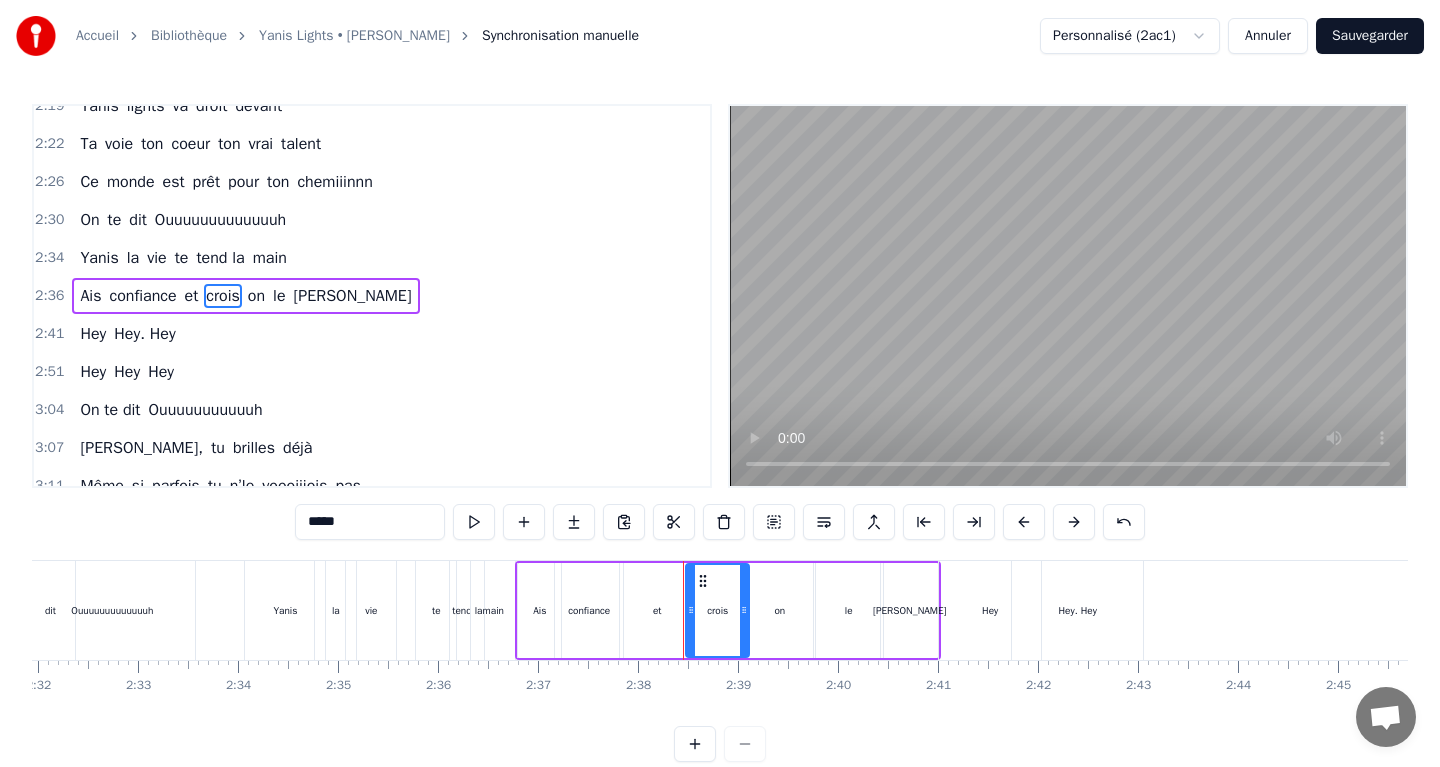 click on "on" at bounding box center [256, 296] 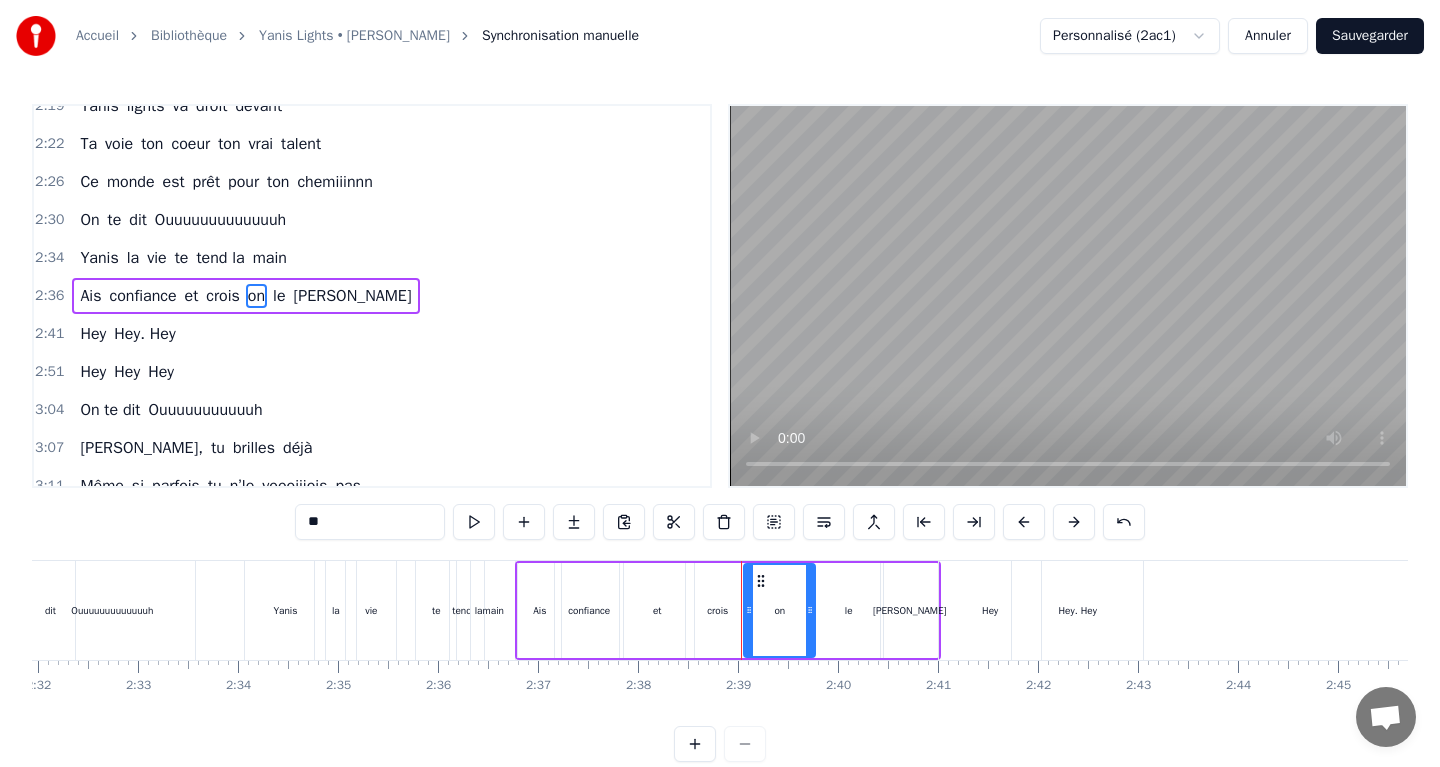click on "**" at bounding box center (370, 522) 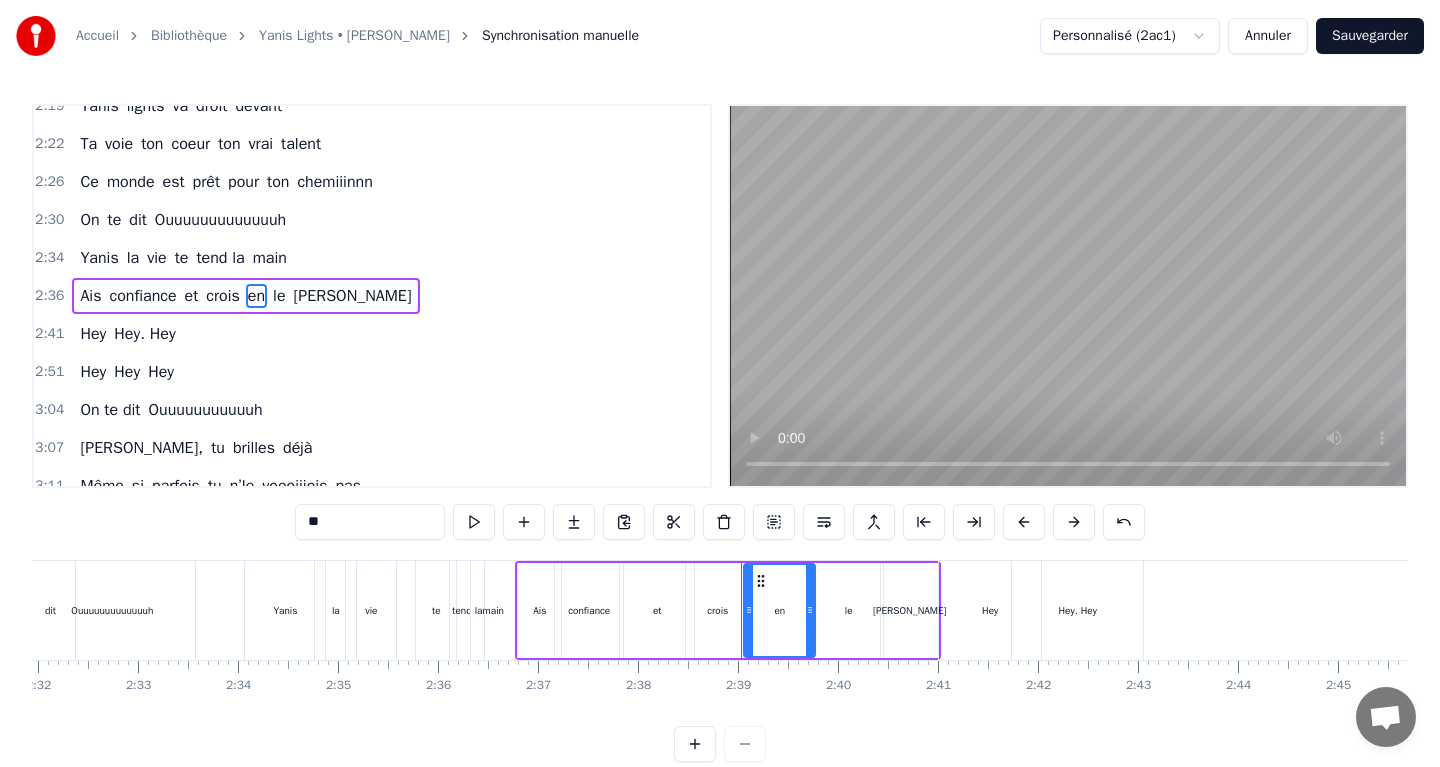 click on "le" at bounding box center [279, 296] 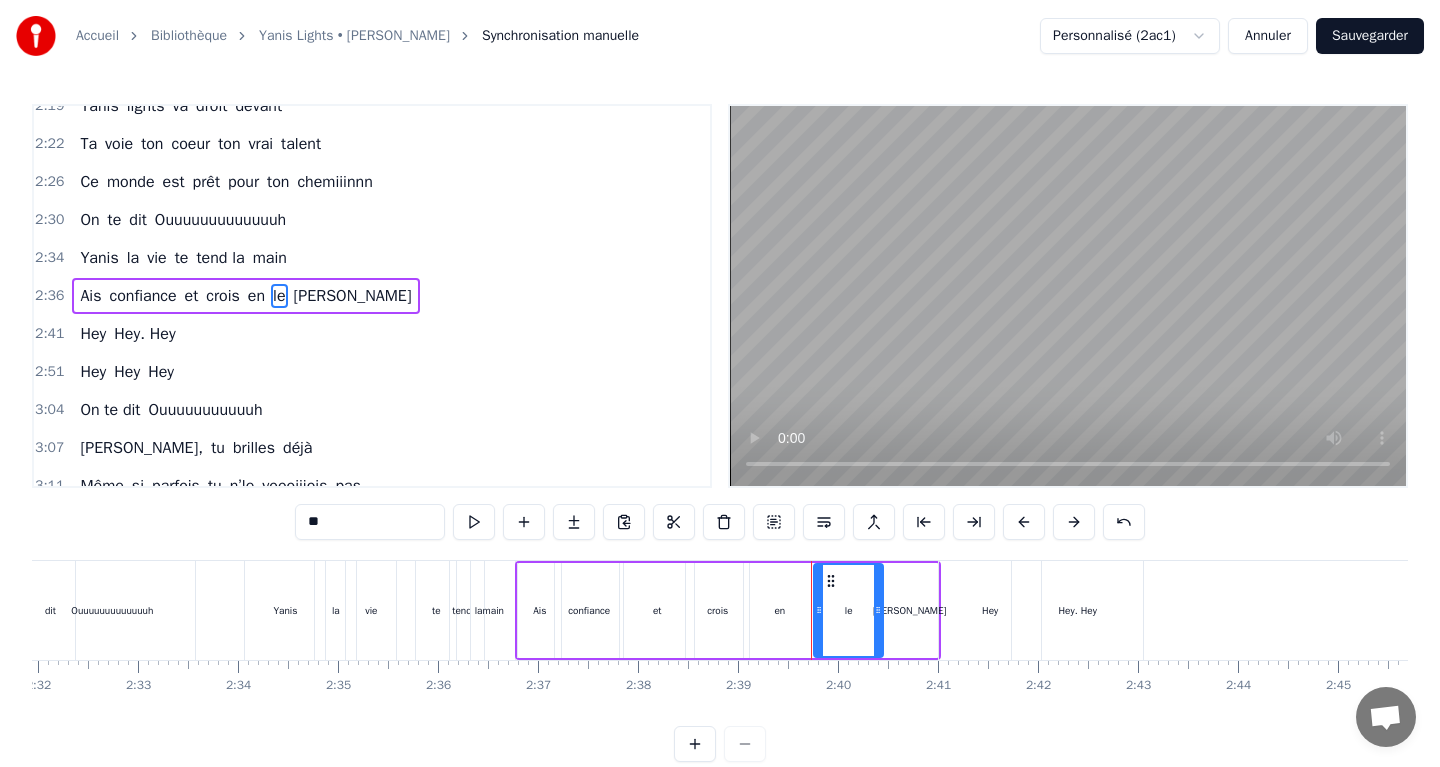 click on "**" at bounding box center [370, 522] 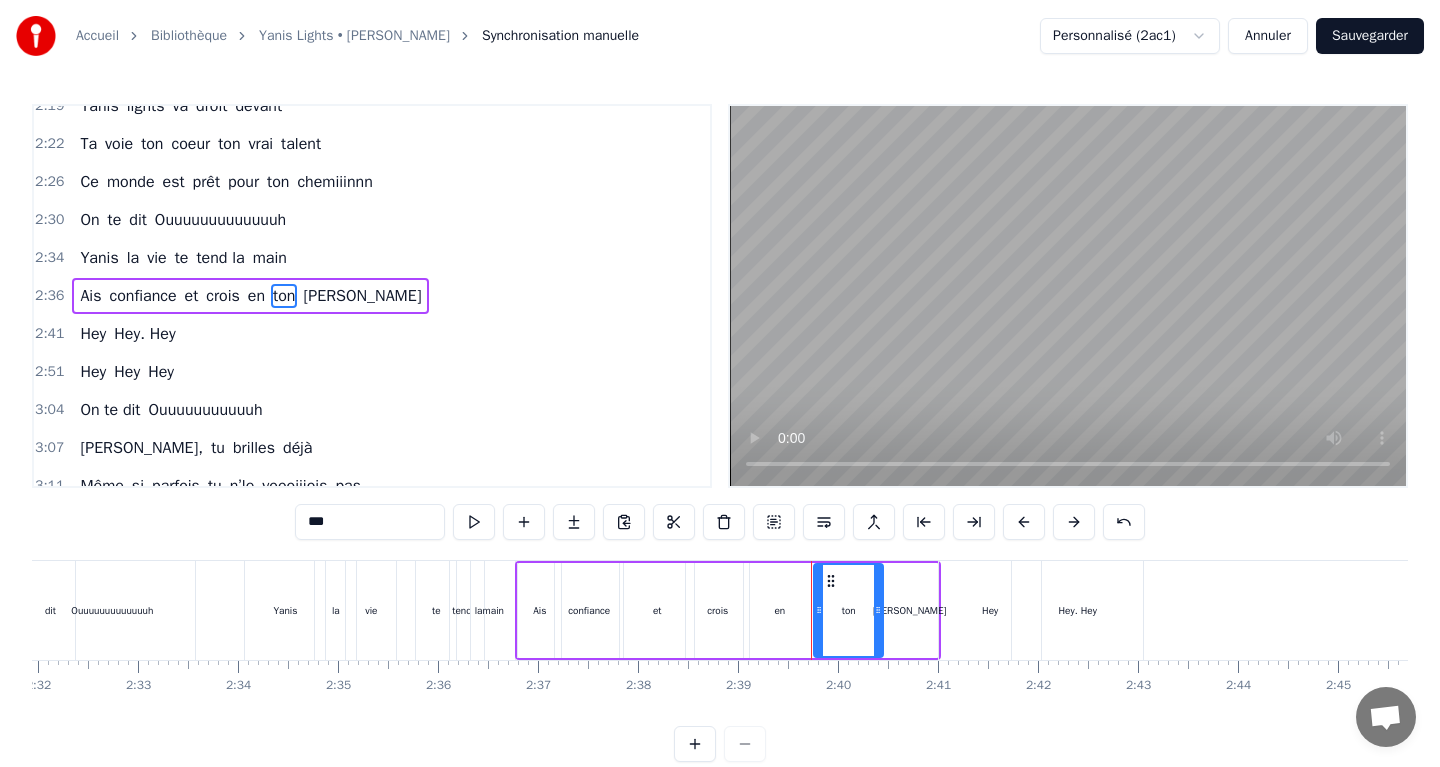 click on "[PERSON_NAME]" at bounding box center (362, 296) 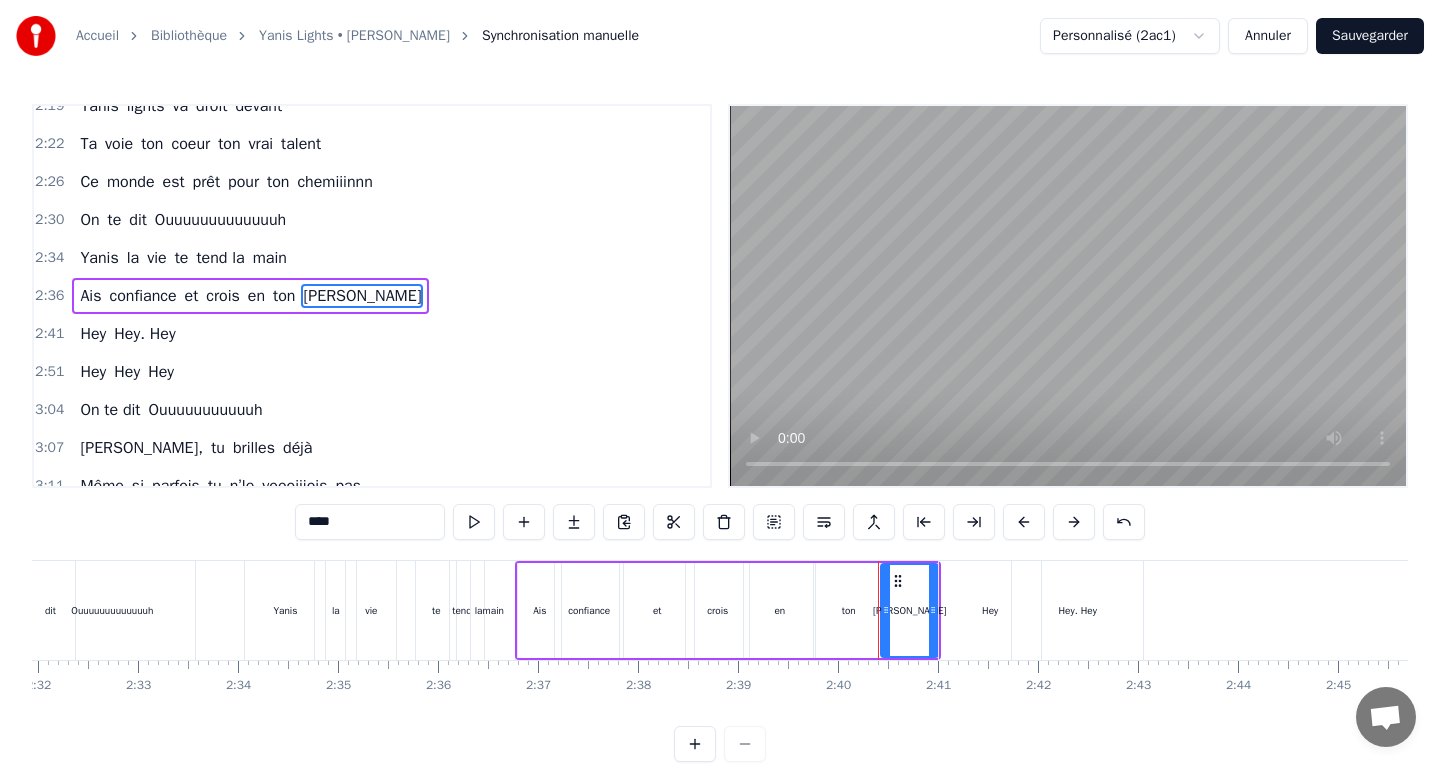 click on "****" at bounding box center (370, 522) 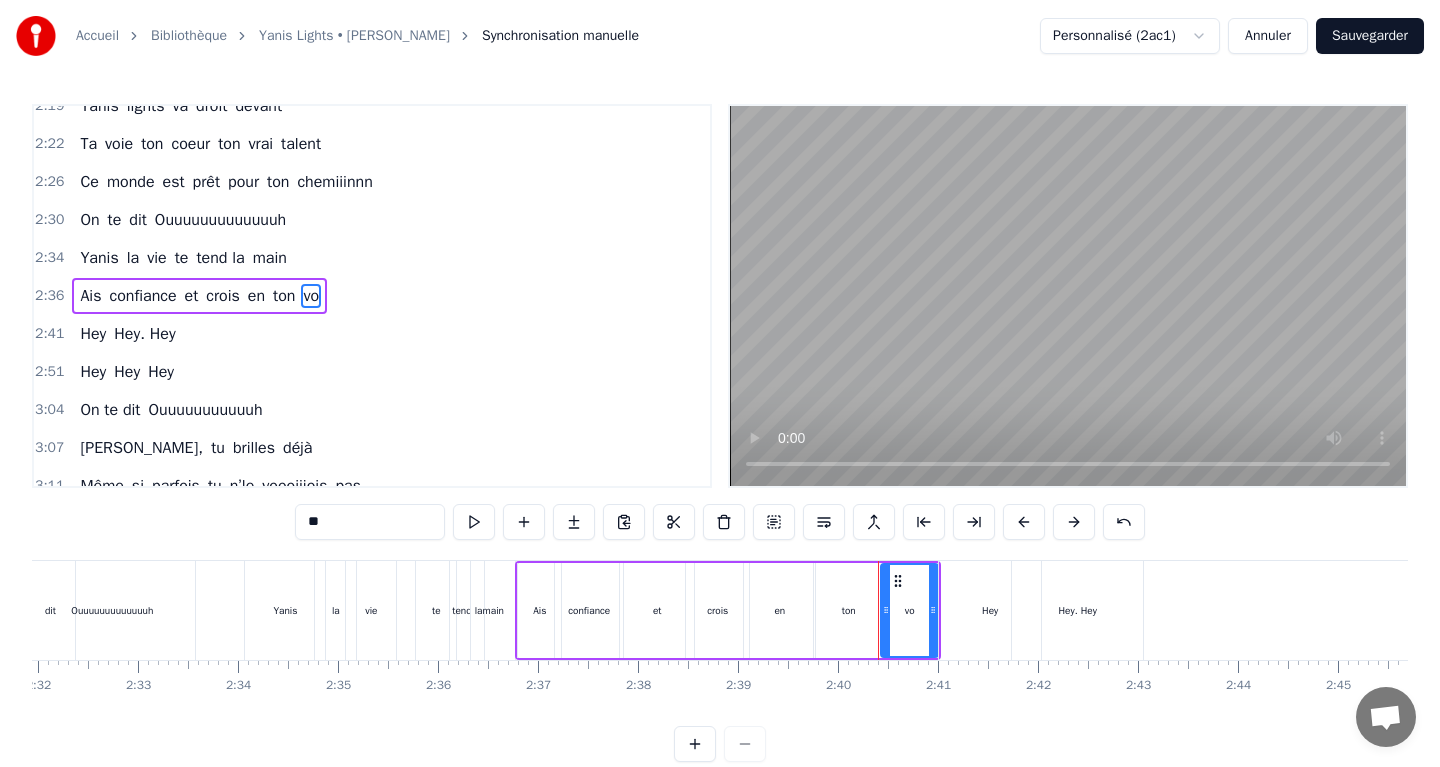 type on "*" 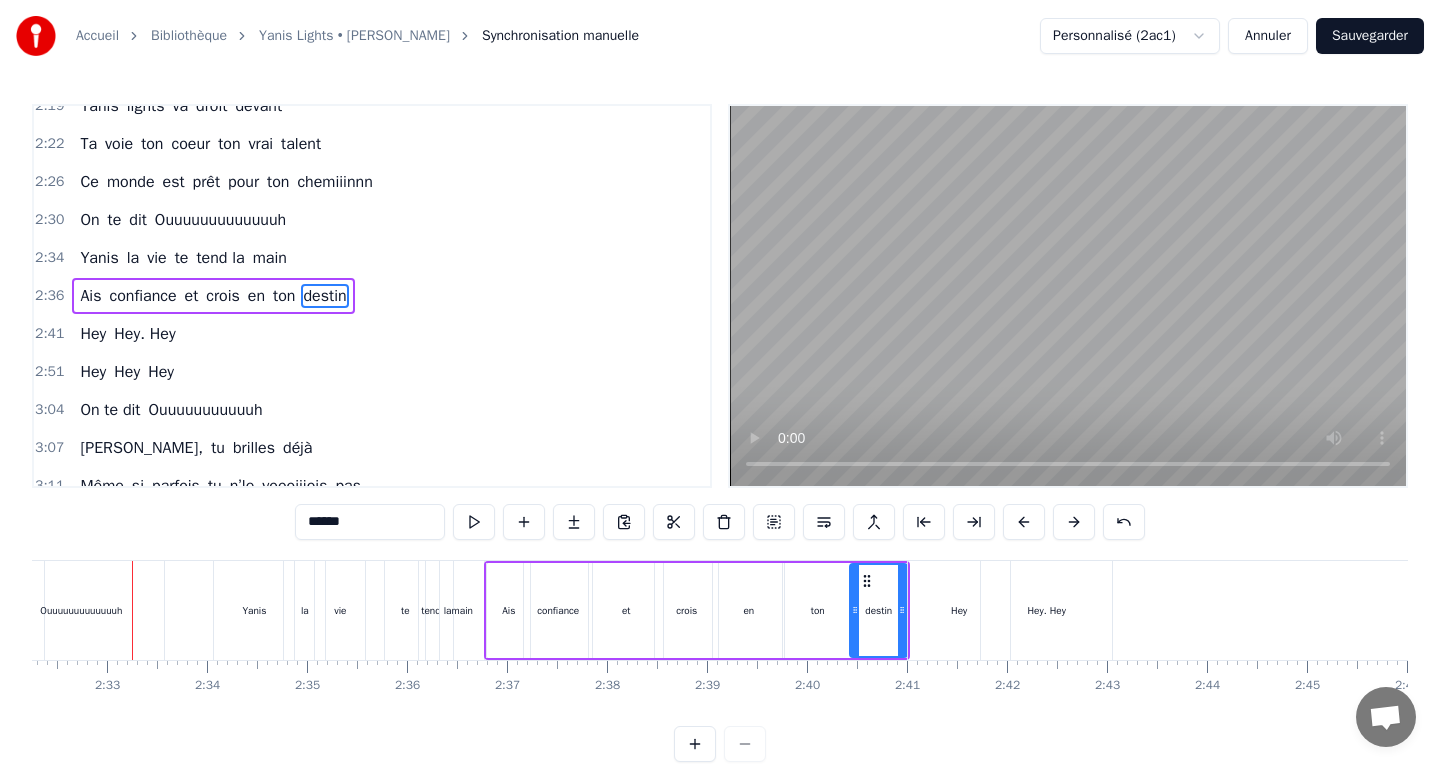 scroll, scrollTop: 0, scrollLeft: 15228, axis: horizontal 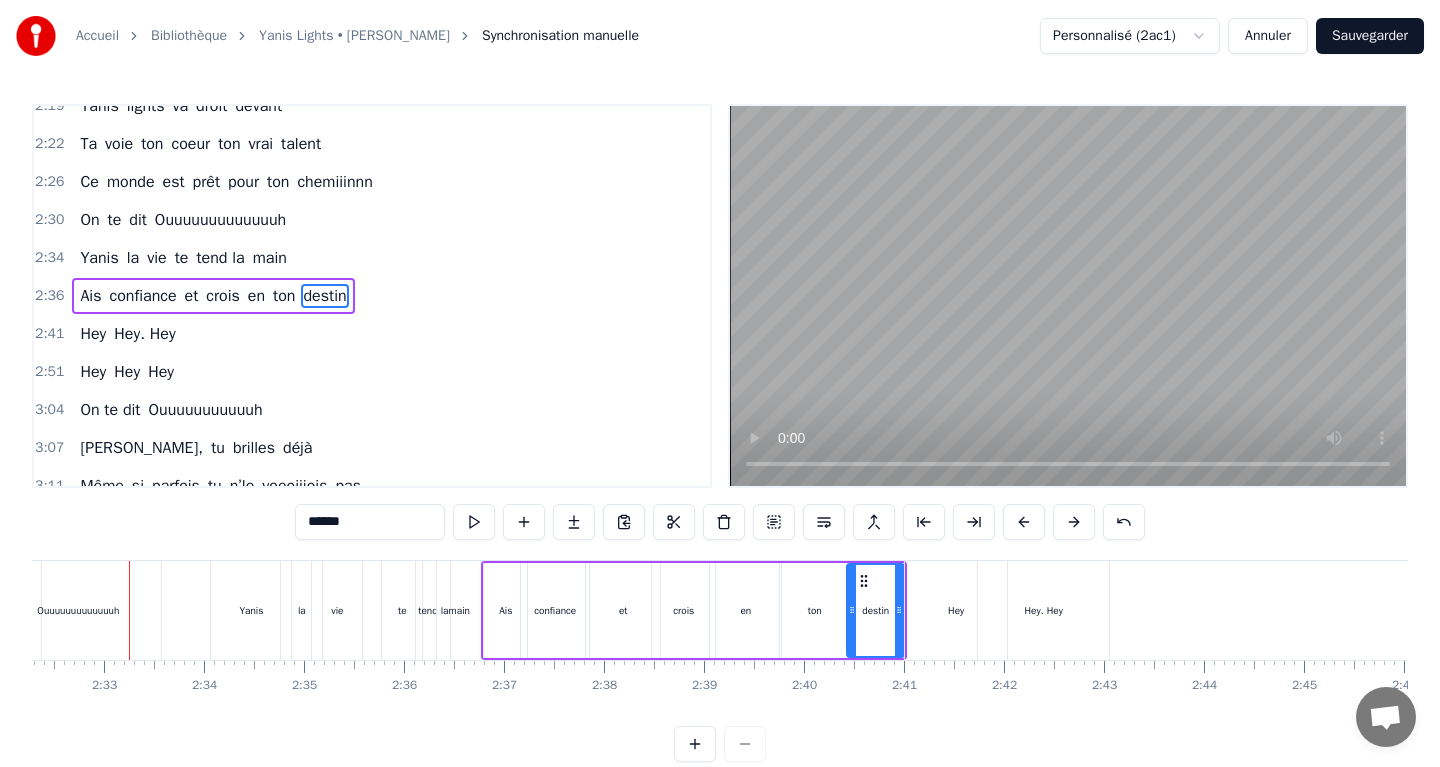 click on "te" at bounding box center (402, 610) 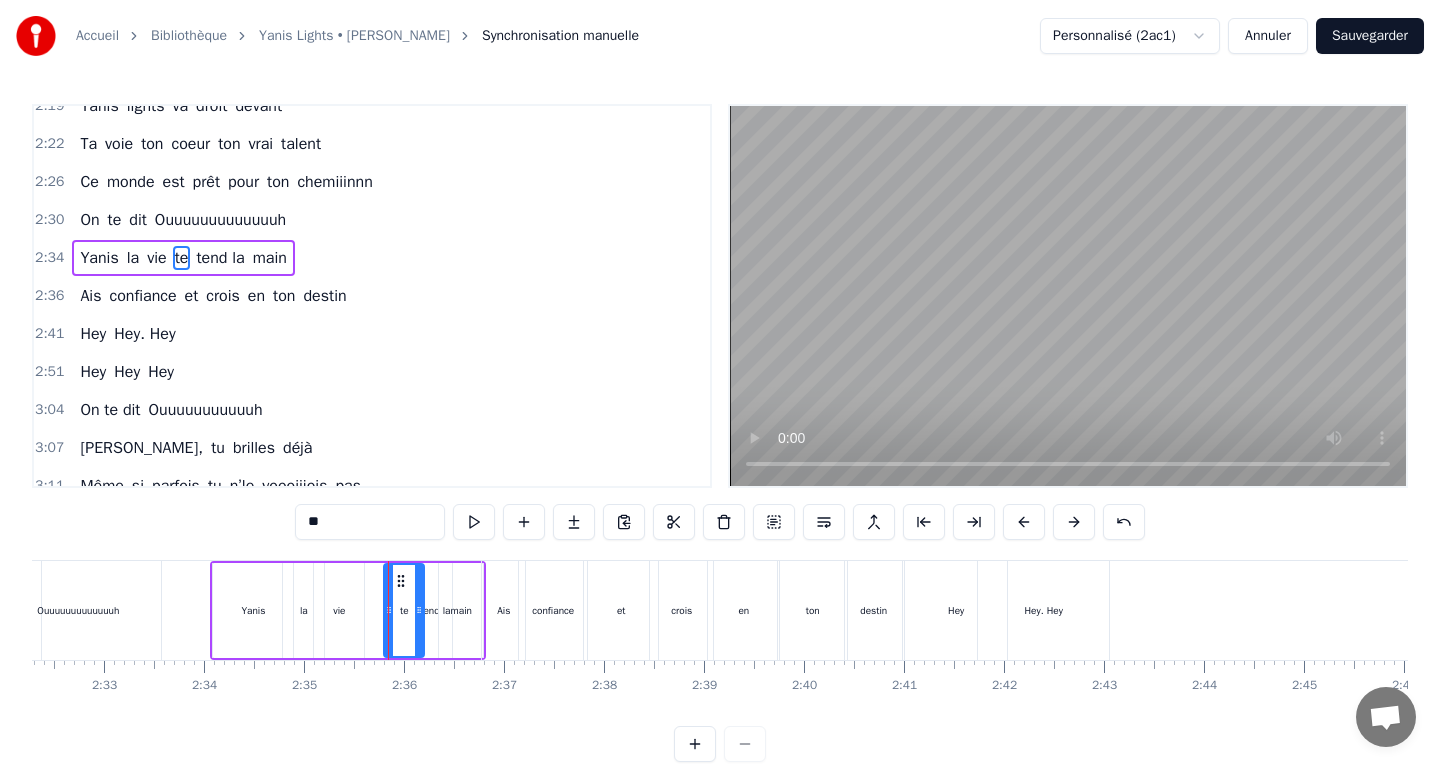 scroll, scrollTop: 1159, scrollLeft: 0, axis: vertical 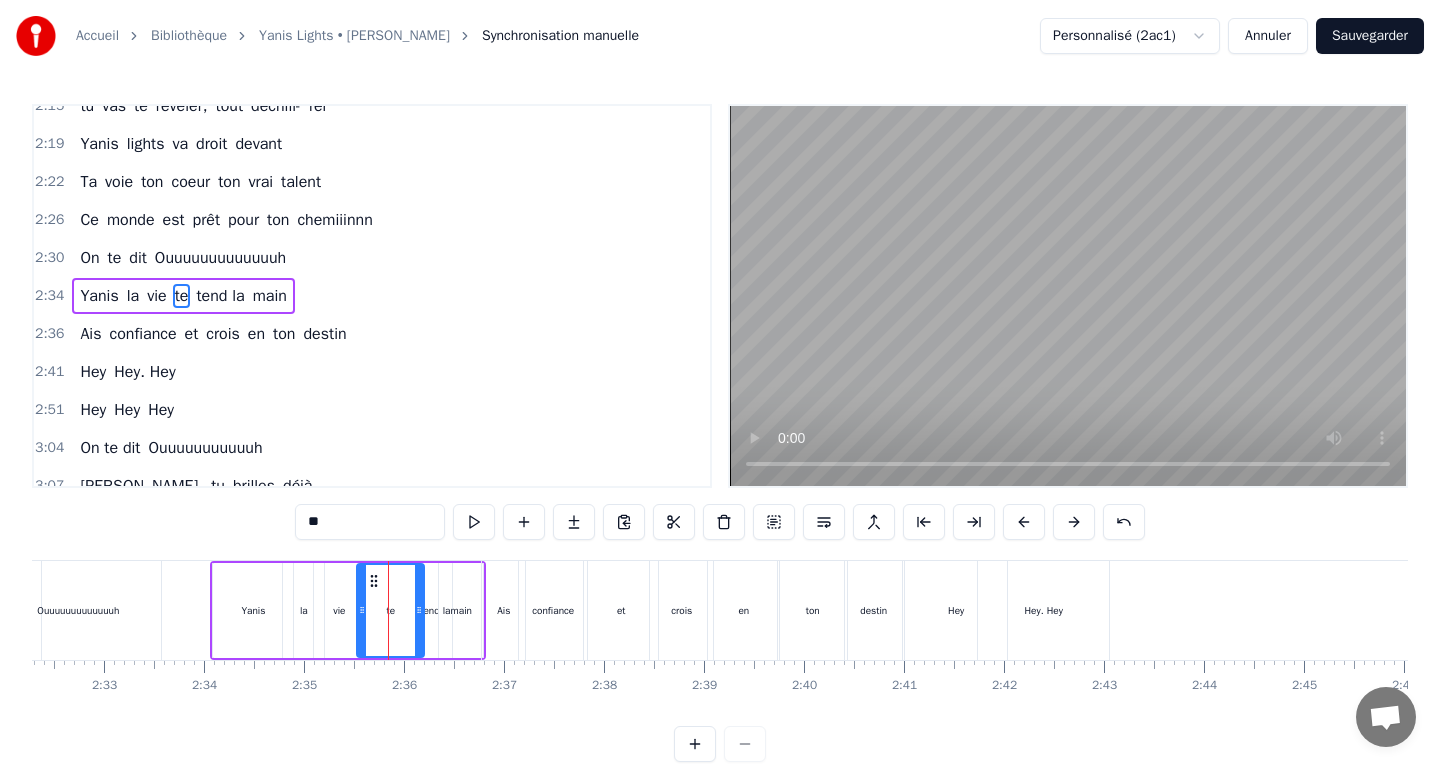 drag, startPoint x: 384, startPoint y: 590, endPoint x: 357, endPoint y: 590, distance: 27 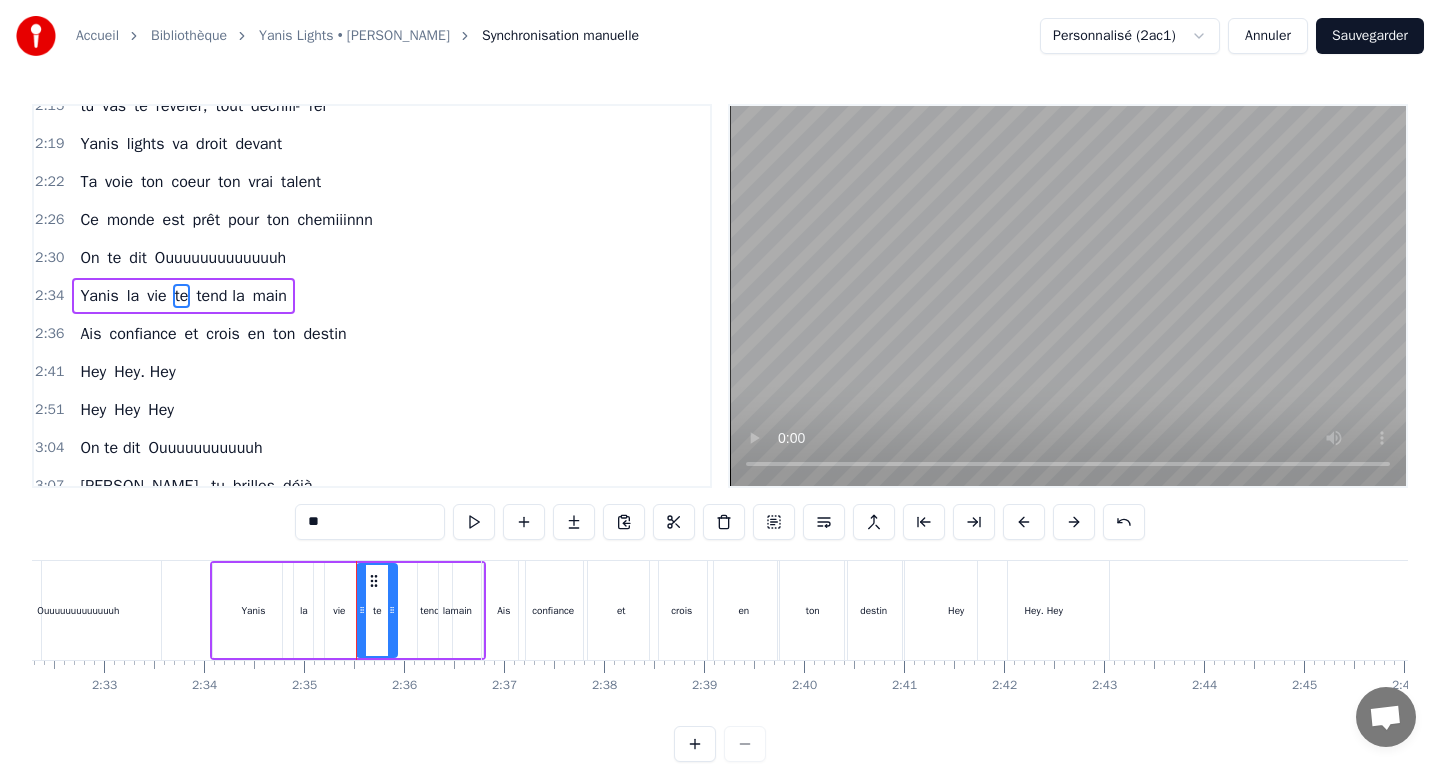 drag, startPoint x: 418, startPoint y: 589, endPoint x: 391, endPoint y: 591, distance: 27.073973 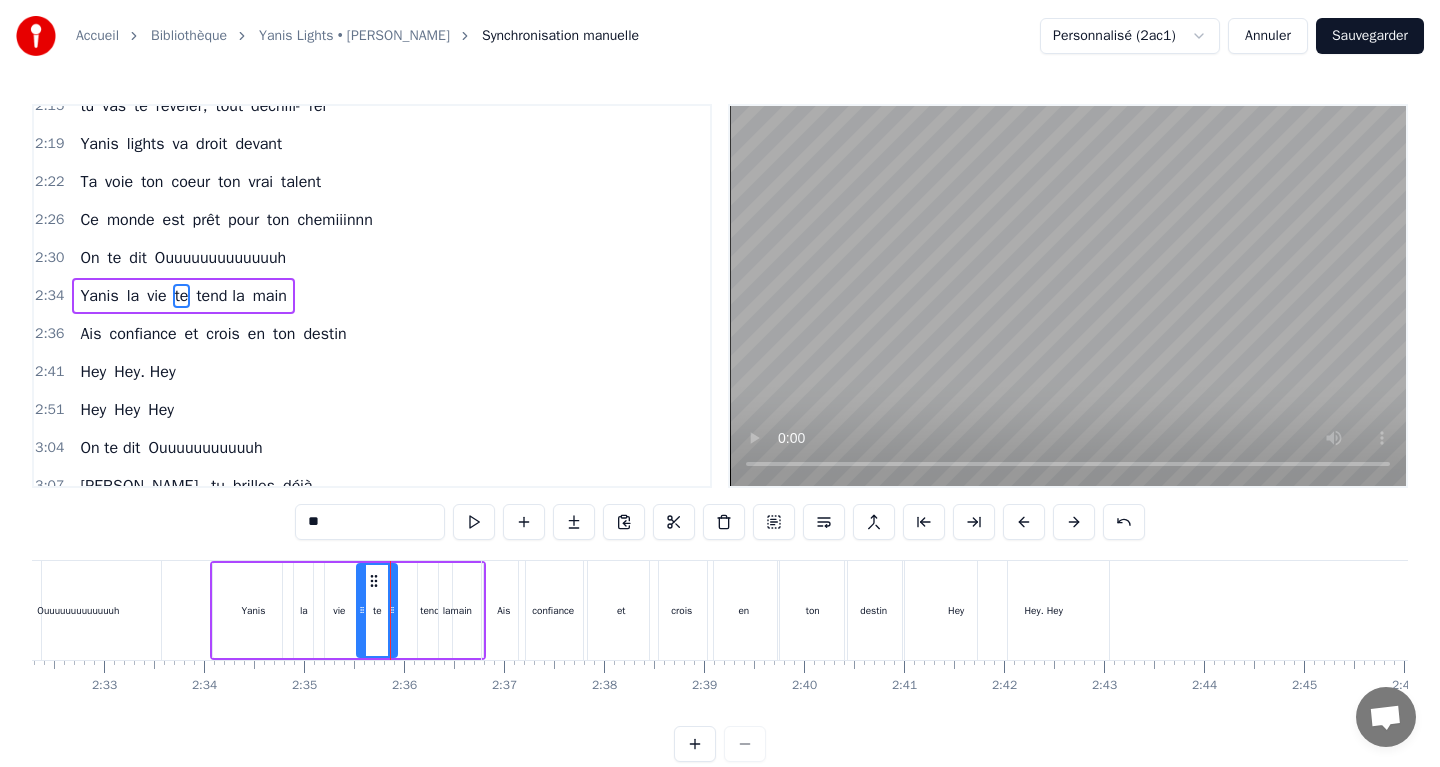 click on "tend la" at bounding box center [435, 610] 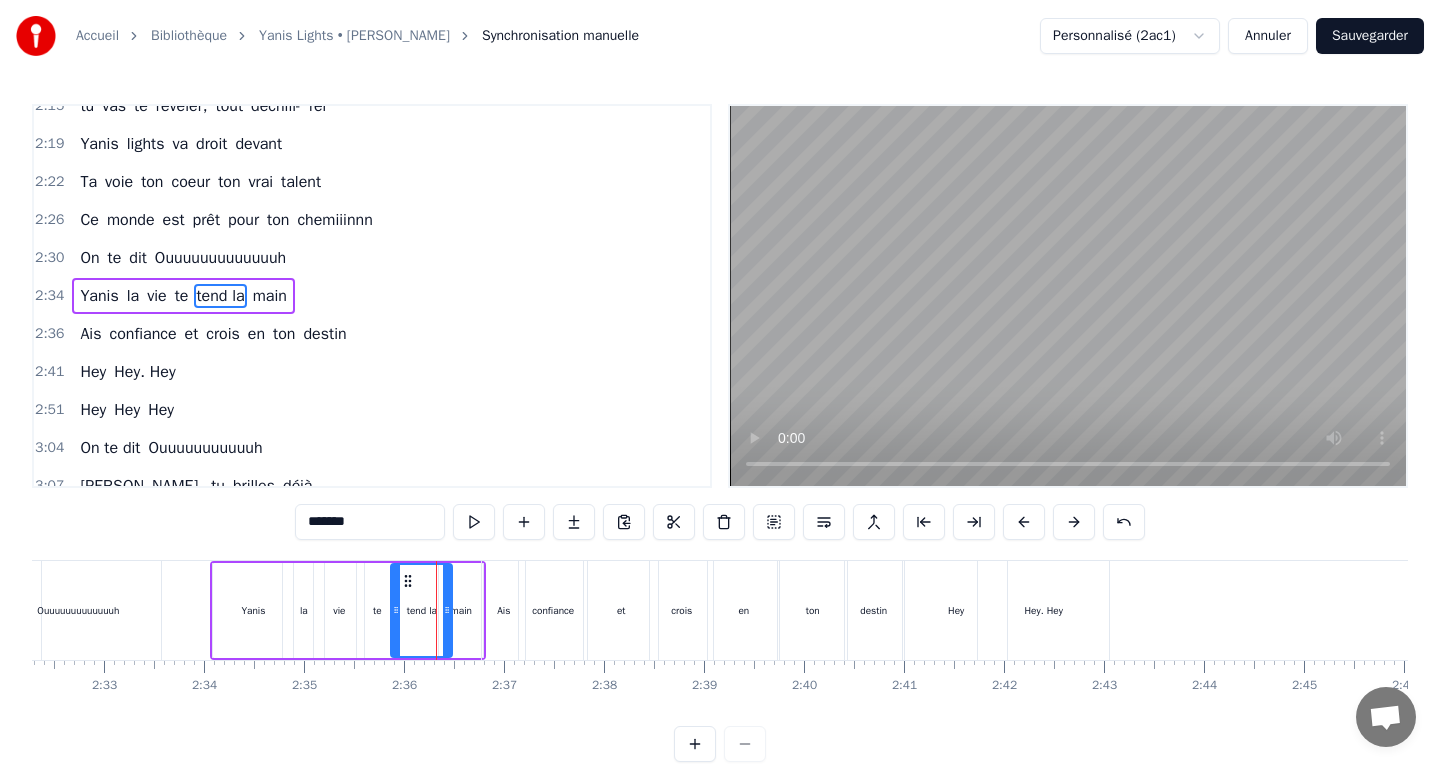 drag, startPoint x: 423, startPoint y: 585, endPoint x: 396, endPoint y: 586, distance: 27.018513 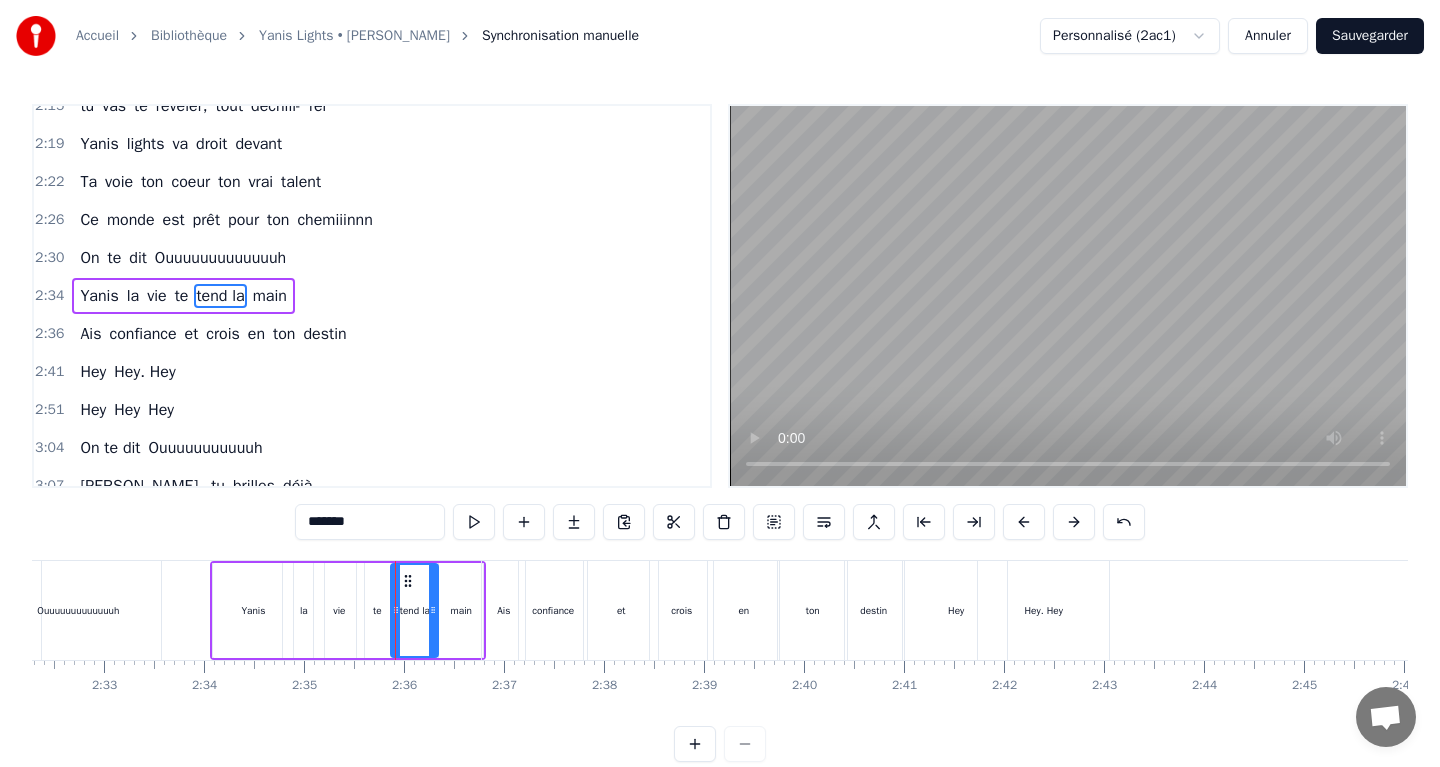 drag, startPoint x: 447, startPoint y: 584, endPoint x: 433, endPoint y: 585, distance: 14.035668 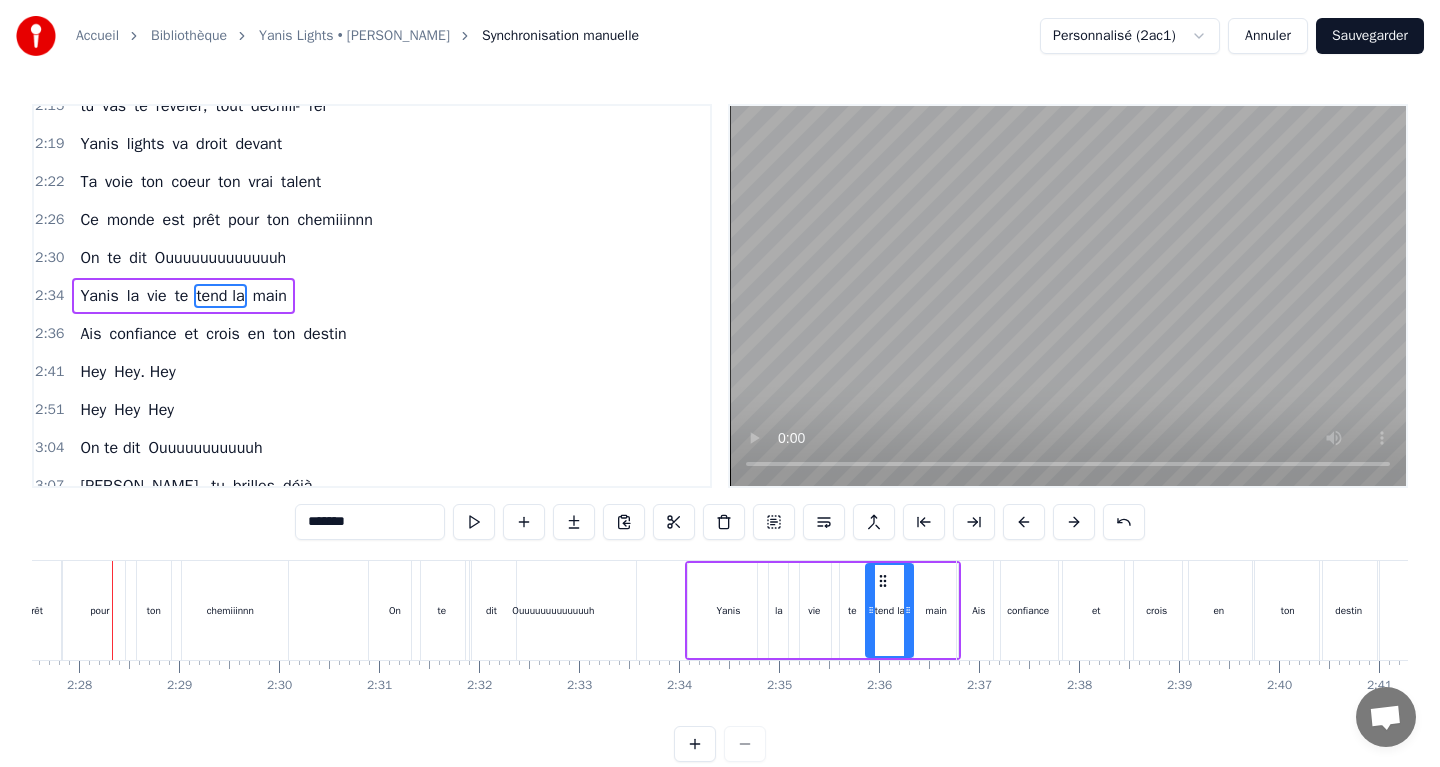 scroll, scrollTop: 0, scrollLeft: 14733, axis: horizontal 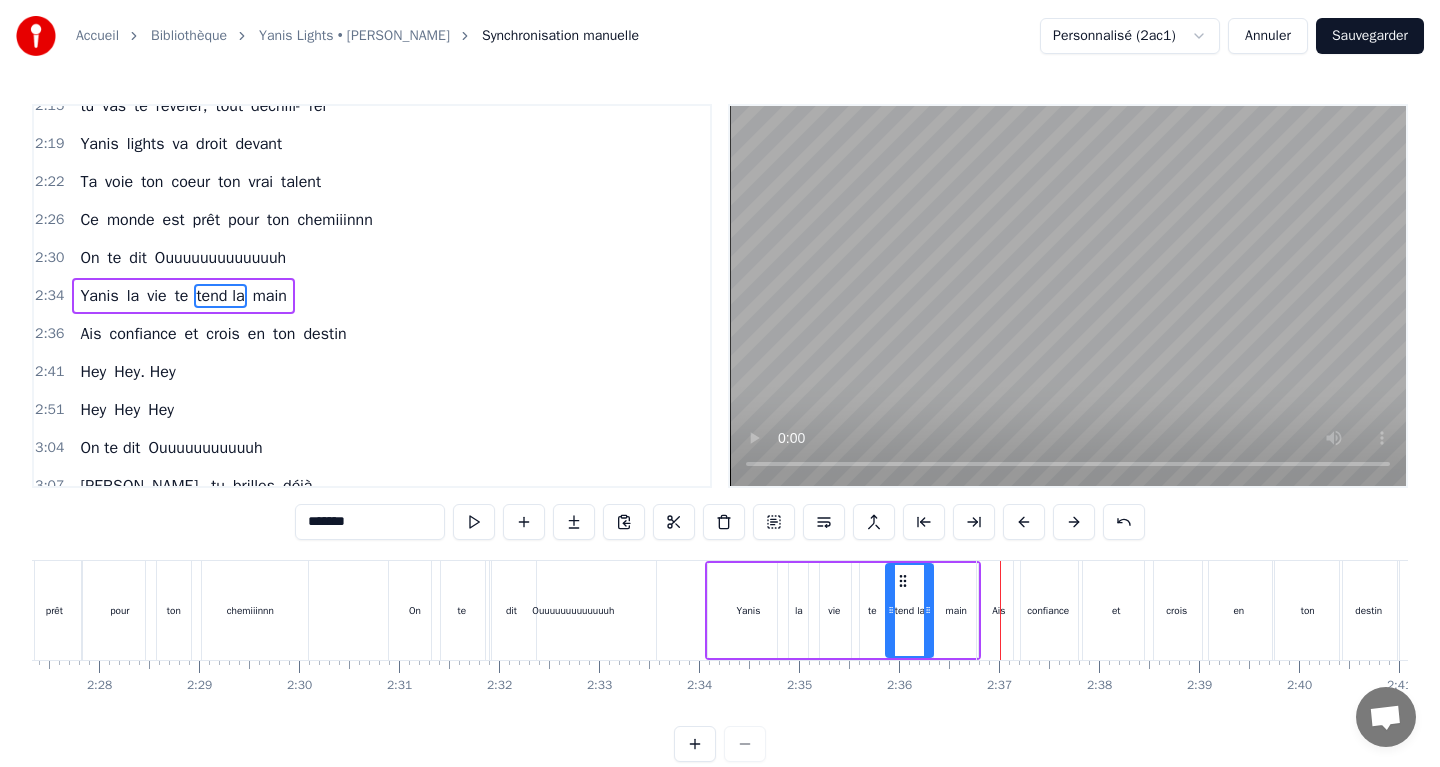 click on "te" at bounding box center (872, 610) 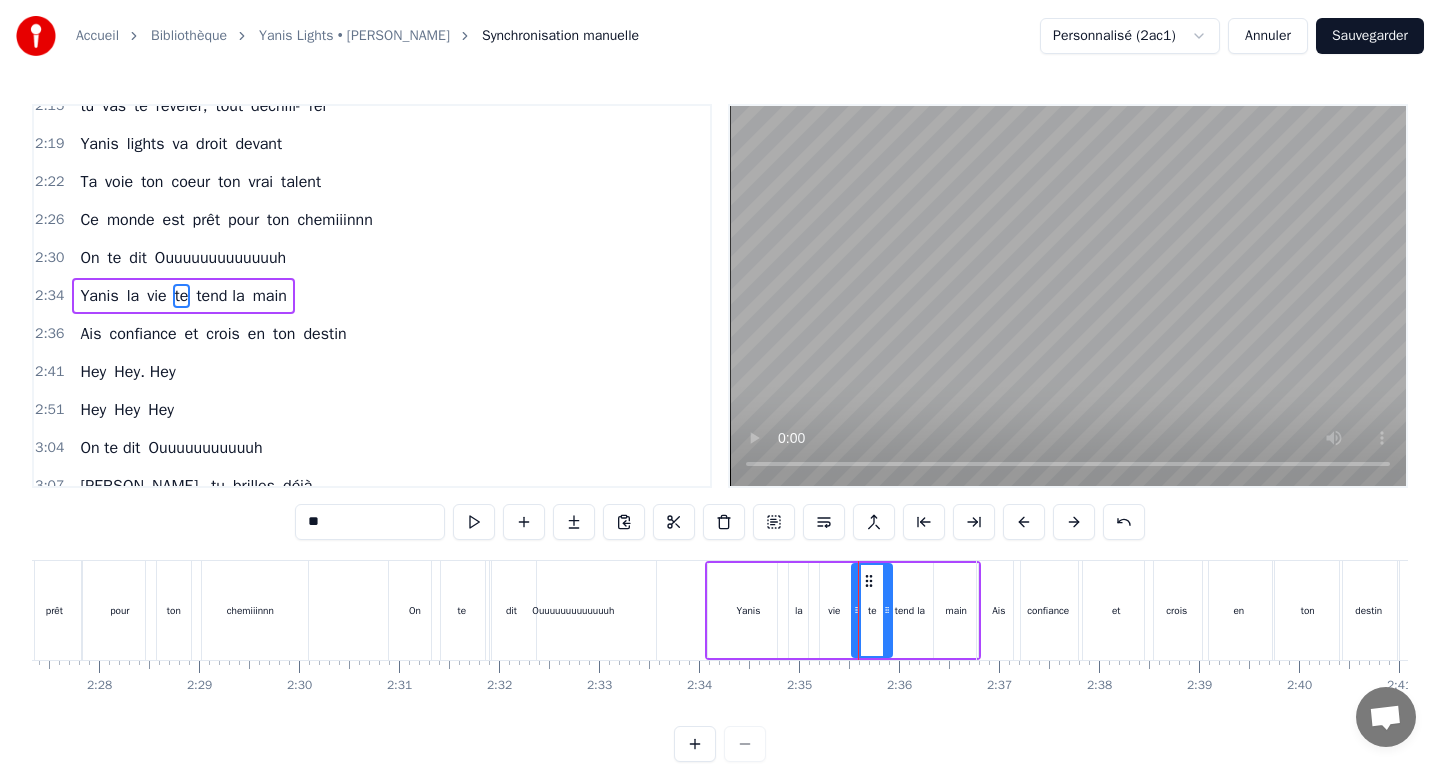 click on "la" at bounding box center (798, 610) 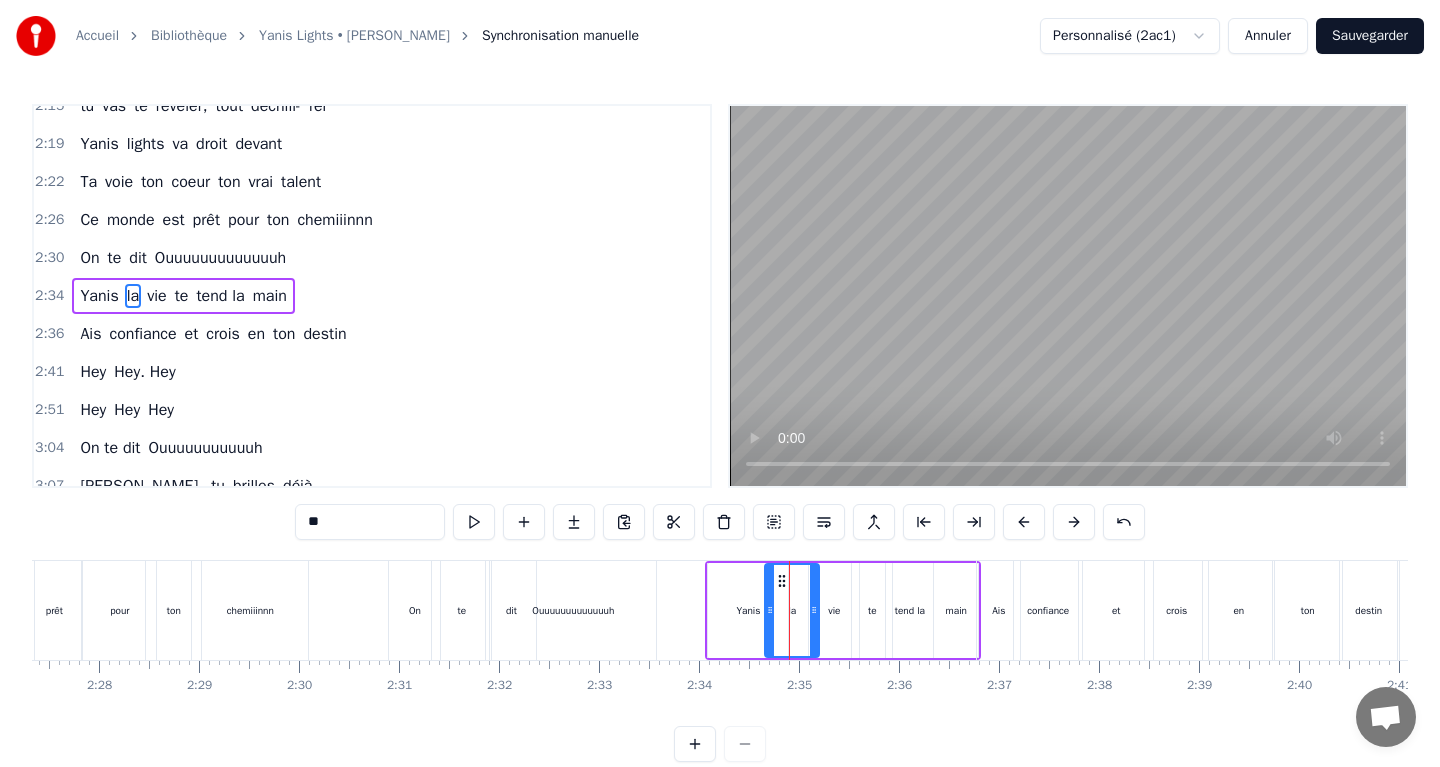 drag, startPoint x: 782, startPoint y: 581, endPoint x: 769, endPoint y: 582, distance: 13.038404 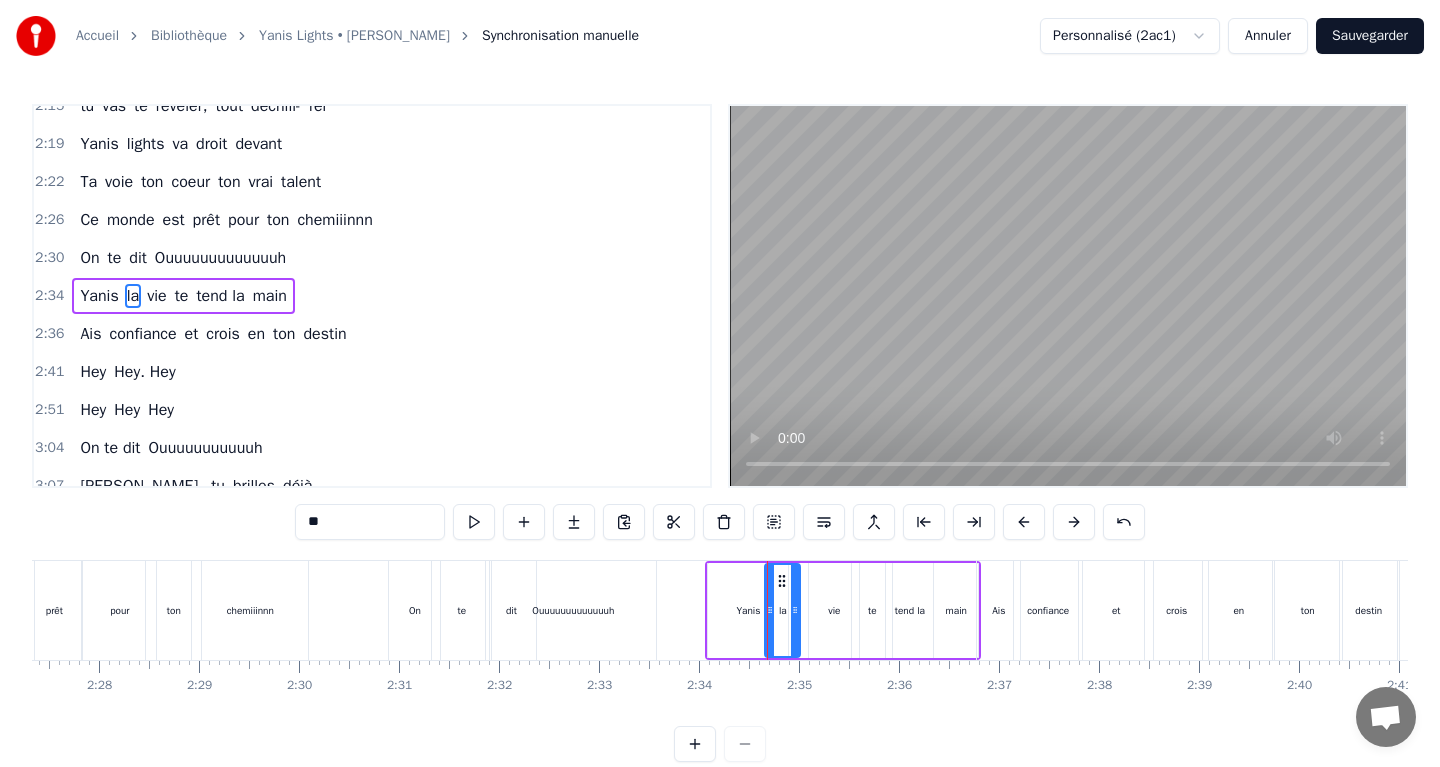 drag, startPoint x: 815, startPoint y: 582, endPoint x: 796, endPoint y: 583, distance: 19.026299 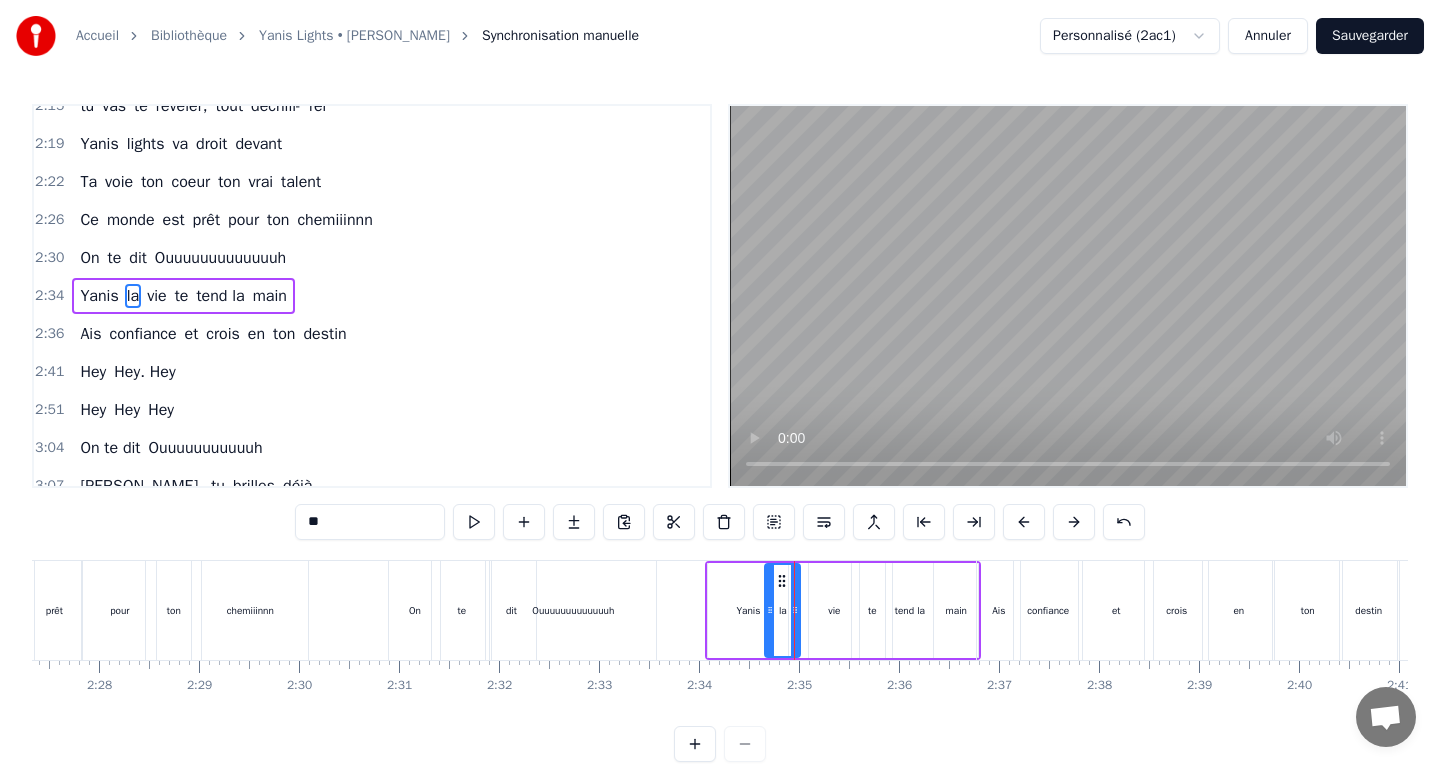 click on "vie" at bounding box center (834, 610) 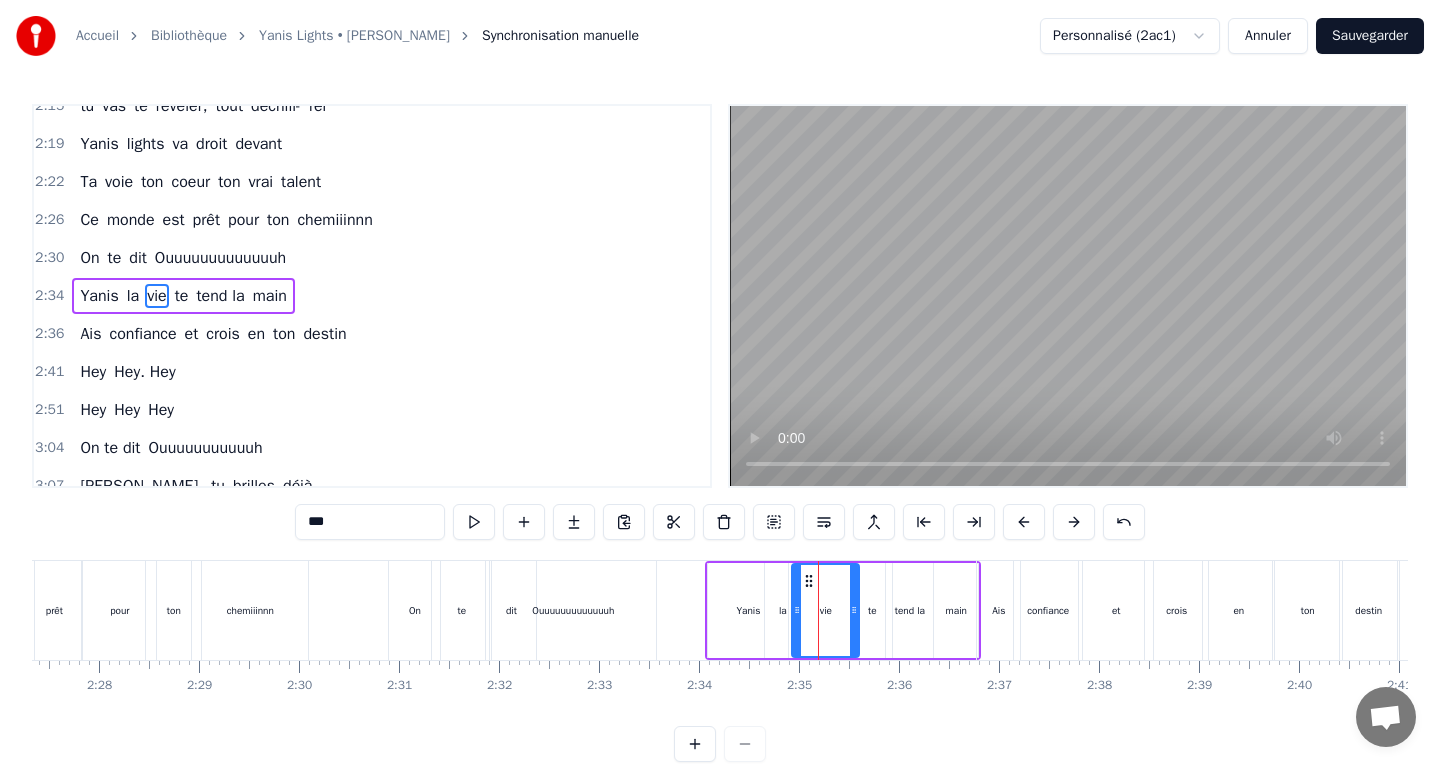 drag, startPoint x: 814, startPoint y: 582, endPoint x: 797, endPoint y: 582, distance: 17 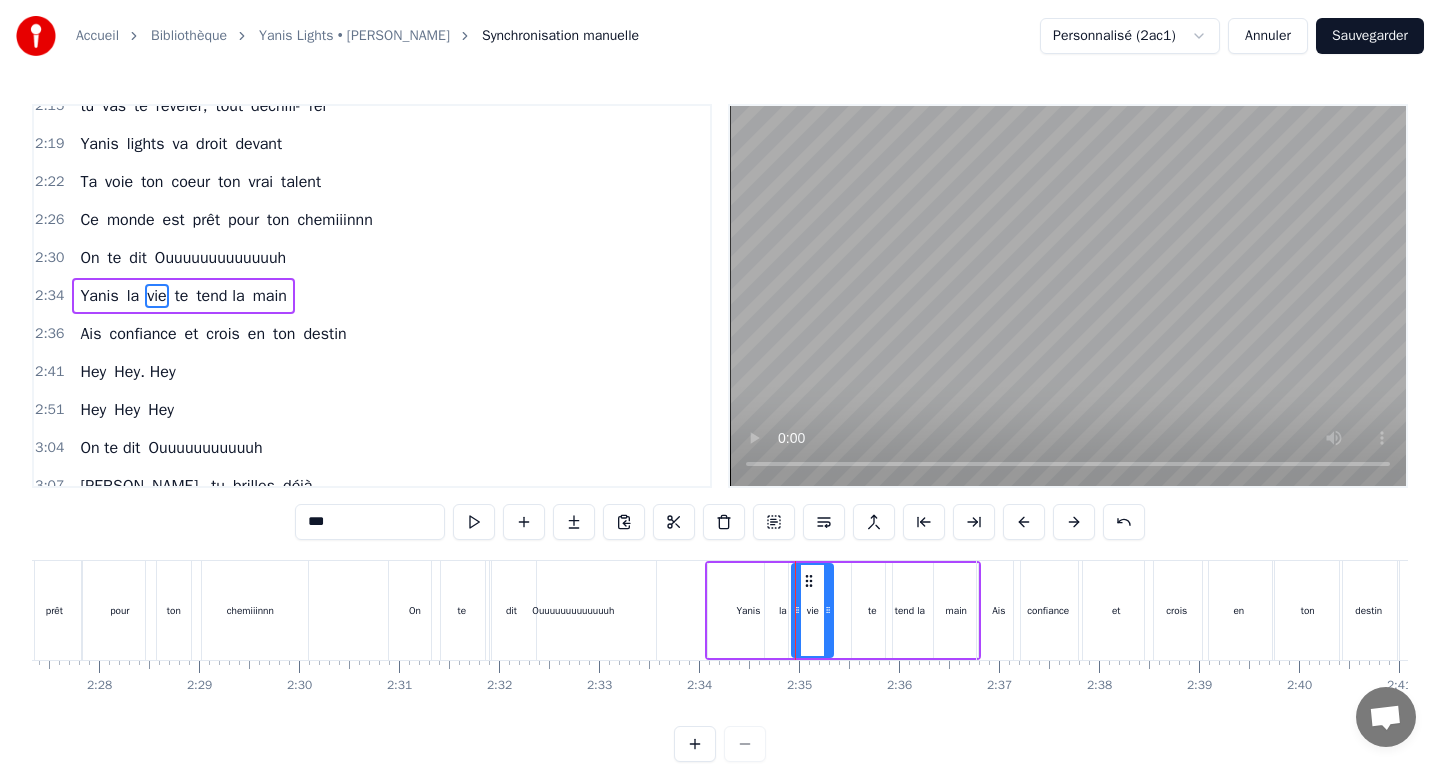 drag, startPoint x: 853, startPoint y: 584, endPoint x: 827, endPoint y: 584, distance: 26 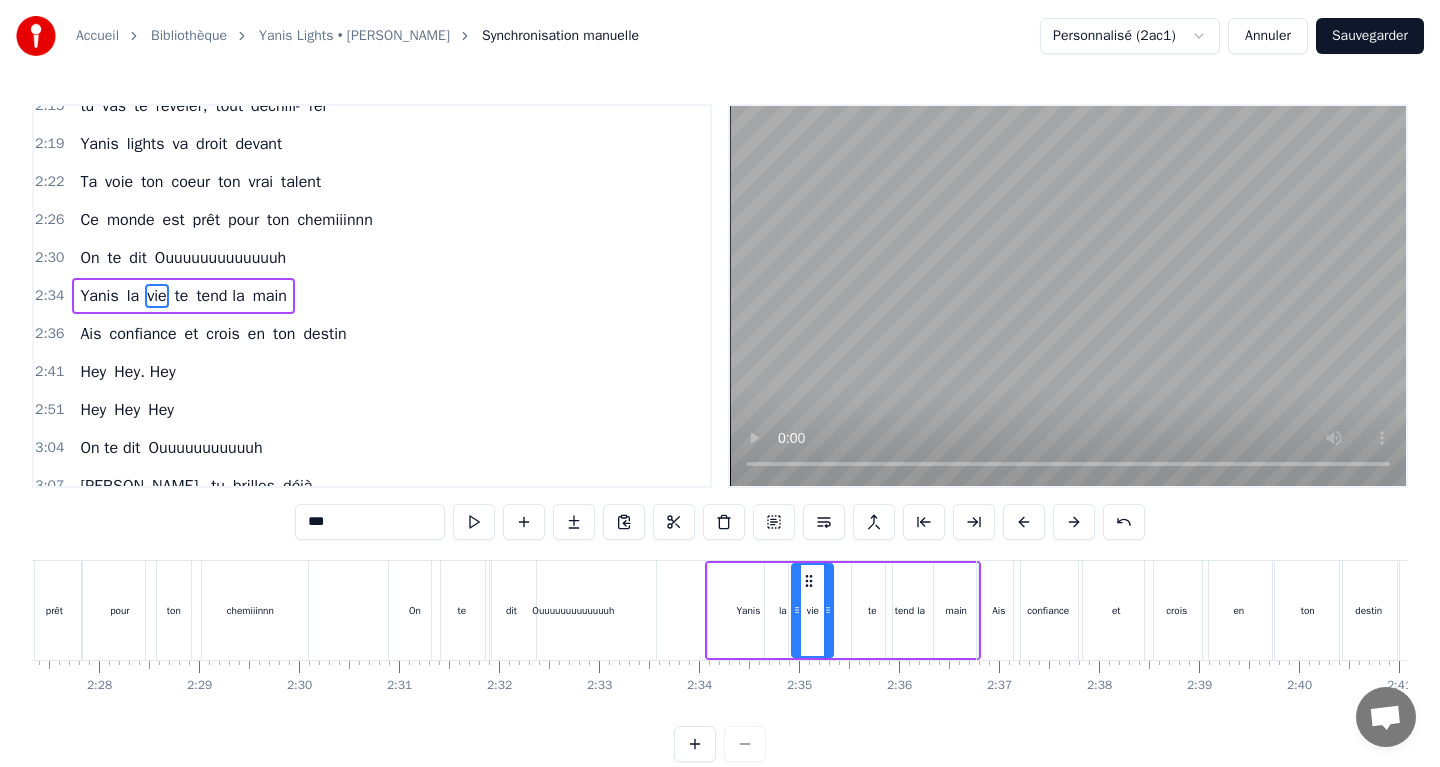 click on "te" at bounding box center (872, 610) 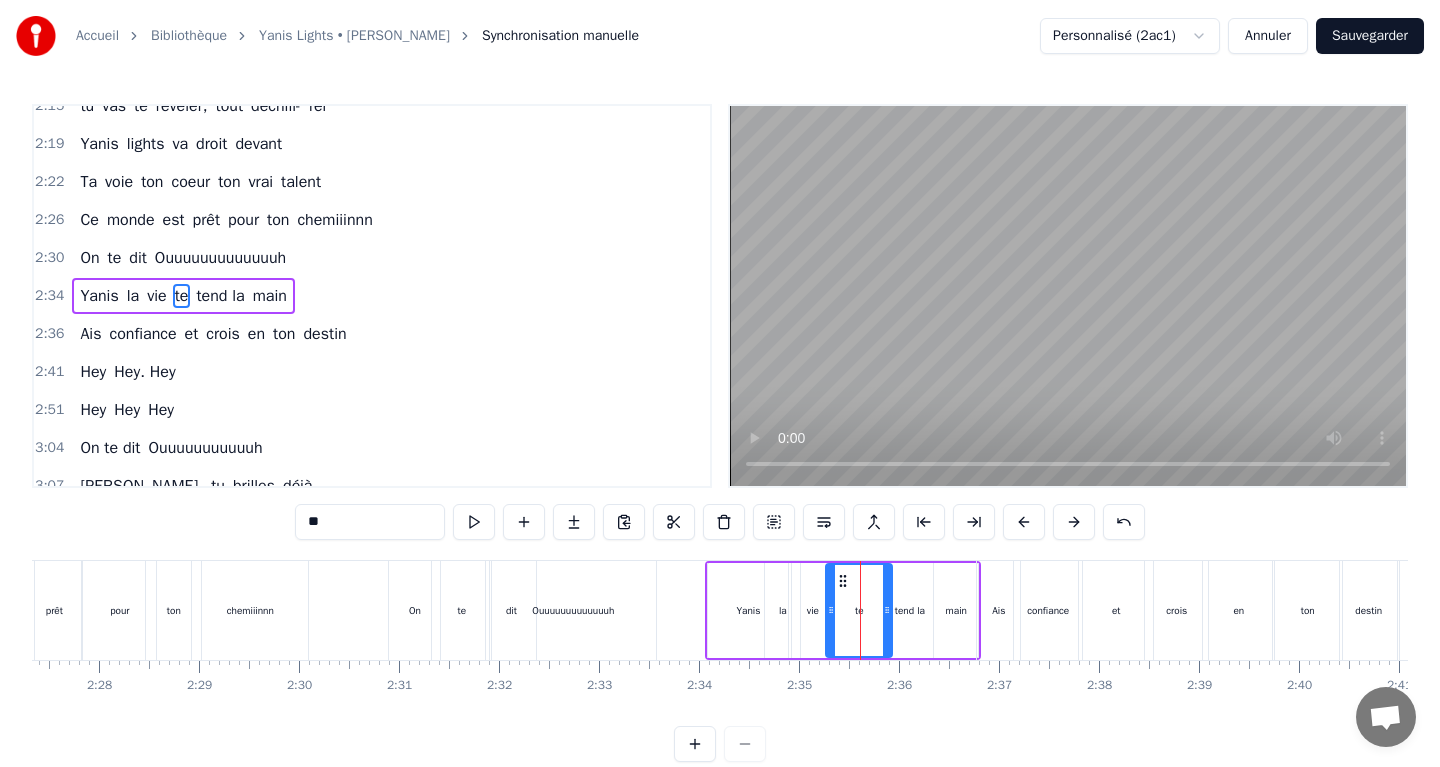 drag, startPoint x: 854, startPoint y: 583, endPoint x: 828, endPoint y: 583, distance: 26 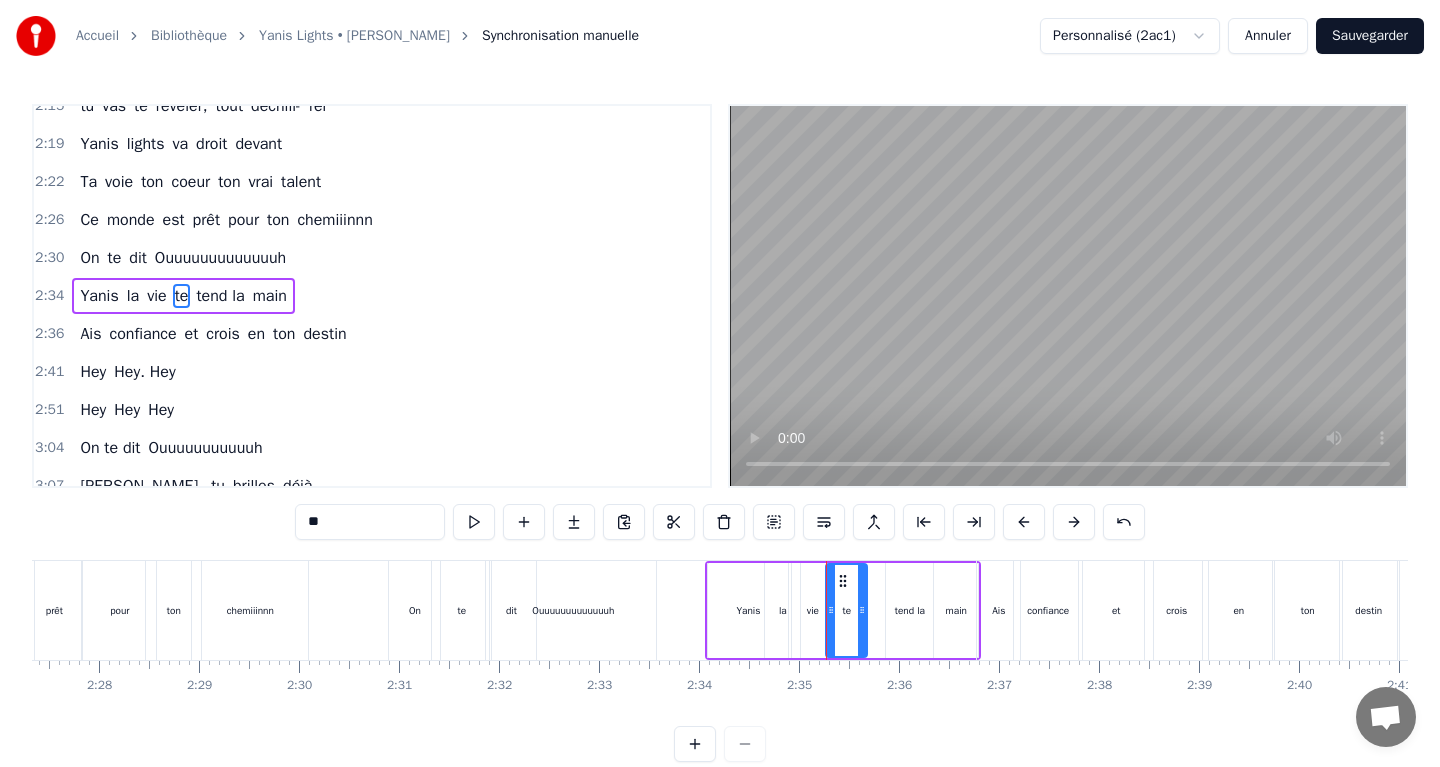 drag, startPoint x: 885, startPoint y: 581, endPoint x: 860, endPoint y: 581, distance: 25 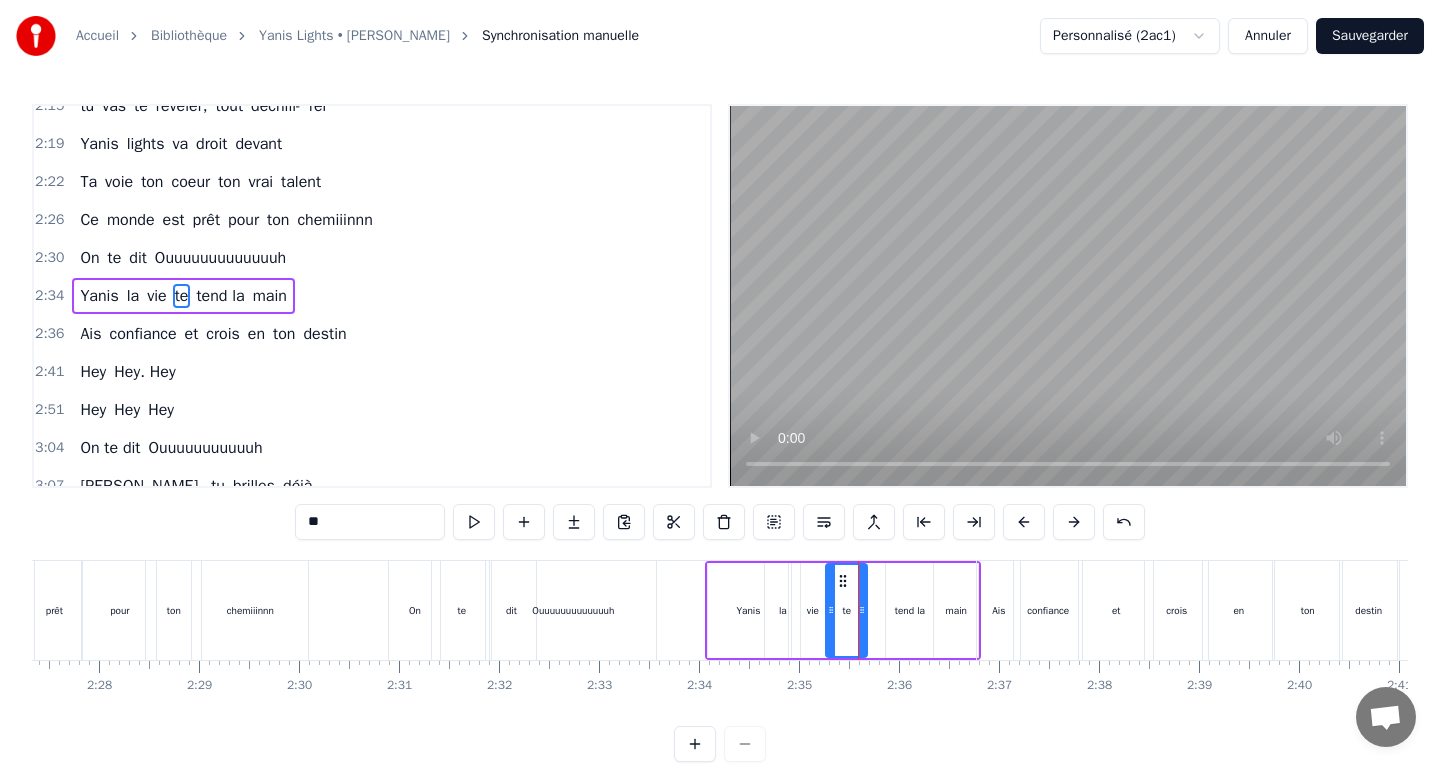 click on "tend la" at bounding box center [909, 610] 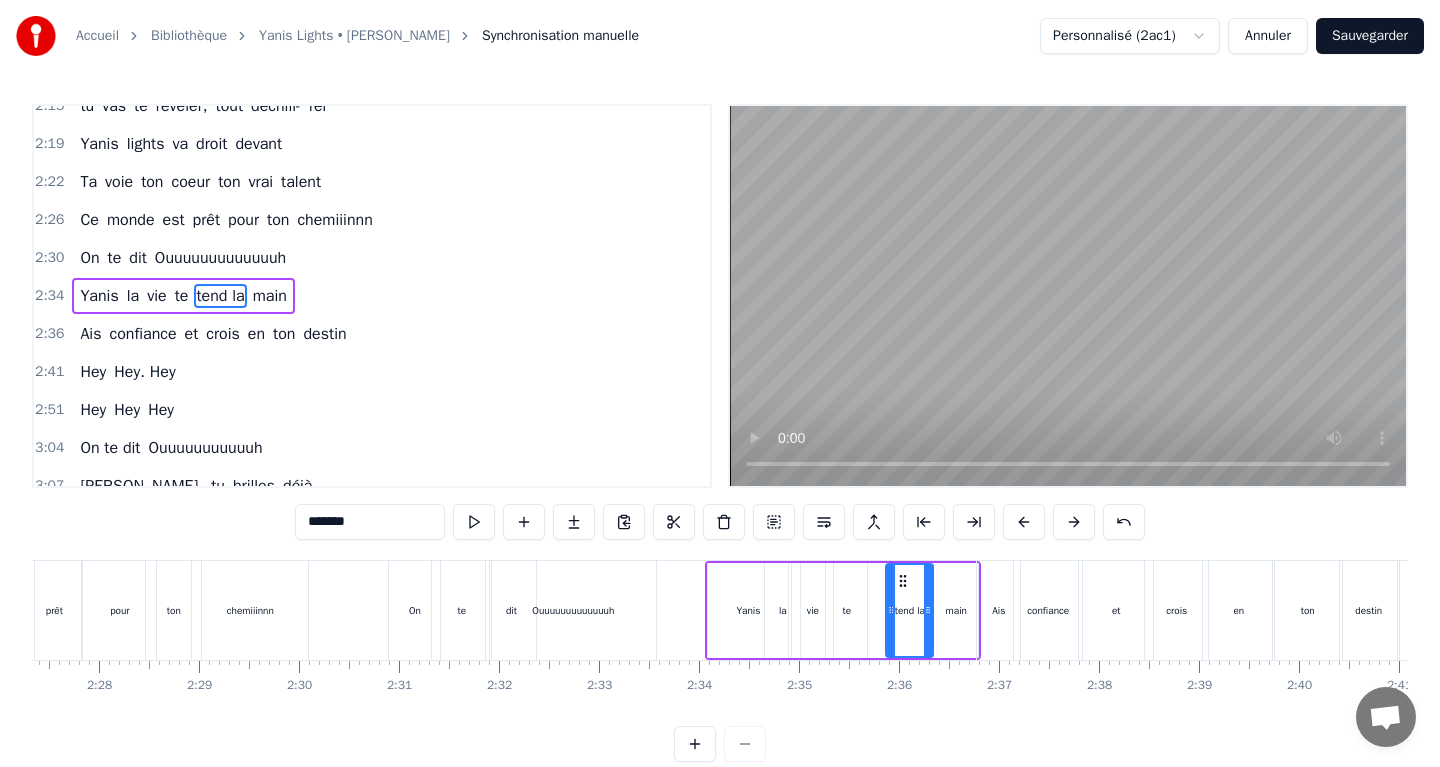 click at bounding box center [891, 610] 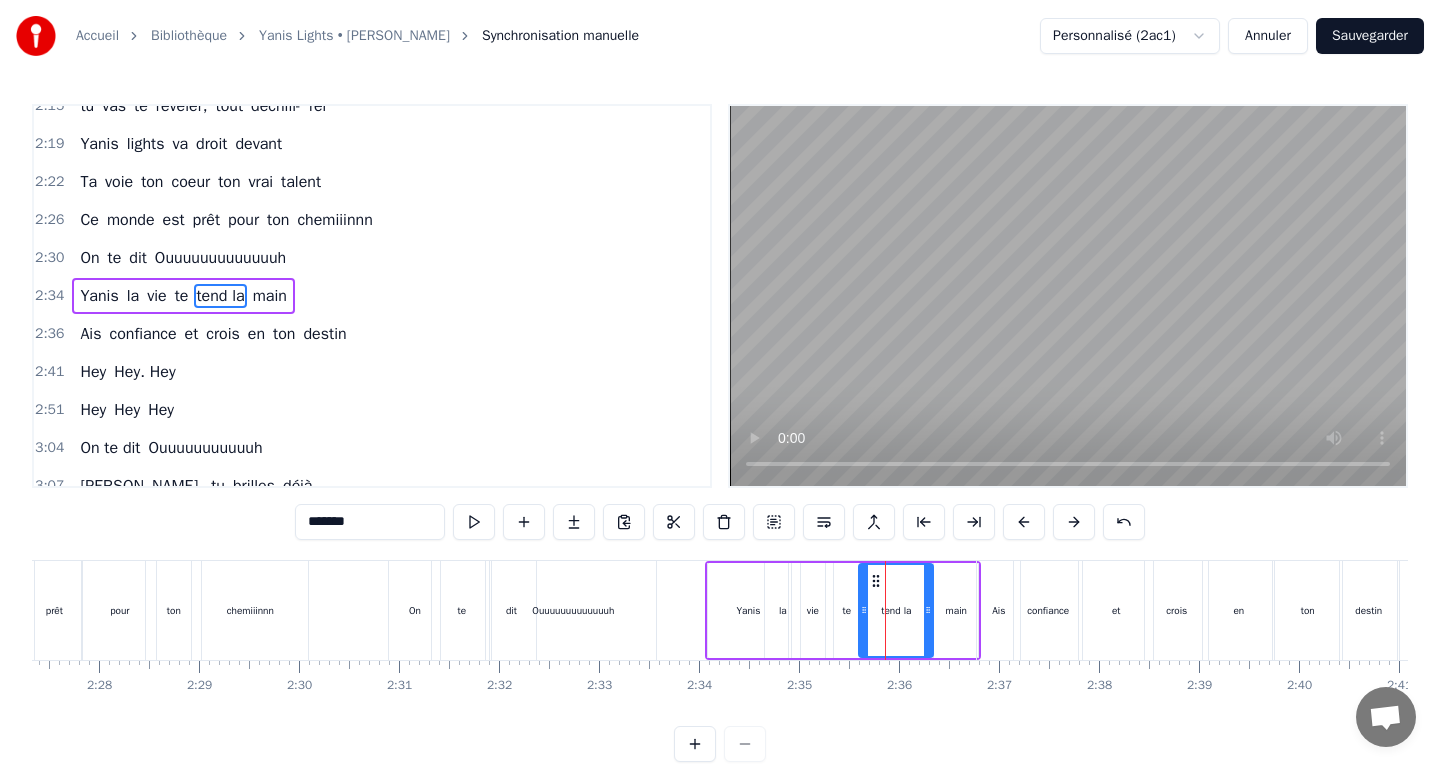 drag, startPoint x: 889, startPoint y: 589, endPoint x: 862, endPoint y: 603, distance: 30.413813 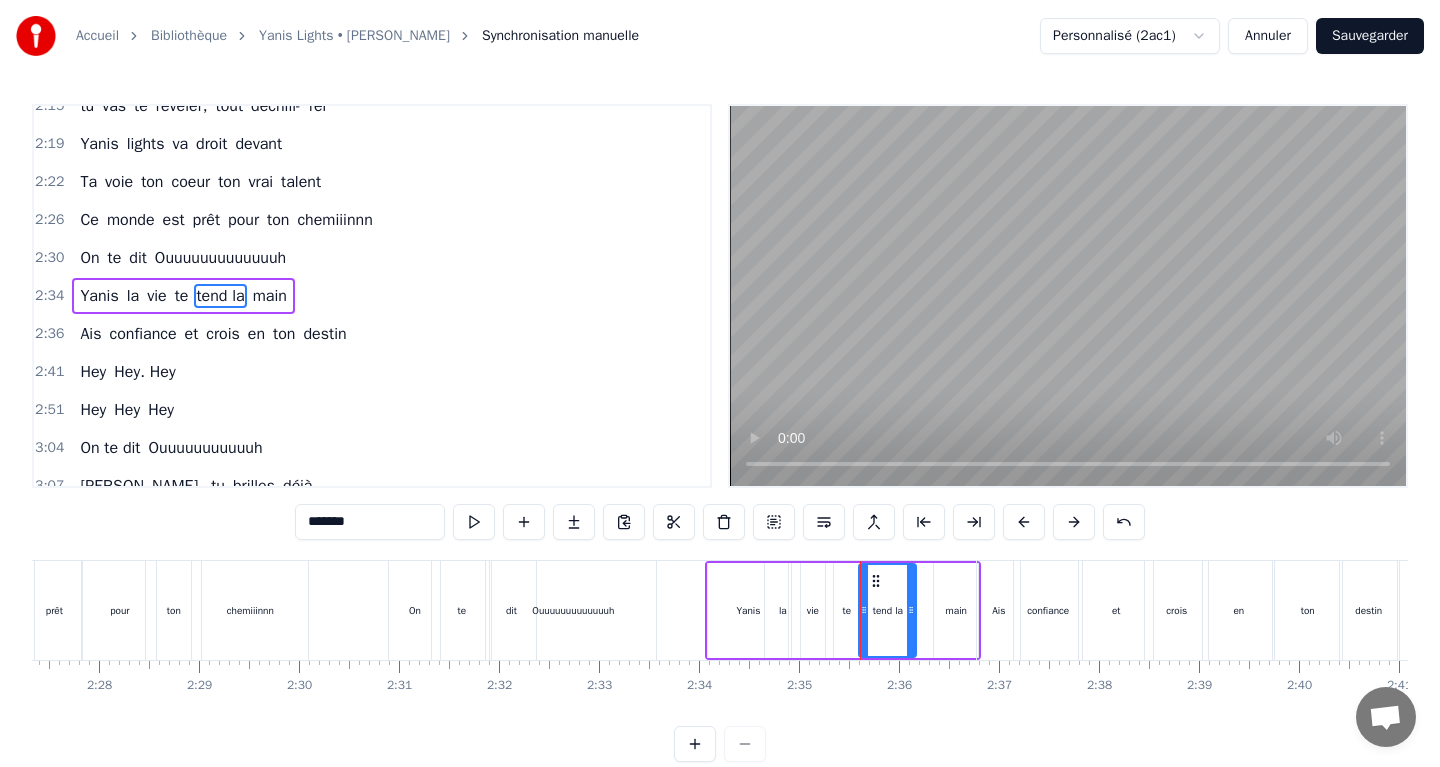 drag, startPoint x: 931, startPoint y: 589, endPoint x: 914, endPoint y: 589, distance: 17 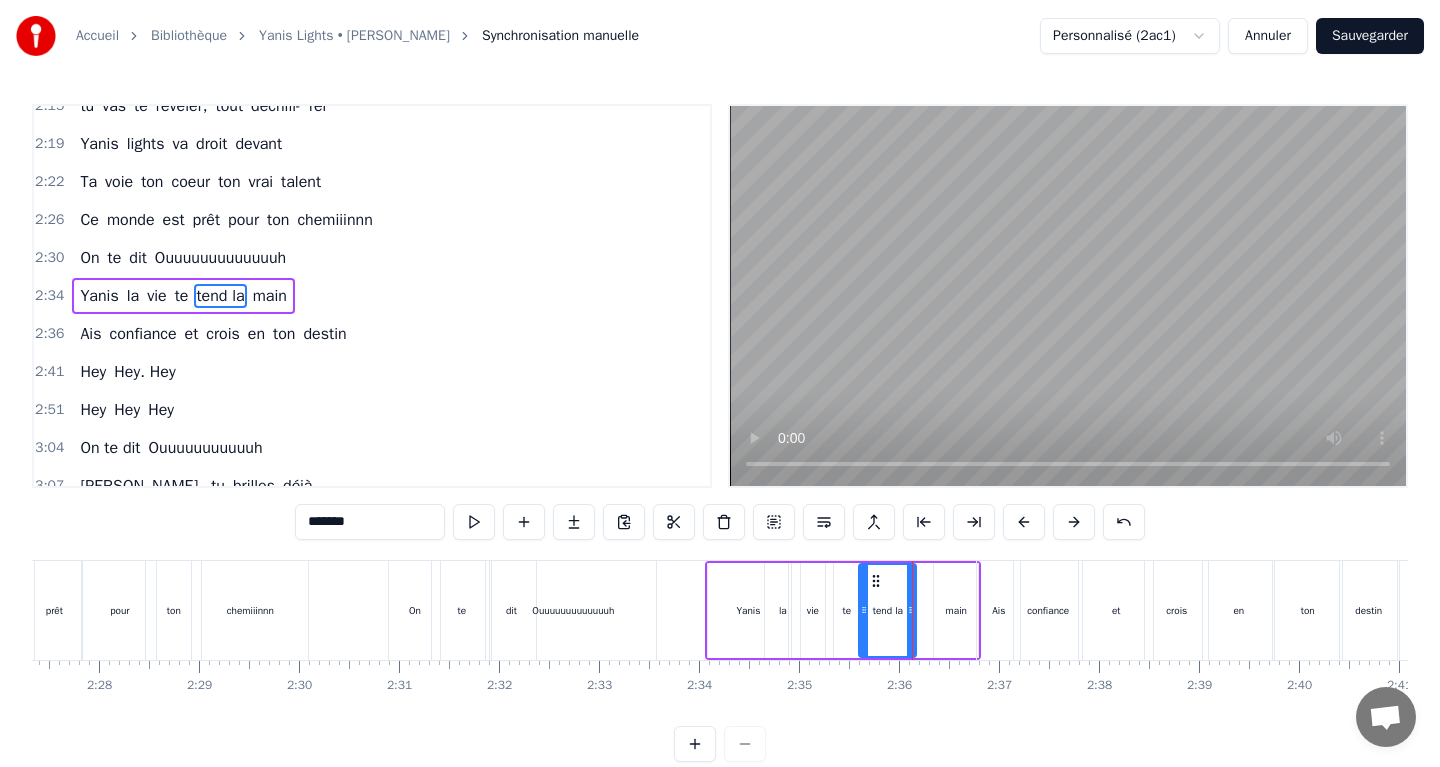click on "main" at bounding box center (956, 610) 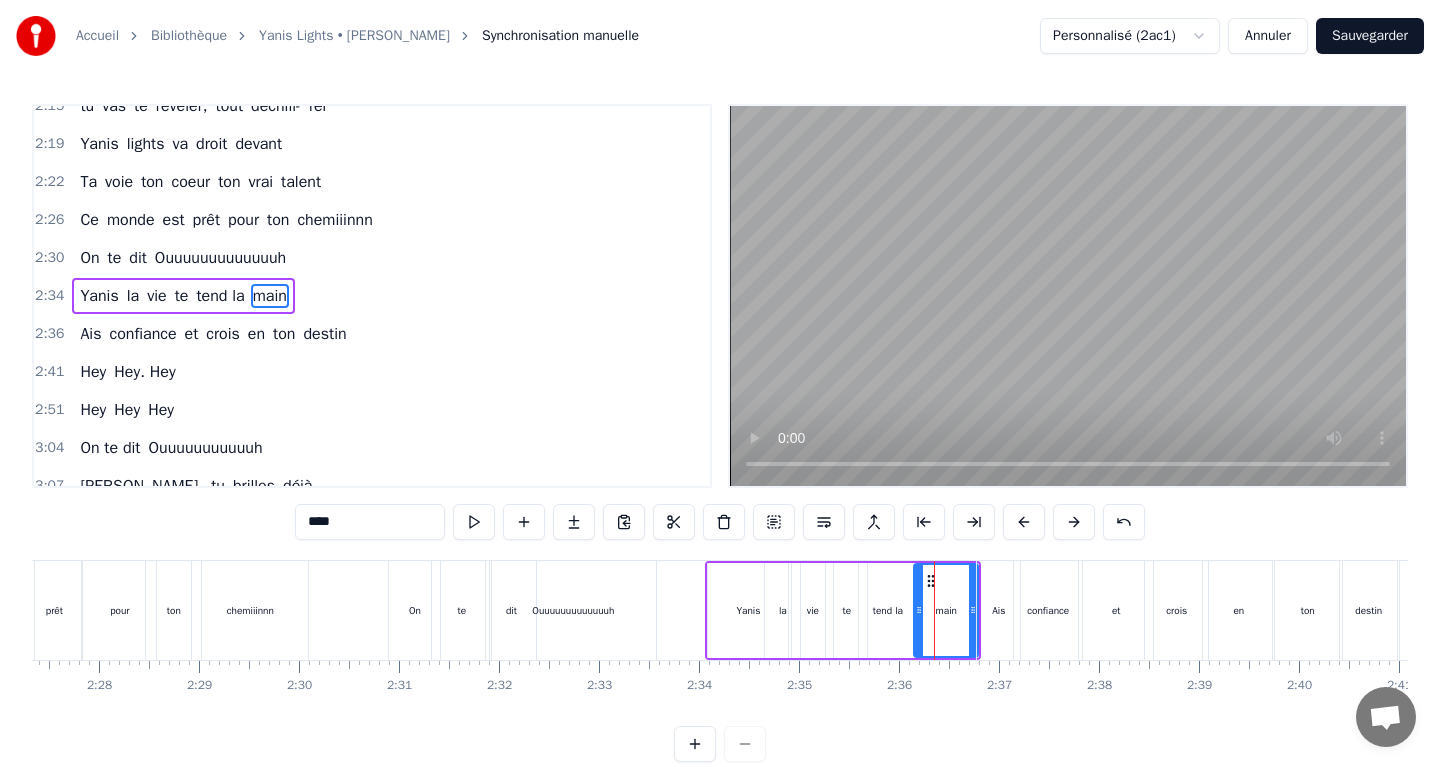 drag, startPoint x: 941, startPoint y: 585, endPoint x: 921, endPoint y: 588, distance: 20.22375 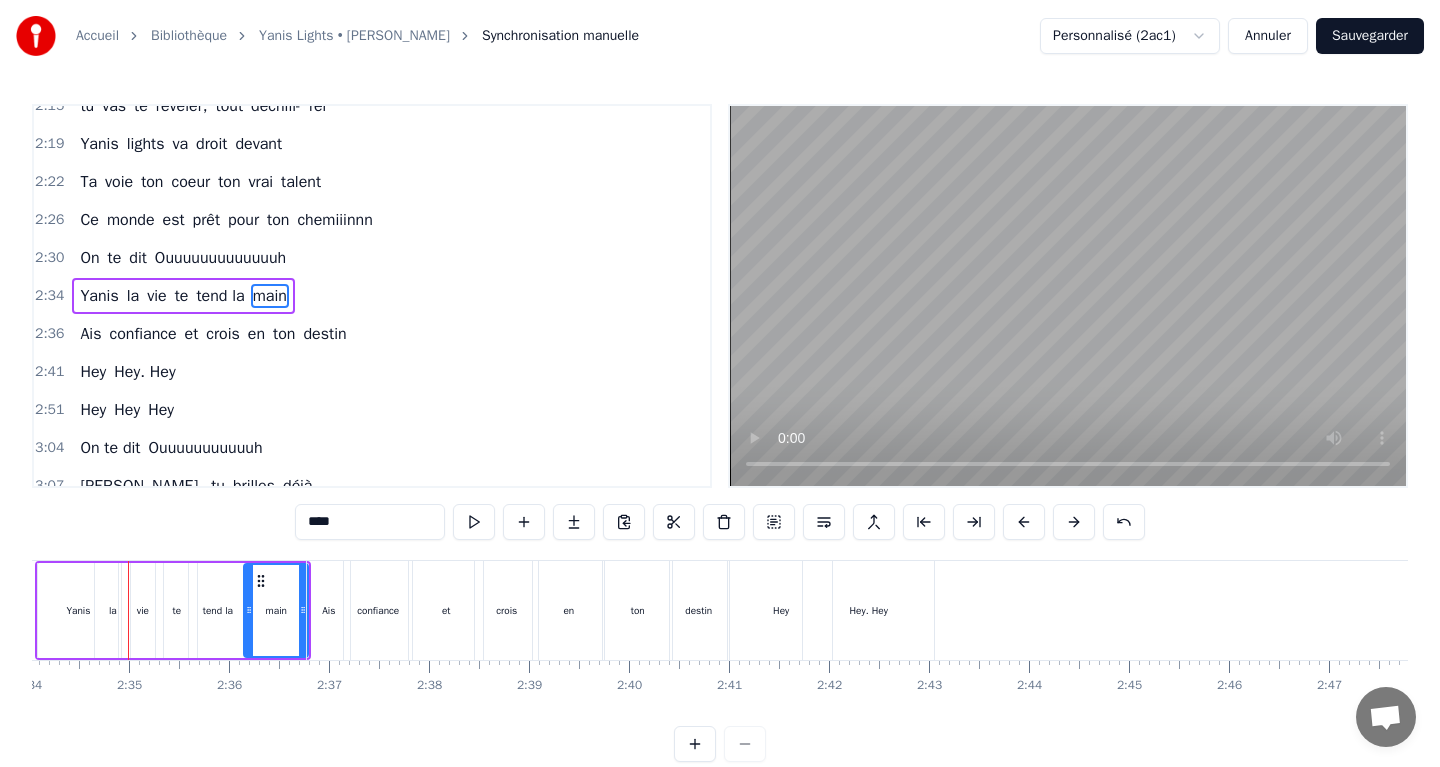 scroll, scrollTop: 0, scrollLeft: 15399, axis: horizontal 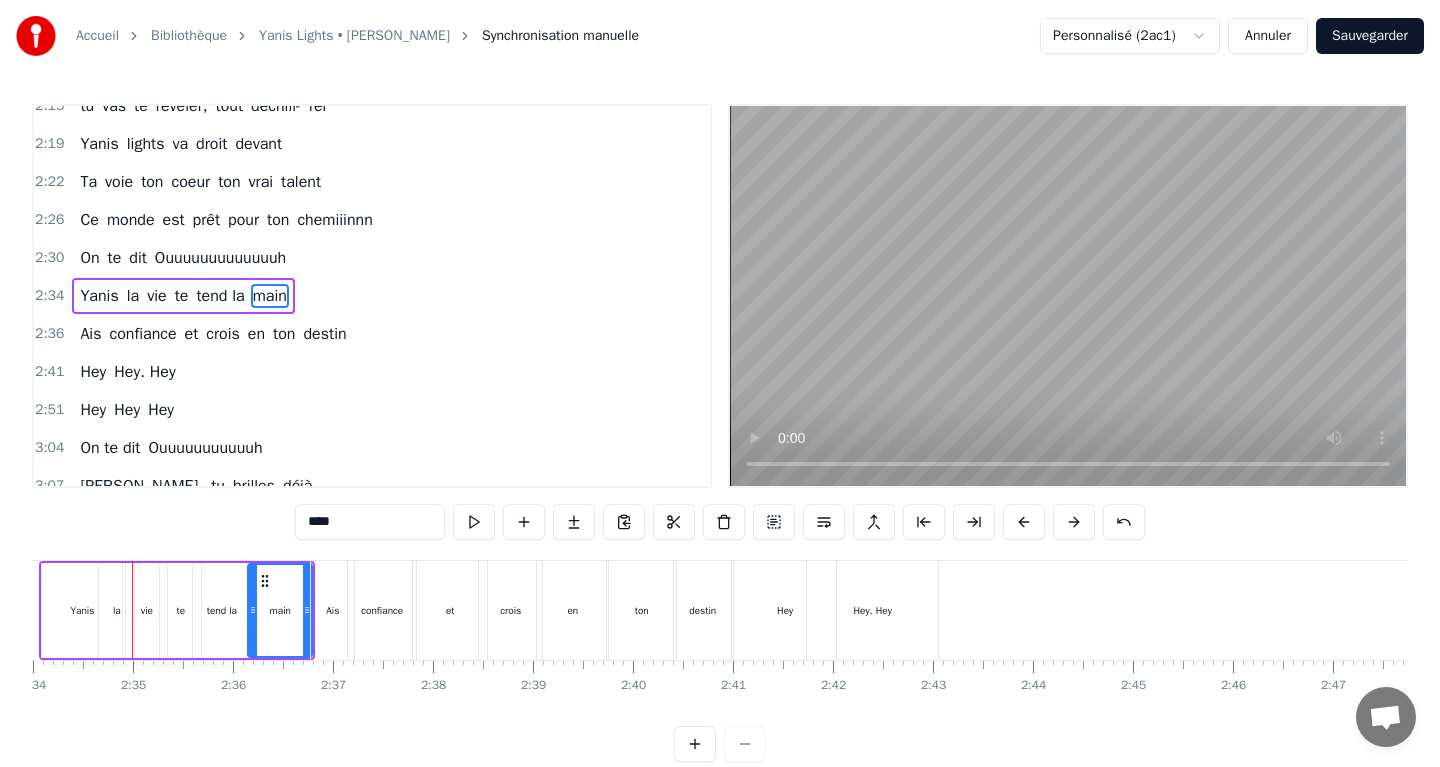 click on "vie" at bounding box center (146, 610) 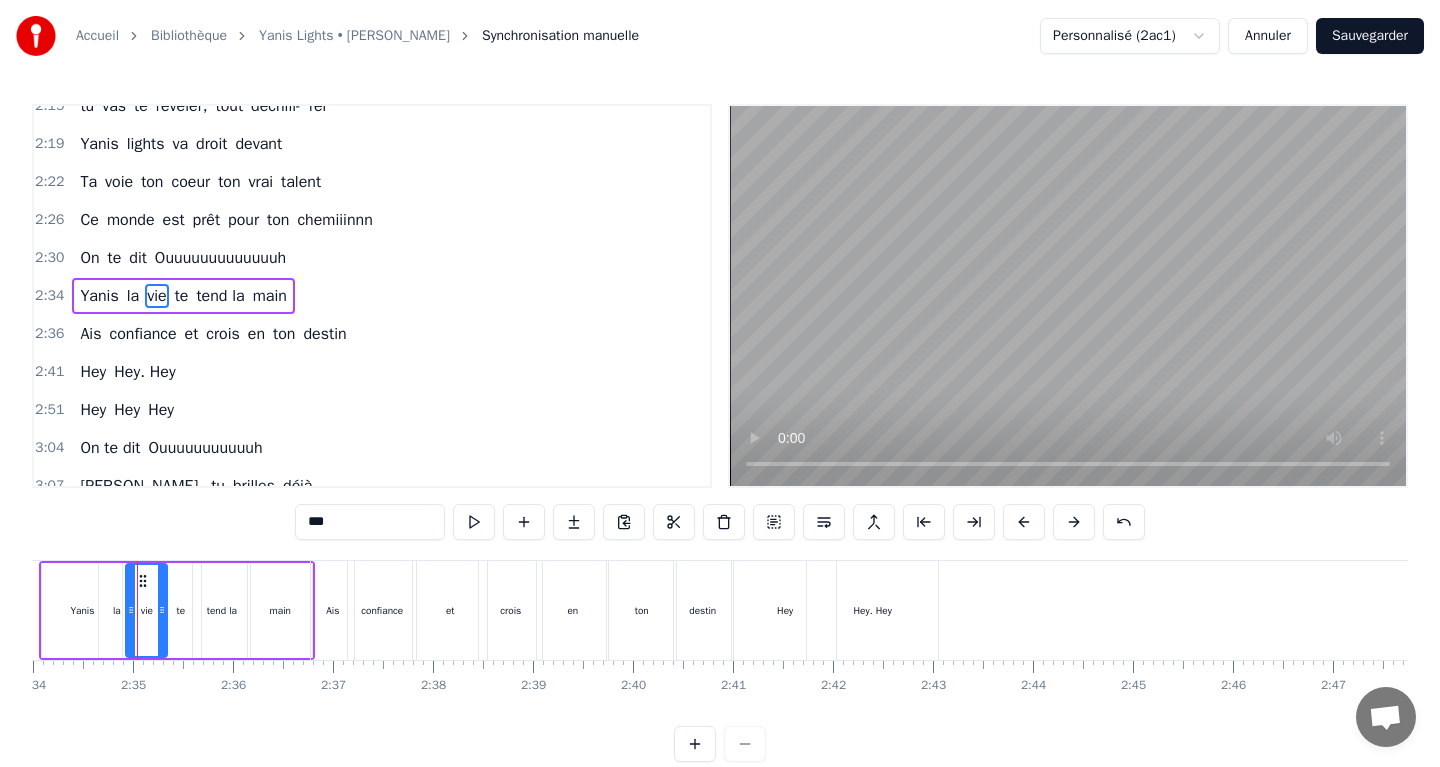 click on "la" at bounding box center (116, 610) 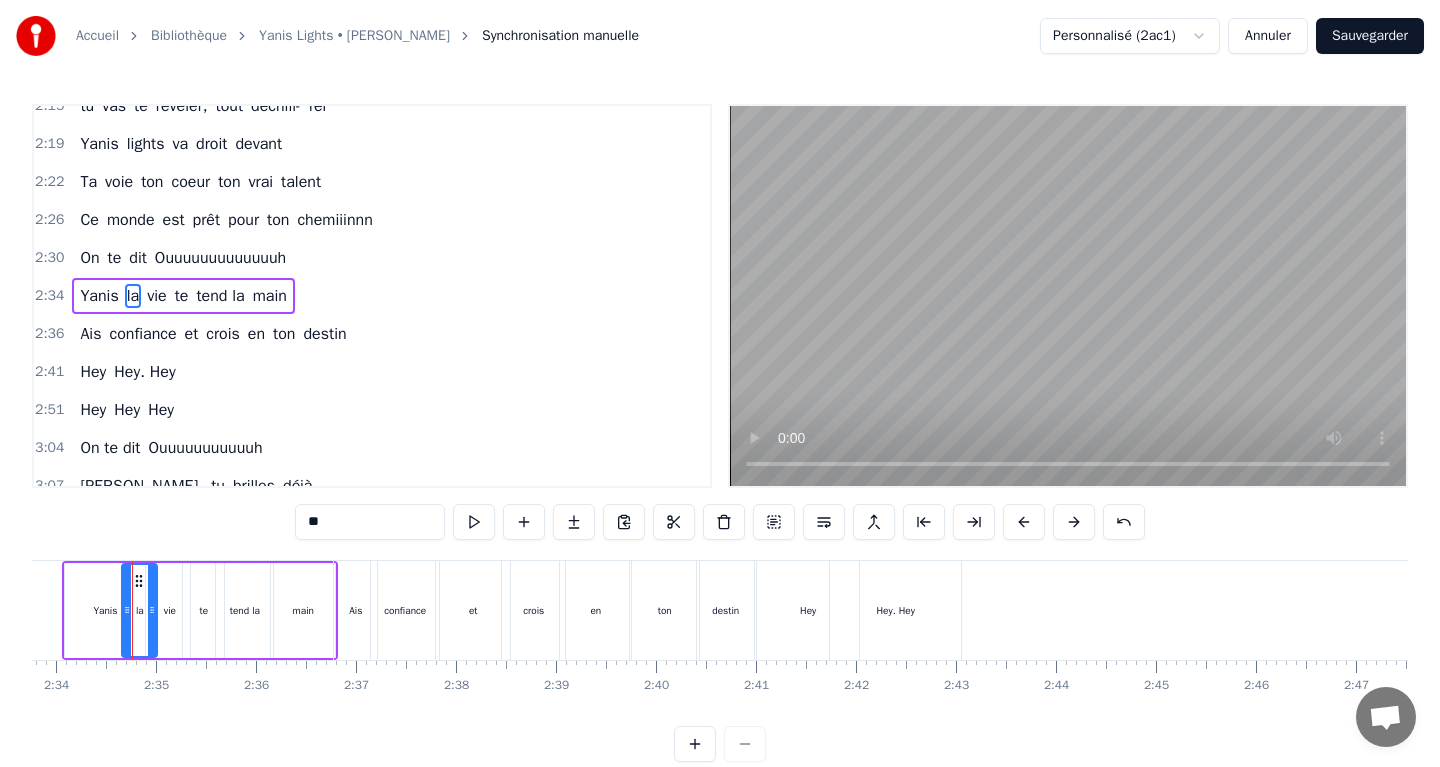 scroll, scrollTop: 0, scrollLeft: 15376, axis: horizontal 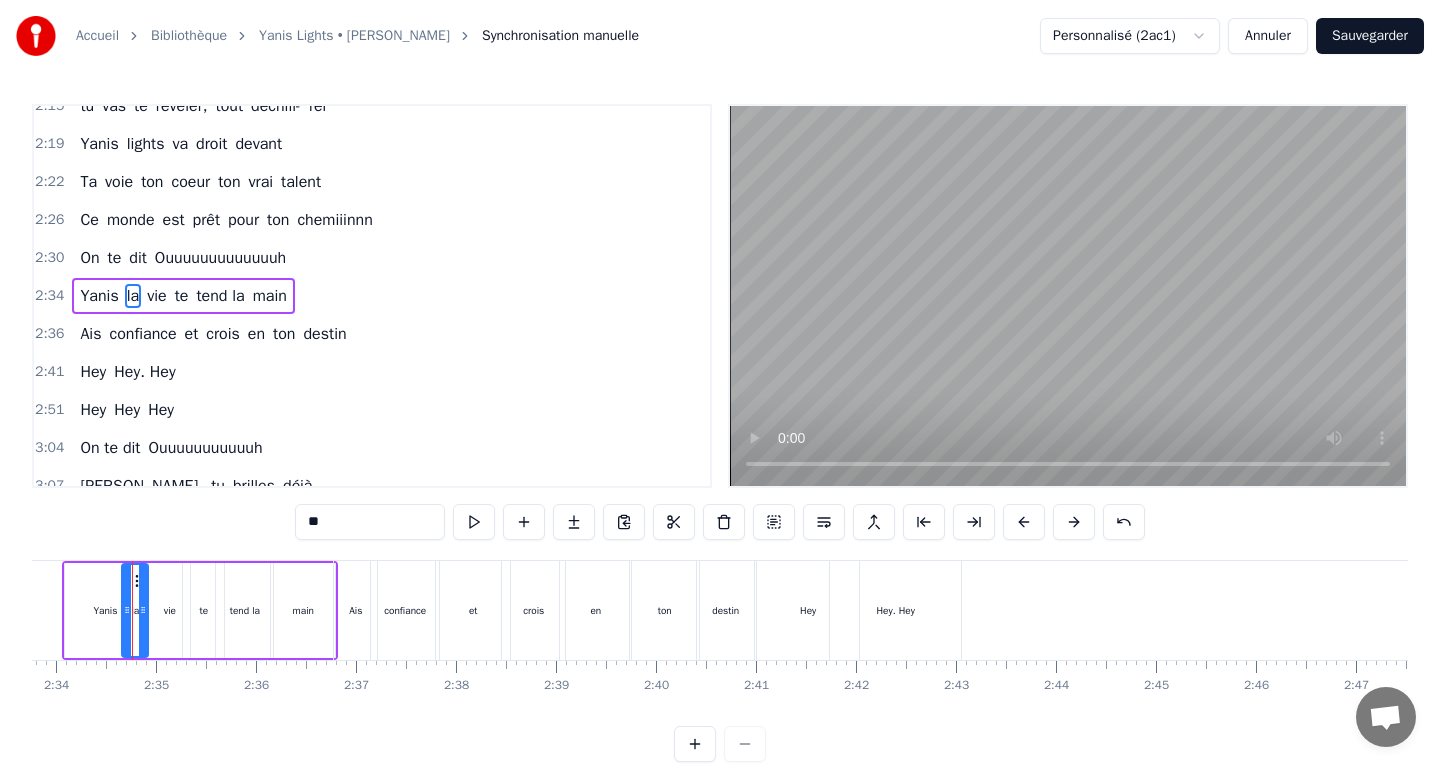 click at bounding box center [143, 610] 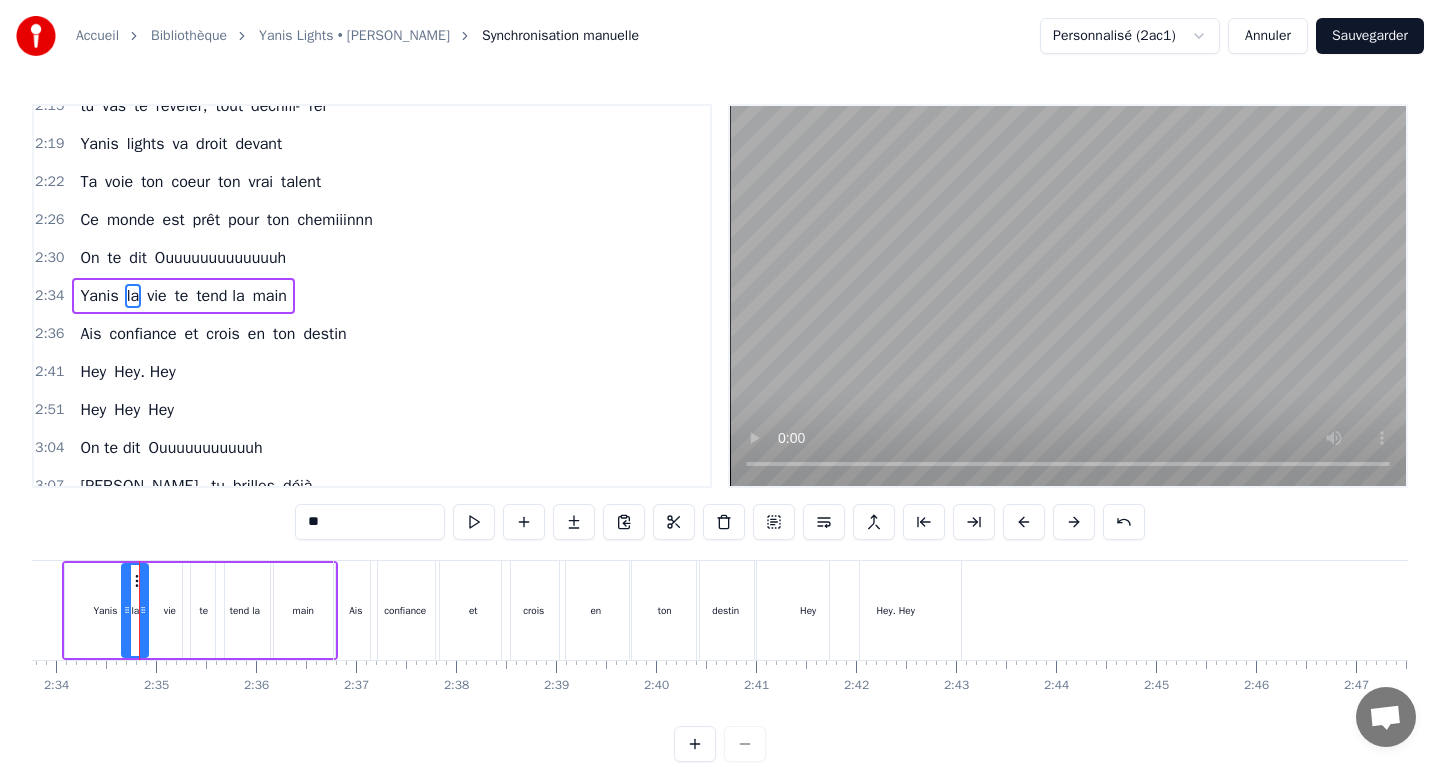 click on "vie" at bounding box center [169, 610] 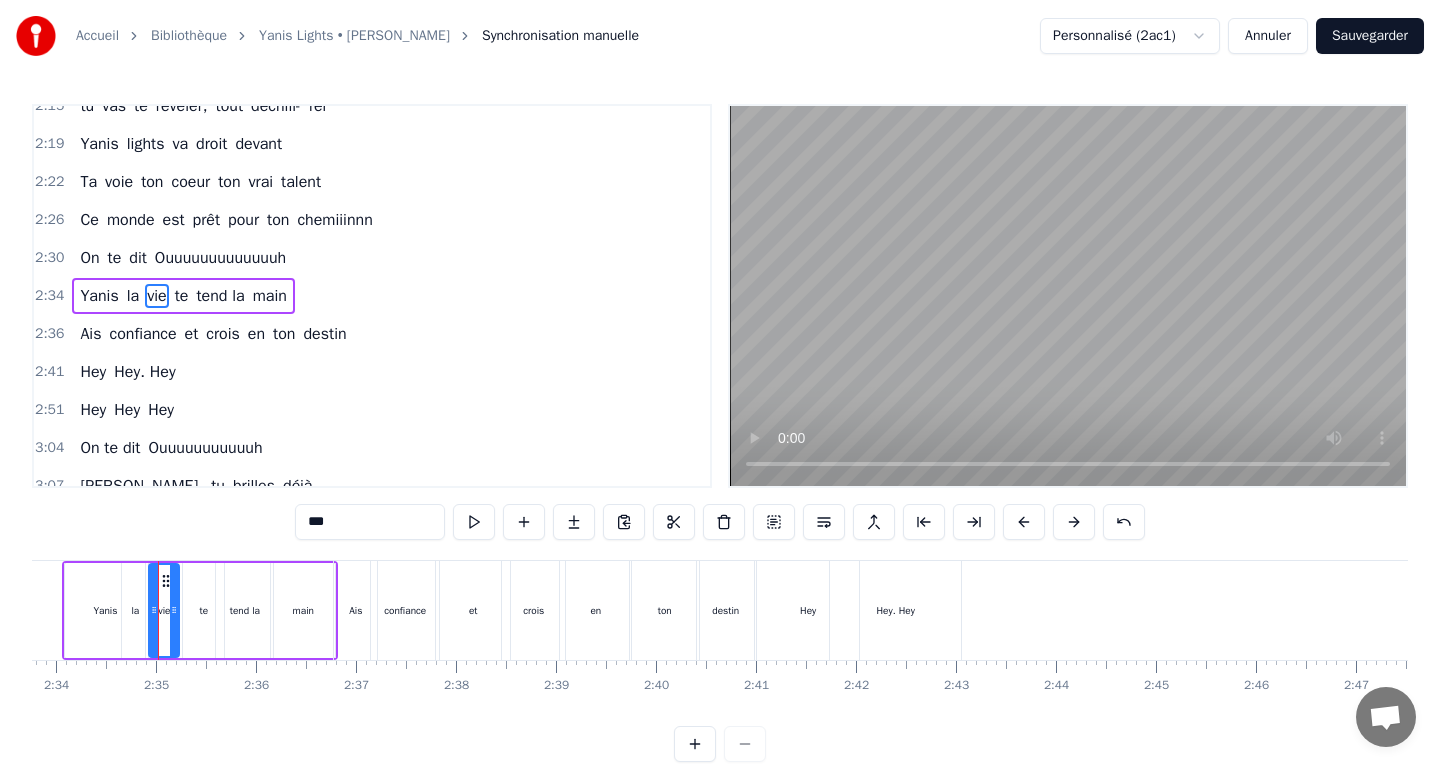drag, startPoint x: 185, startPoint y: 583, endPoint x: 174, endPoint y: 586, distance: 11.401754 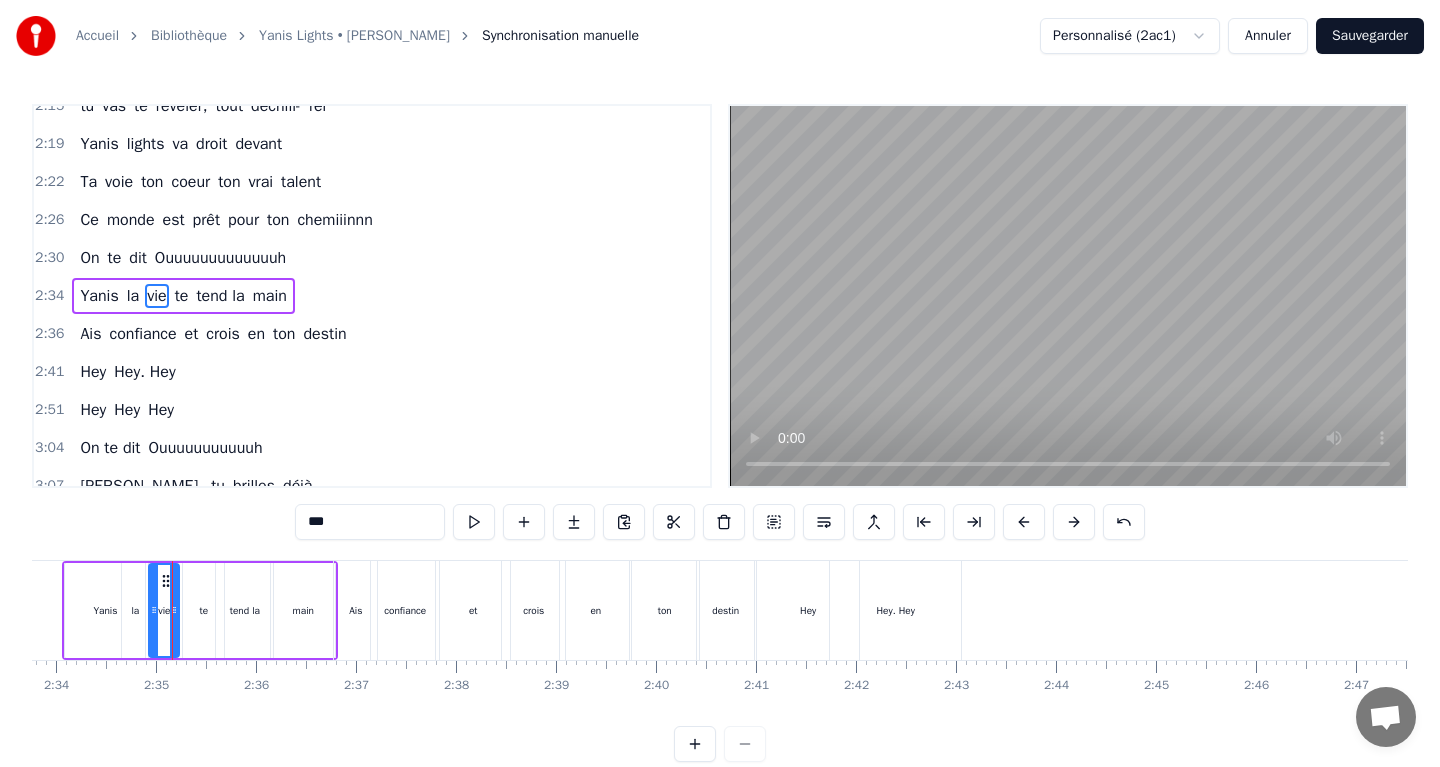 click on "te" at bounding box center [203, 610] 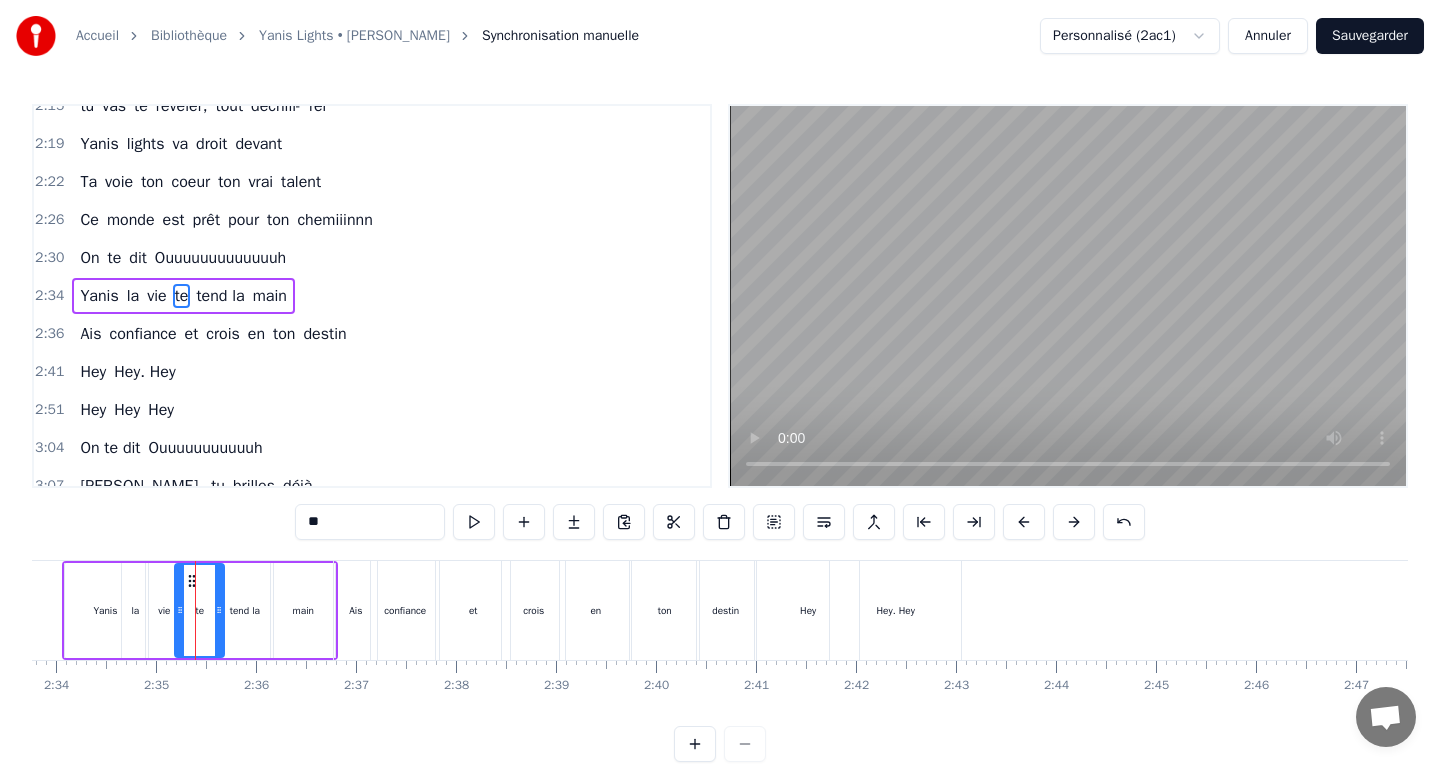 click at bounding box center [180, 610] 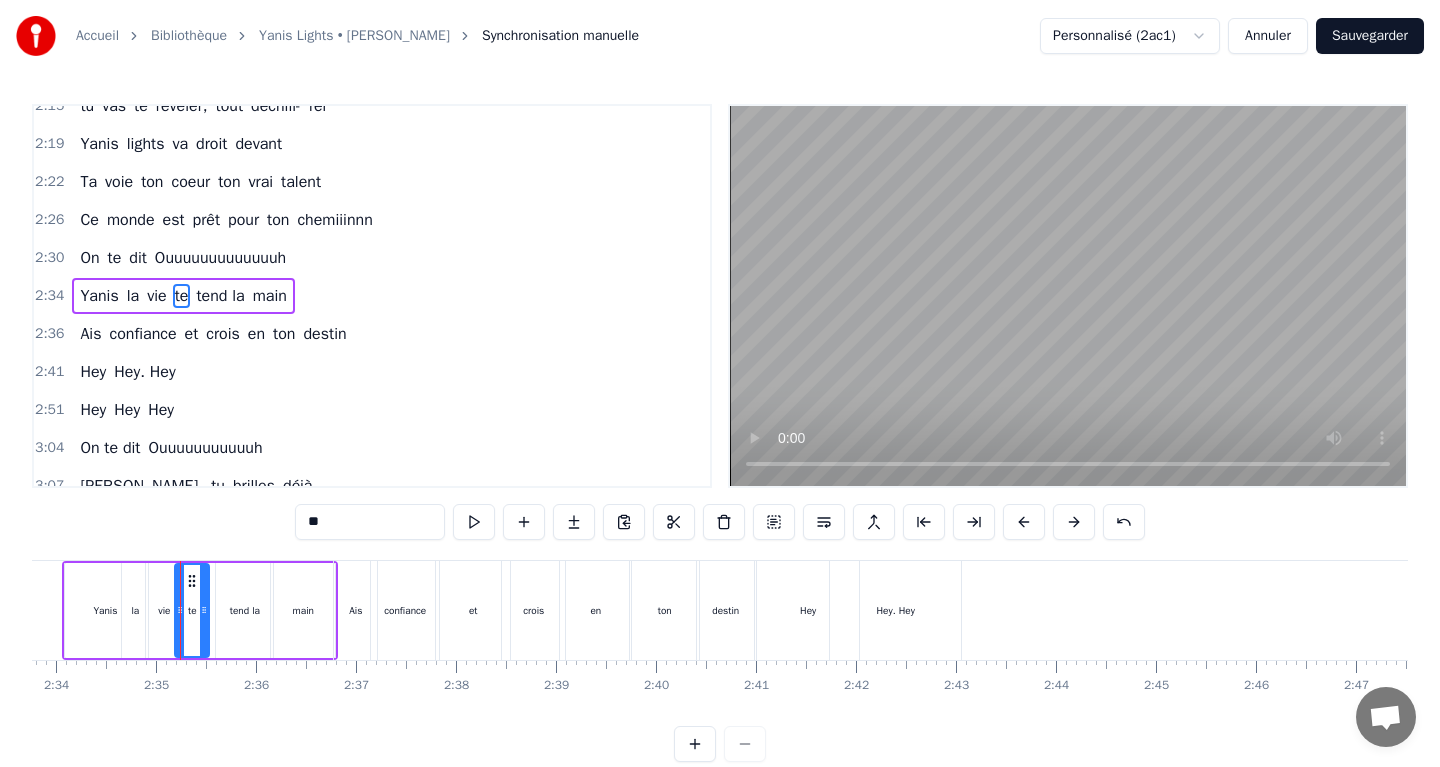 drag, startPoint x: 220, startPoint y: 589, endPoint x: 205, endPoint y: 590, distance: 15.033297 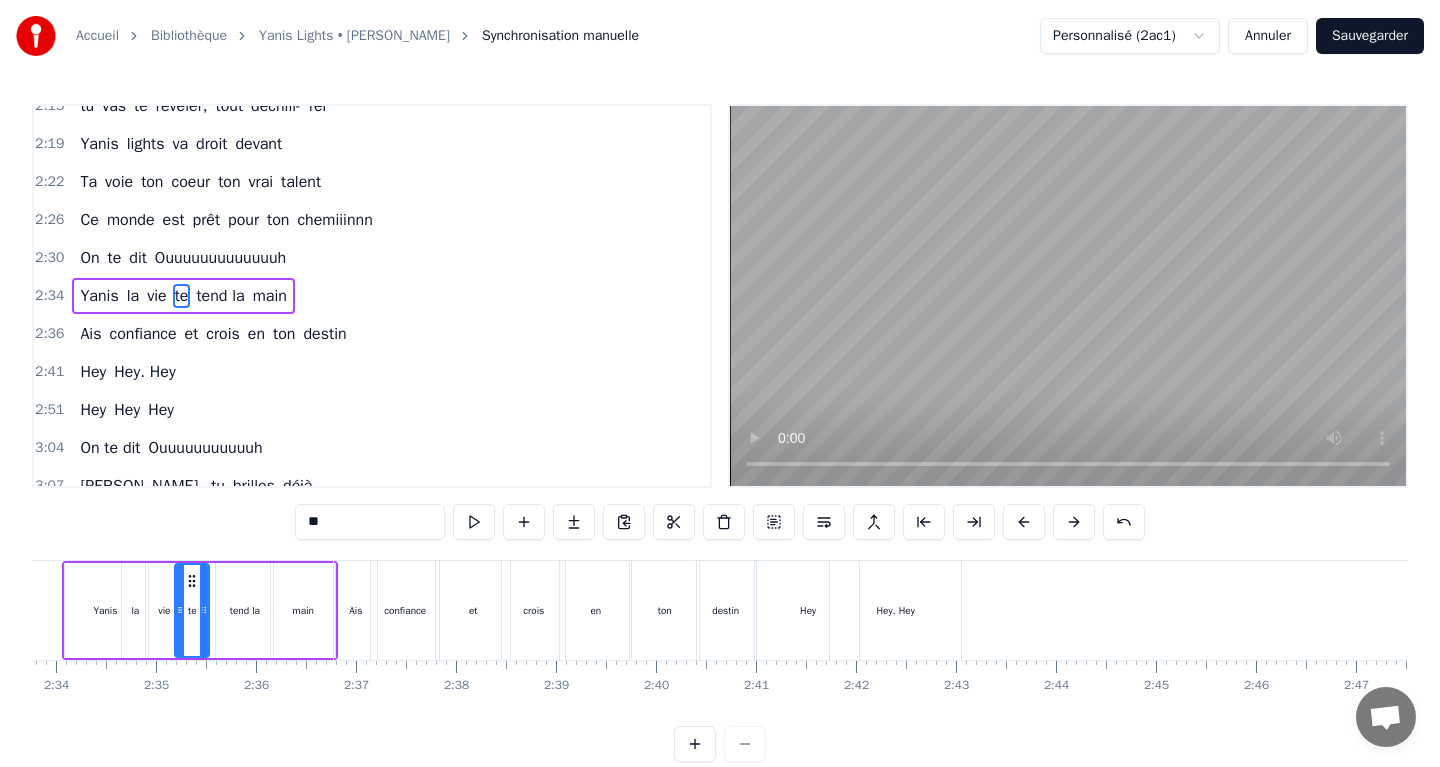 click on "tend la" at bounding box center (244, 610) 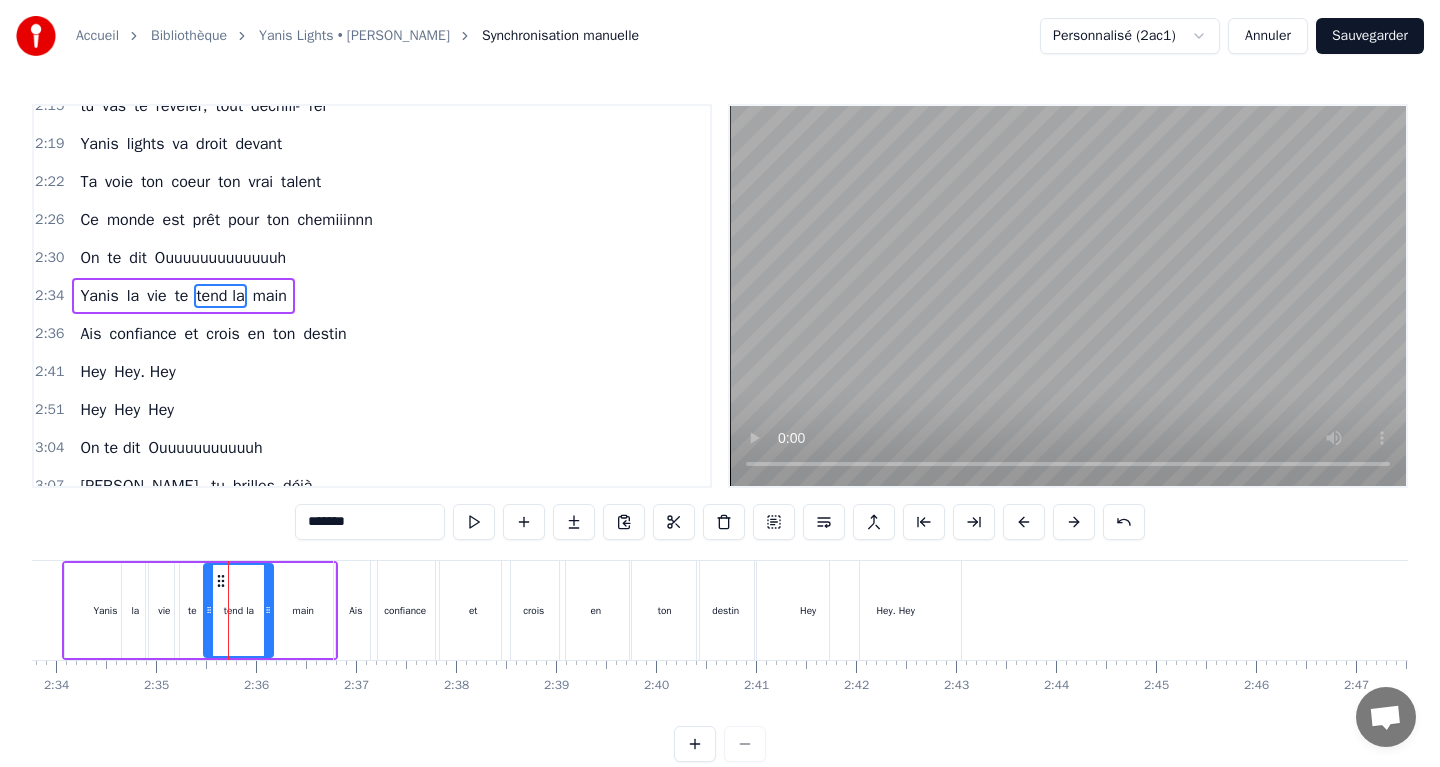 drag, startPoint x: 224, startPoint y: 589, endPoint x: 212, endPoint y: 589, distance: 12 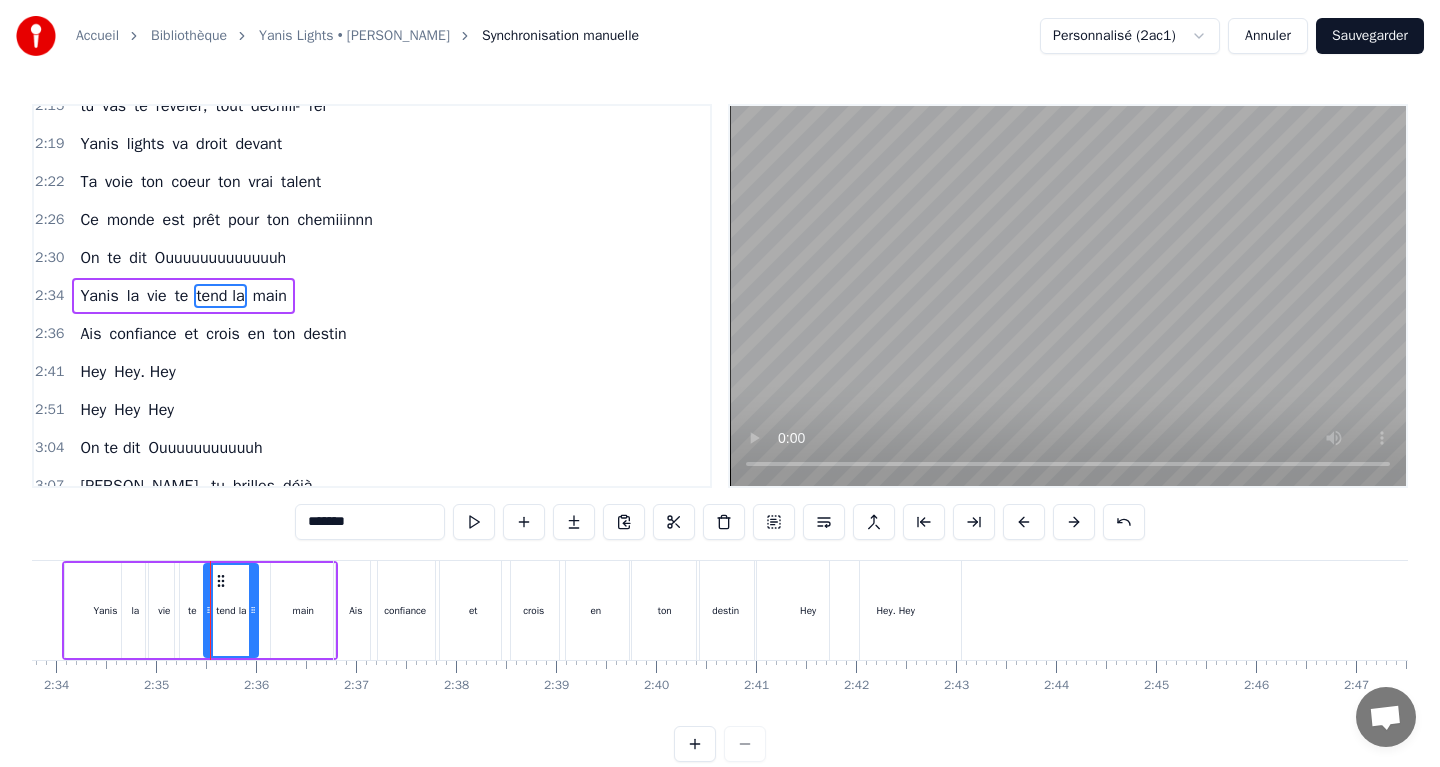 drag, startPoint x: 265, startPoint y: 594, endPoint x: 250, endPoint y: 591, distance: 15.297058 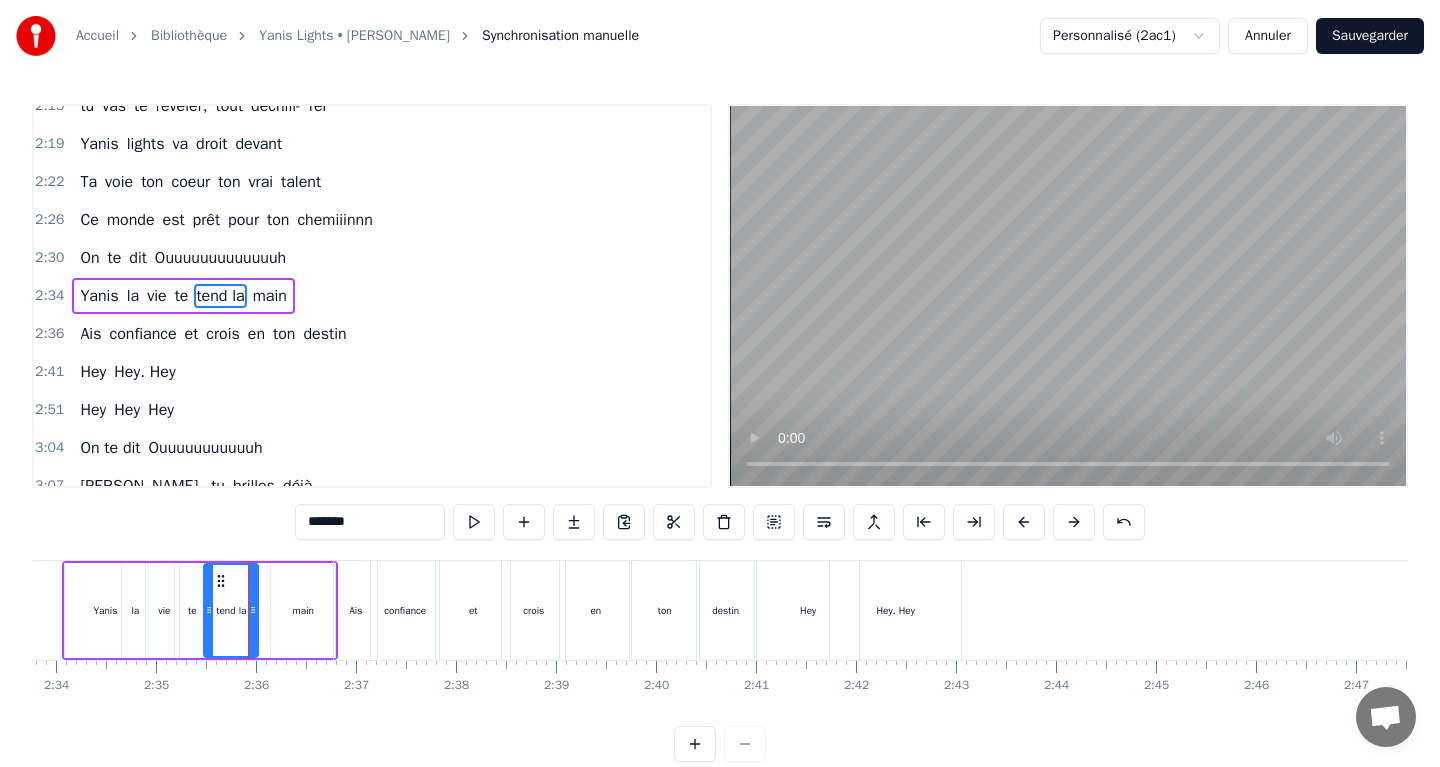 click on "main" at bounding box center [303, 610] 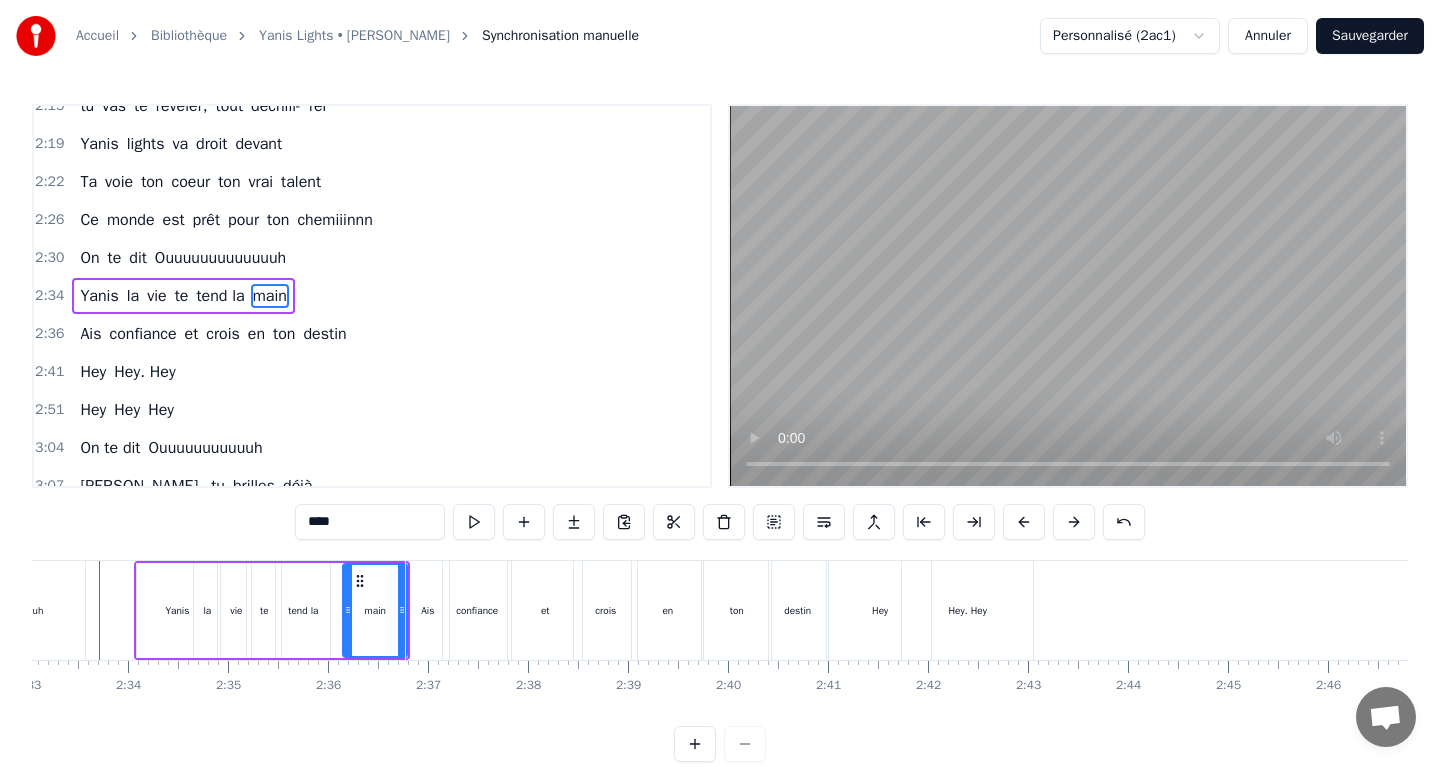 scroll, scrollTop: 0, scrollLeft: 15271, axis: horizontal 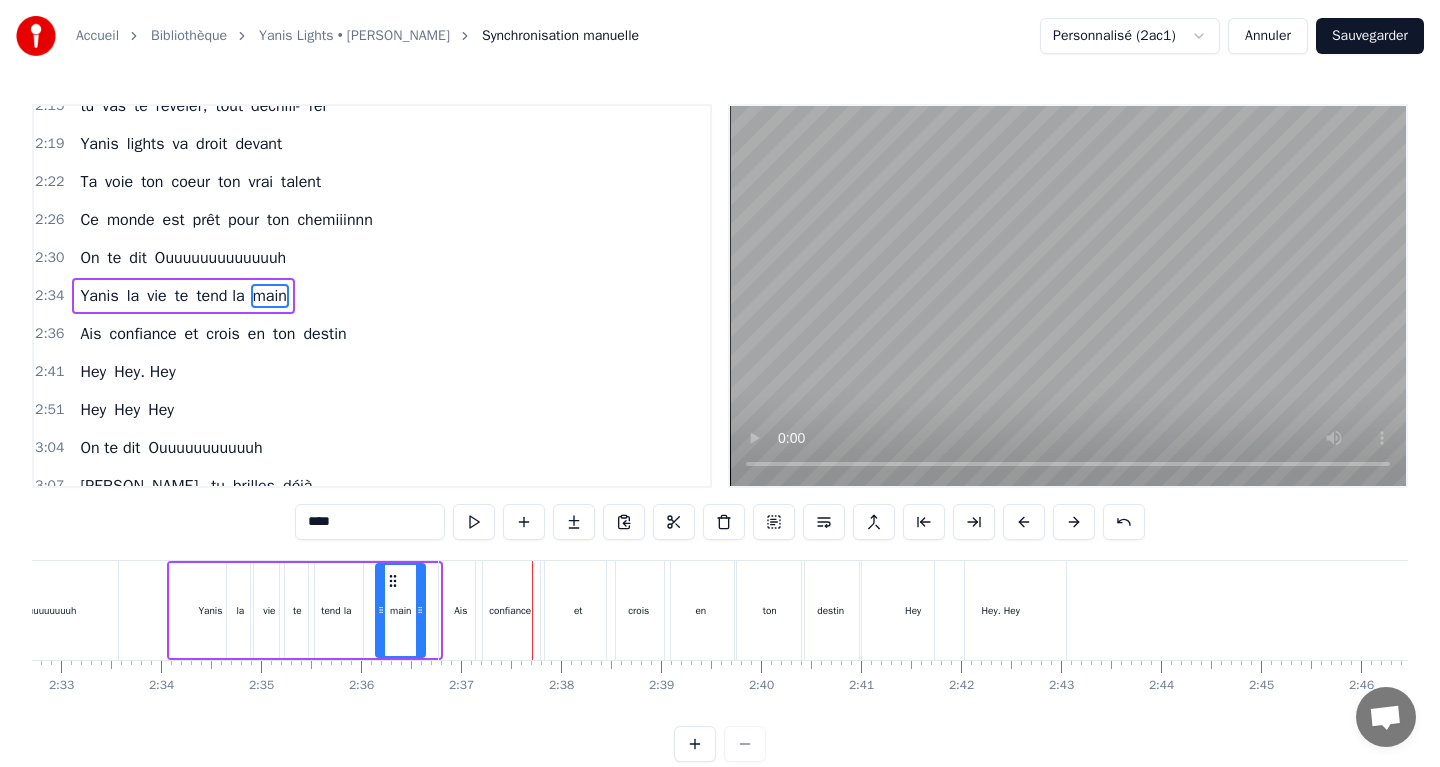 drag, startPoint x: 432, startPoint y: 576, endPoint x: 417, endPoint y: 576, distance: 15 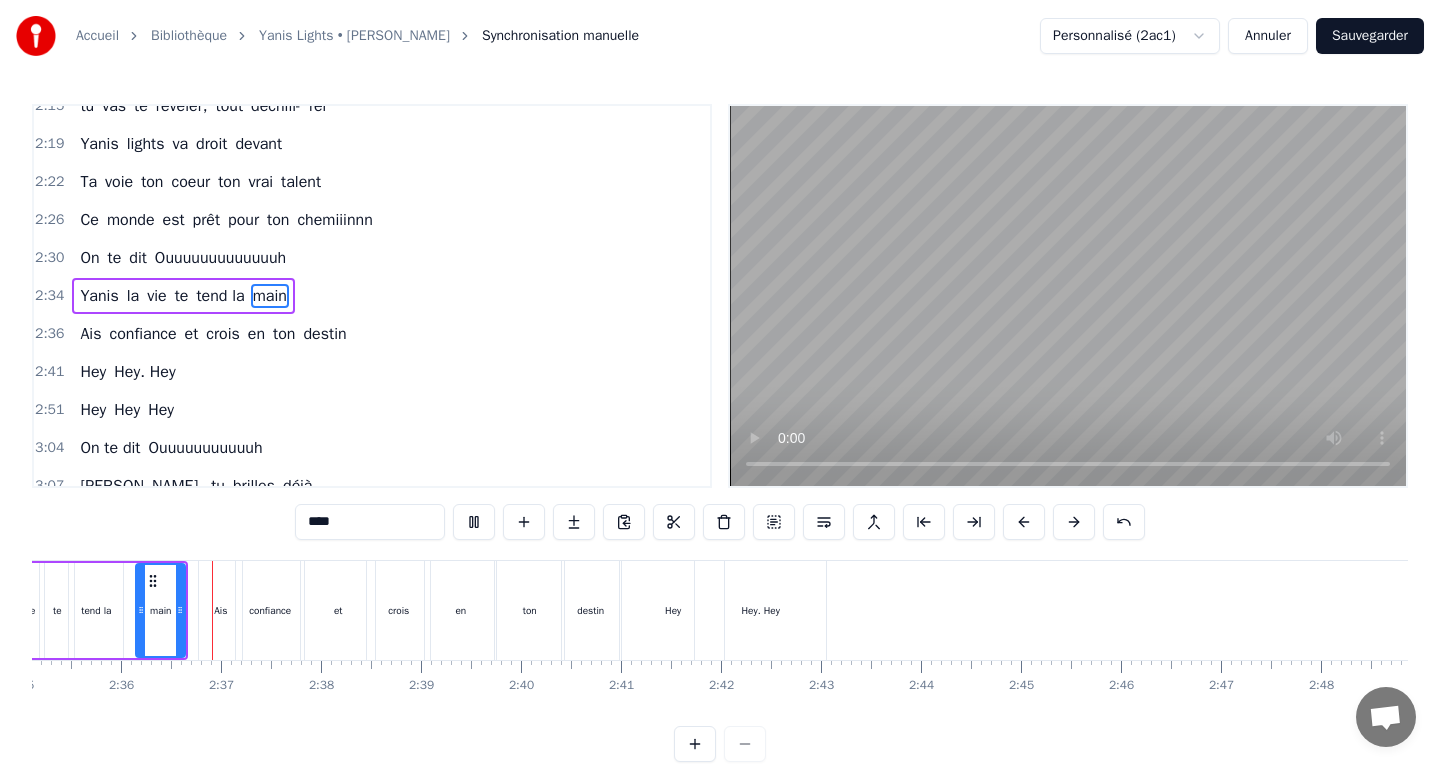 scroll, scrollTop: 0, scrollLeft: 15523, axis: horizontal 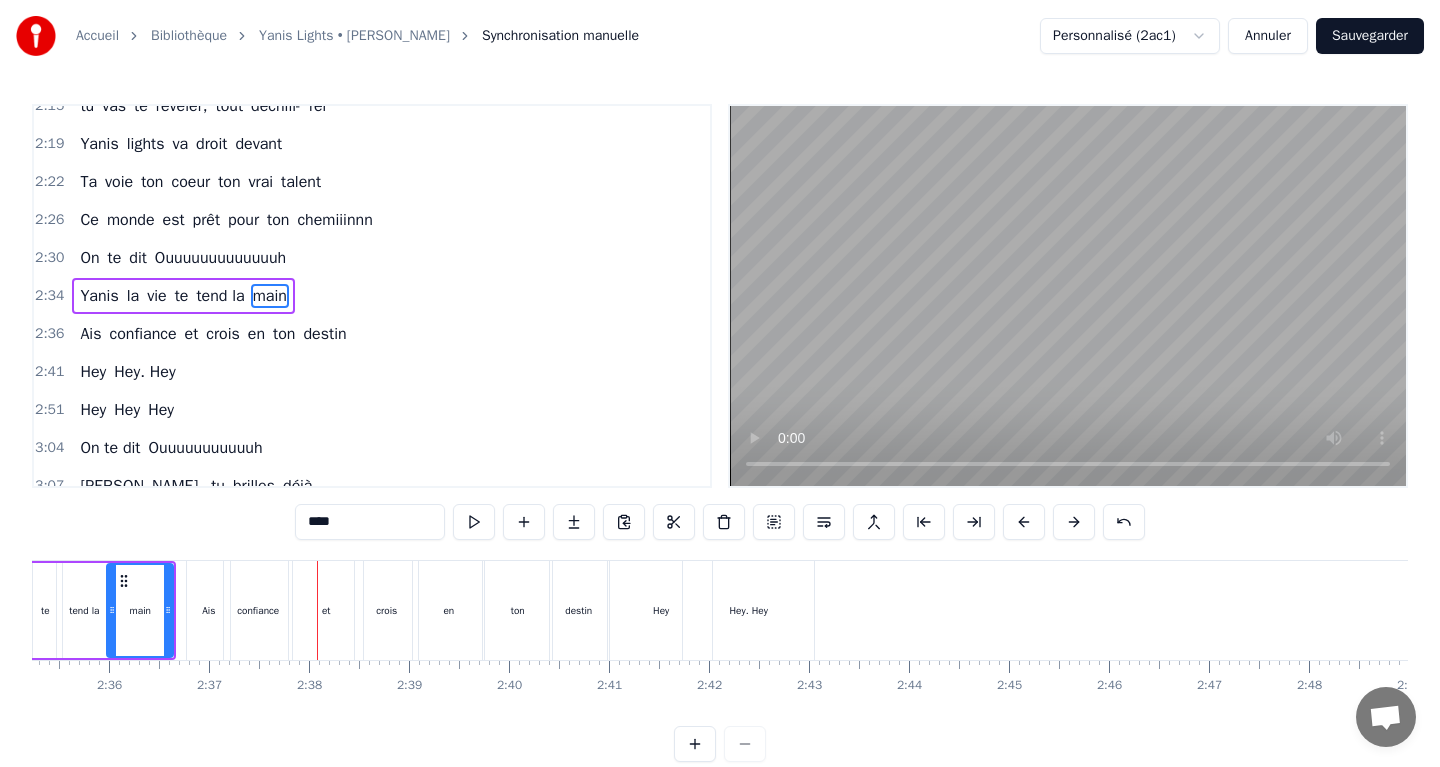drag, startPoint x: 129, startPoint y: 586, endPoint x: 112, endPoint y: 586, distance: 17 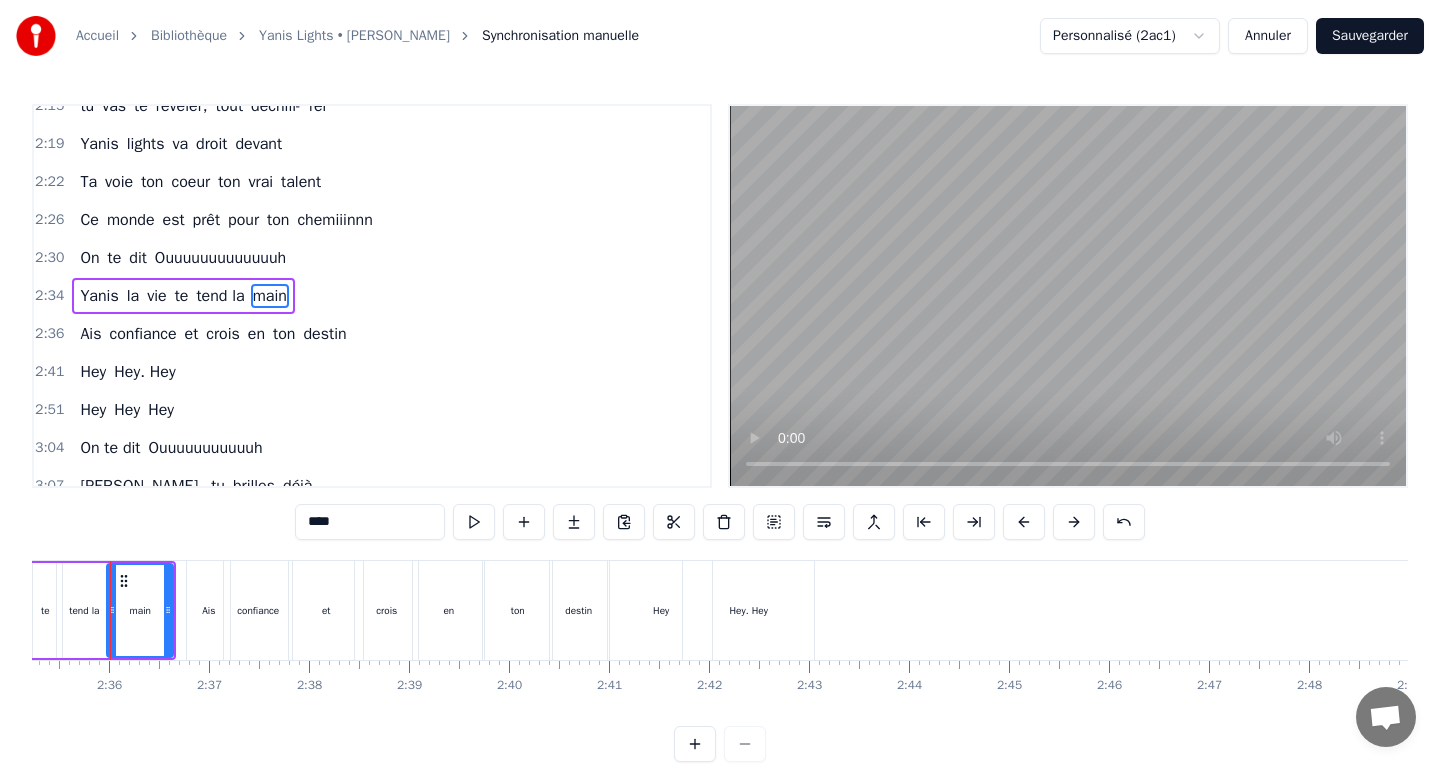 scroll, scrollTop: 0, scrollLeft: 15501, axis: horizontal 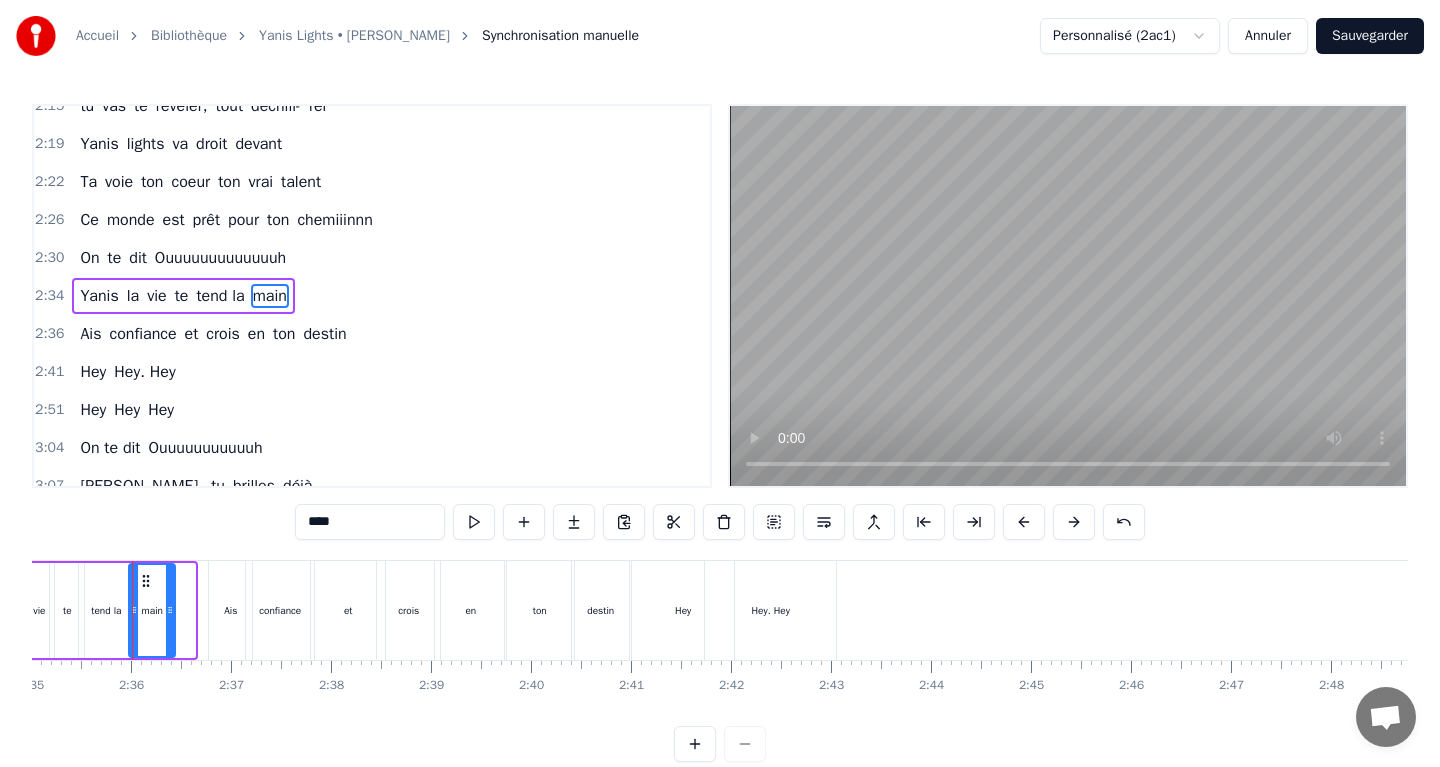 drag, startPoint x: 188, startPoint y: 582, endPoint x: 168, endPoint y: 582, distance: 20 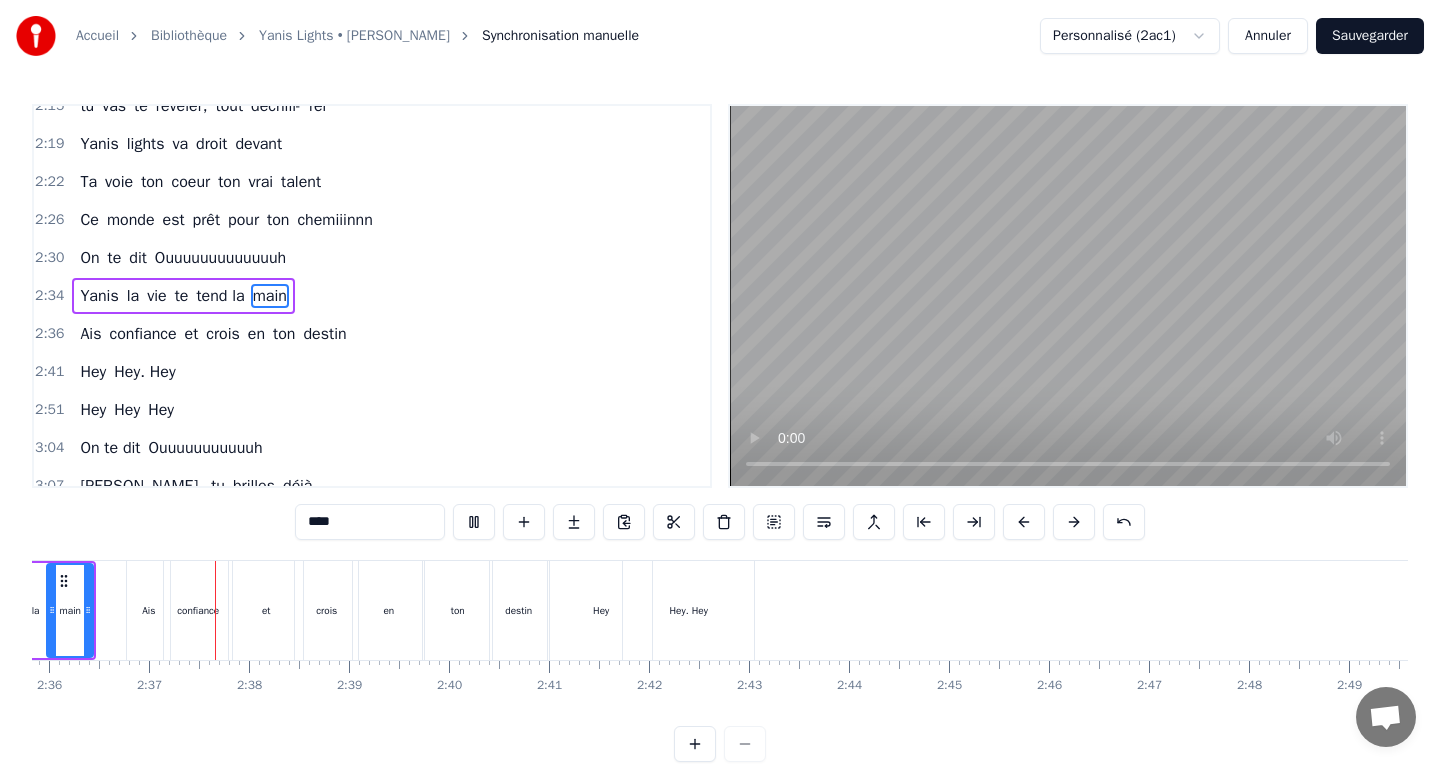 scroll, scrollTop: 0, scrollLeft: 15595, axis: horizontal 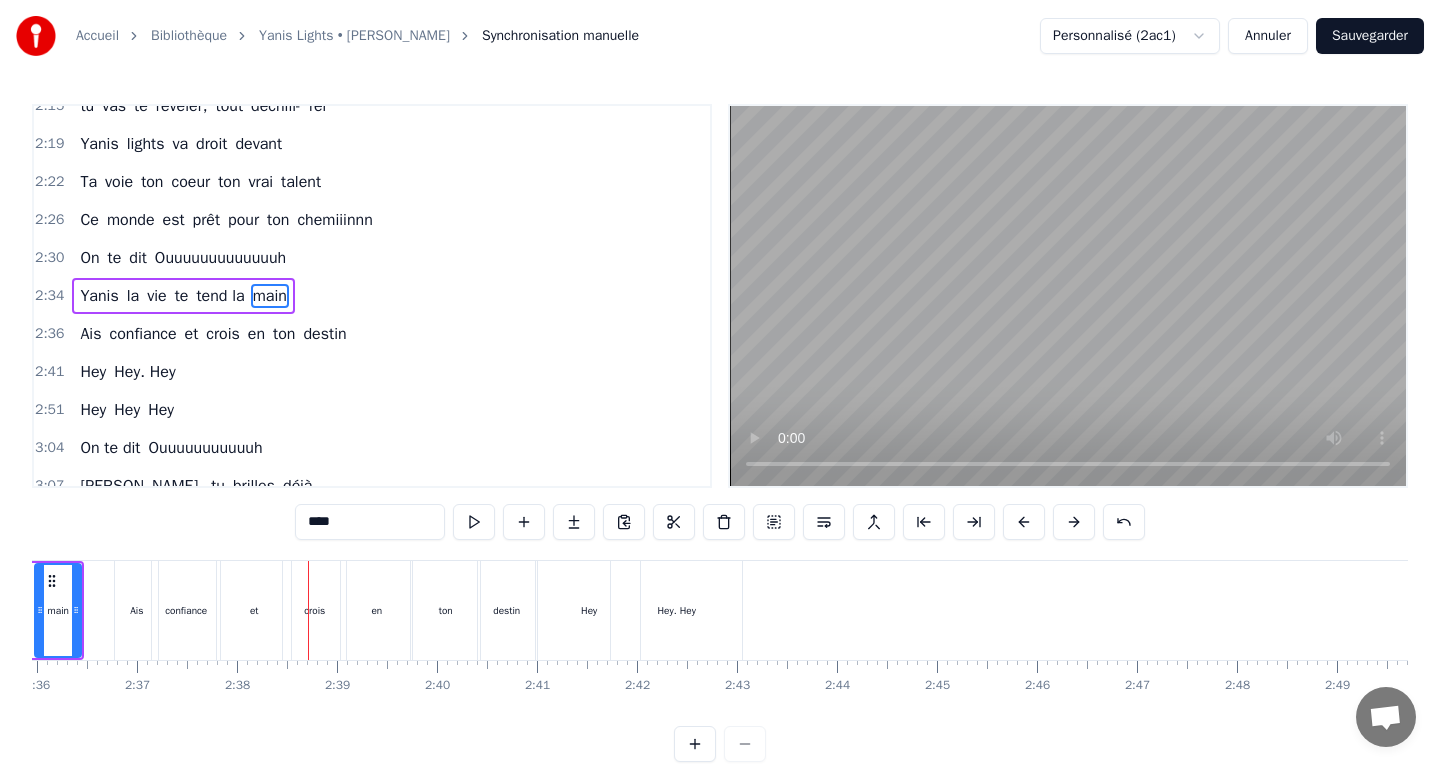 click on "Ais" at bounding box center [136, 610] 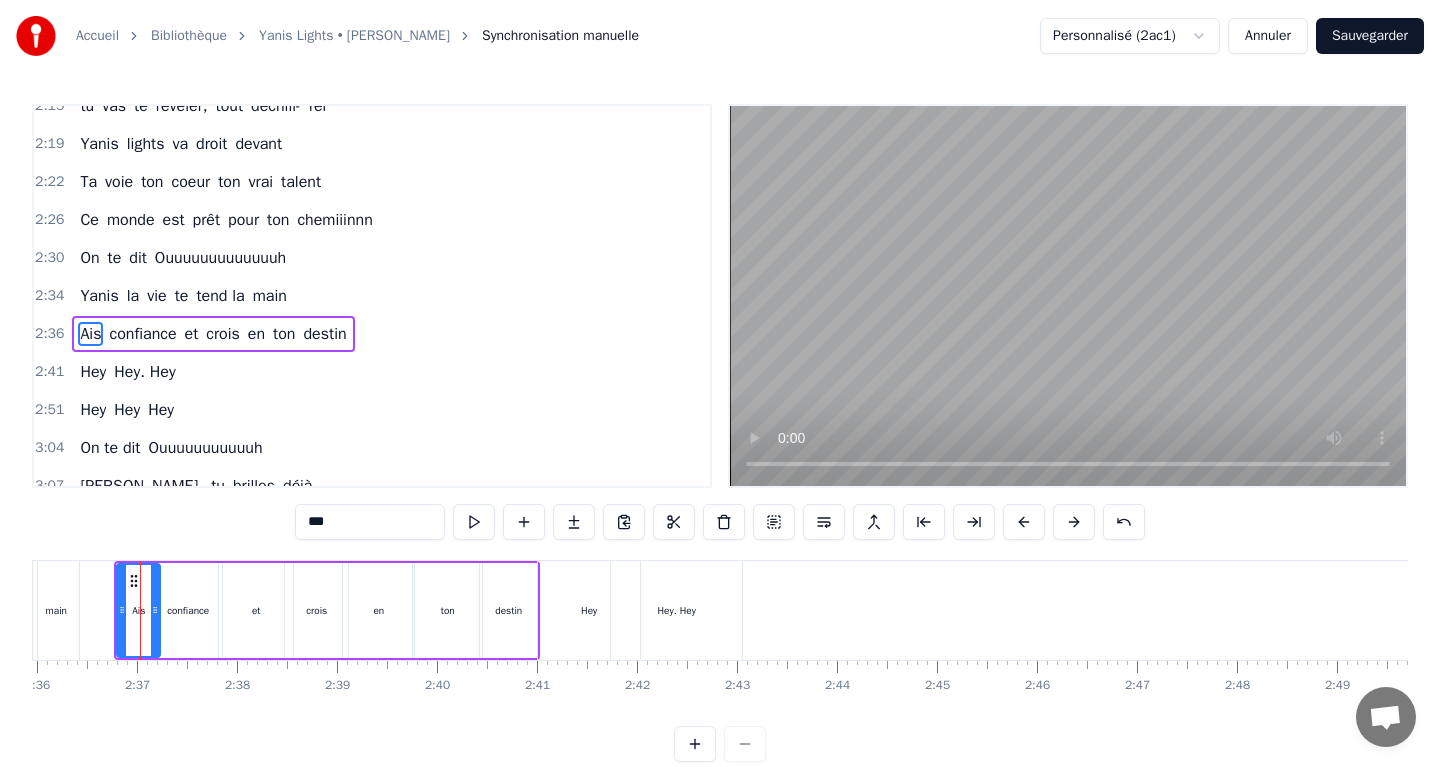 scroll, scrollTop: 1197, scrollLeft: 0, axis: vertical 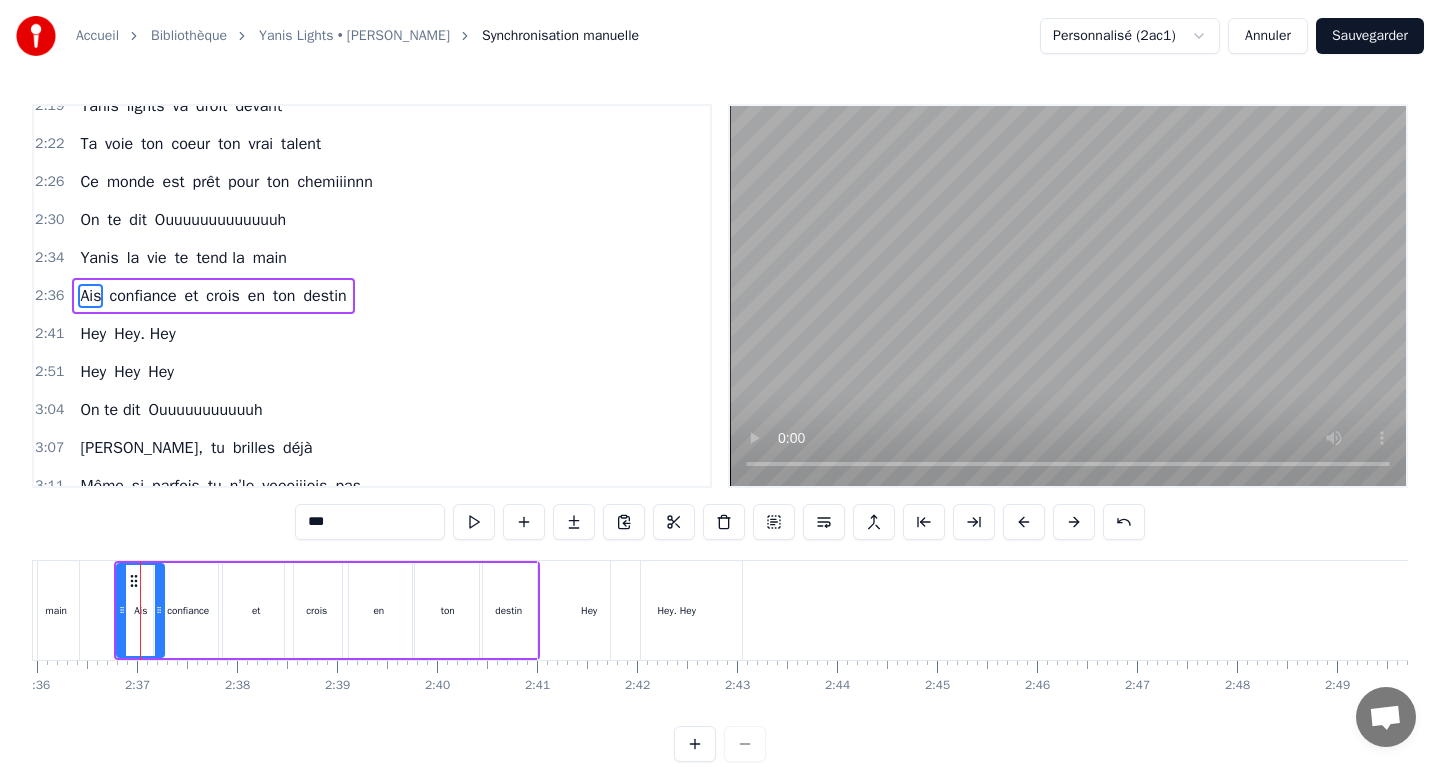 click at bounding box center [159, 610] 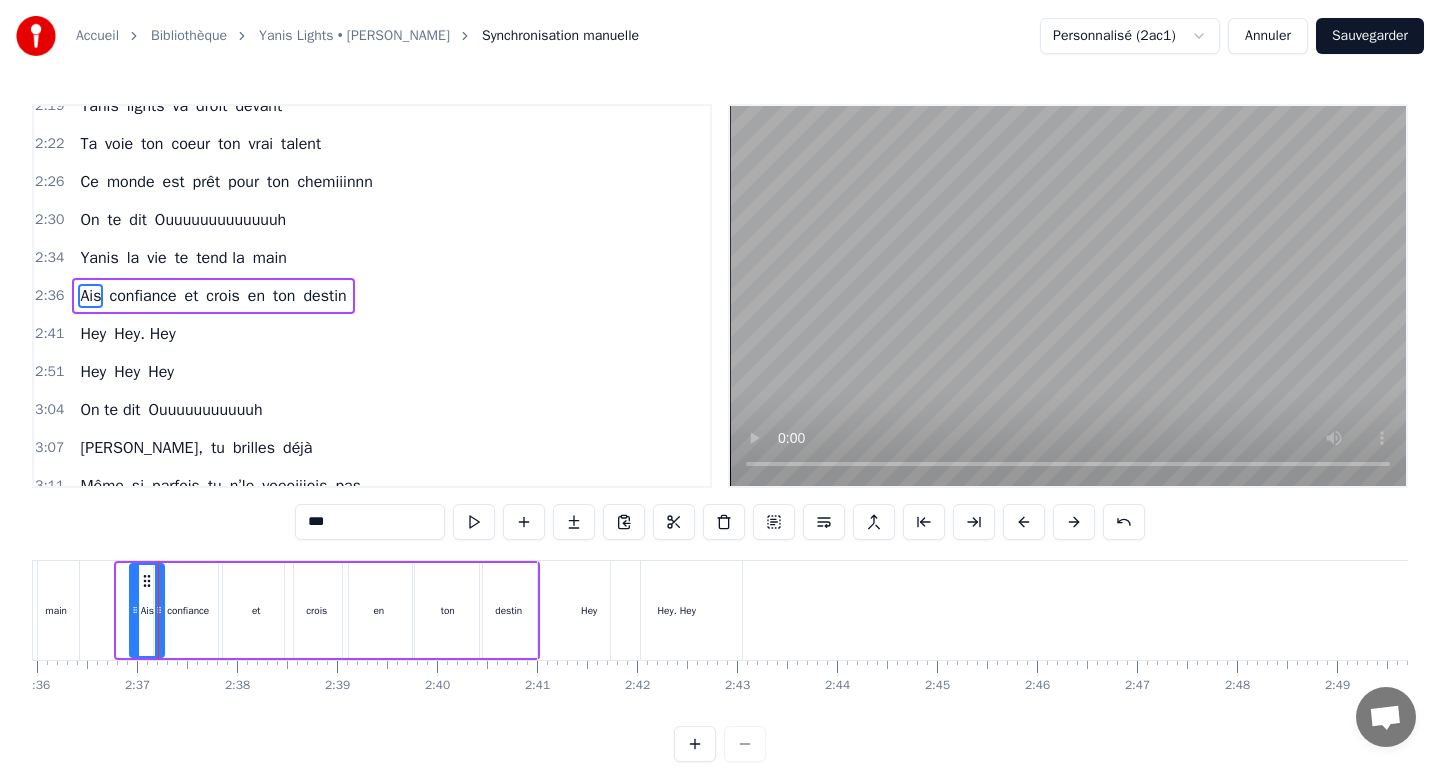 drag, startPoint x: 121, startPoint y: 580, endPoint x: 134, endPoint y: 581, distance: 13.038404 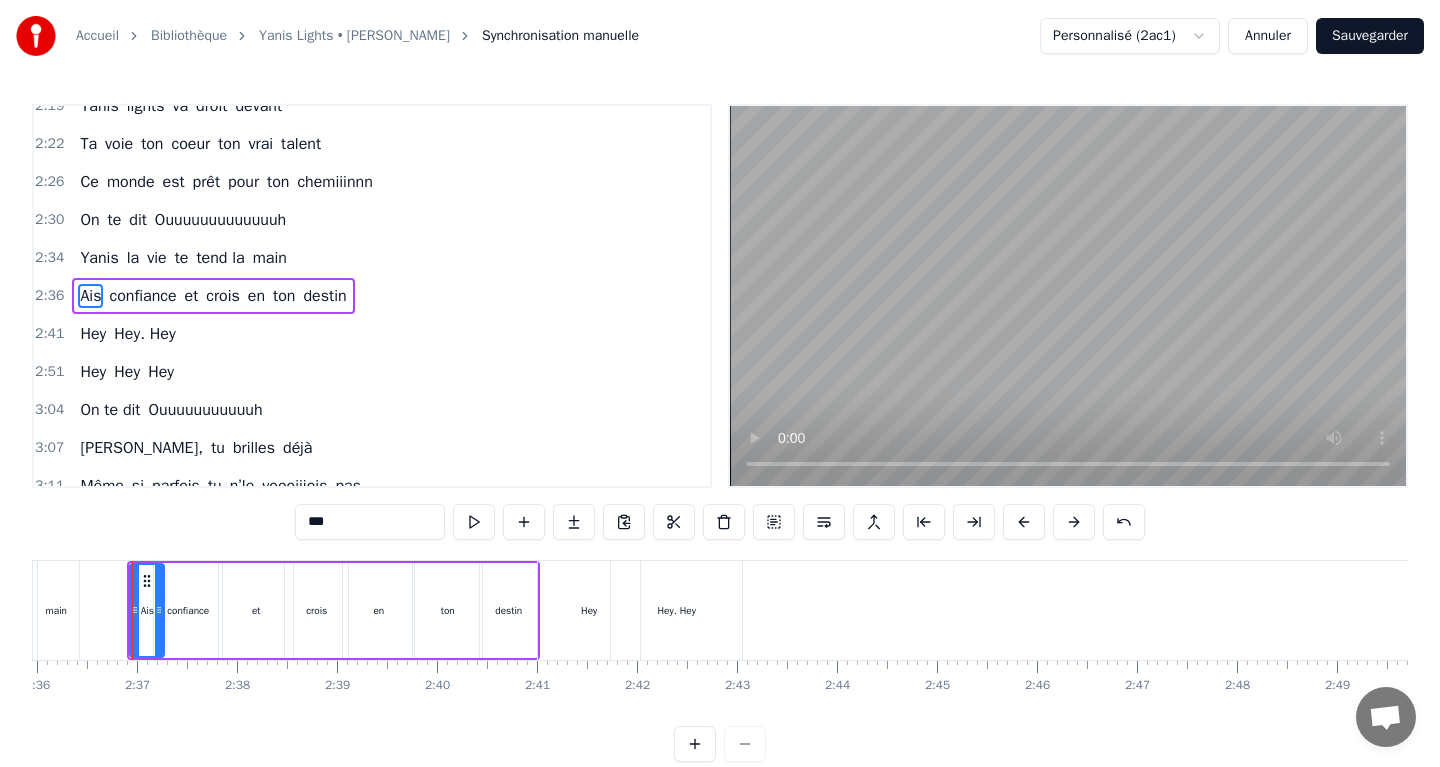 click on "et" at bounding box center [256, 610] 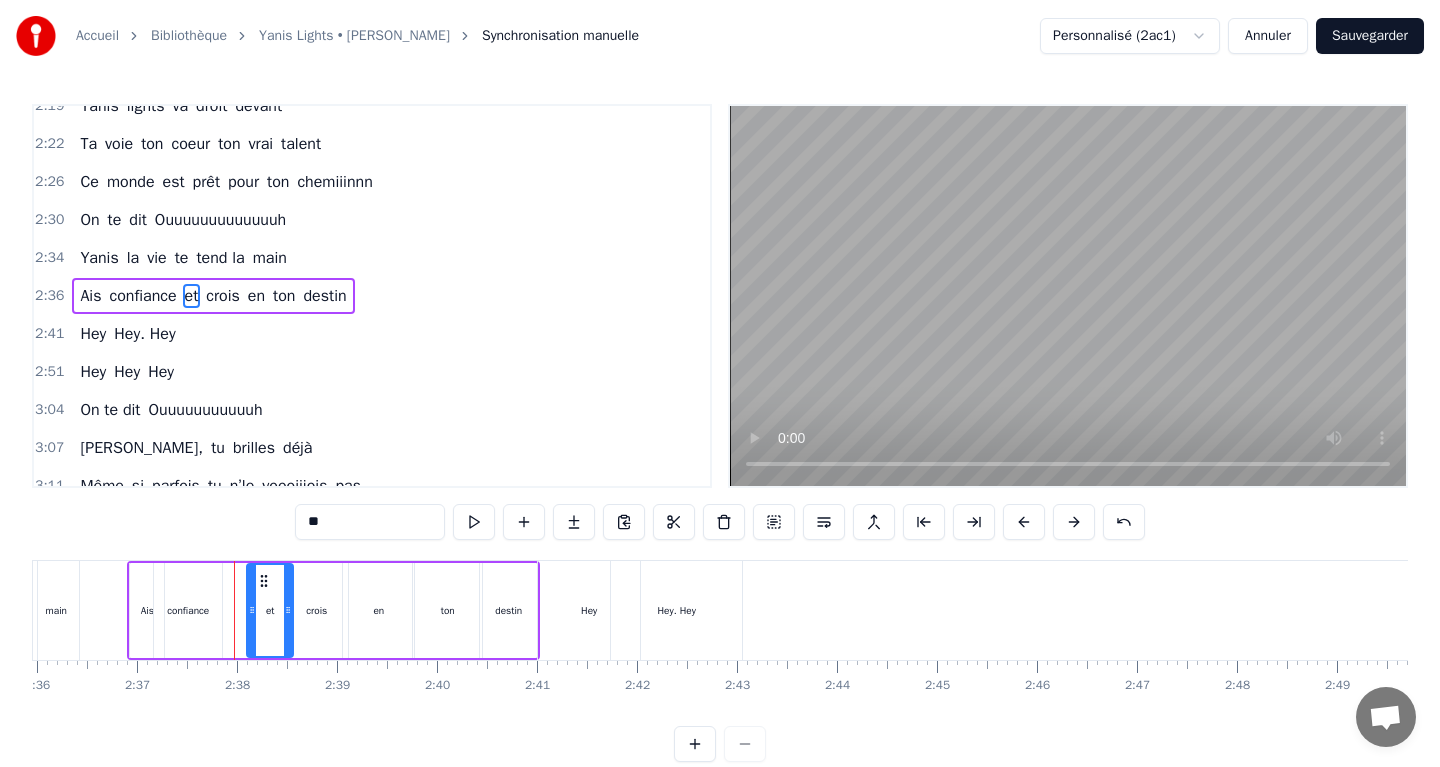 drag, startPoint x: 222, startPoint y: 584, endPoint x: 250, endPoint y: 587, distance: 28.160255 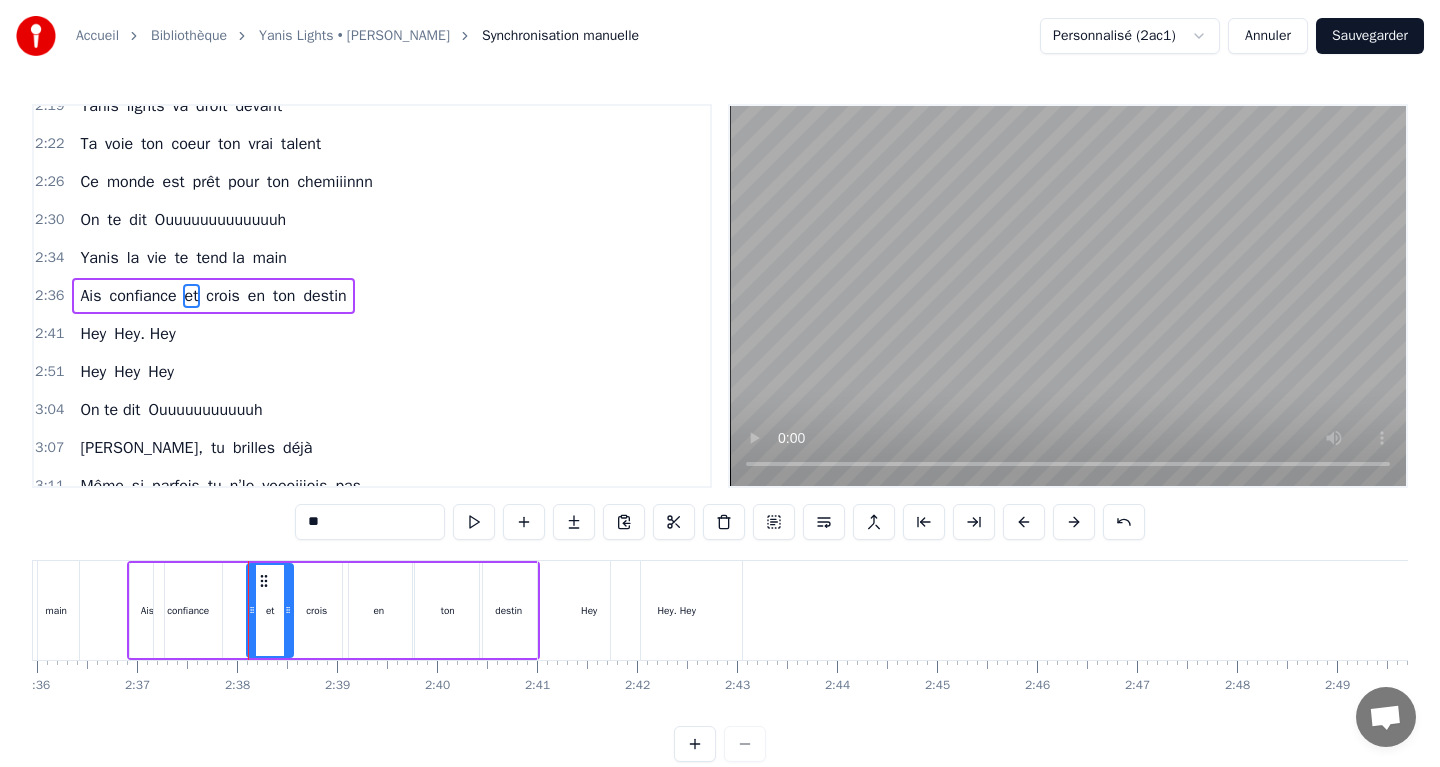 click on "confiance" at bounding box center [188, 610] 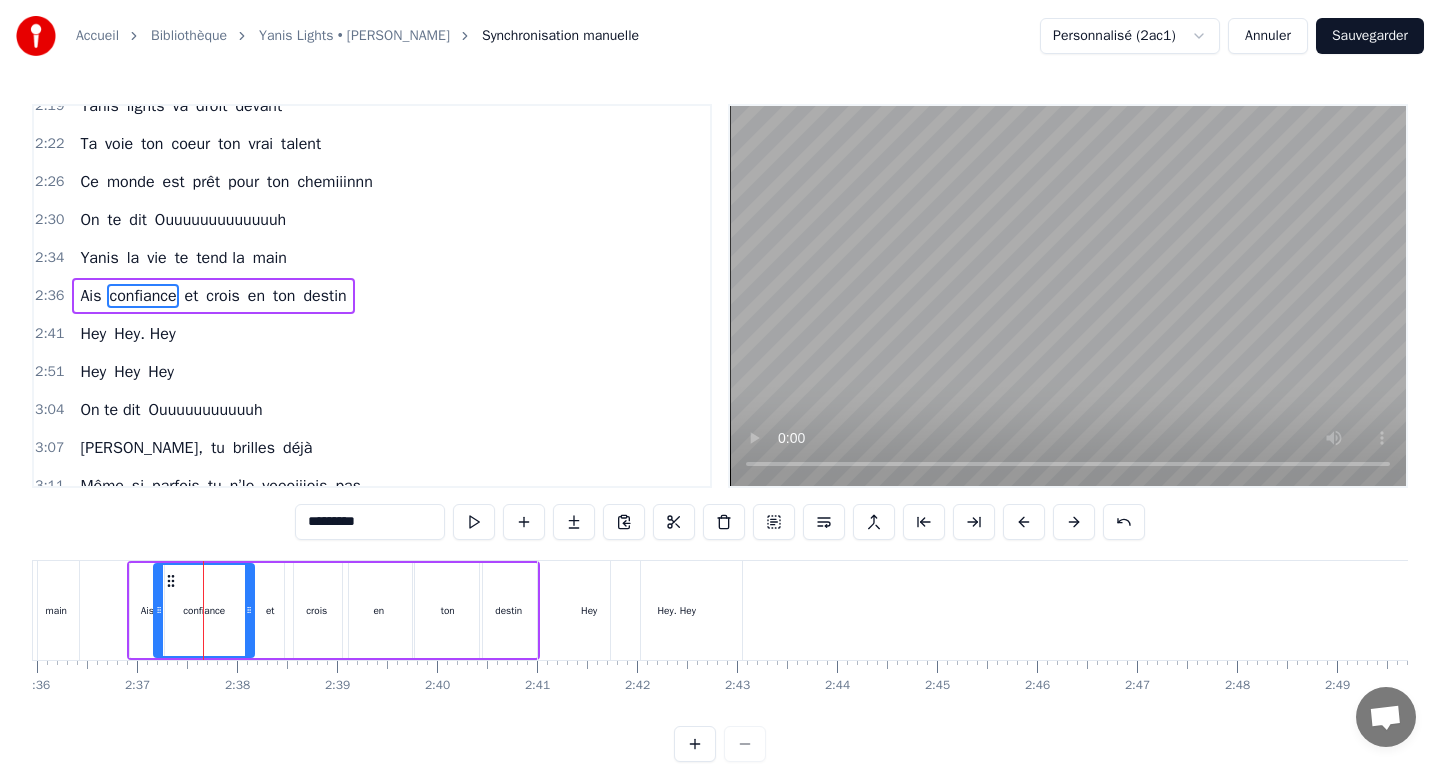 drag, startPoint x: 219, startPoint y: 584, endPoint x: 251, endPoint y: 588, distance: 32.24903 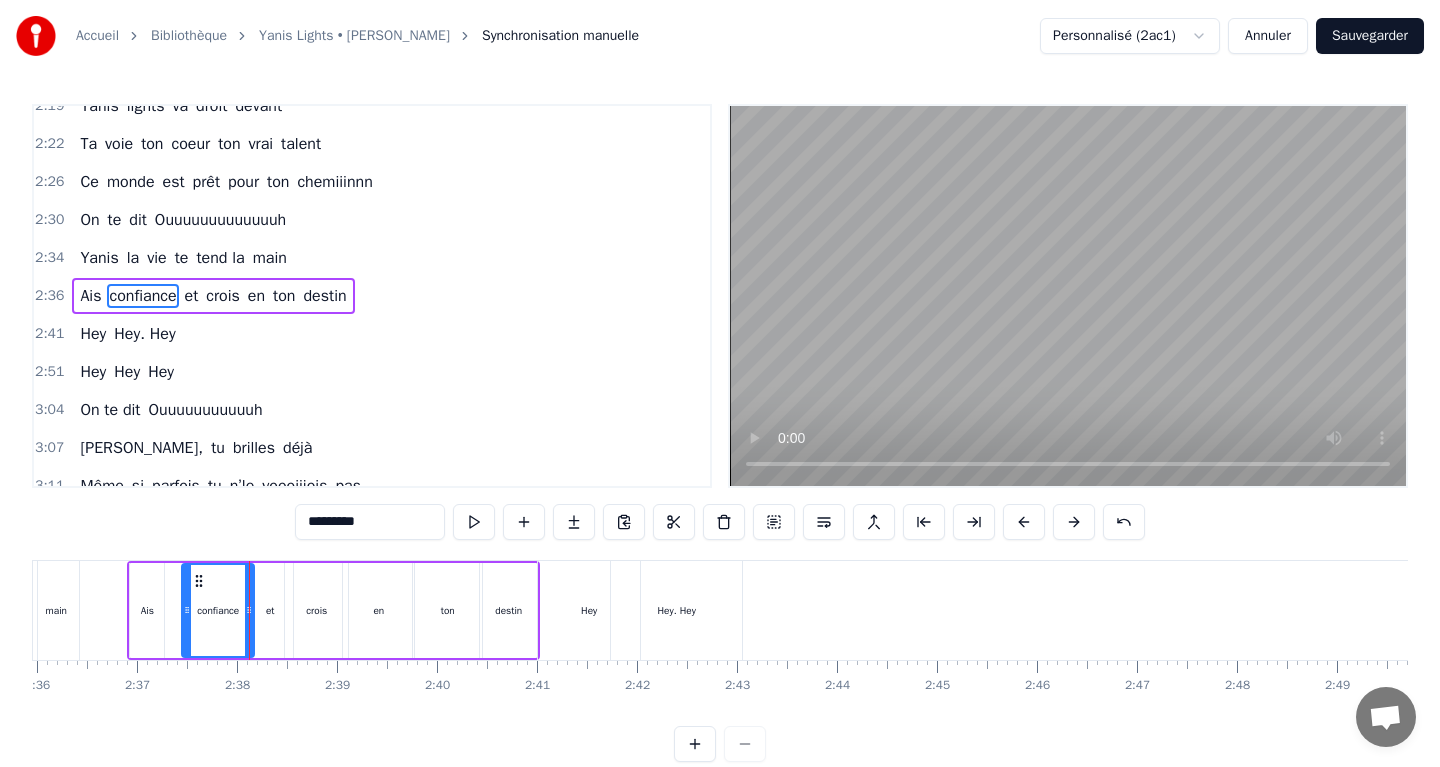 drag, startPoint x: 162, startPoint y: 589, endPoint x: 190, endPoint y: 590, distance: 28.01785 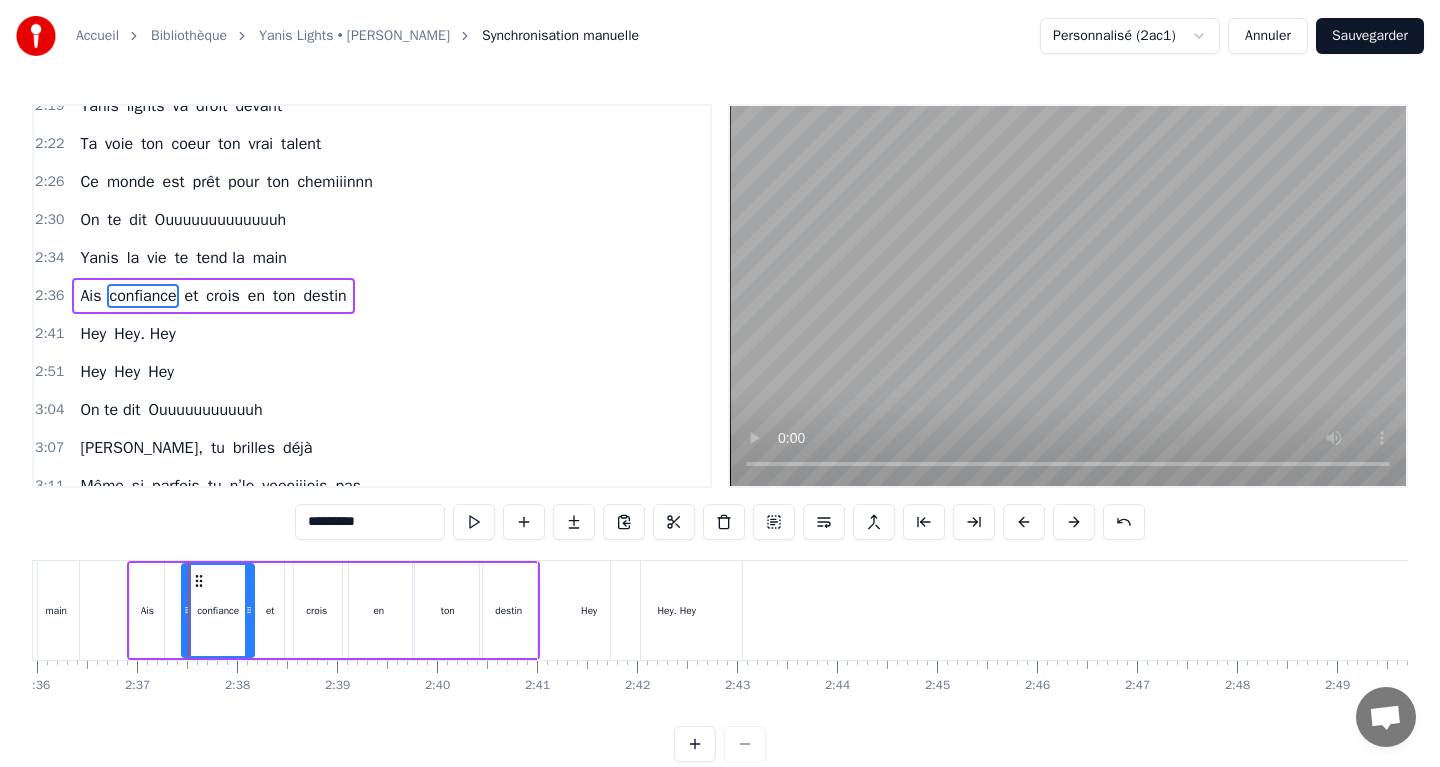 click on "Ais" at bounding box center (147, 610) 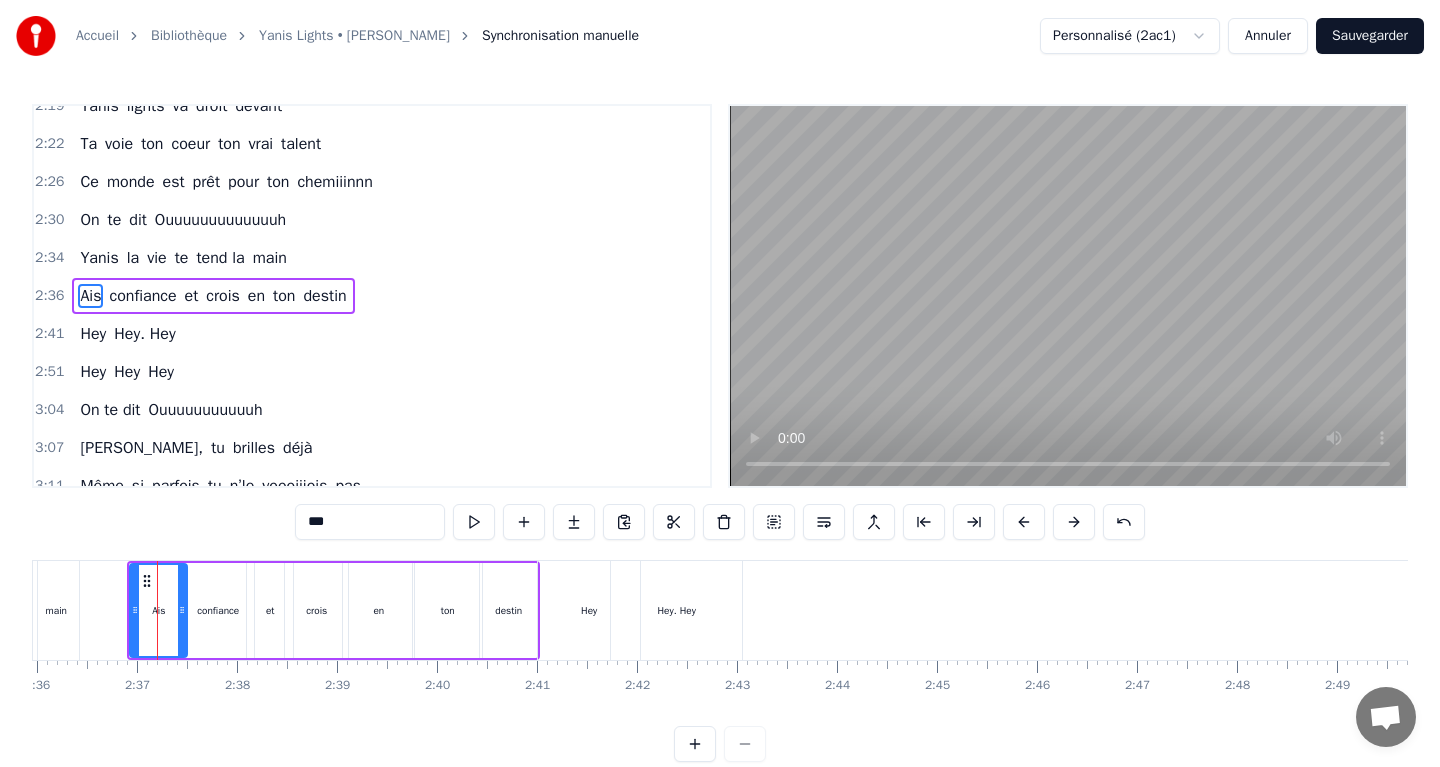 drag, startPoint x: 161, startPoint y: 585, endPoint x: 184, endPoint y: 590, distance: 23.537205 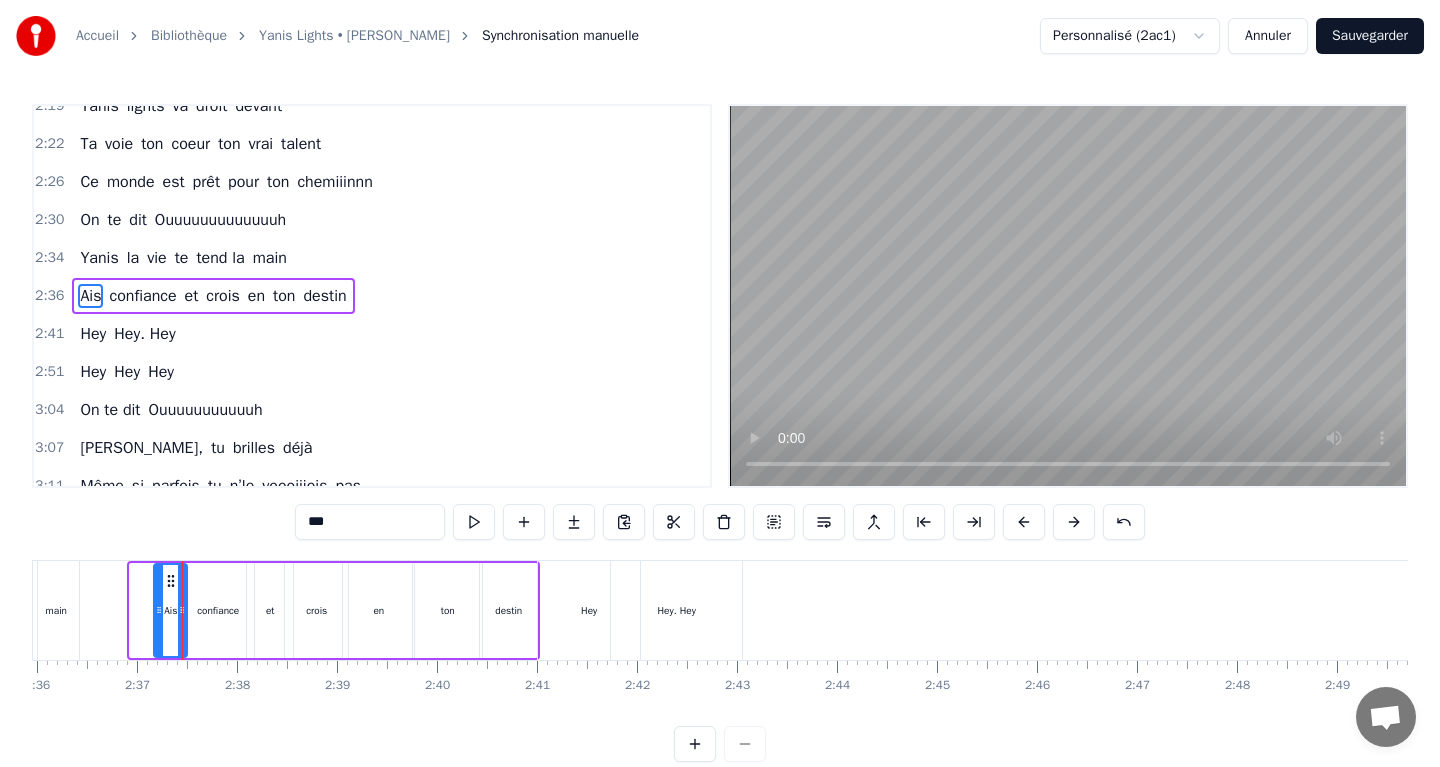 drag, startPoint x: 136, startPoint y: 588, endPoint x: 160, endPoint y: 593, distance: 24.5153 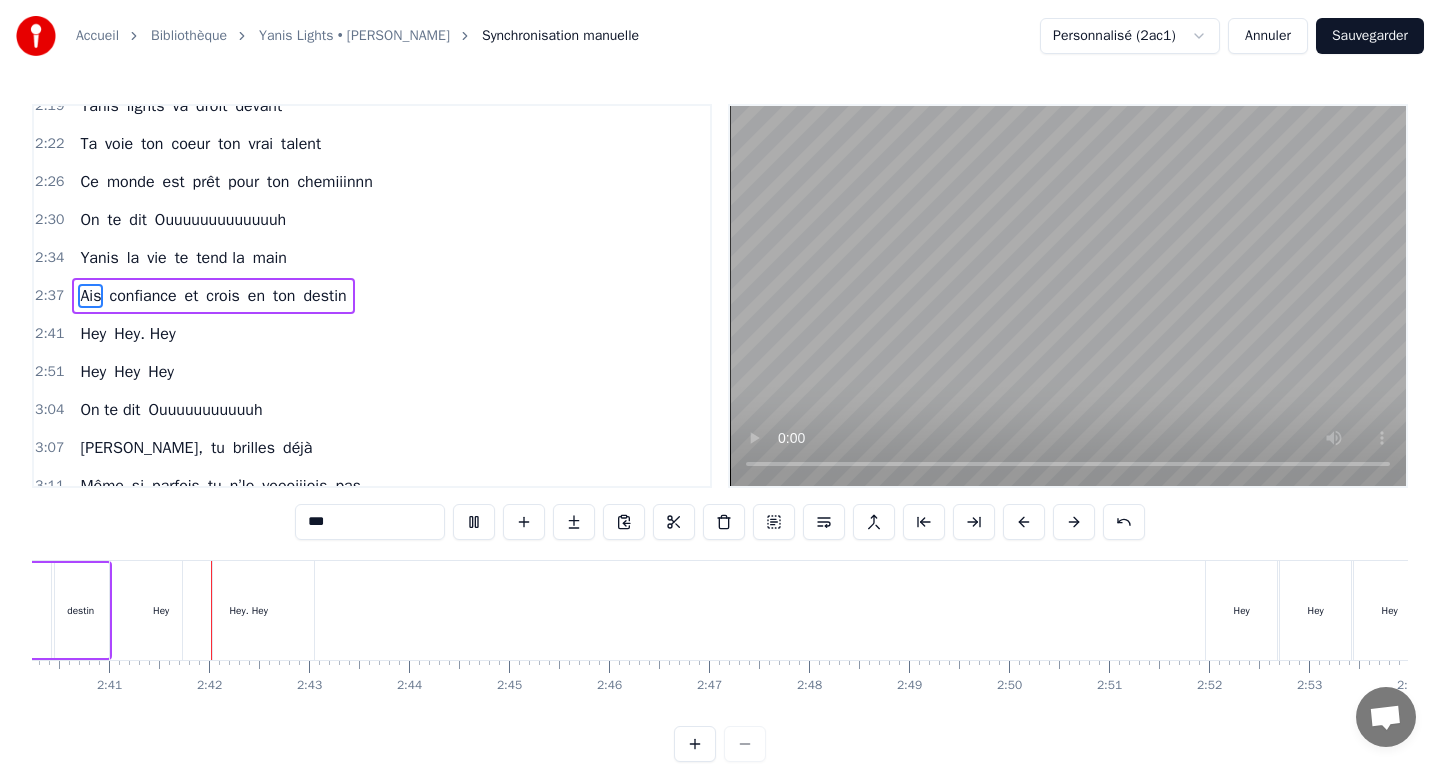 scroll, scrollTop: 0, scrollLeft: 16035, axis: horizontal 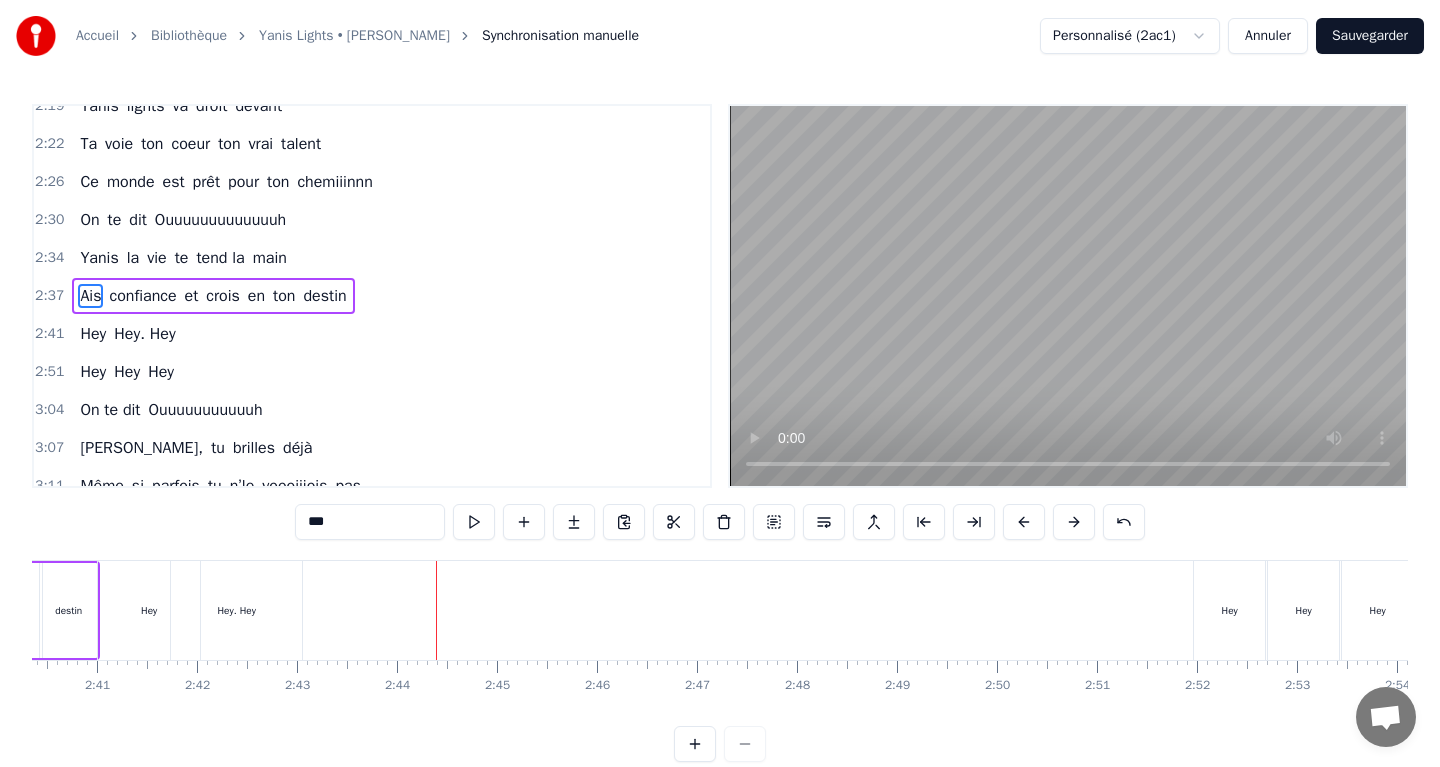 click on "Sauvegarder" at bounding box center (1370, 36) 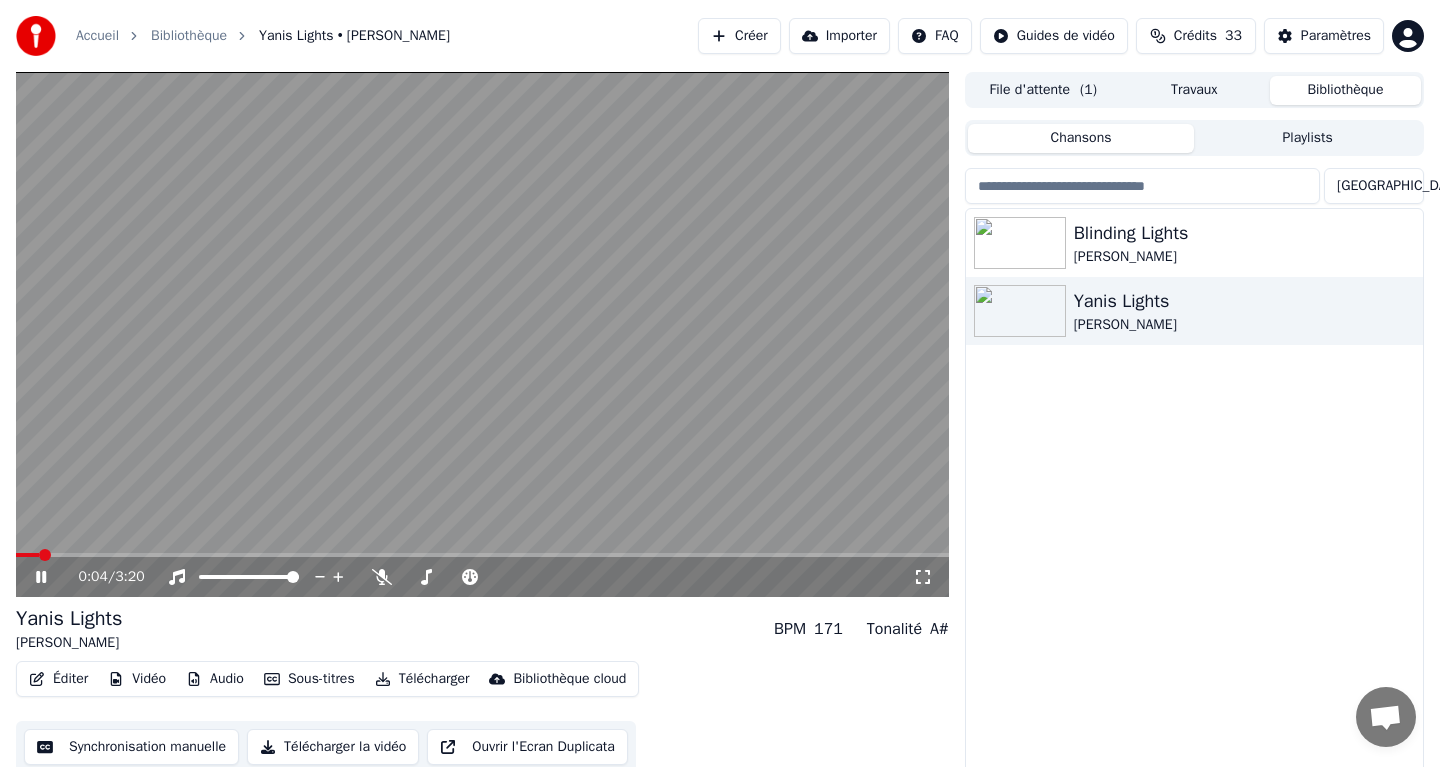 click 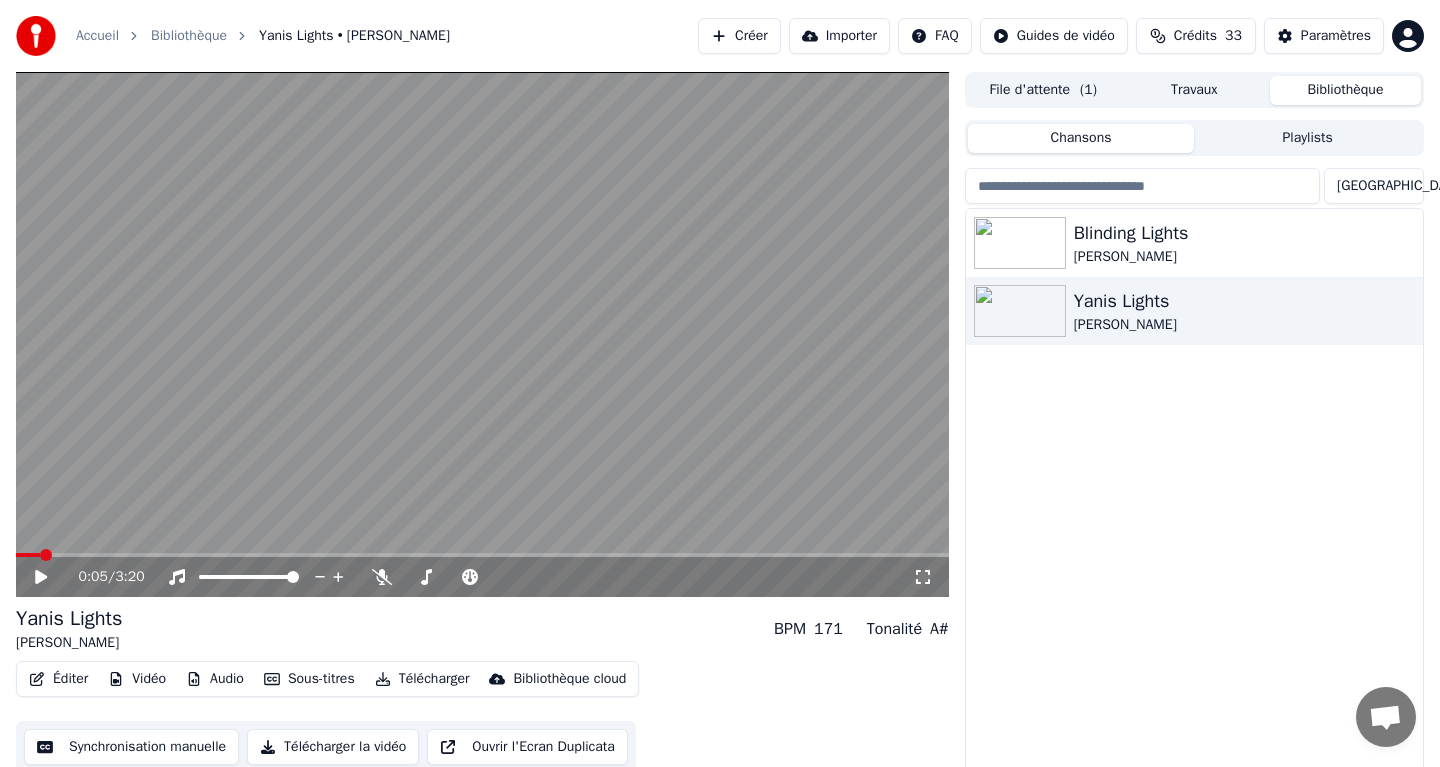 click 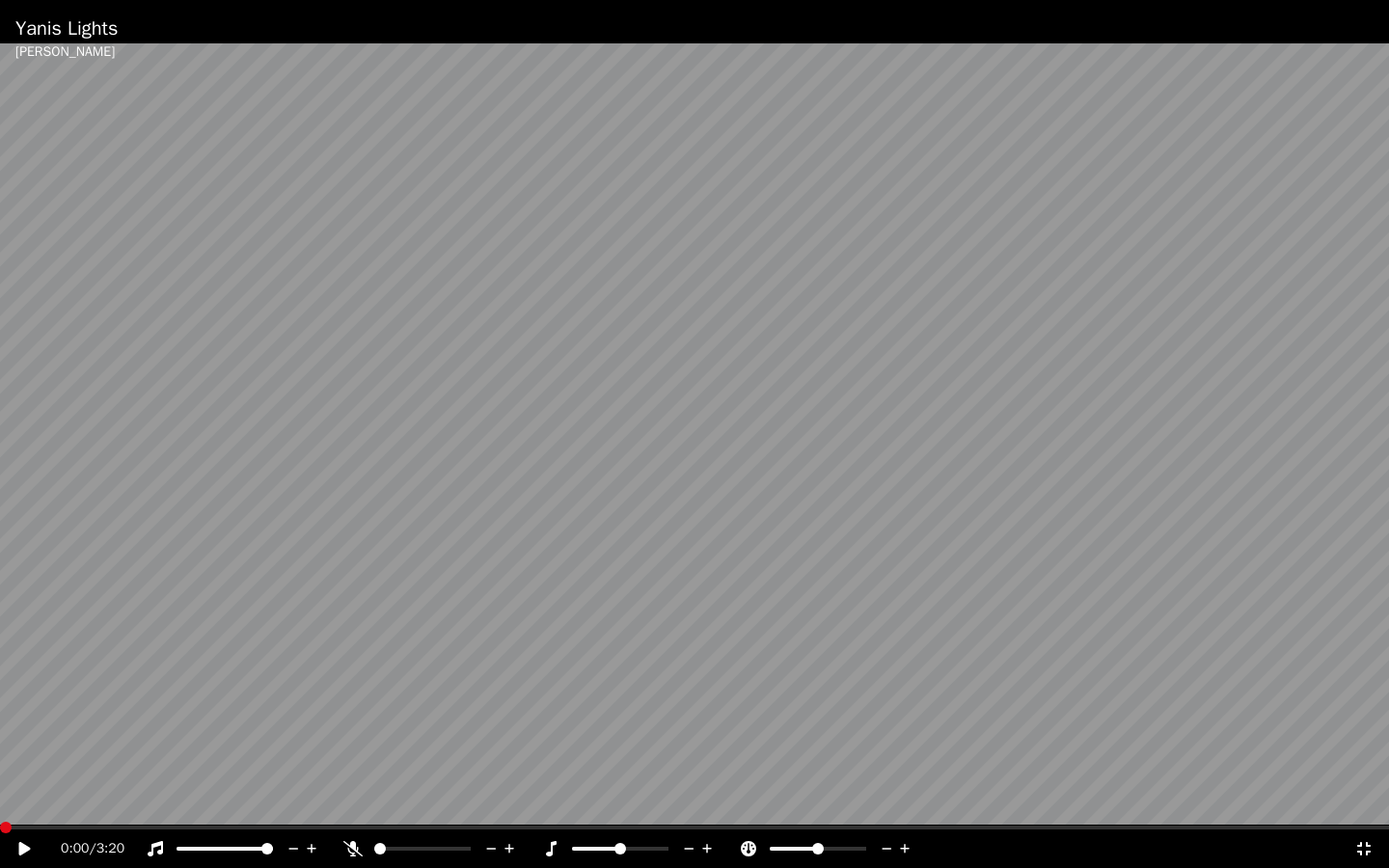 click at bounding box center (6, 827) 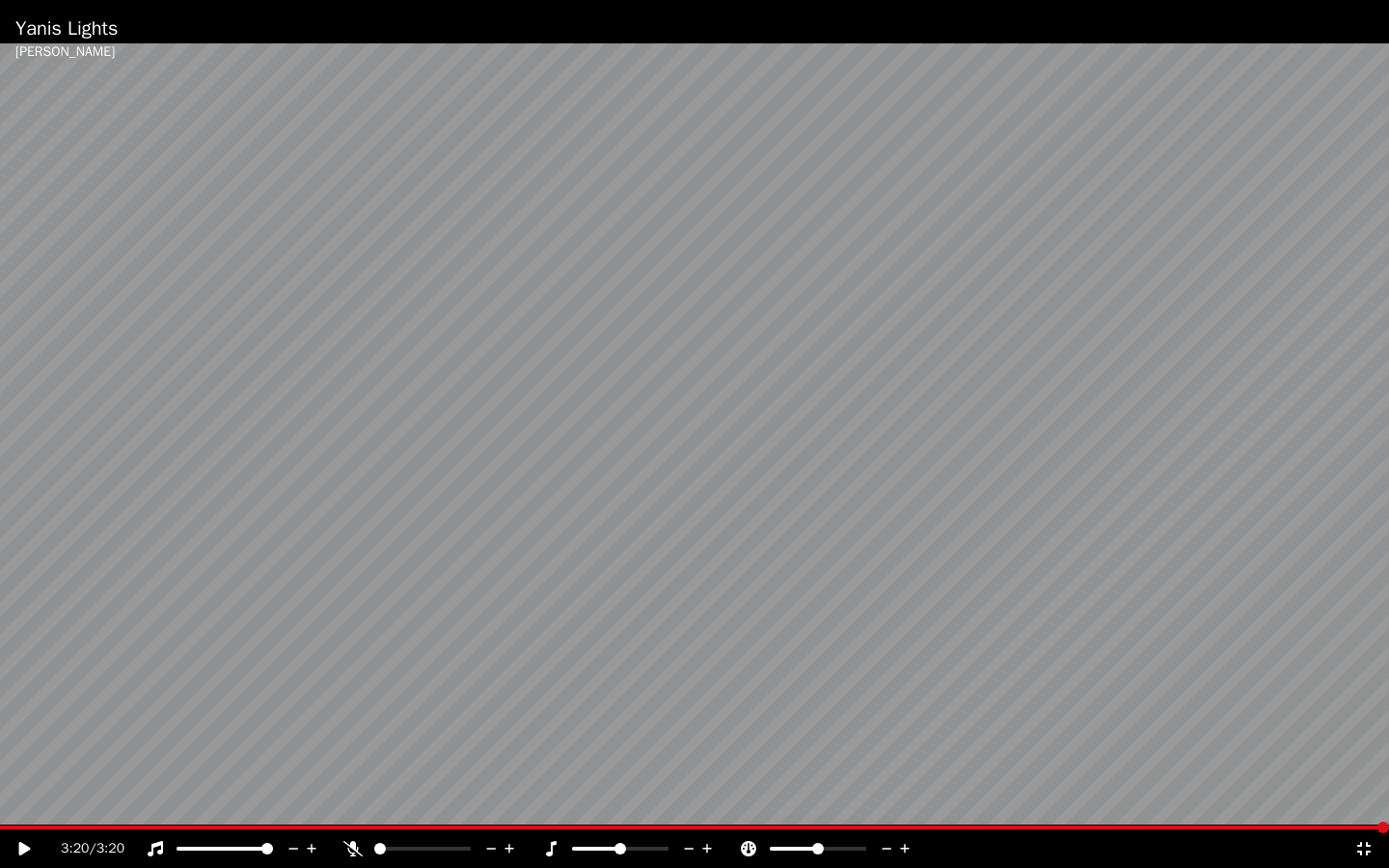 click at bounding box center [694, 434] 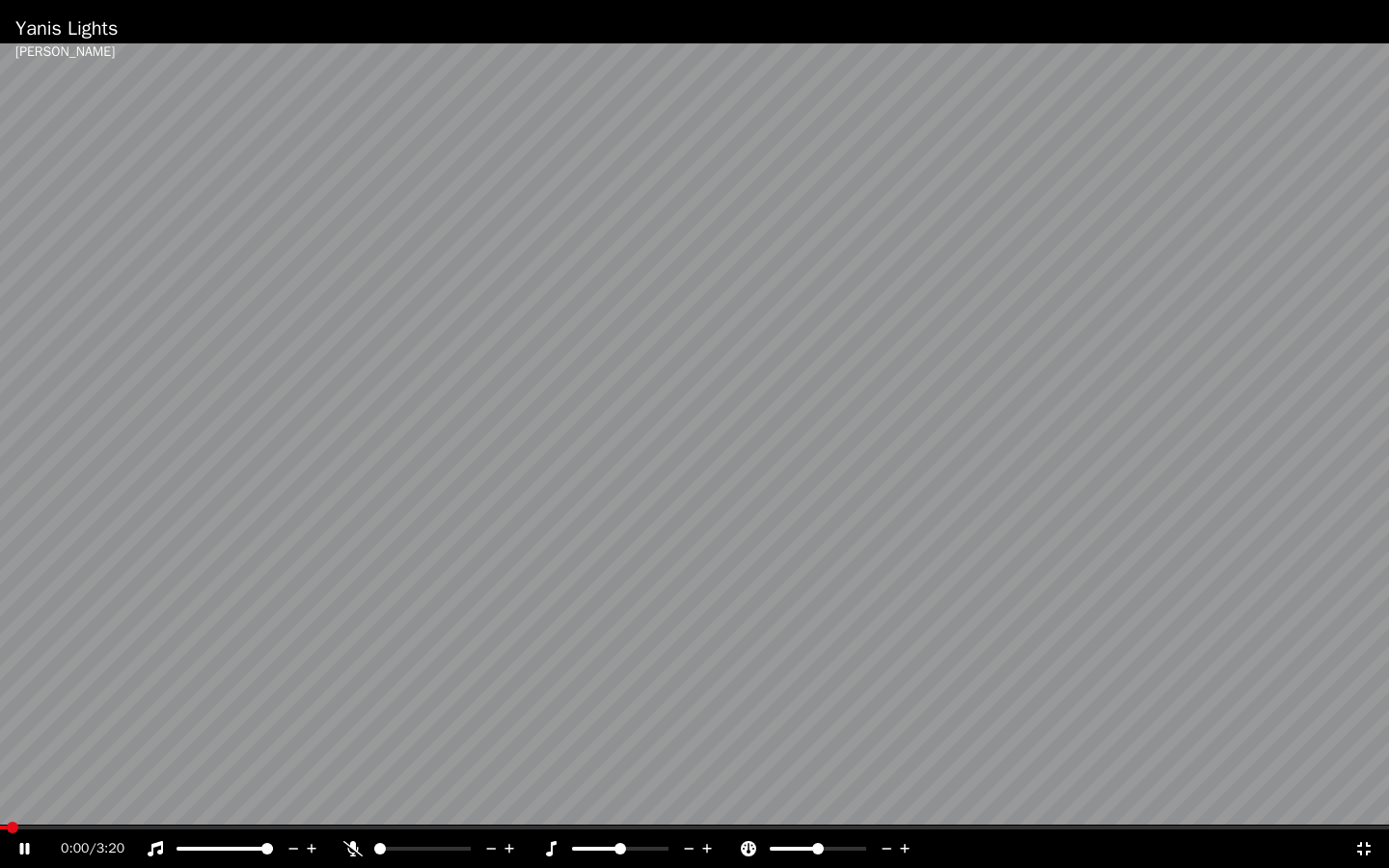 click at bounding box center [694, 827] 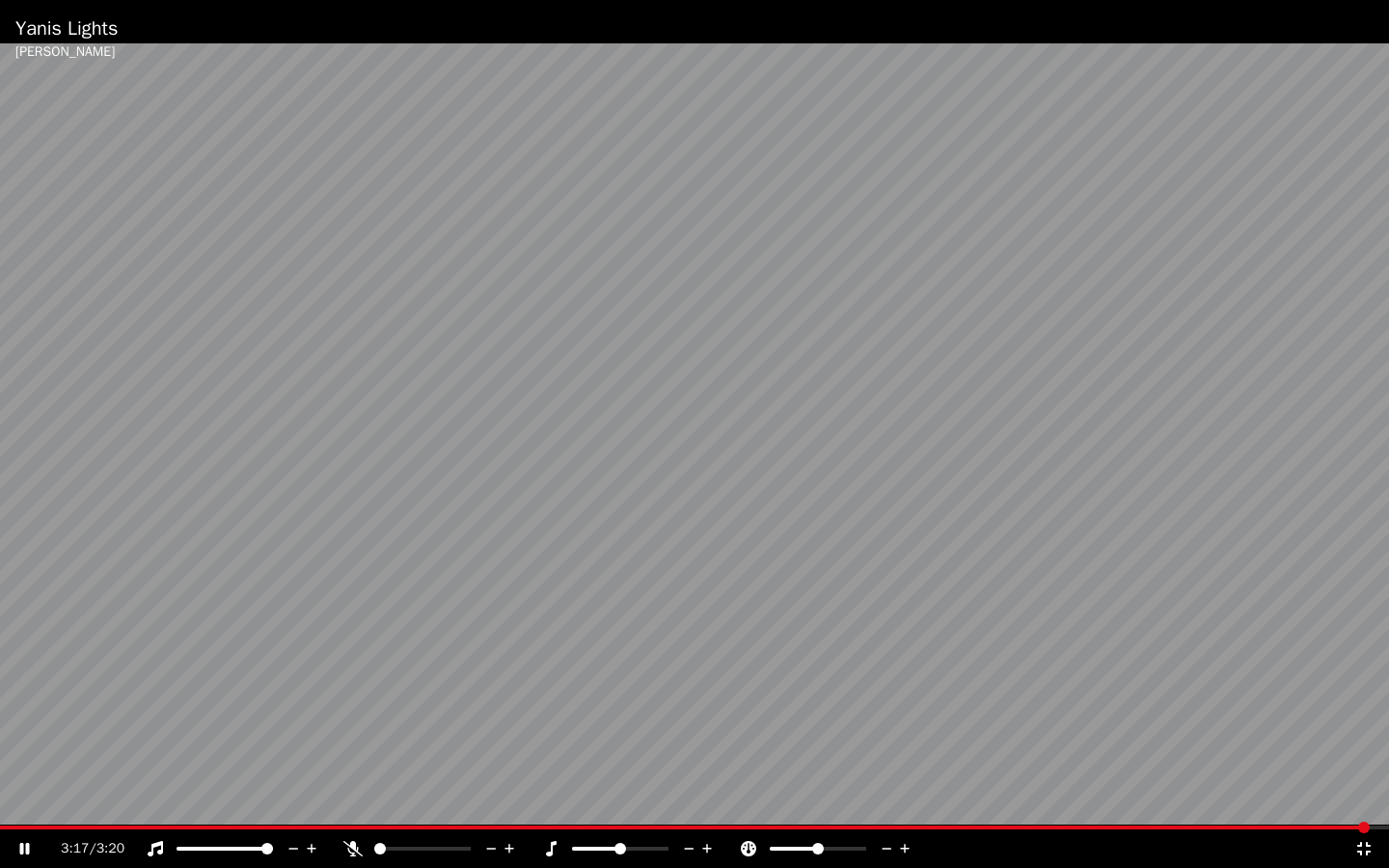 click 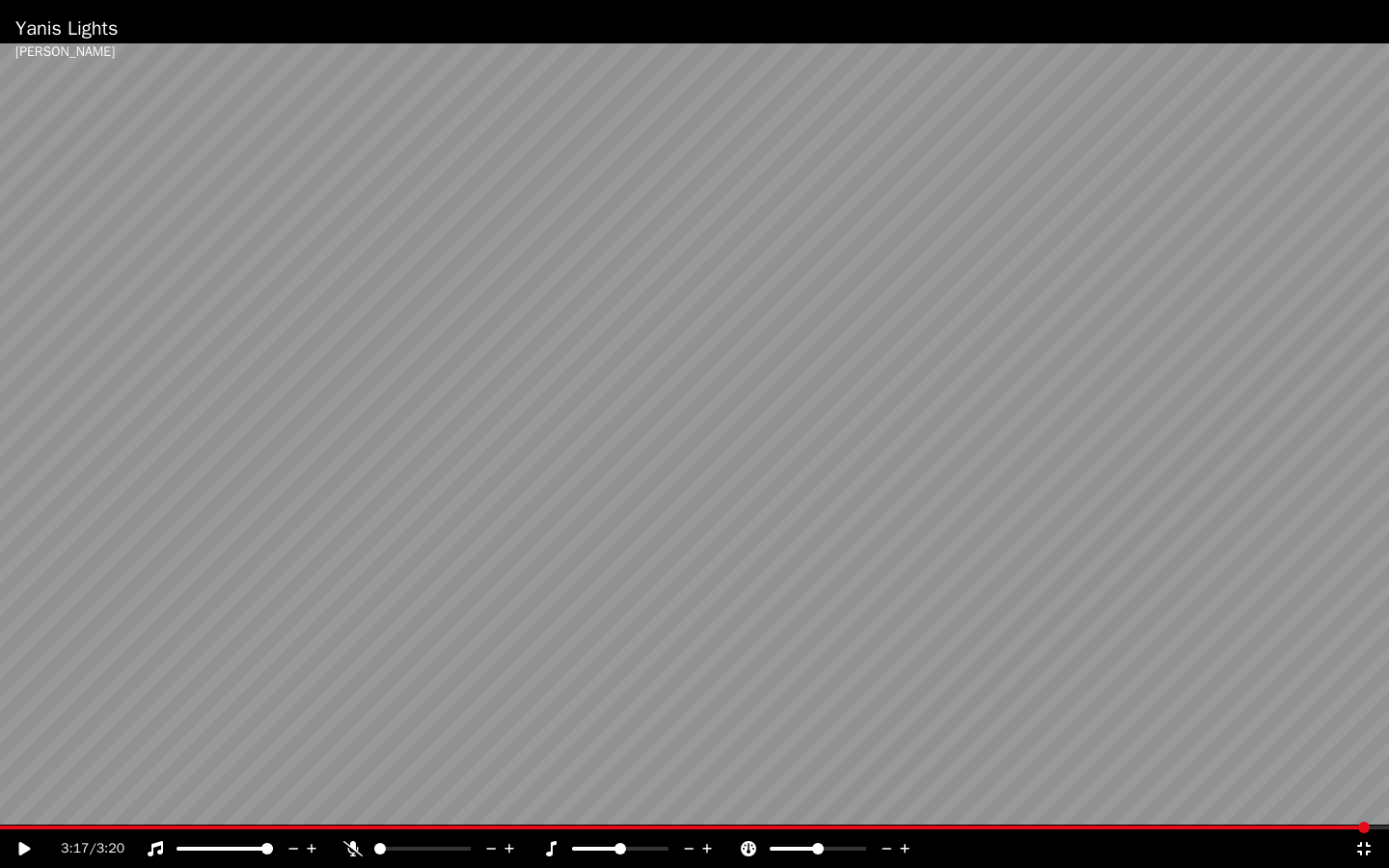click 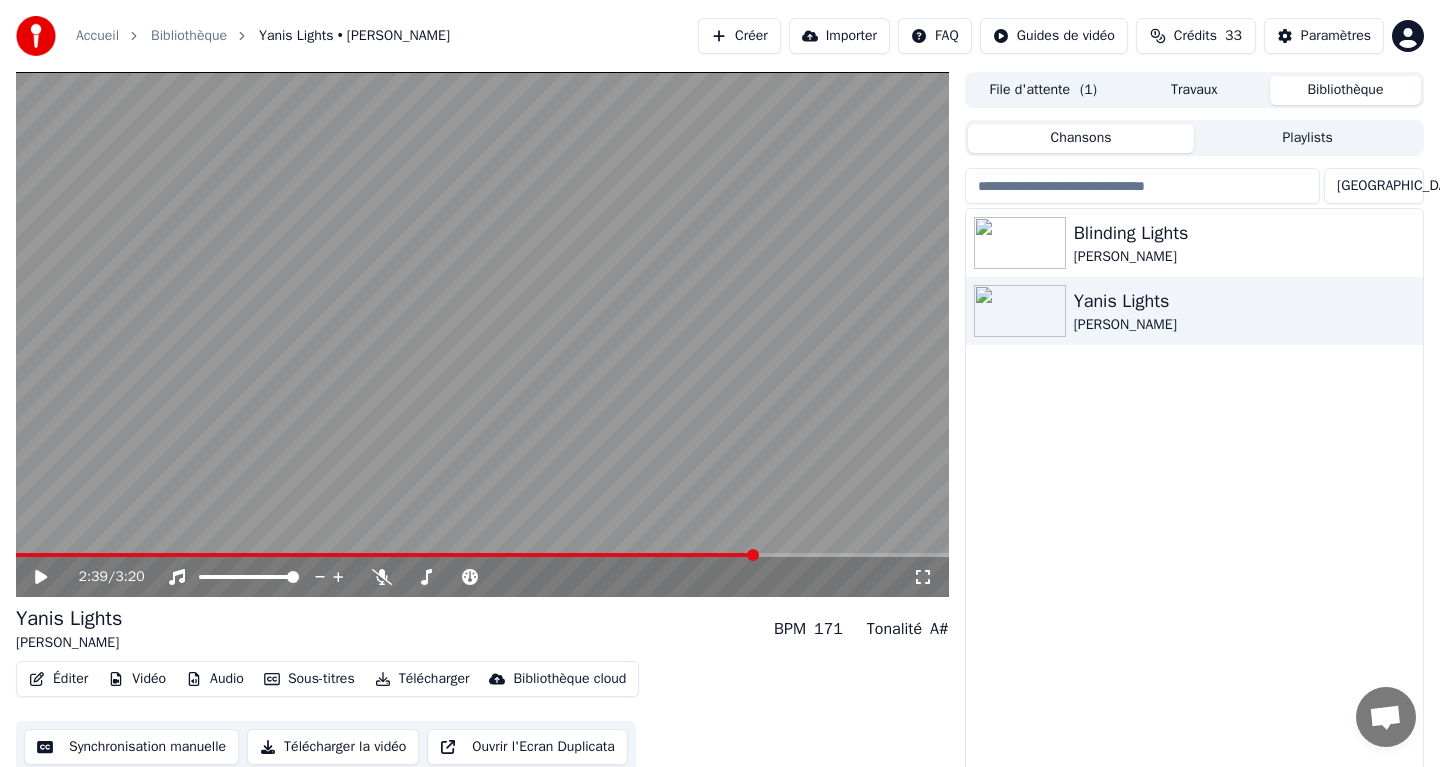 click at bounding box center [753, 555] 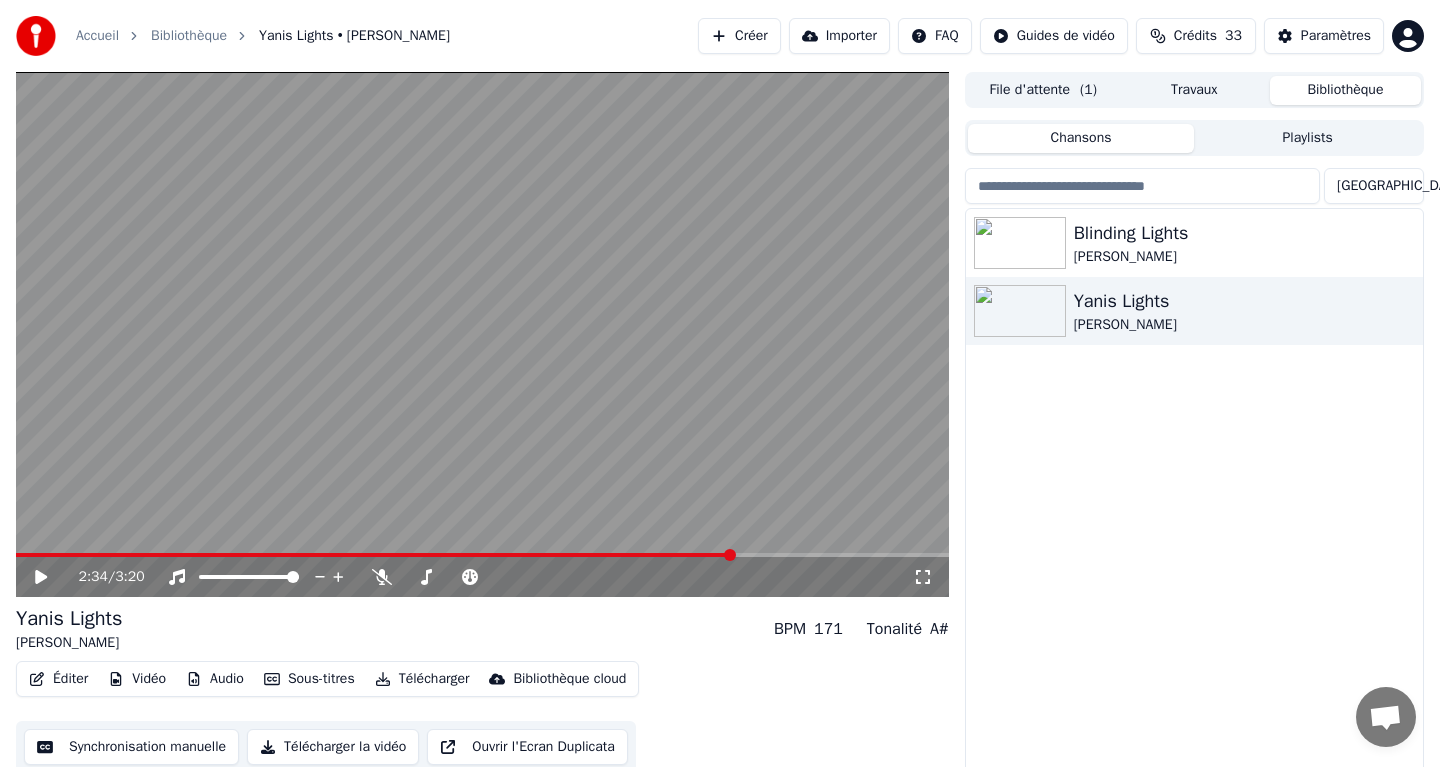 click on "Synchronisation manuelle" at bounding box center [131, 747] 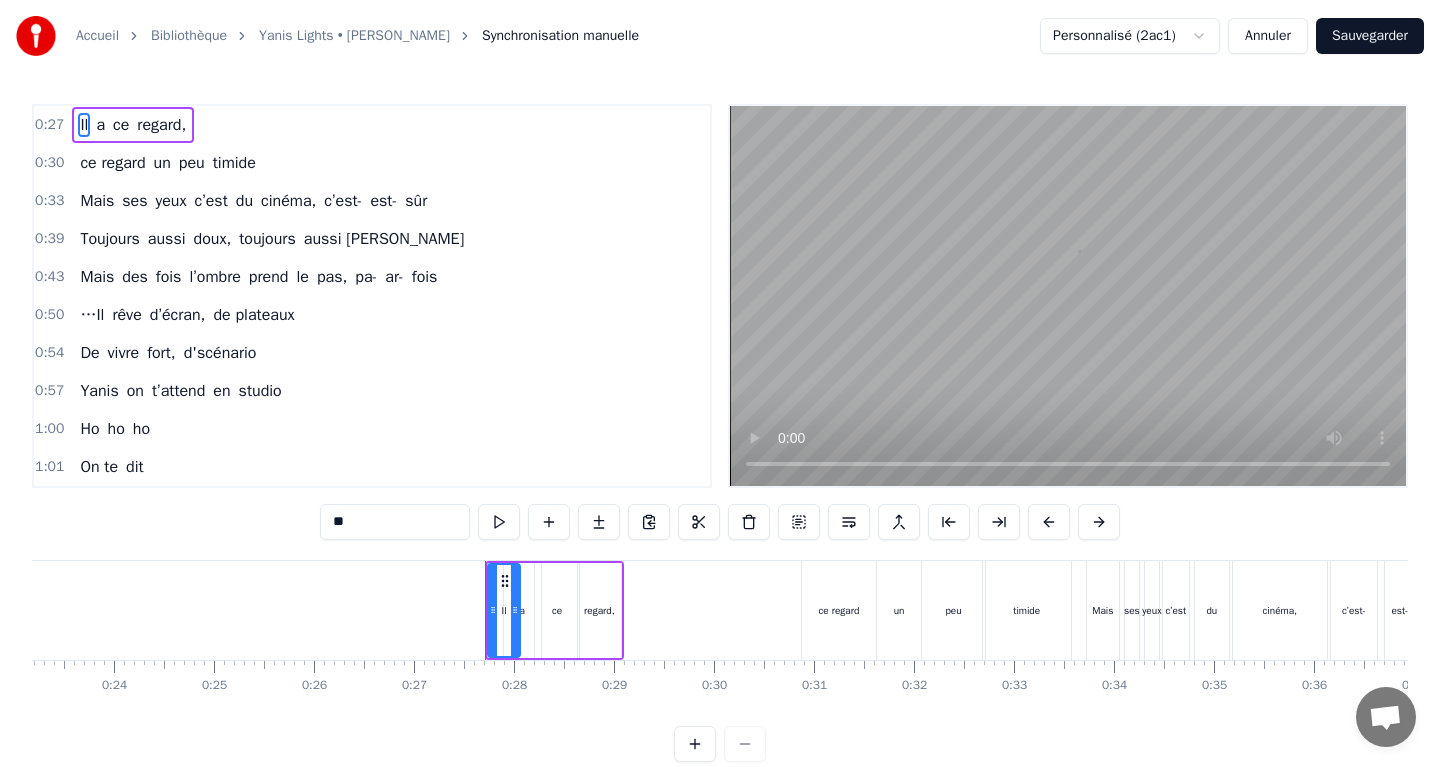 scroll, scrollTop: 0, scrollLeft: 2671, axis: horizontal 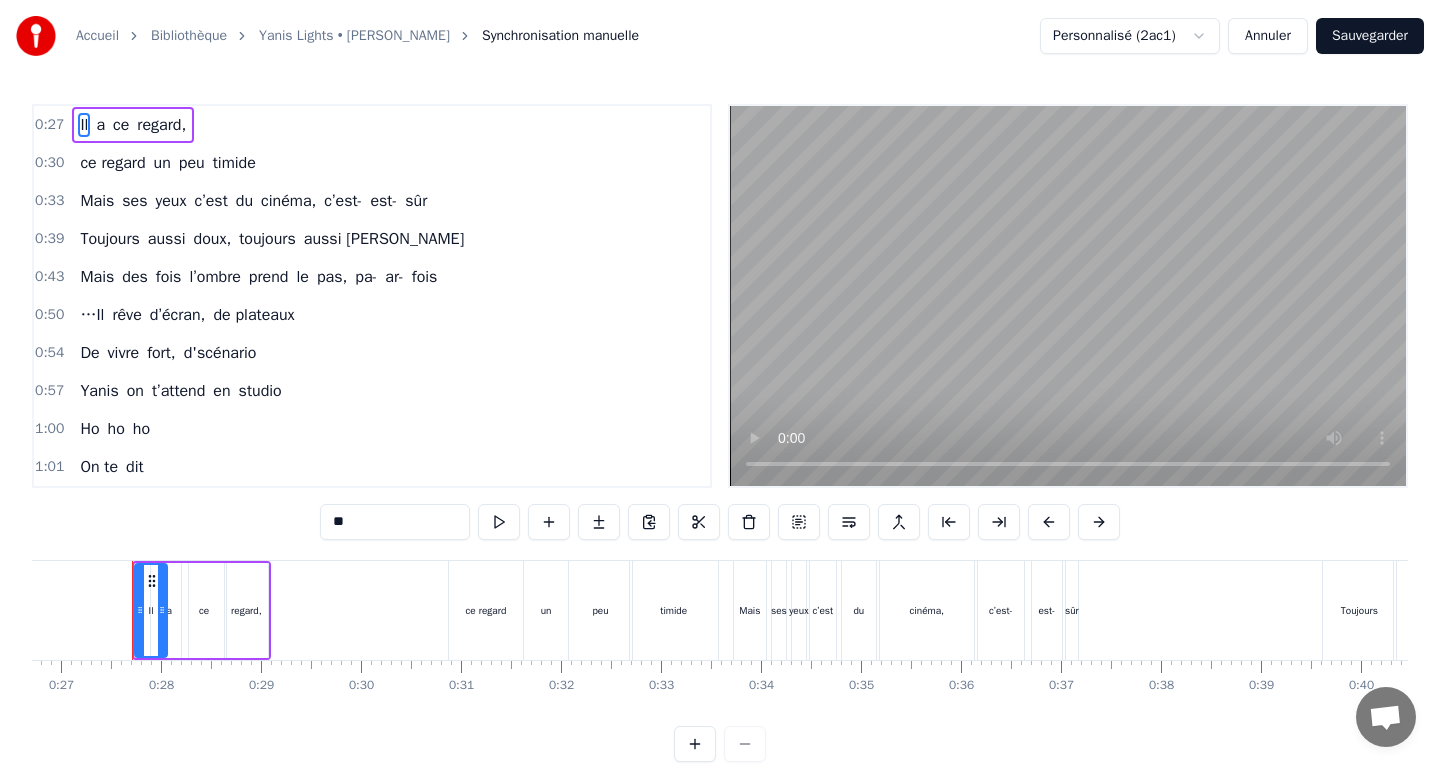 type 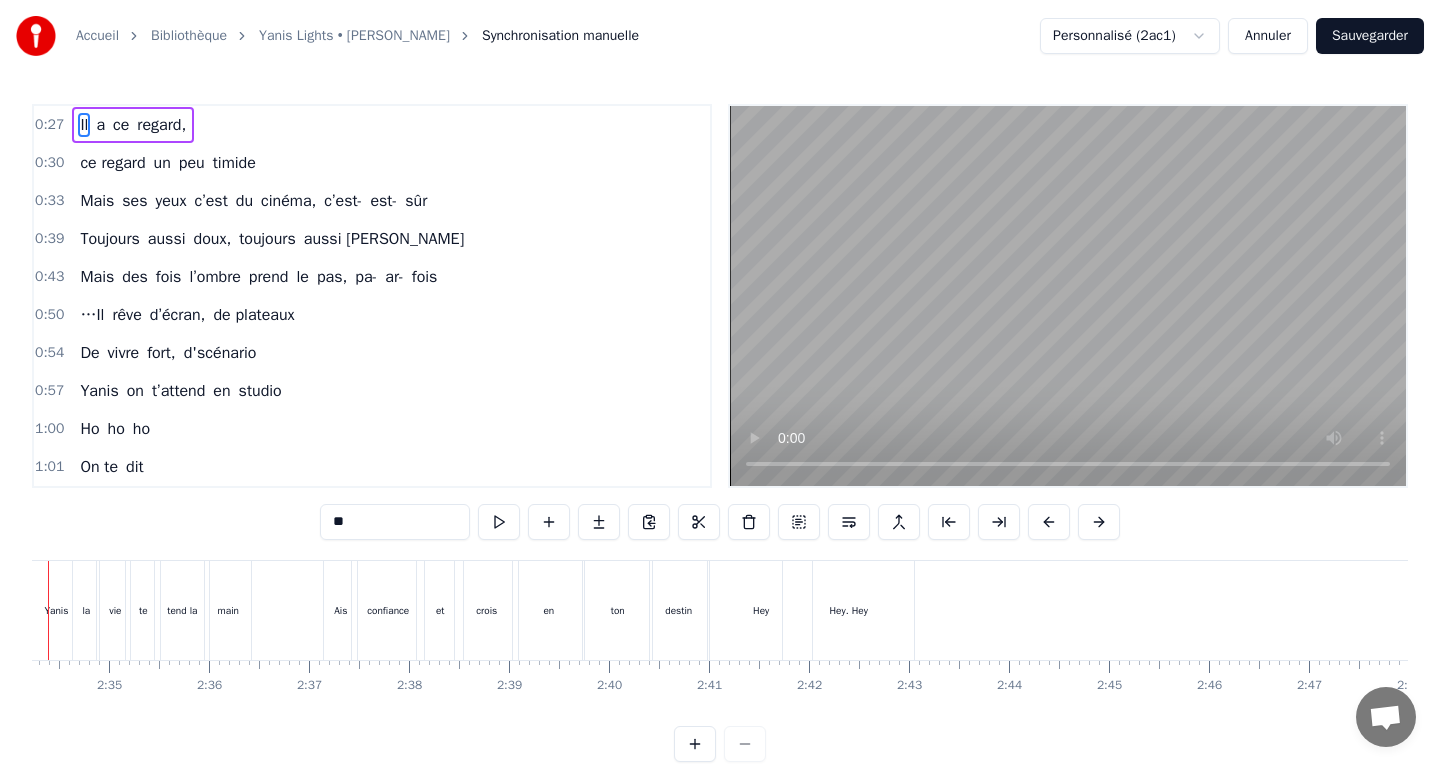 scroll, scrollTop: 0, scrollLeft: 15339, axis: horizontal 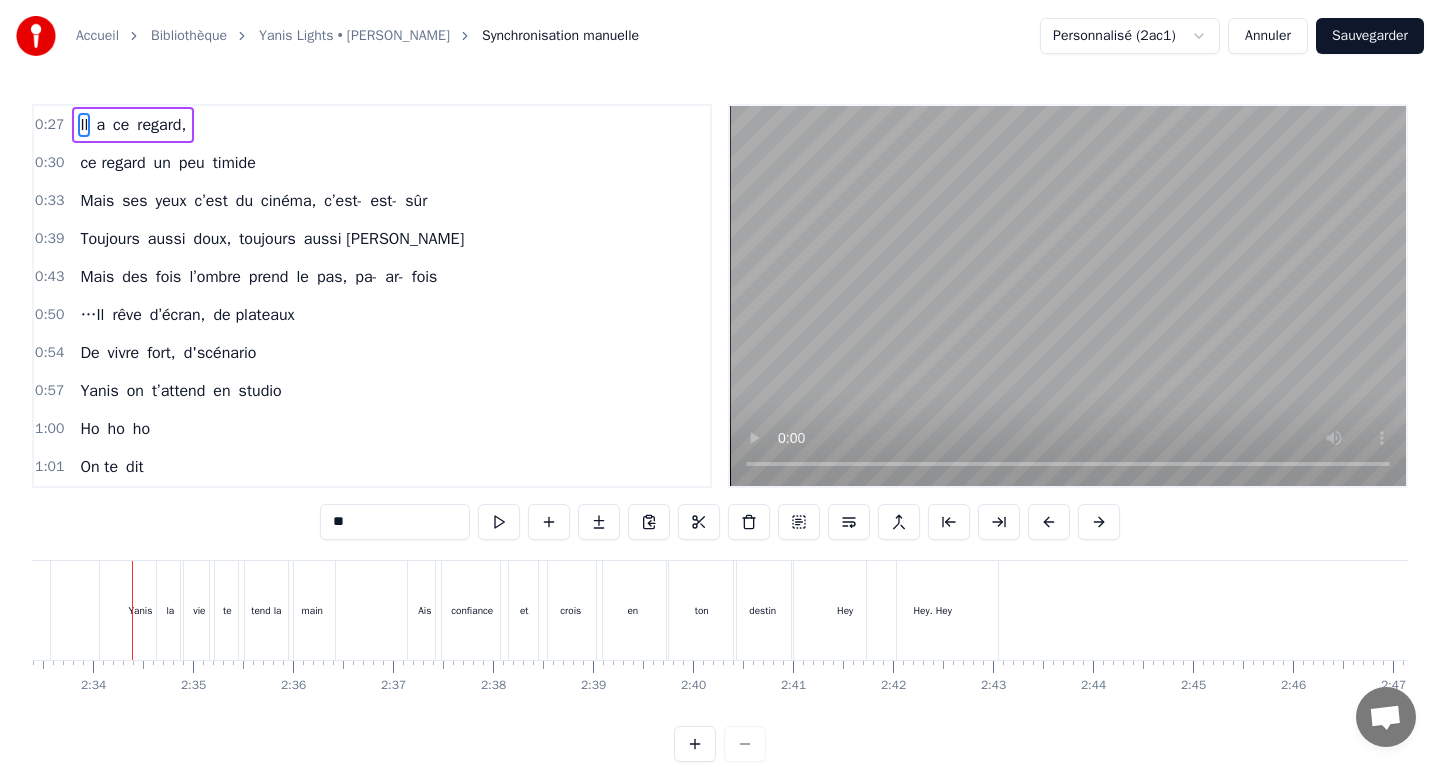 click on "Yanis" at bounding box center (140, 610) 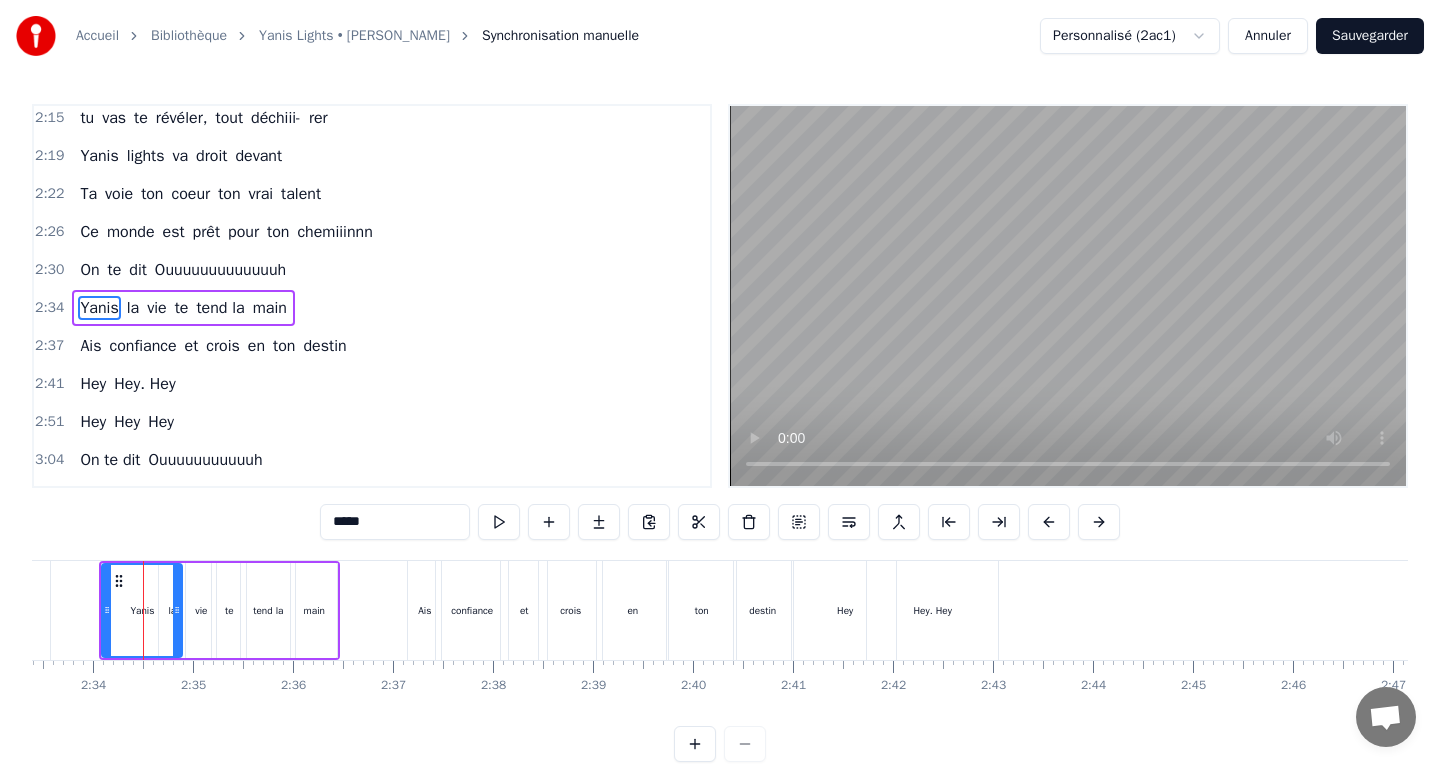 scroll, scrollTop: 1159, scrollLeft: 0, axis: vertical 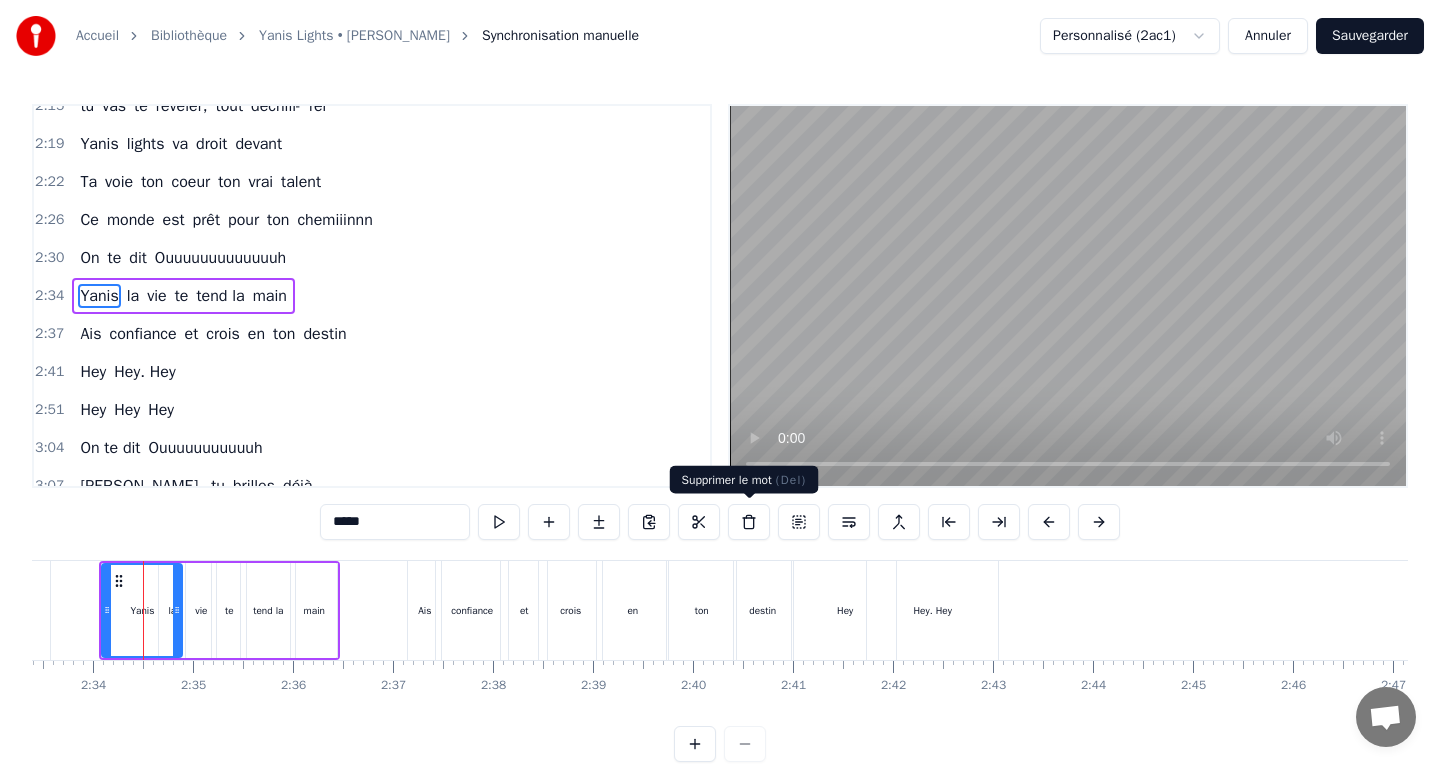 click at bounding box center [749, 522] 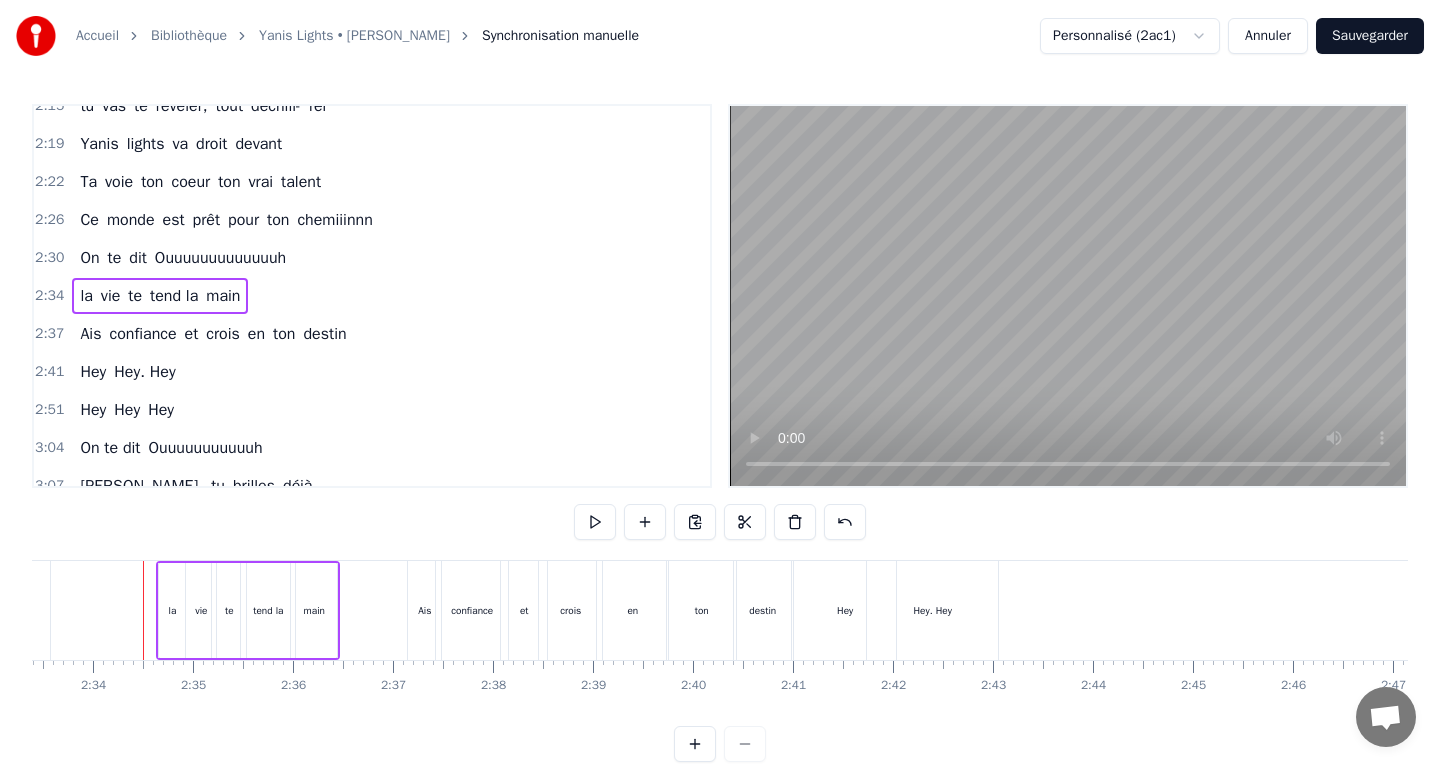 click on "la" at bounding box center [172, 610] 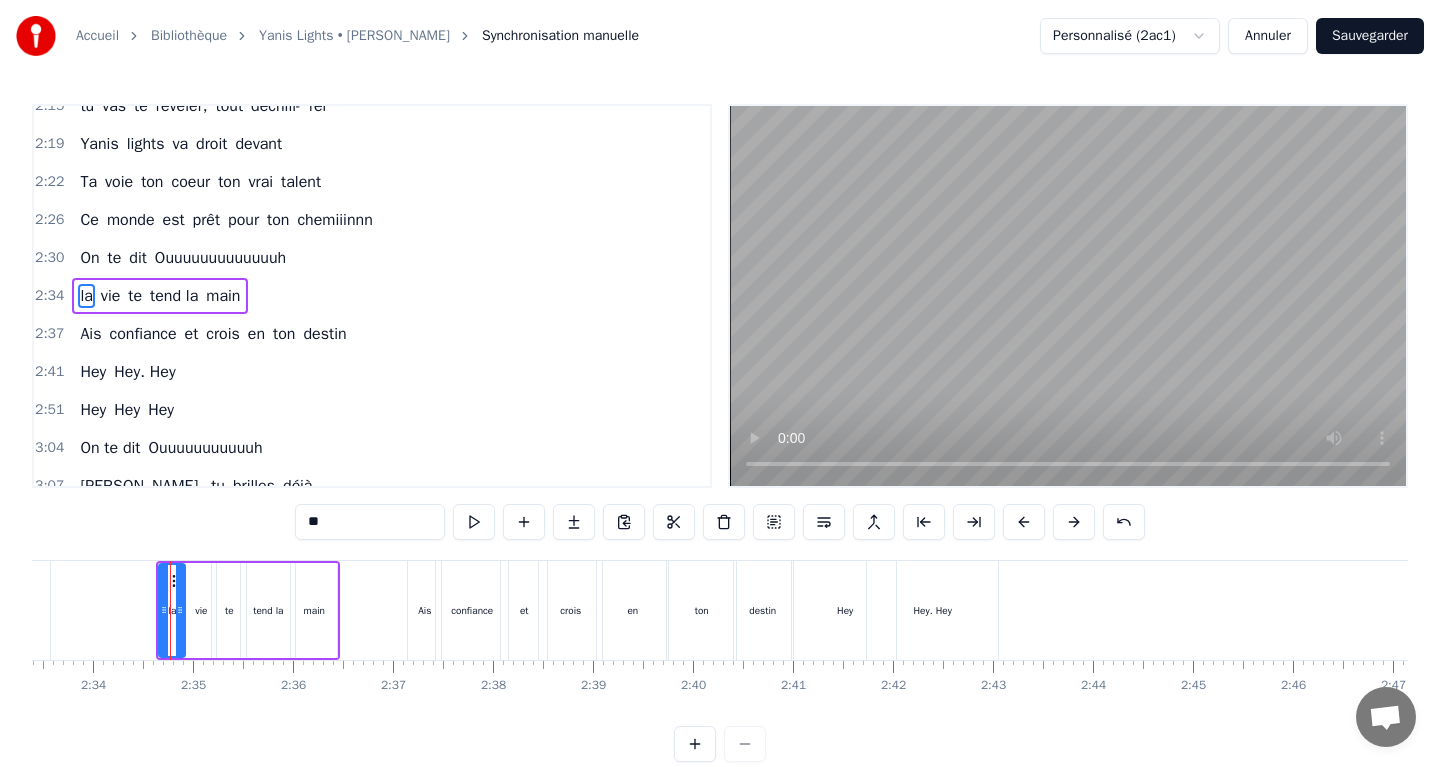 click on "**" at bounding box center (370, 522) 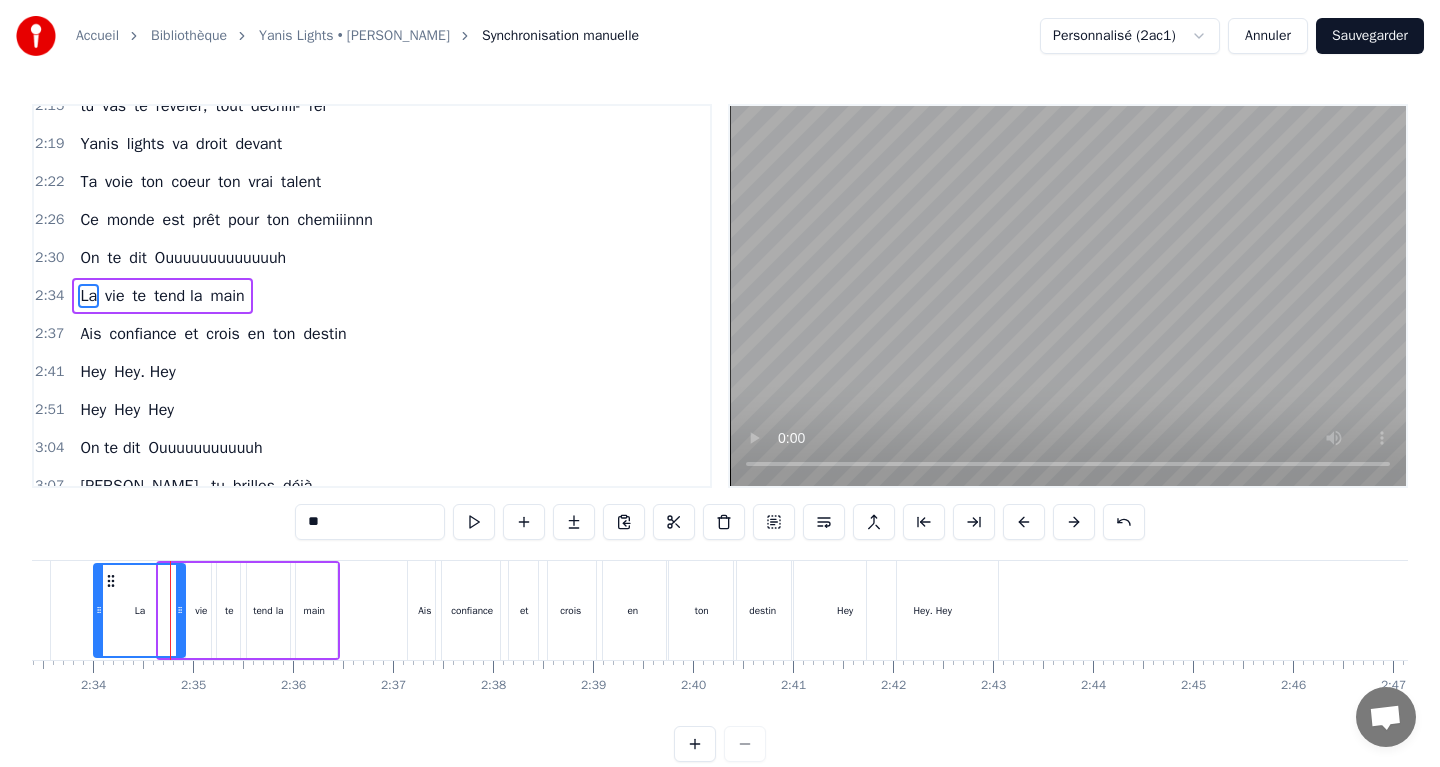 drag, startPoint x: 160, startPoint y: 595, endPoint x: 95, endPoint y: 606, distance: 65.9242 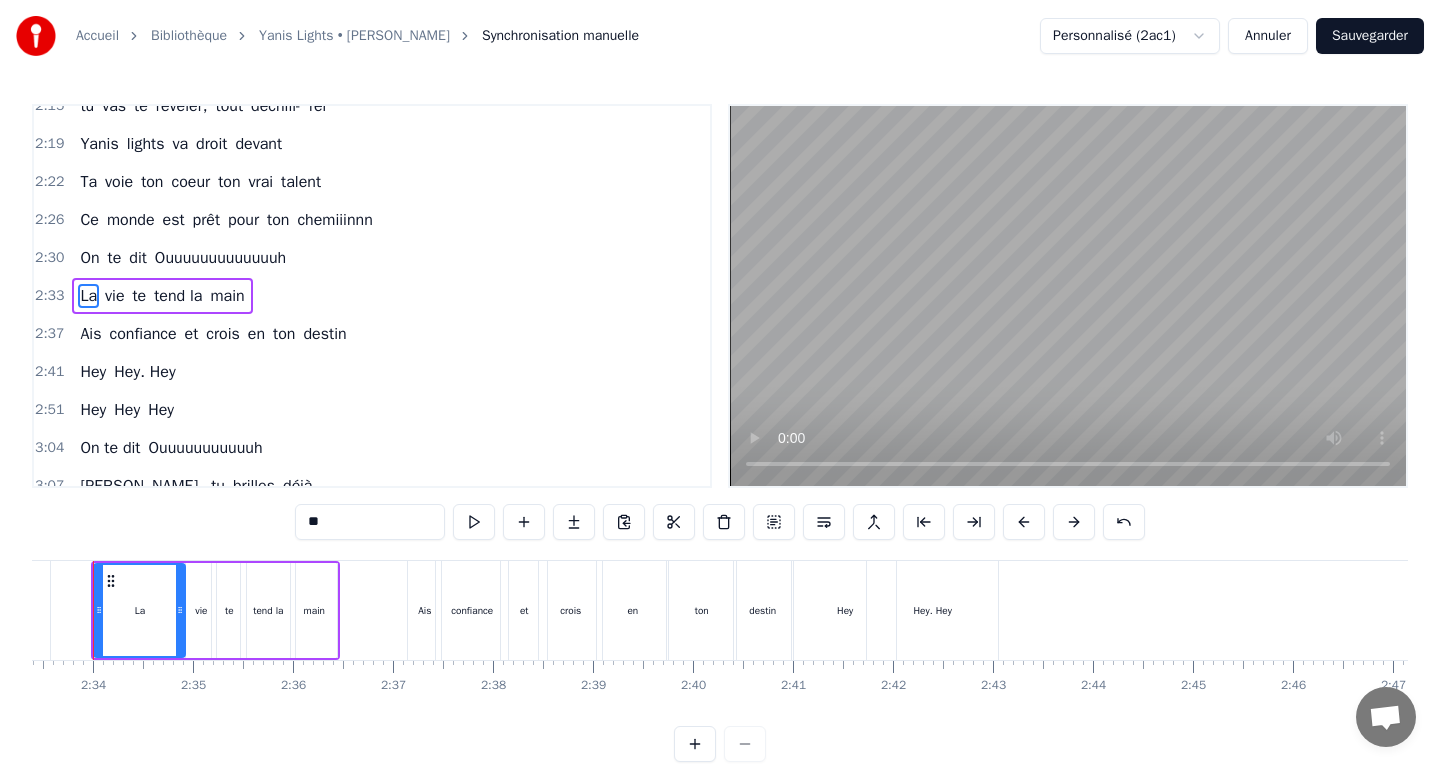 scroll, scrollTop: 0, scrollLeft: 15300, axis: horizontal 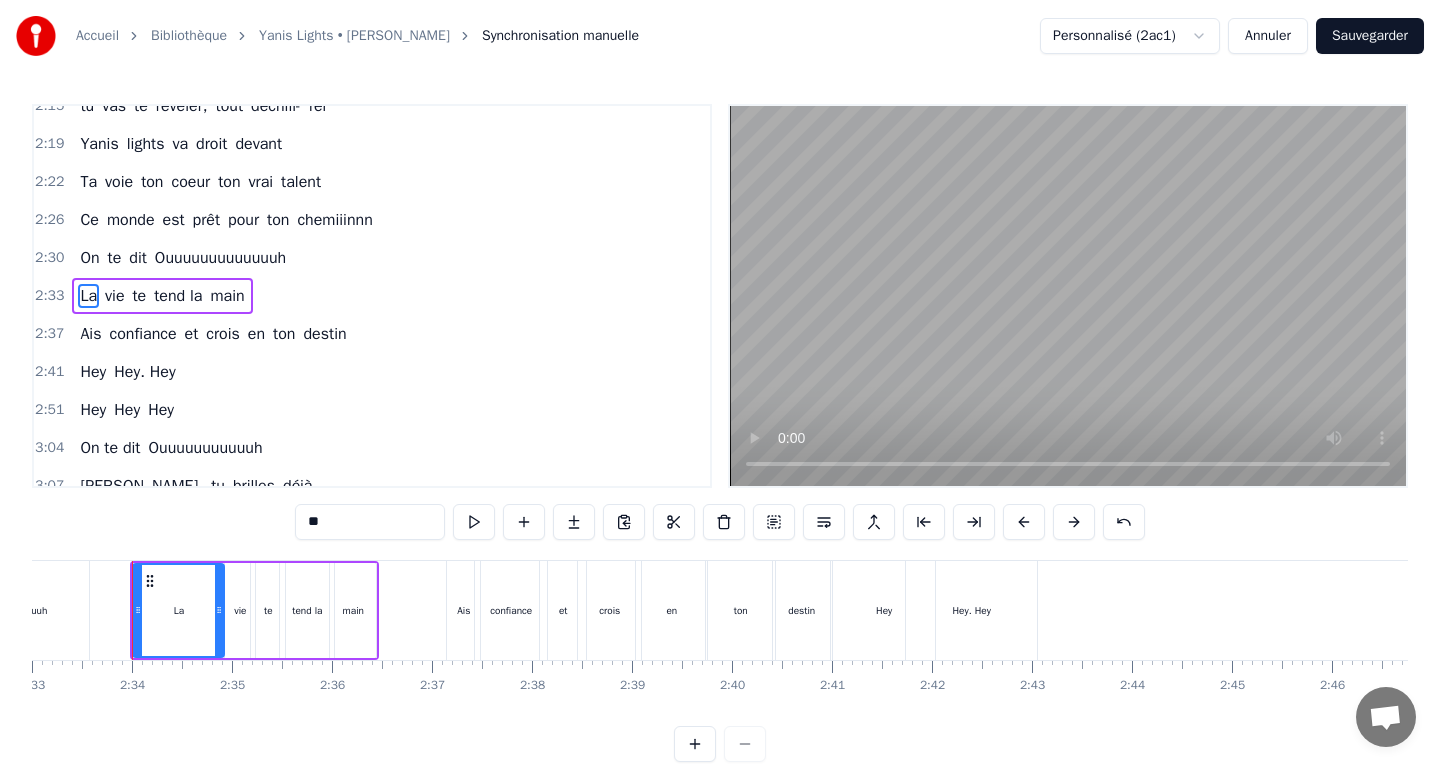type on "**" 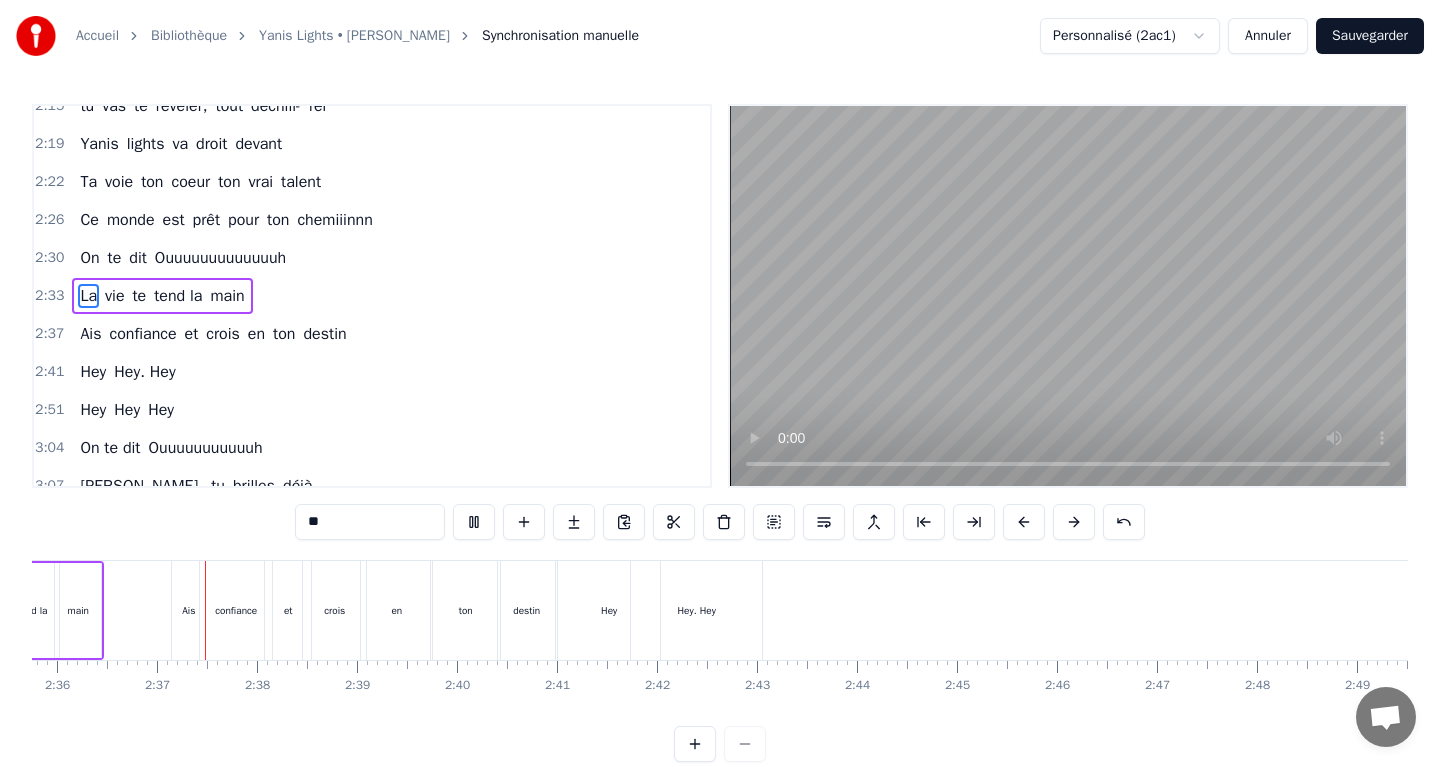 scroll, scrollTop: 0, scrollLeft: 15587, axis: horizontal 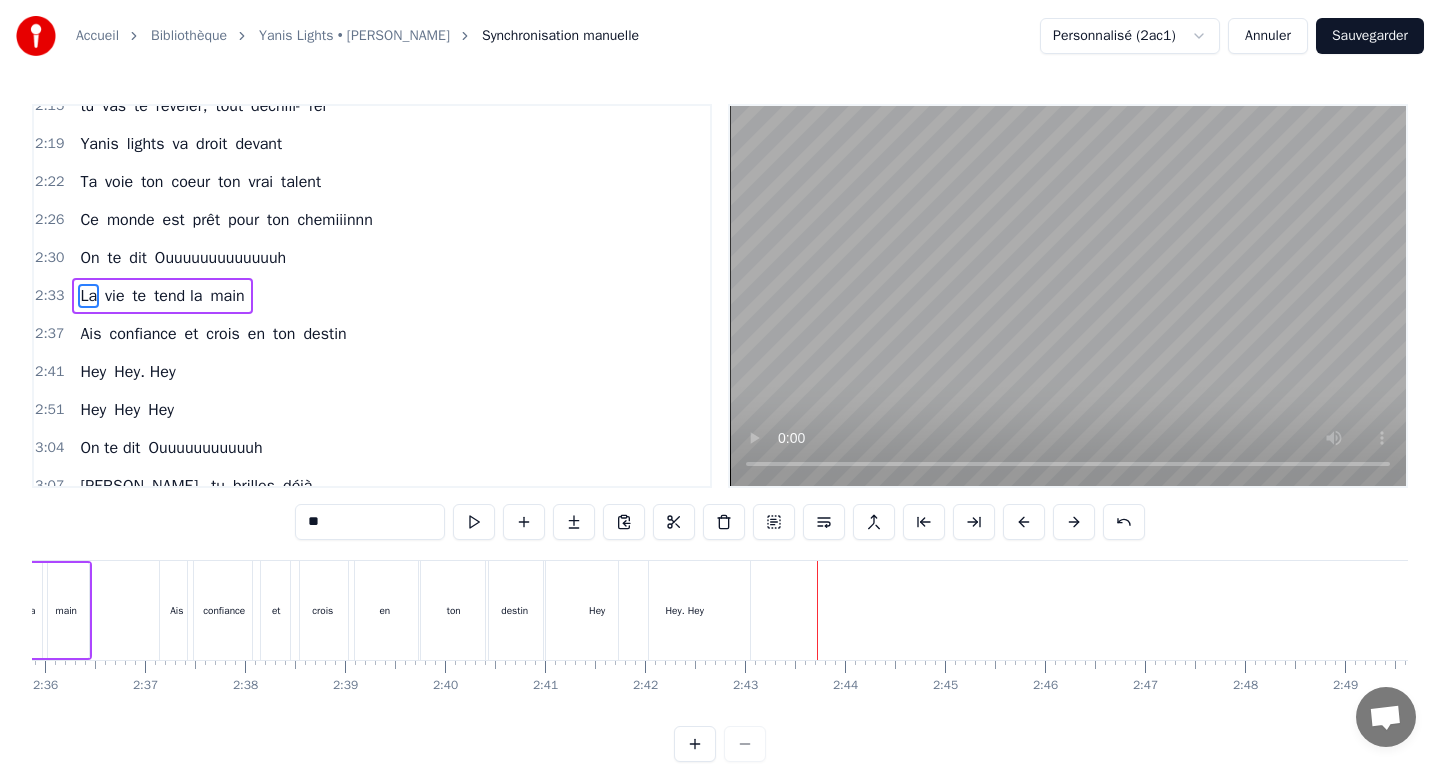 click on "Sauvegarder" at bounding box center [1370, 36] 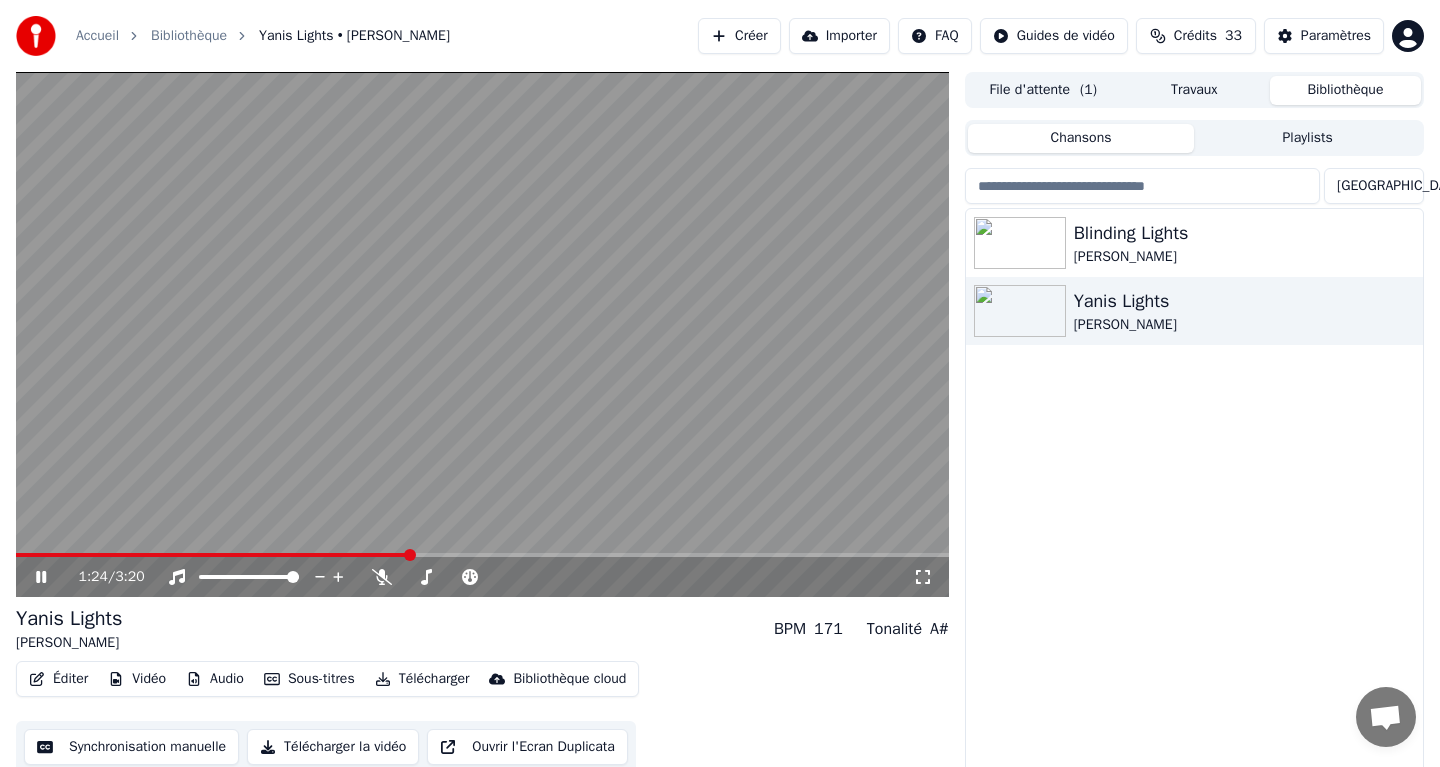 click 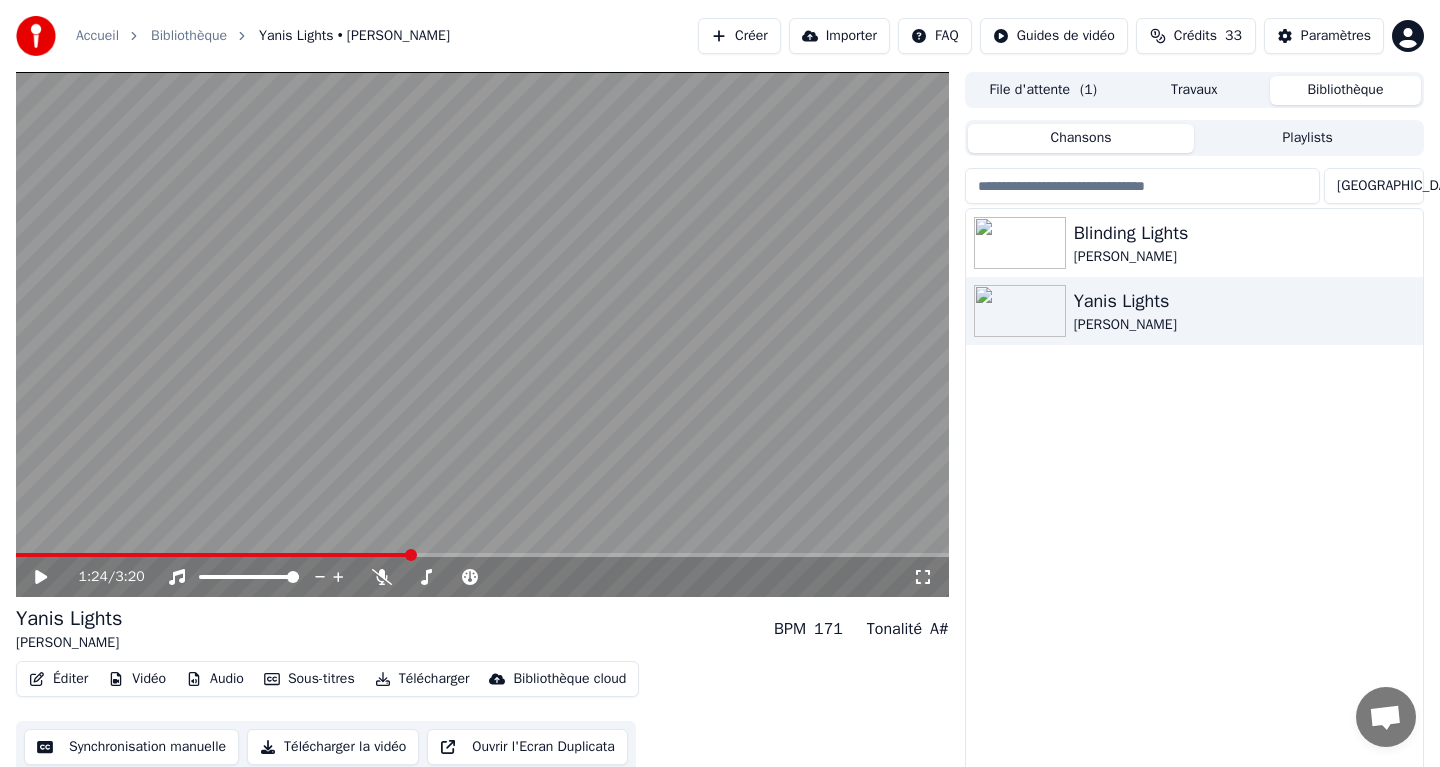 click on "Synchronisation manuelle" at bounding box center (131, 747) 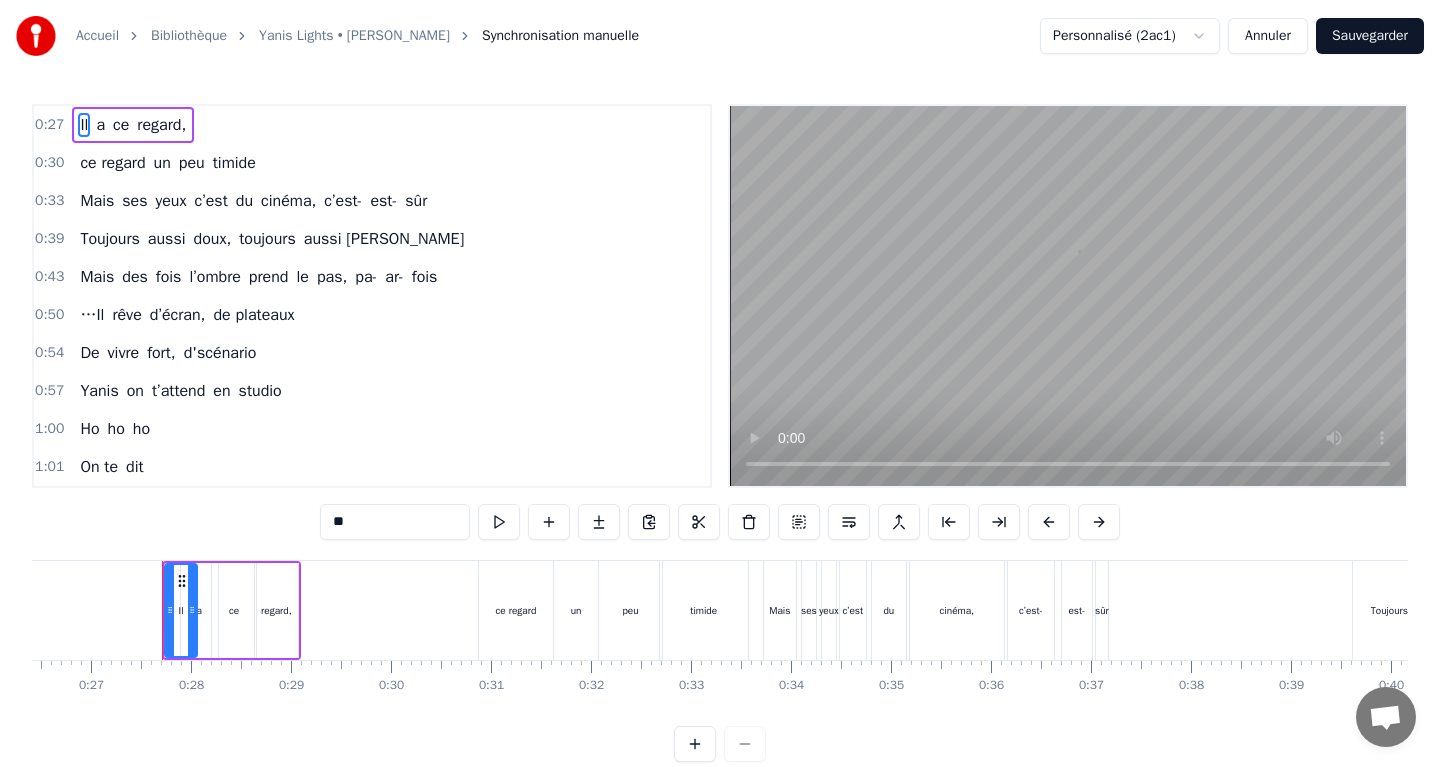 scroll, scrollTop: 0, scrollLeft: 2671, axis: horizontal 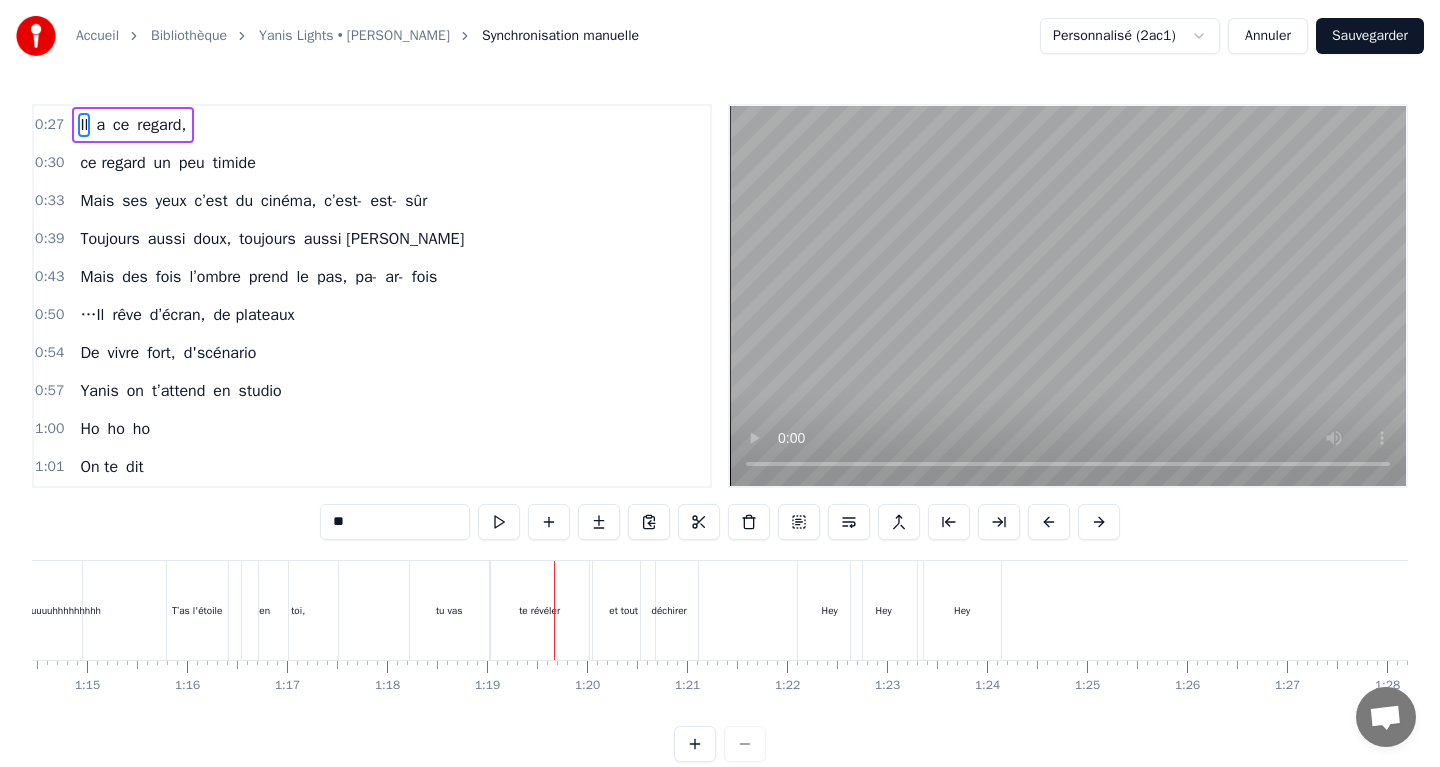 click on "et tout" at bounding box center (624, 610) 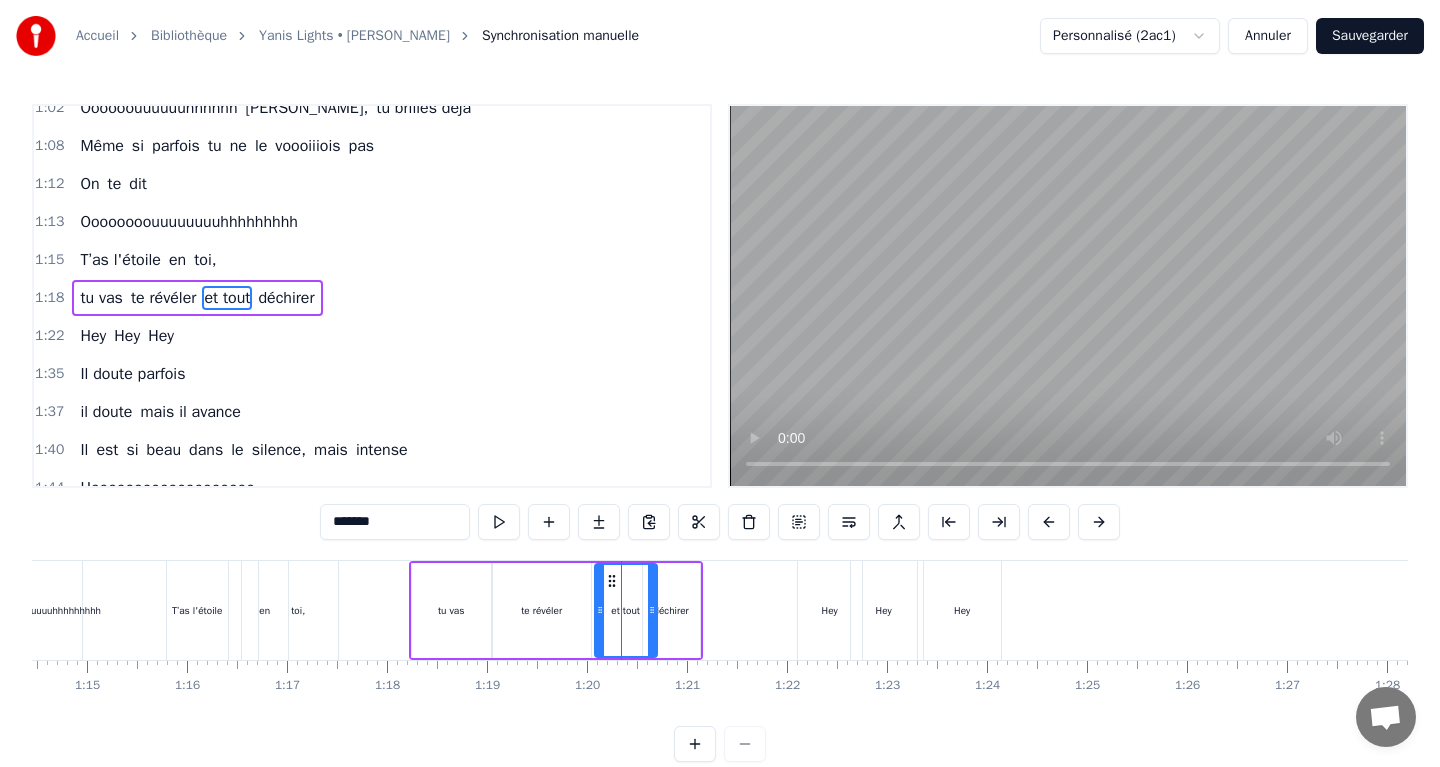 scroll, scrollTop: 399, scrollLeft: 0, axis: vertical 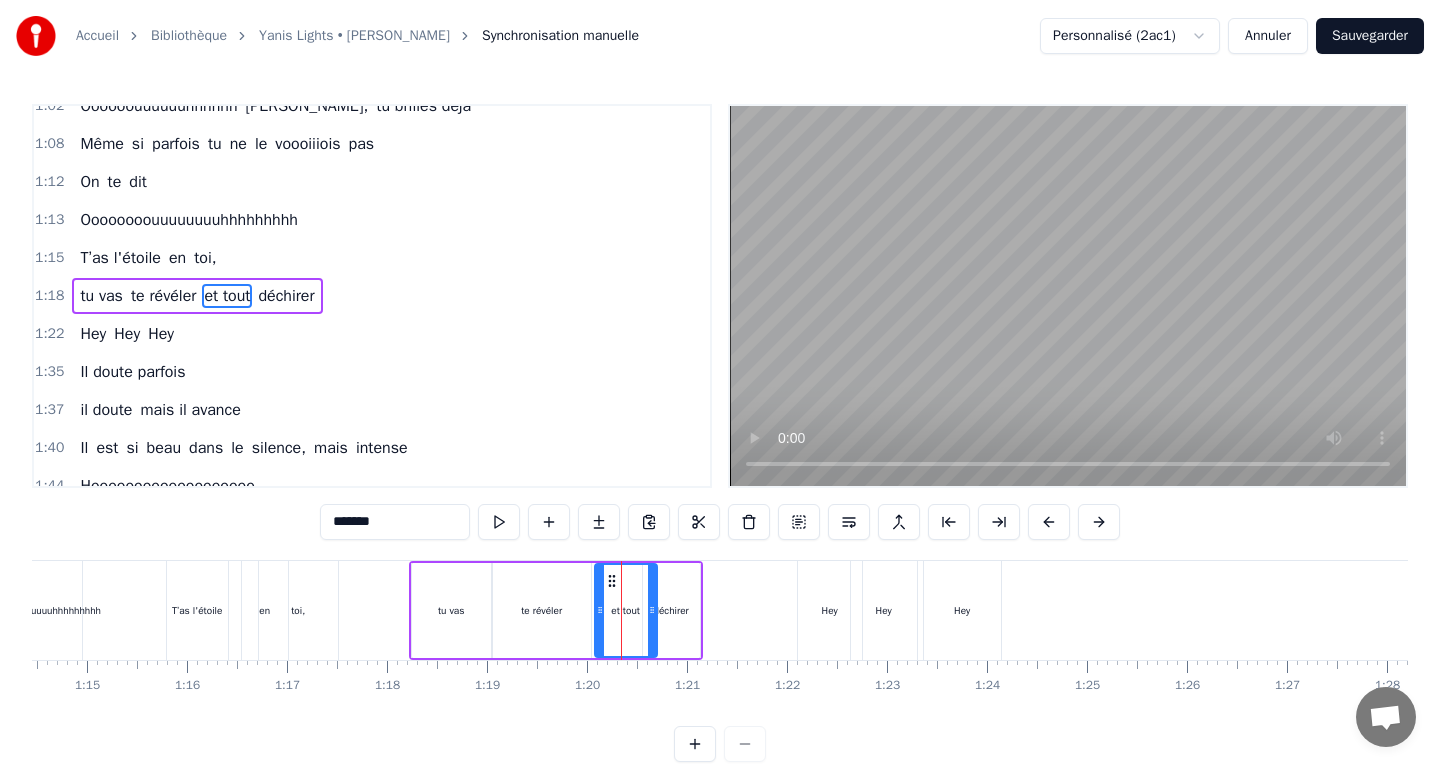click on "*******" at bounding box center [395, 522] 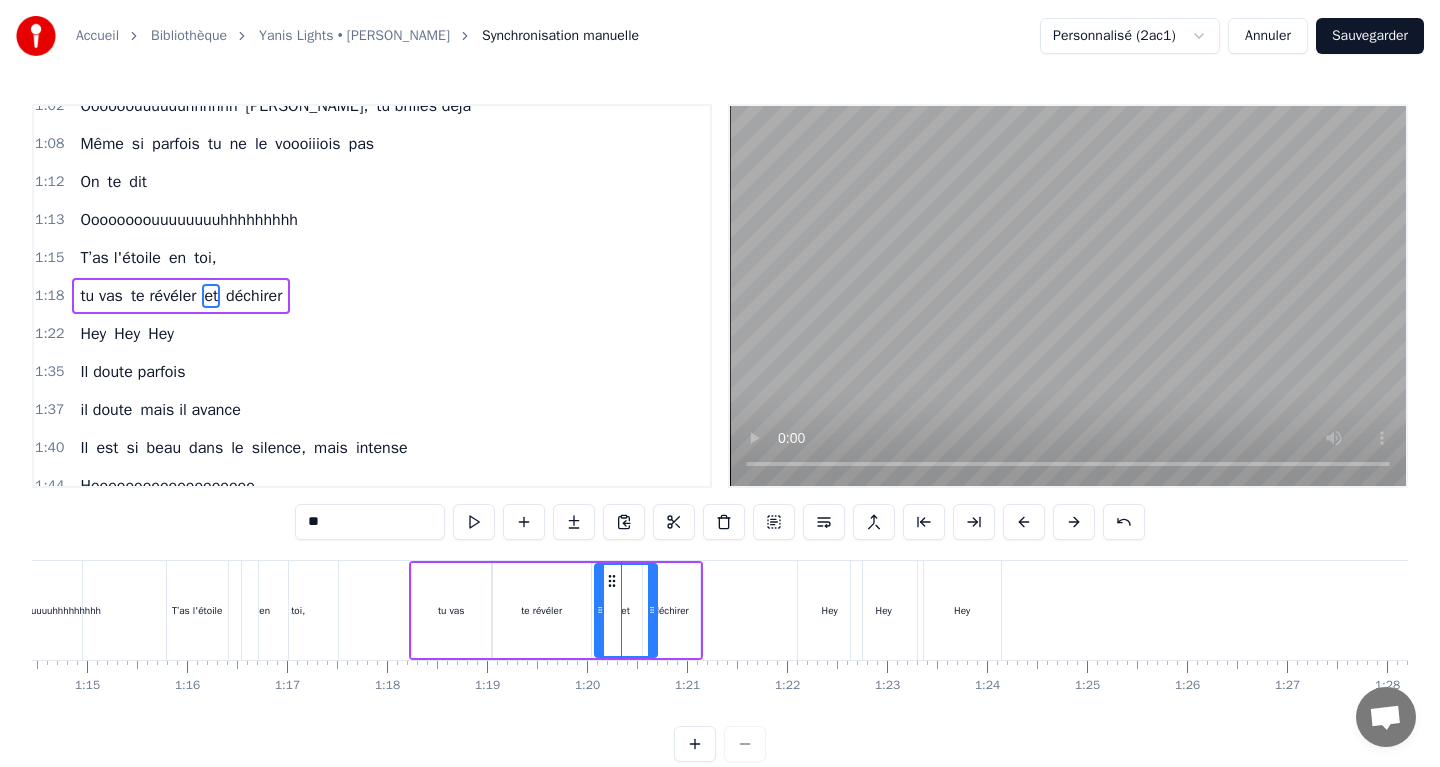 type on "*" 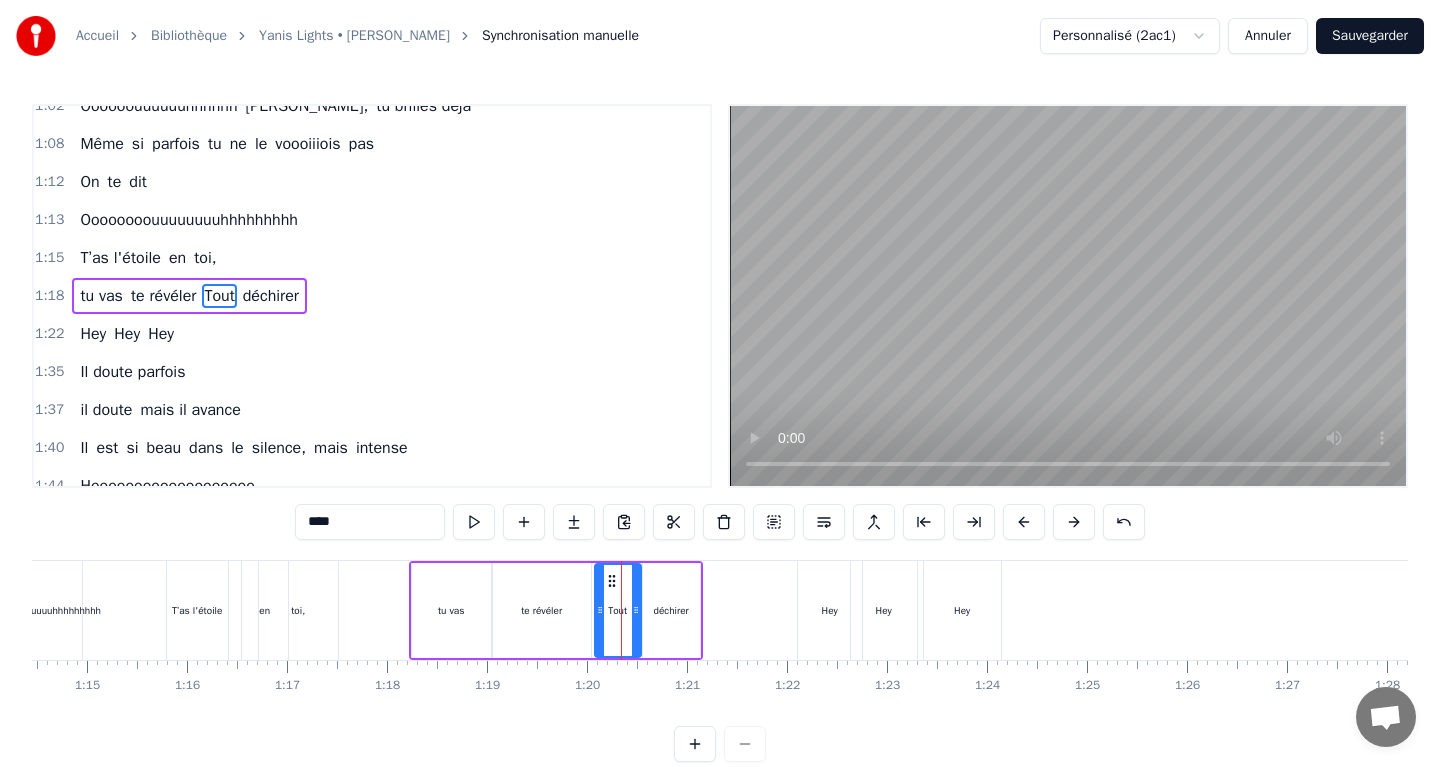 drag, startPoint x: 652, startPoint y: 586, endPoint x: 636, endPoint y: 586, distance: 16 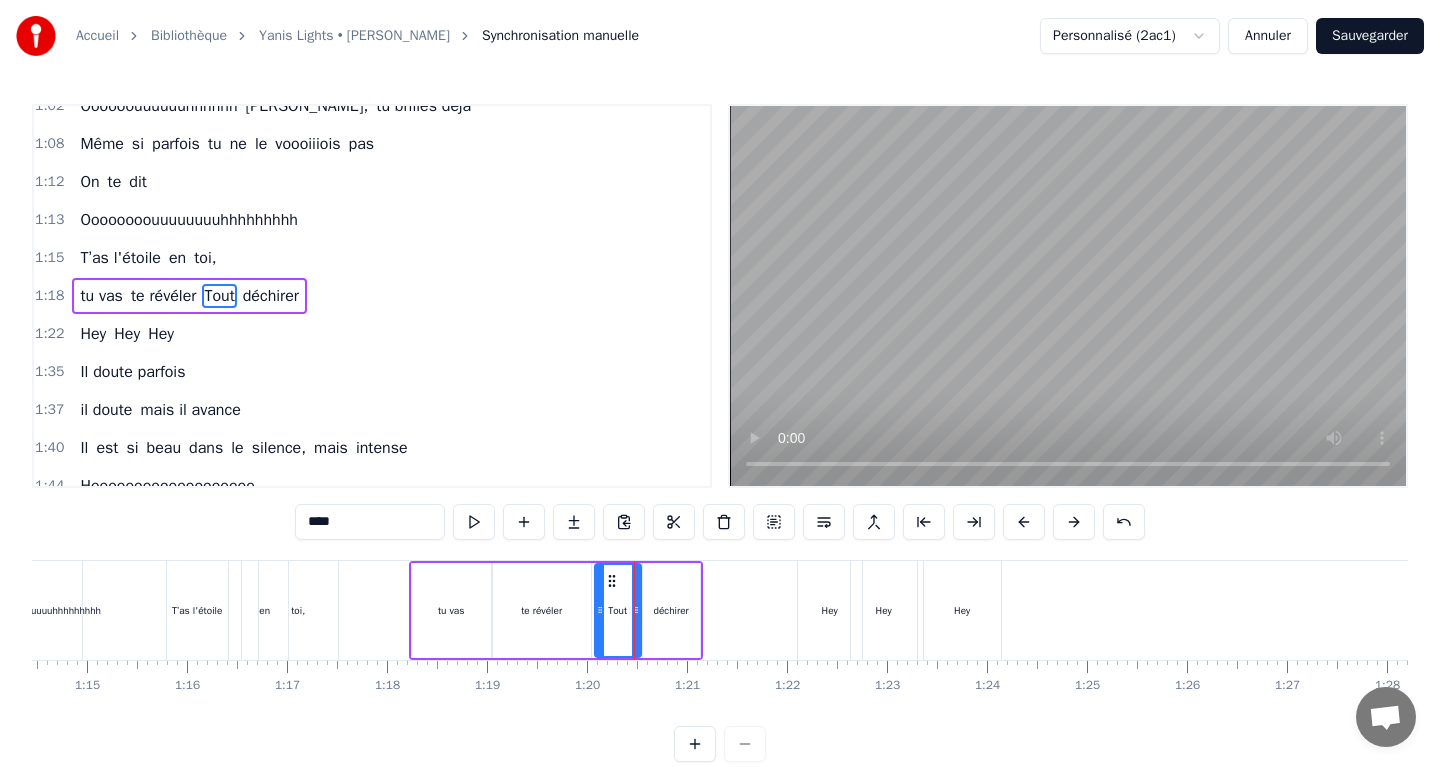 type on "****" 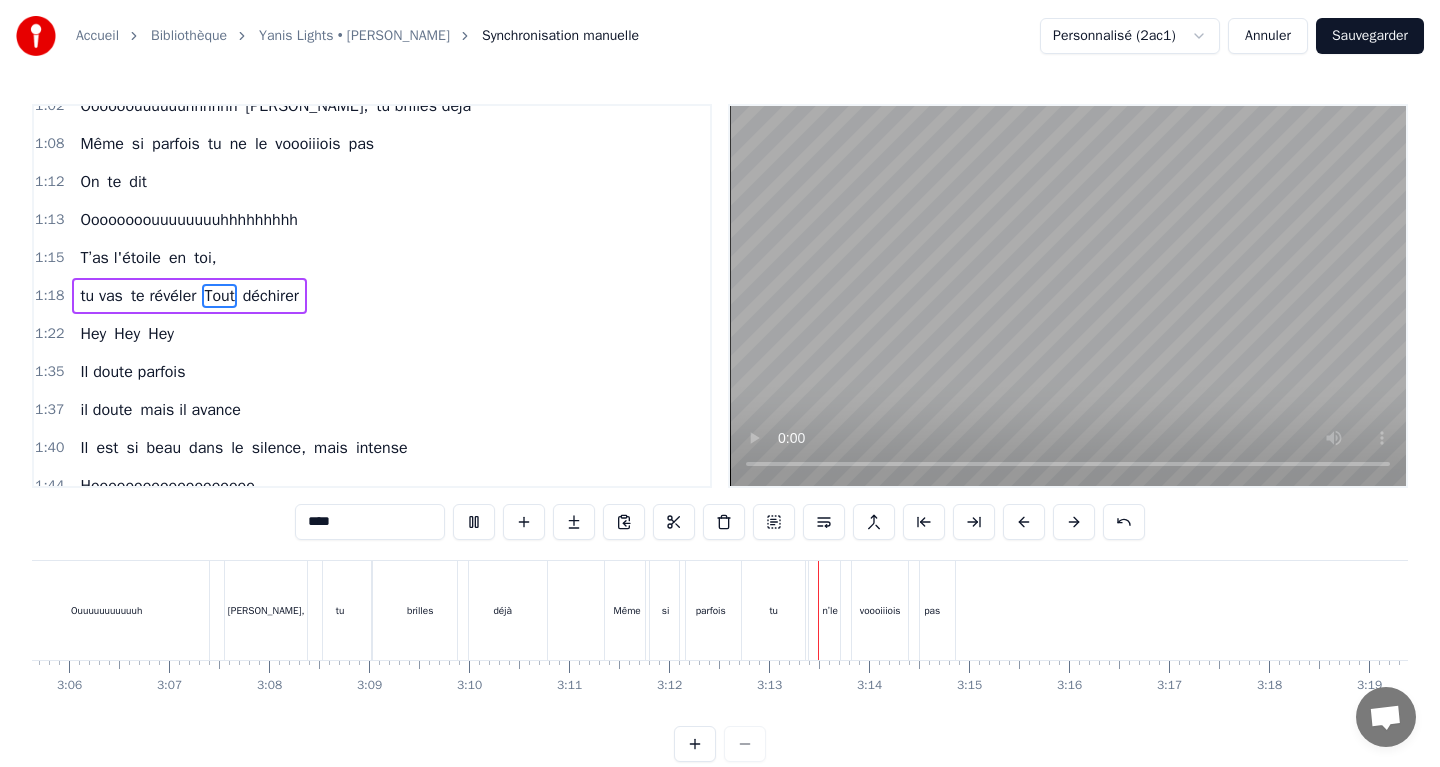 scroll, scrollTop: 0, scrollLeft: 18637, axis: horizontal 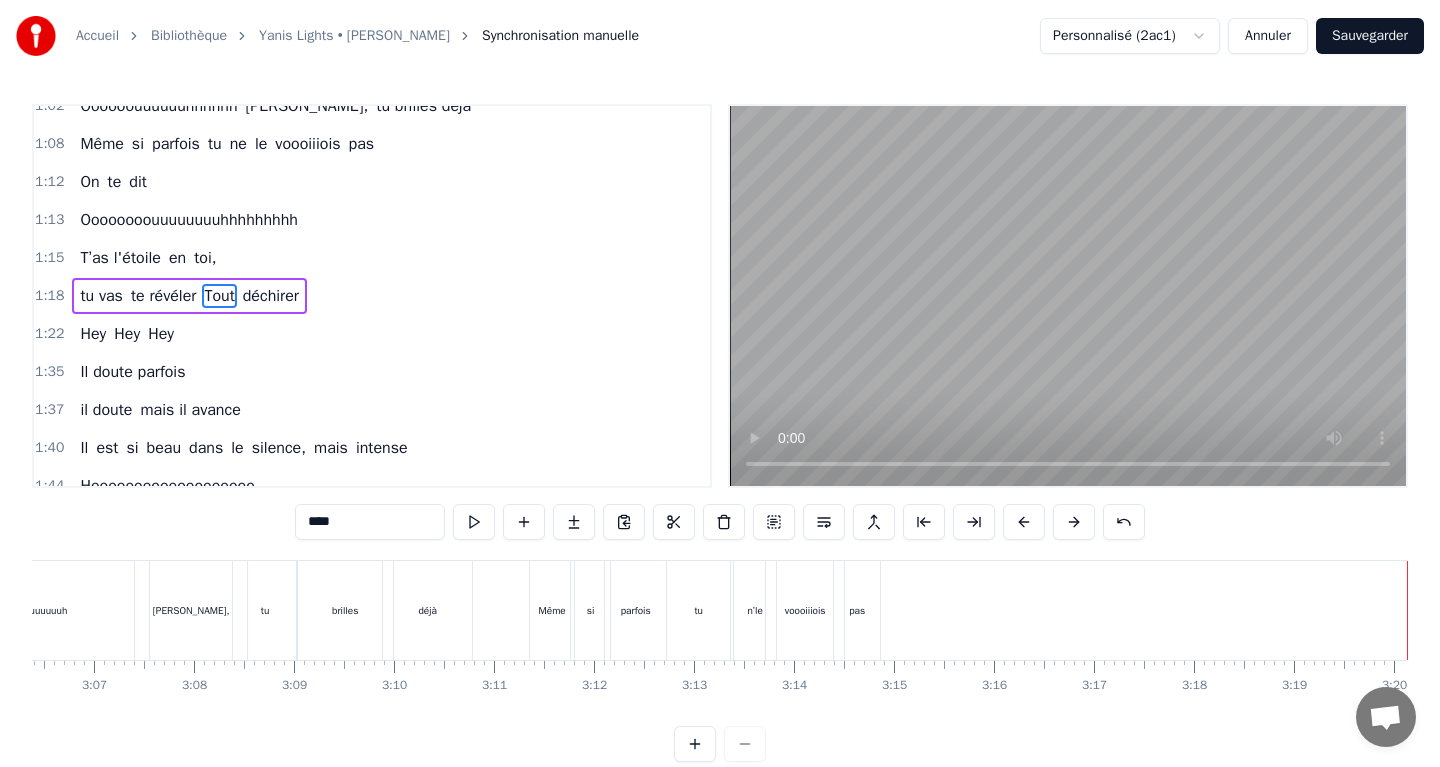 click on "Sauvegarder" at bounding box center [1370, 36] 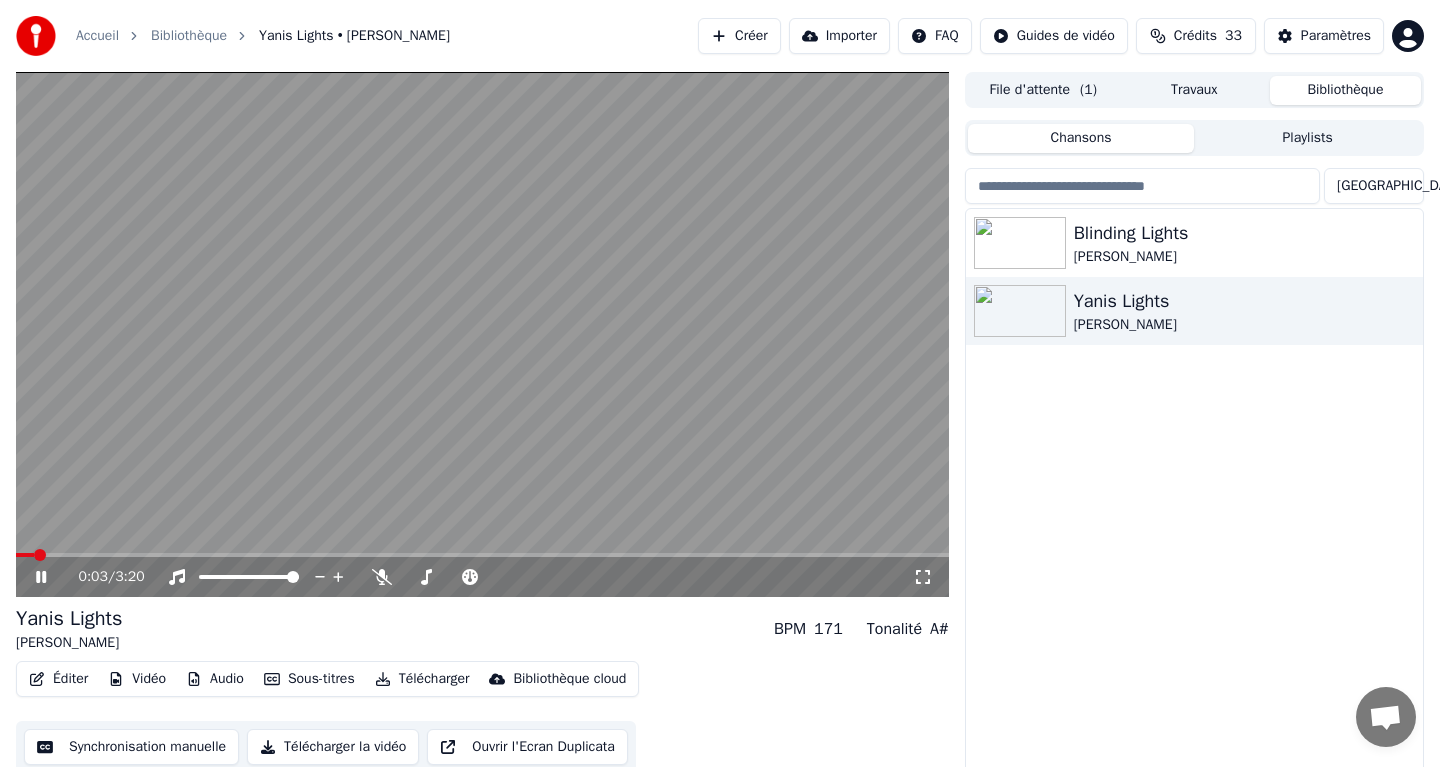 click 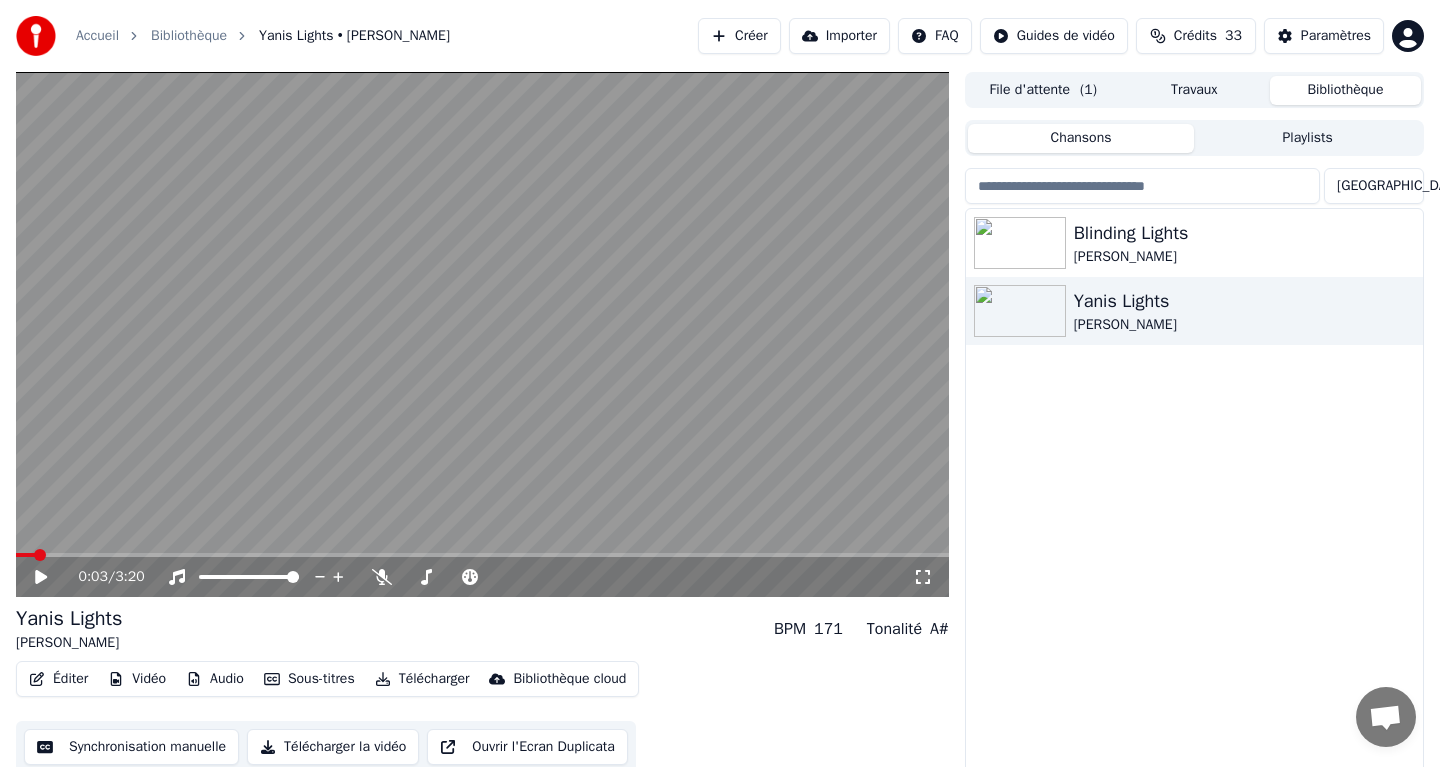 click 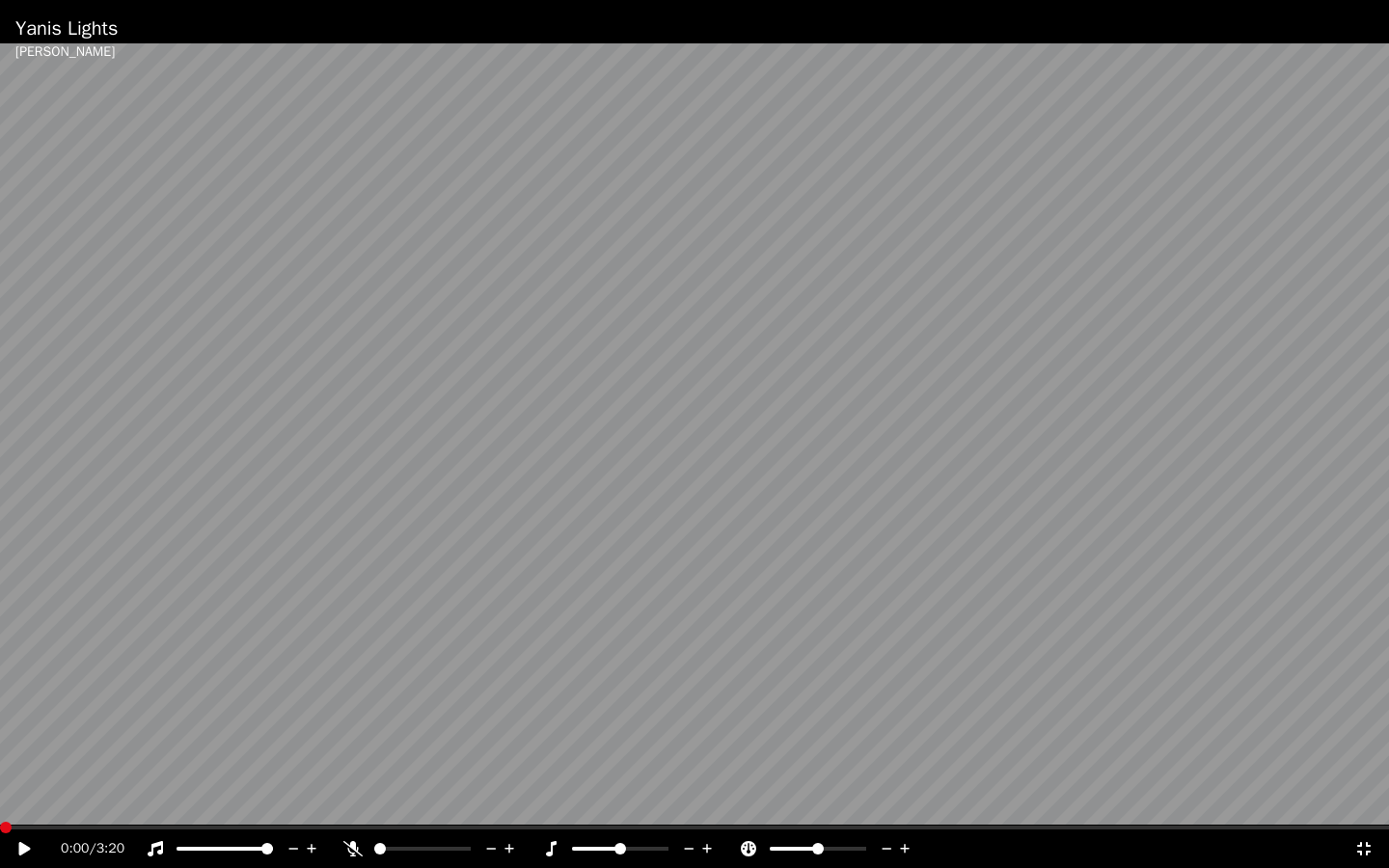 click at bounding box center [6, 827] 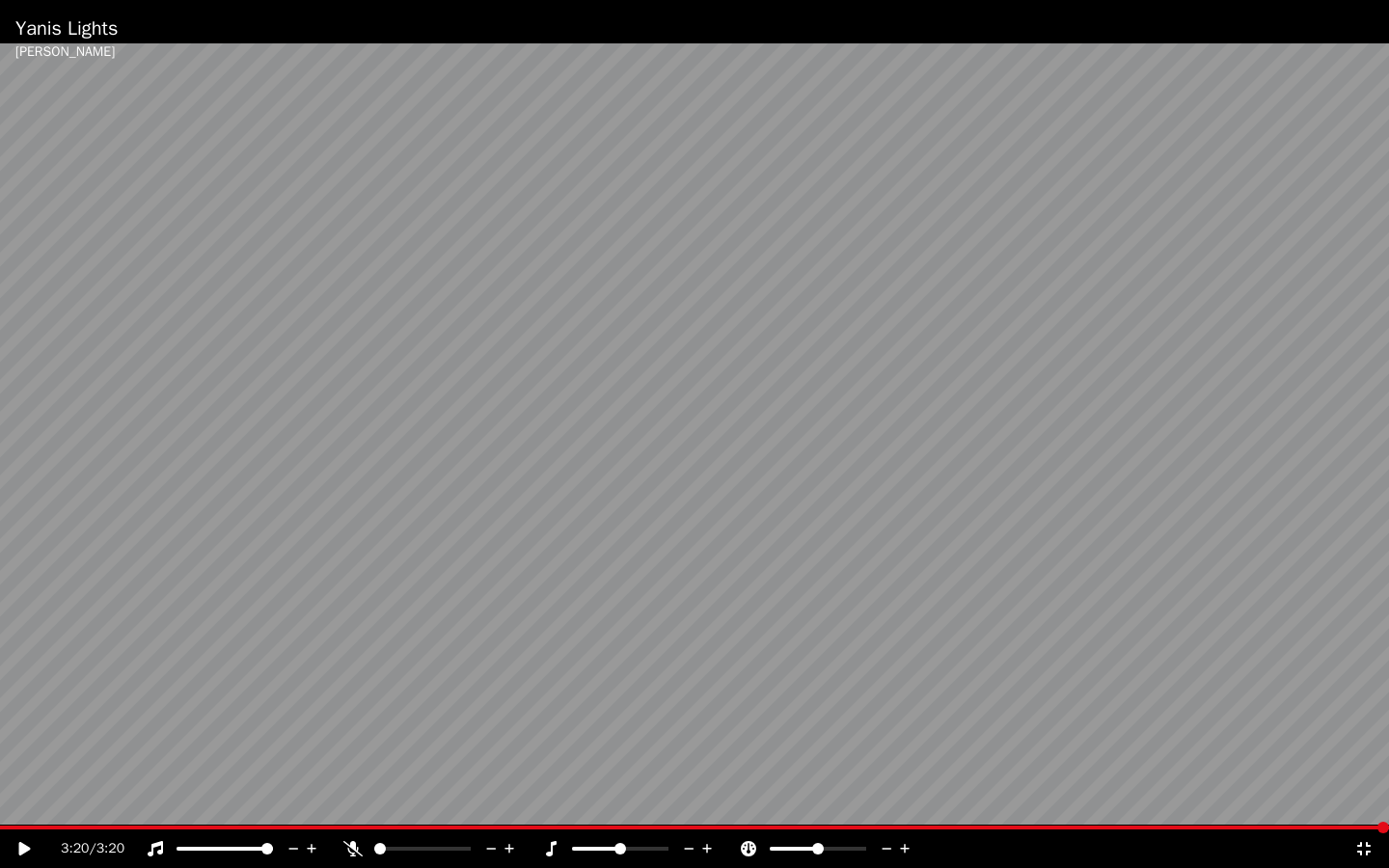 click 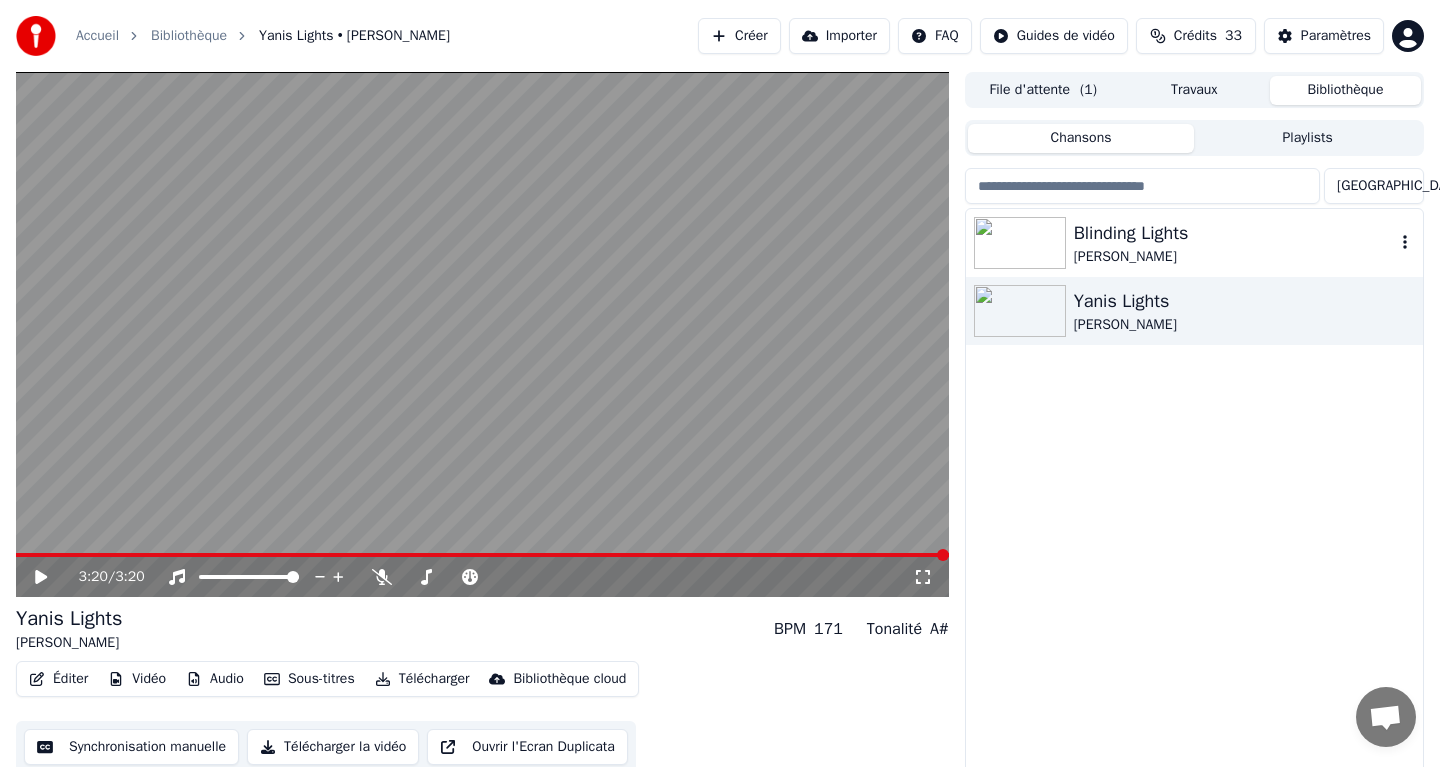 click on "Blinding Lights" at bounding box center [1234, 233] 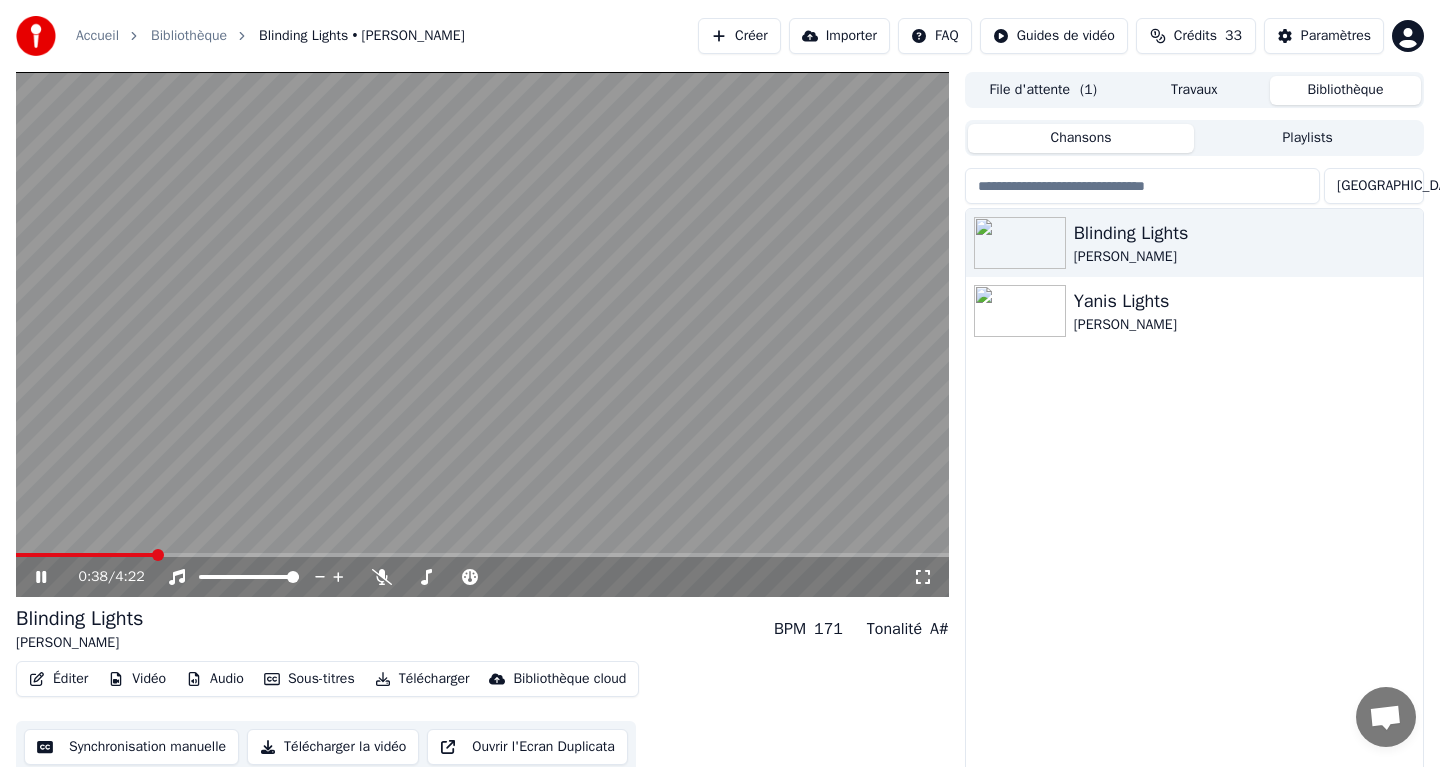 click 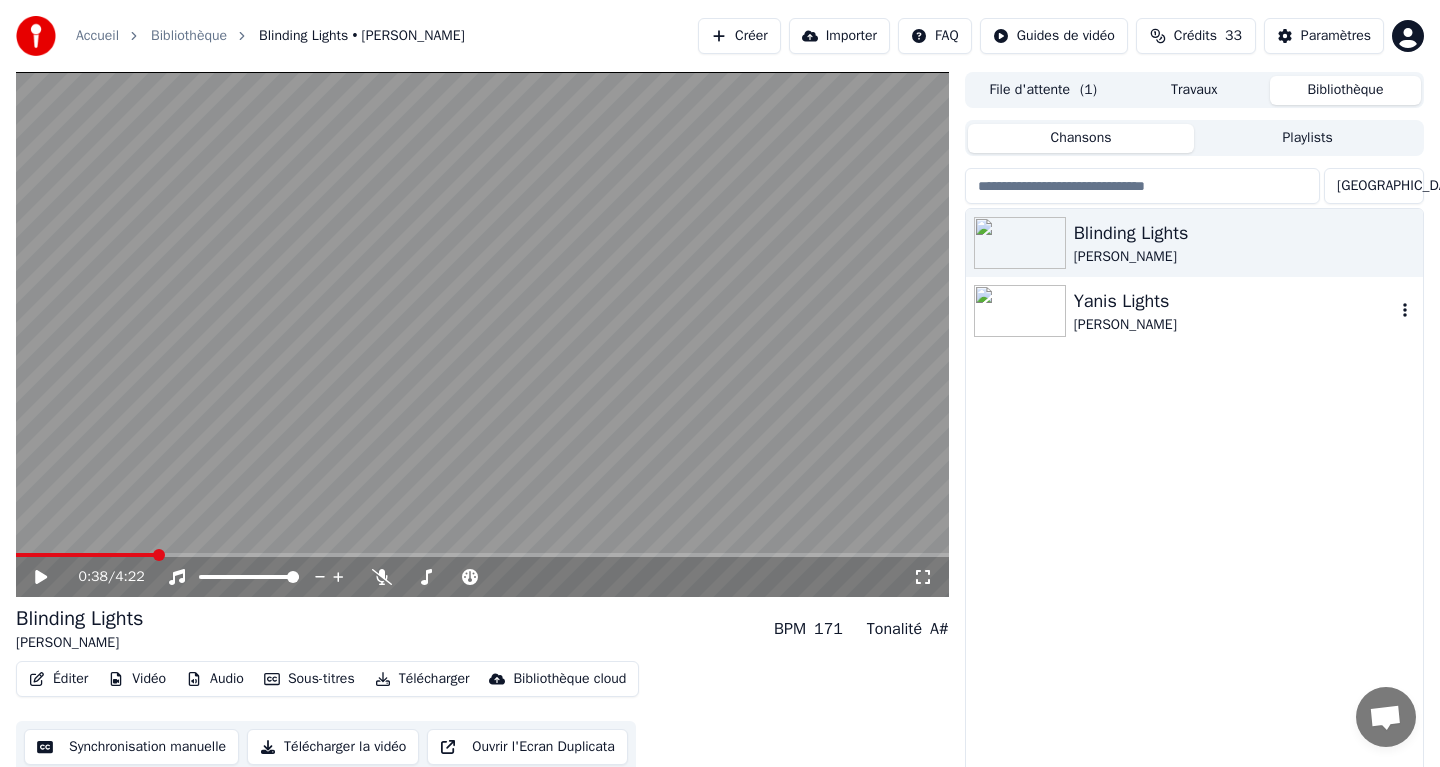 click at bounding box center (1020, 311) 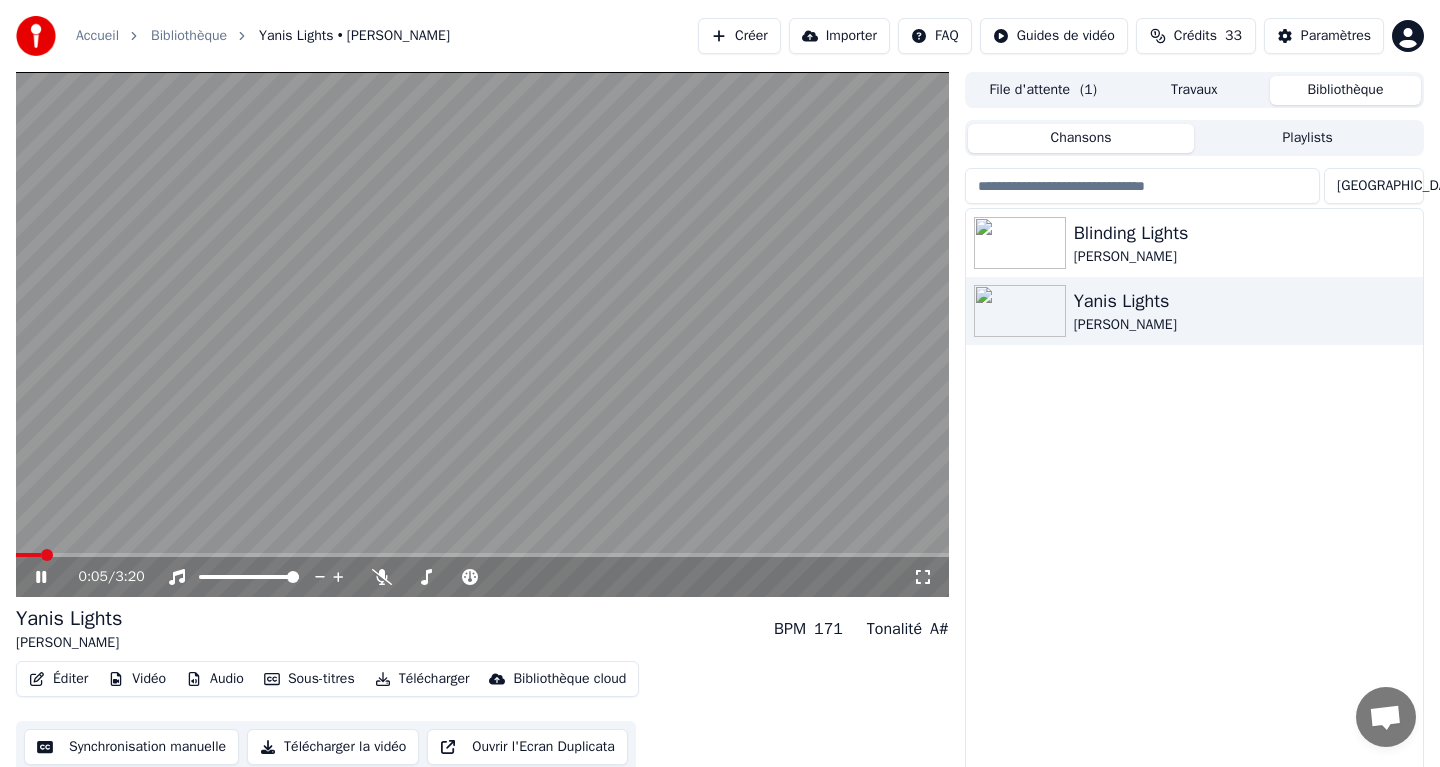 click 